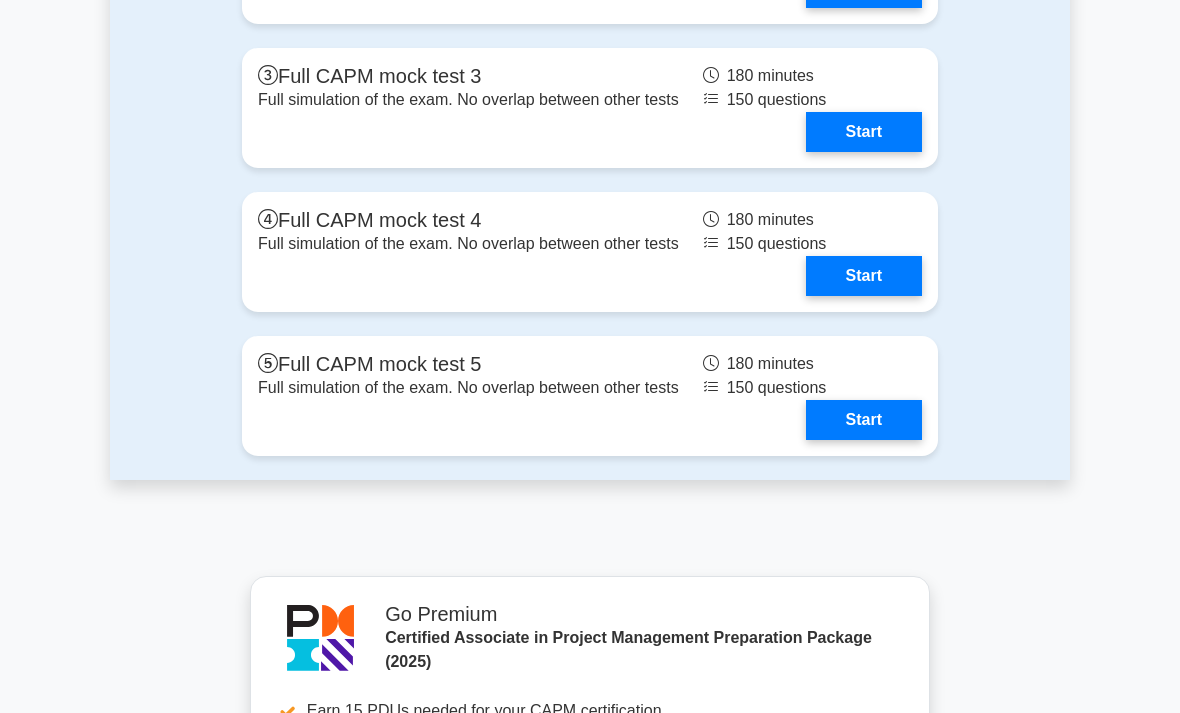 scroll, scrollTop: 7118, scrollLeft: 0, axis: vertical 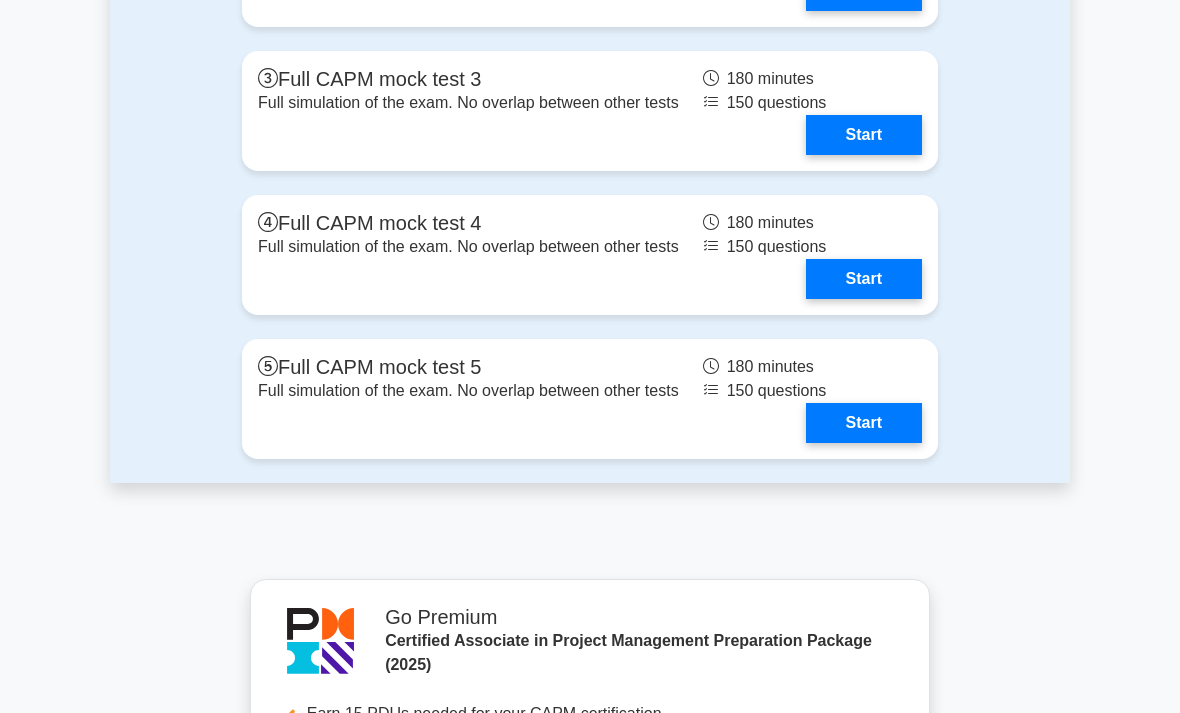 click on "Start" at bounding box center [864, -153] 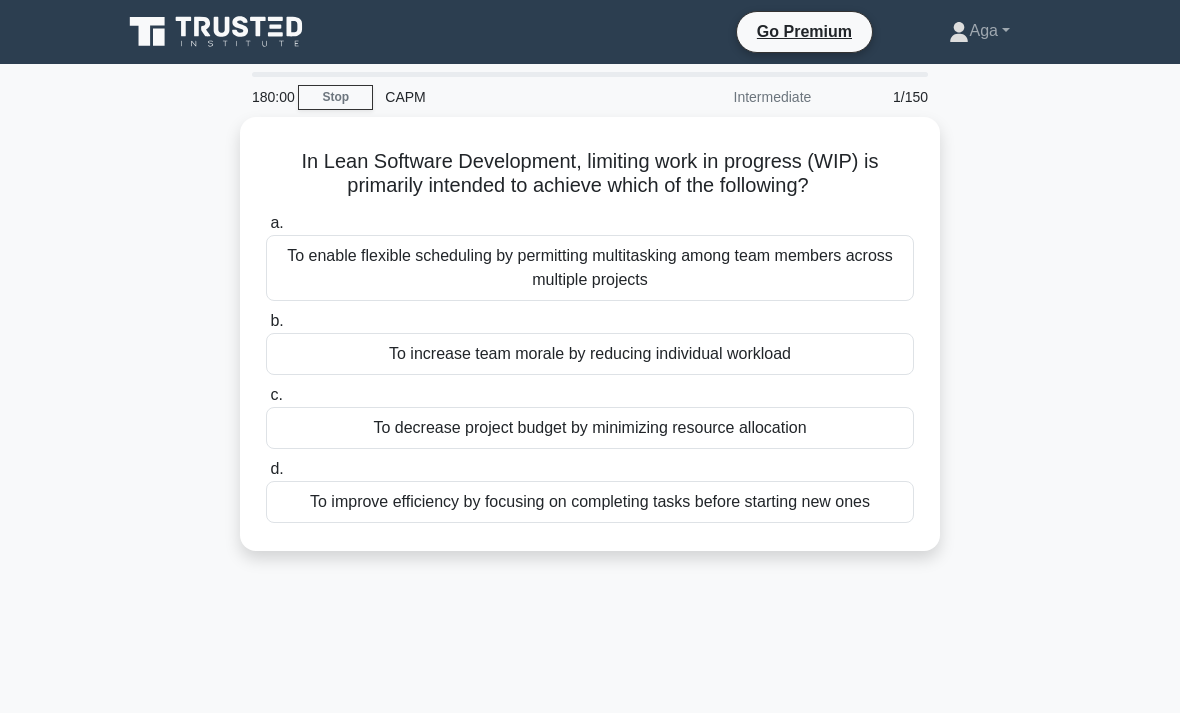 scroll, scrollTop: 0, scrollLeft: 0, axis: both 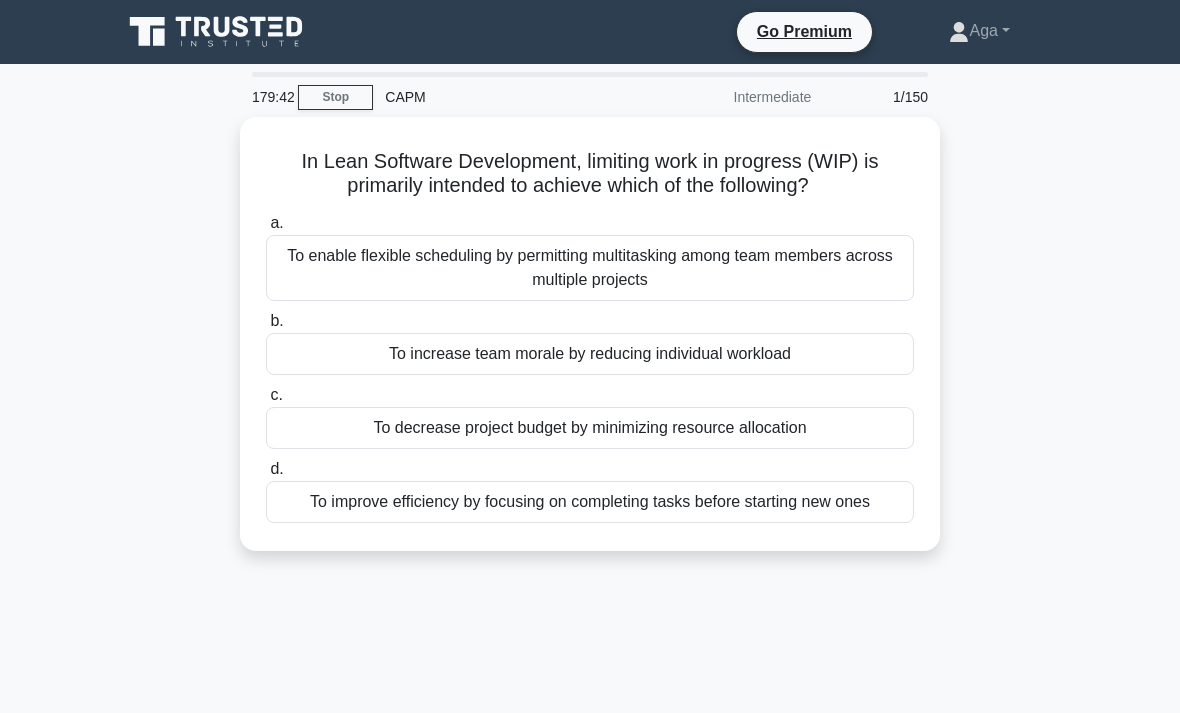 click on "To improve efficiency by focusing on completing tasks before starting new ones" at bounding box center (590, 502) 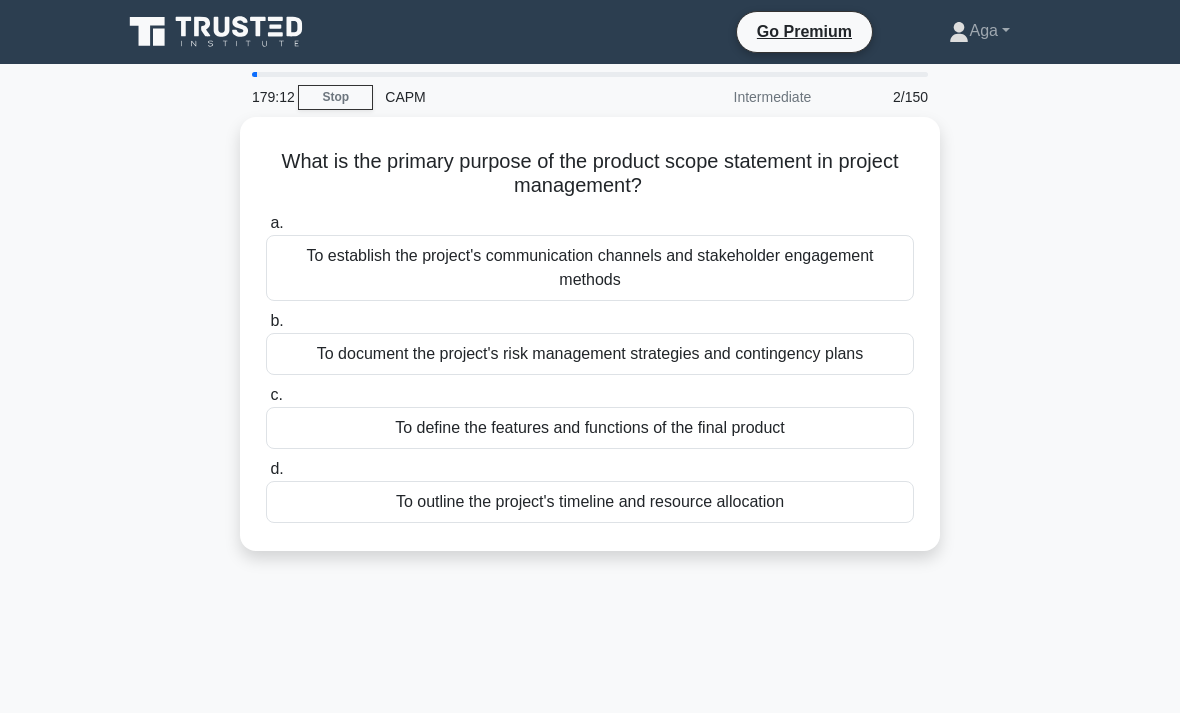 click on "To outline the project's timeline and resource allocation" at bounding box center [590, 502] 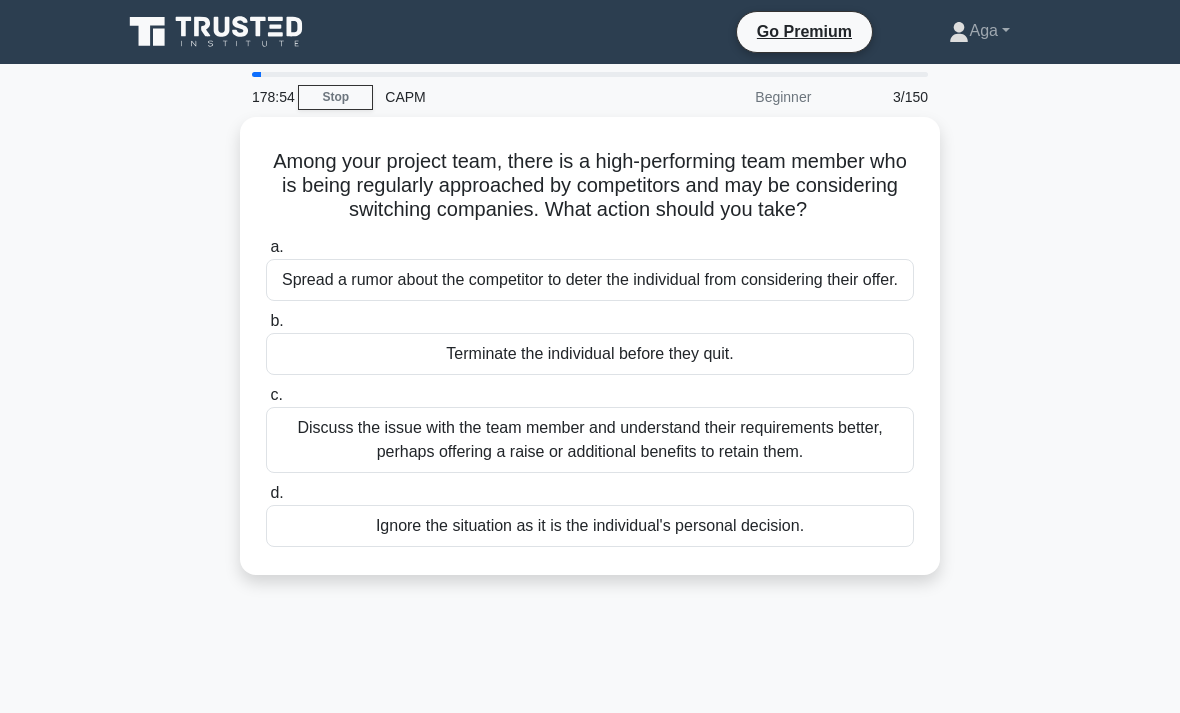 click on "Discuss the issue with the team member and understand their requirements better, perhaps offering a raise or additional benefits to retain them." at bounding box center (590, 440) 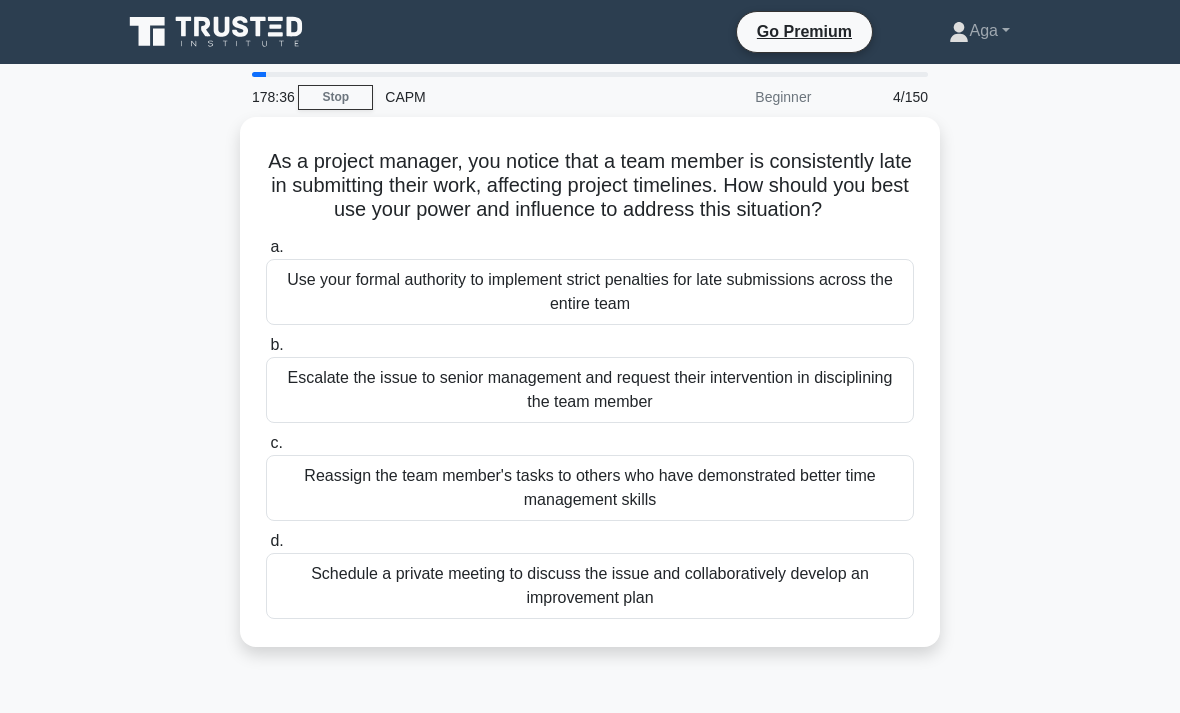 click on "Schedule a private meeting to discuss the issue and collaboratively develop an improvement plan" at bounding box center [590, 586] 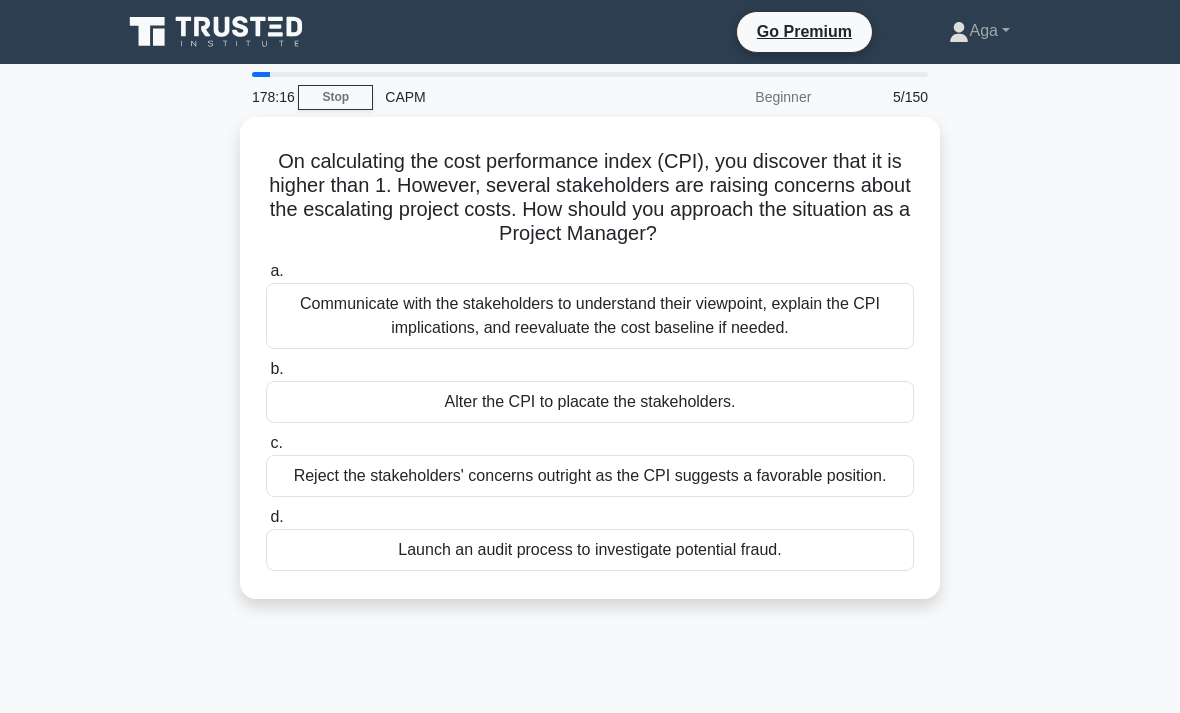 click on "Communicate with the stakeholders to understand their viewpoint, explain the CPI implications, and reevaluate the cost baseline if needed." at bounding box center (590, 316) 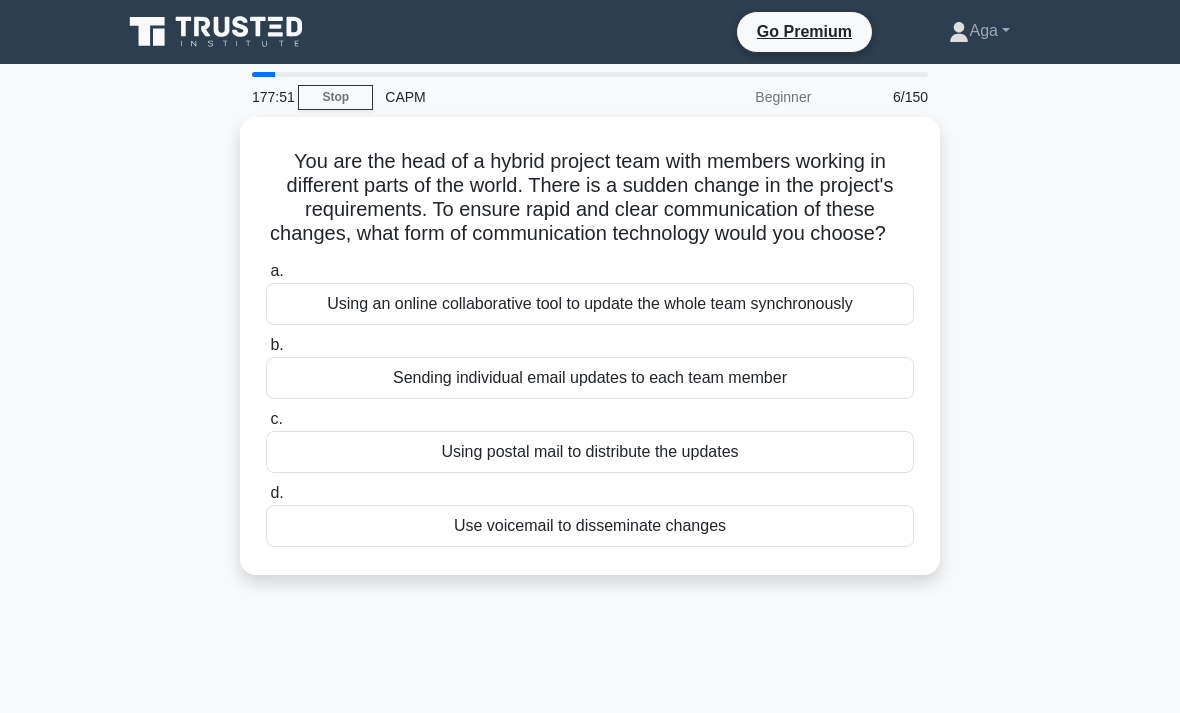 click on "Using an online collaborative tool to update the whole team synchronously" at bounding box center [590, 304] 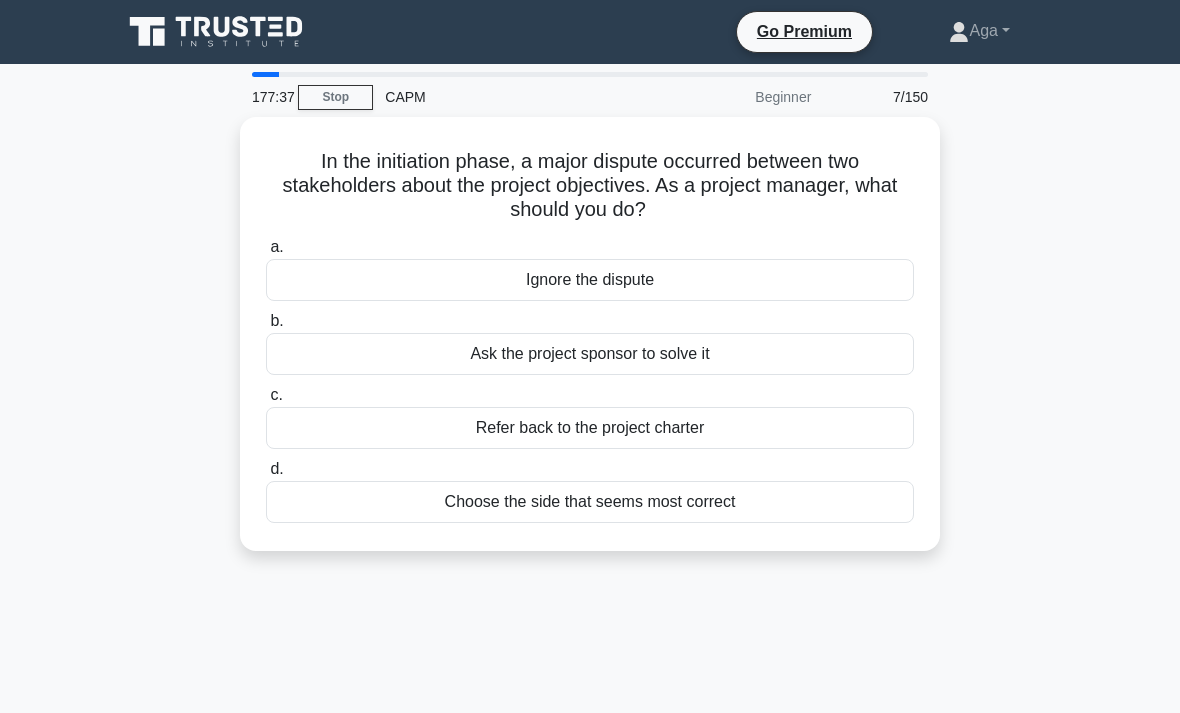 click on "Refer back to the project charter" at bounding box center (590, 428) 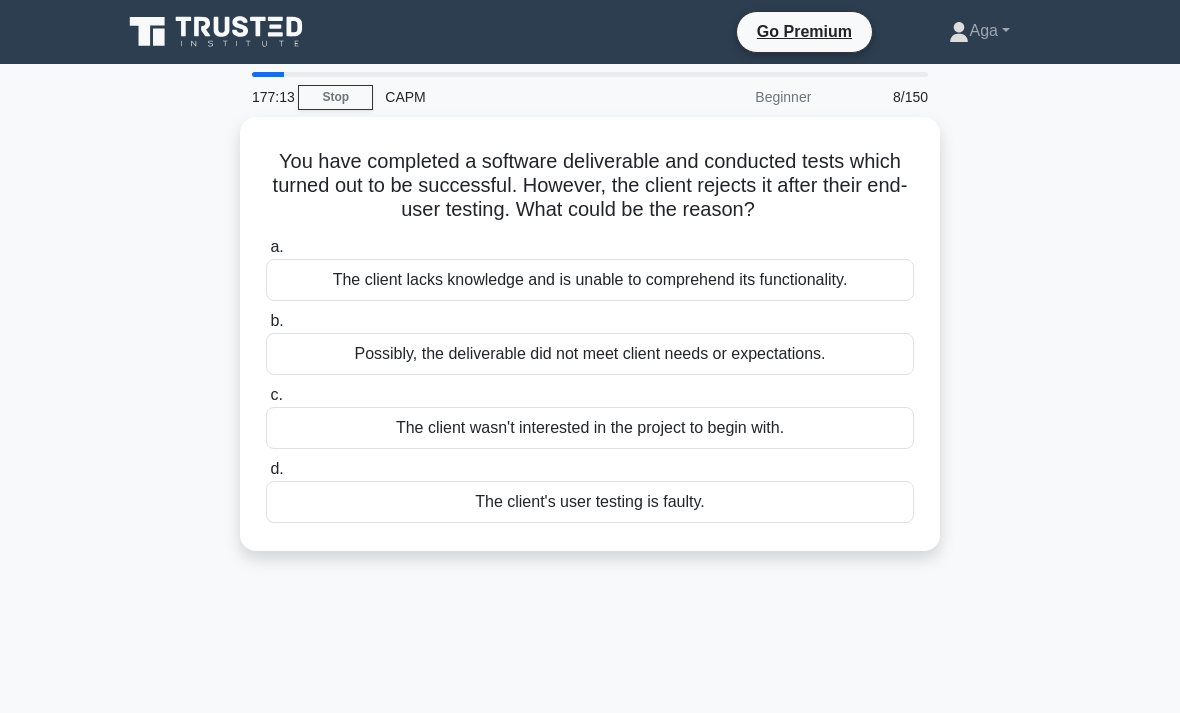 click on "Possibly, the deliverable did not meet client needs or expectations." at bounding box center [590, 354] 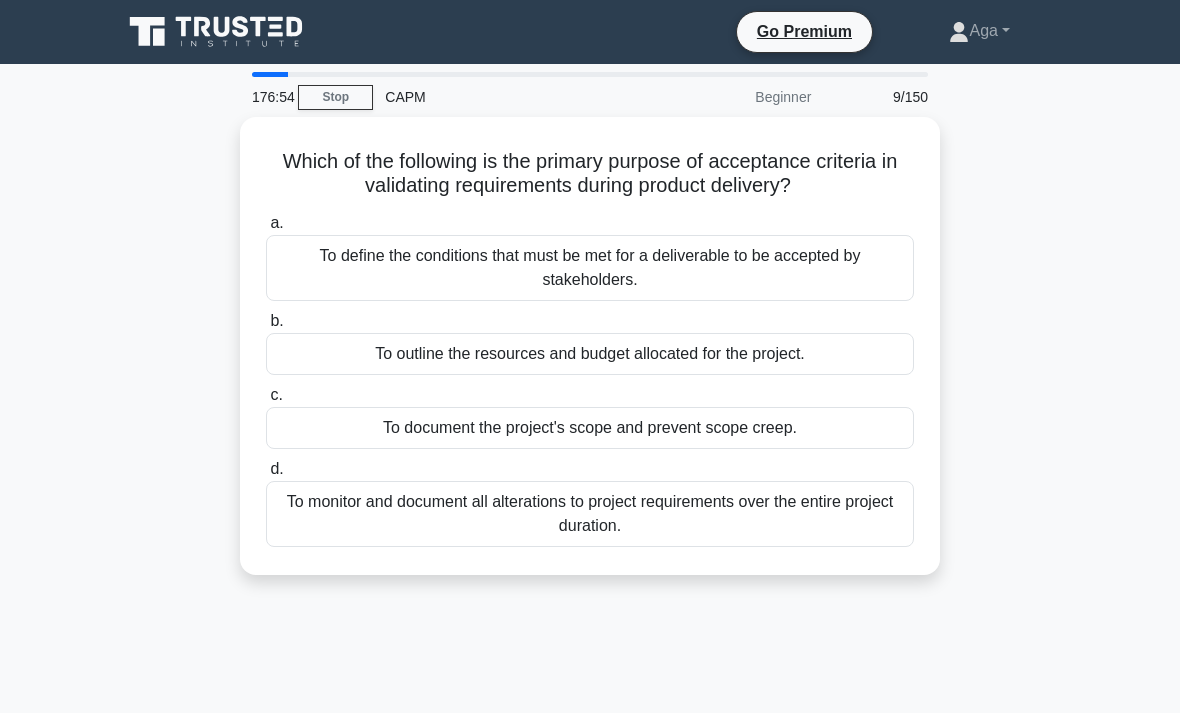 click on "To define the conditions that must be met for a deliverable to be accepted by stakeholders." at bounding box center [590, 268] 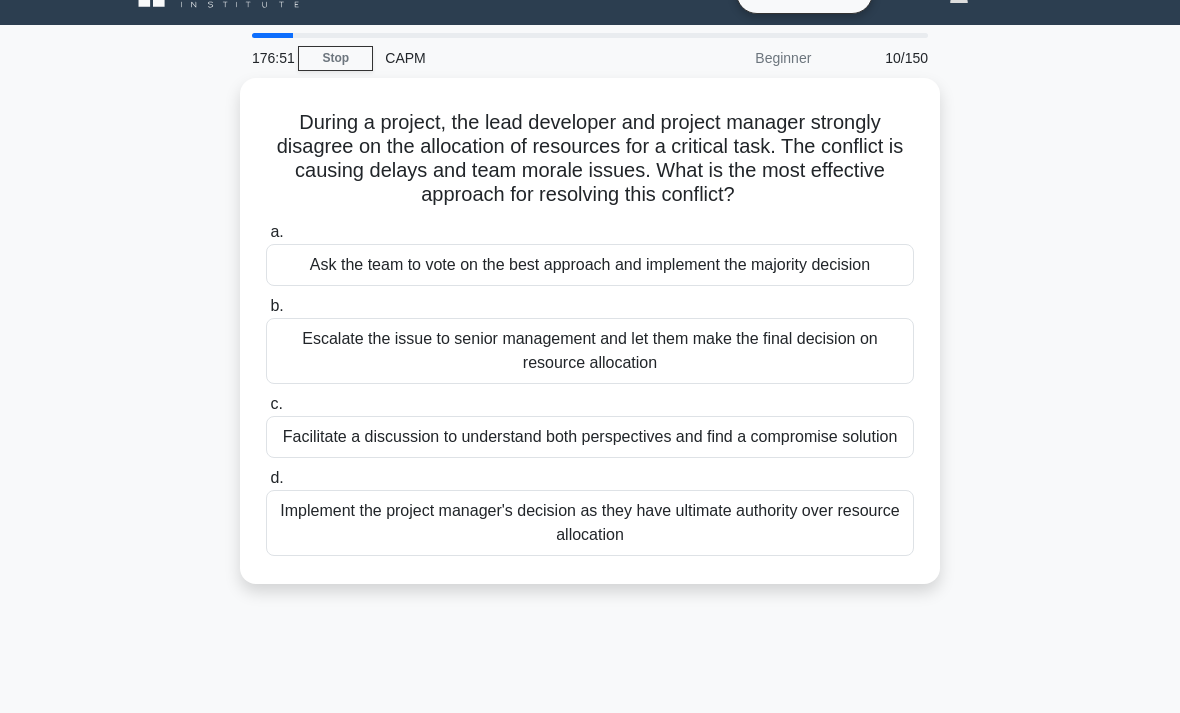 scroll, scrollTop: 46, scrollLeft: 0, axis: vertical 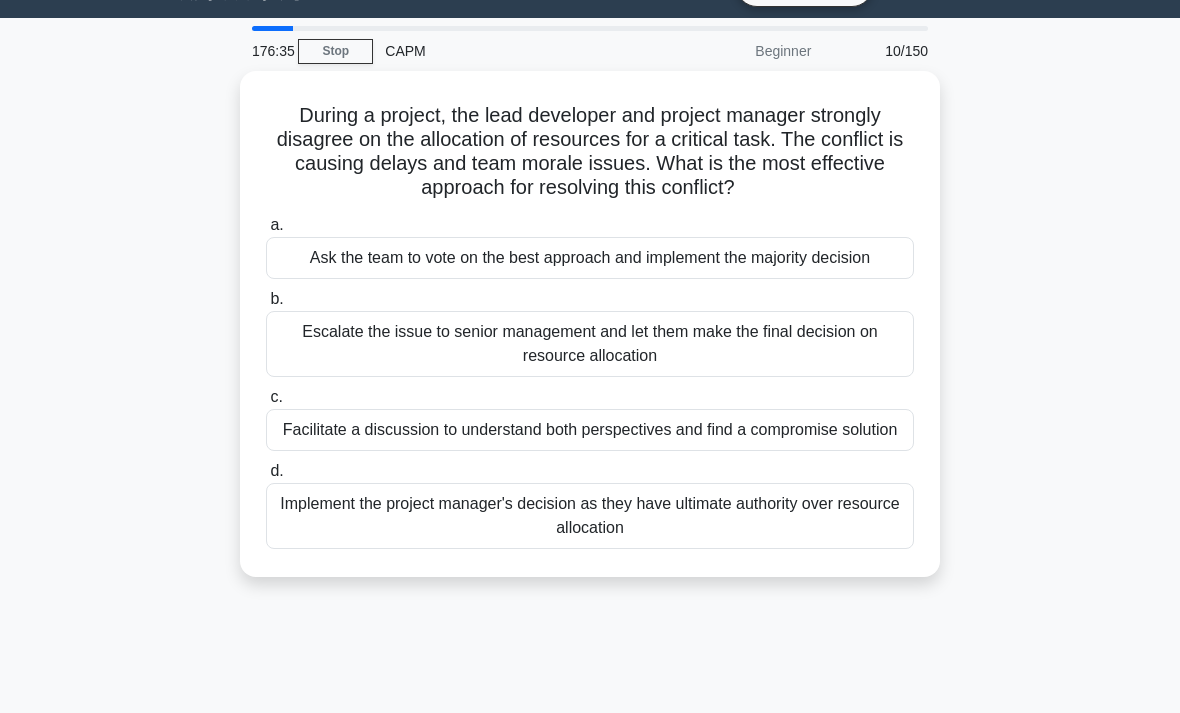 click on "Facilitate a discussion to understand both perspectives and find a compromise solution" at bounding box center [590, 430] 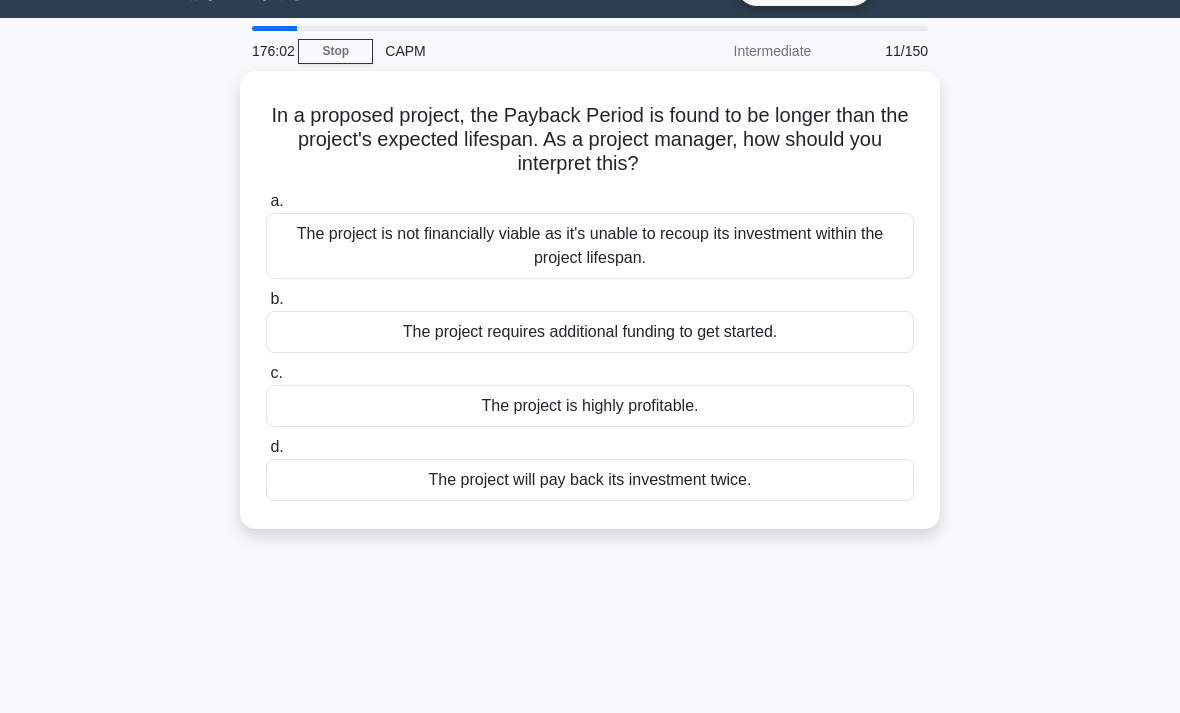 click on "The project is not financially viable as it's unable to recoup its investment within the project lifespan." at bounding box center [590, 246] 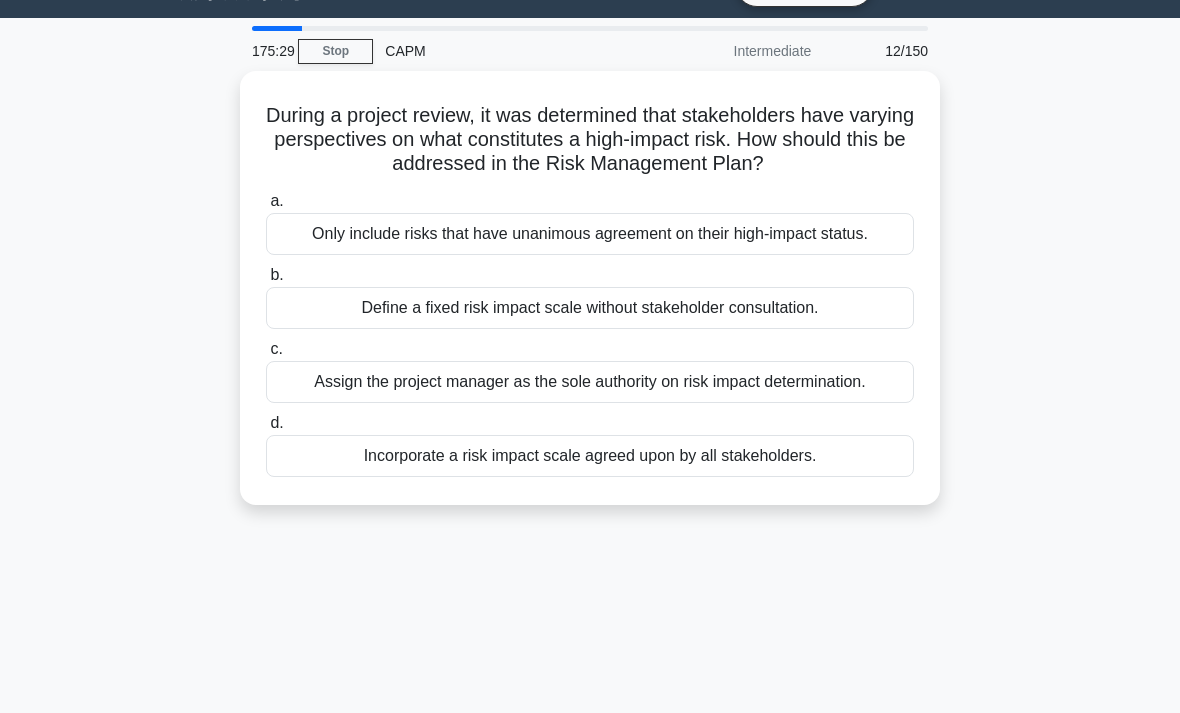 click on "Incorporate a risk impact scale agreed upon by all stakeholders." at bounding box center (590, 456) 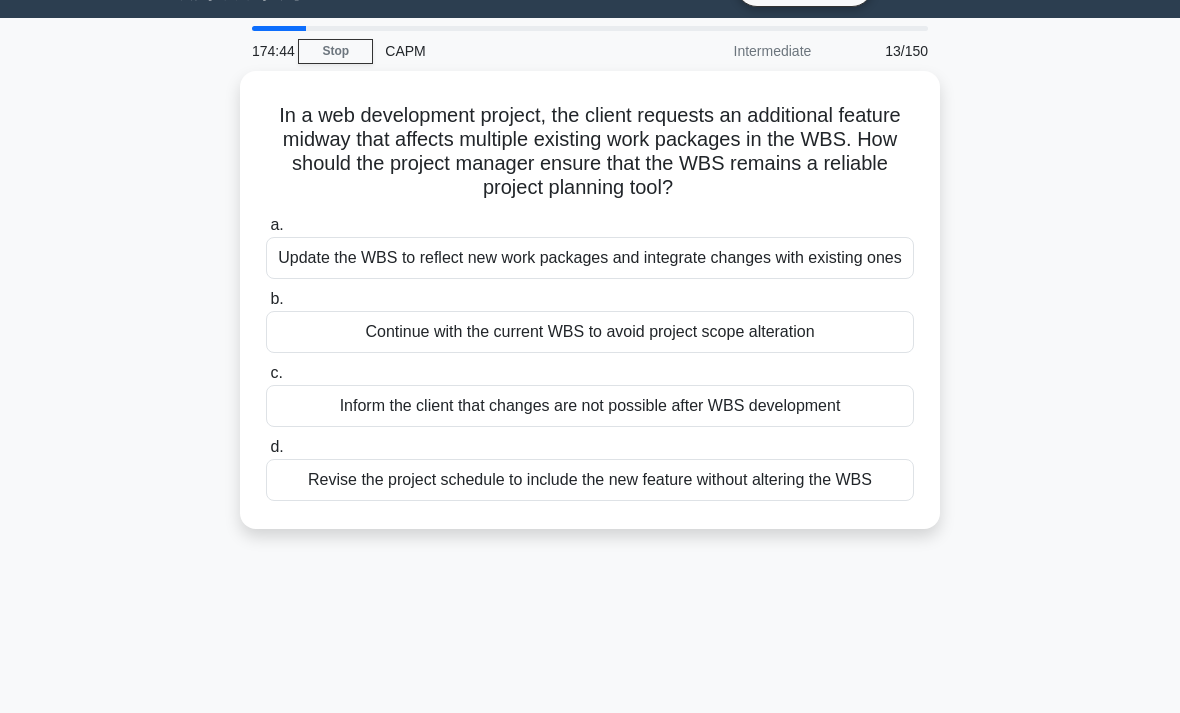 click on "Update the WBS to reflect new work packages and integrate changes with existing ones" at bounding box center (590, 258) 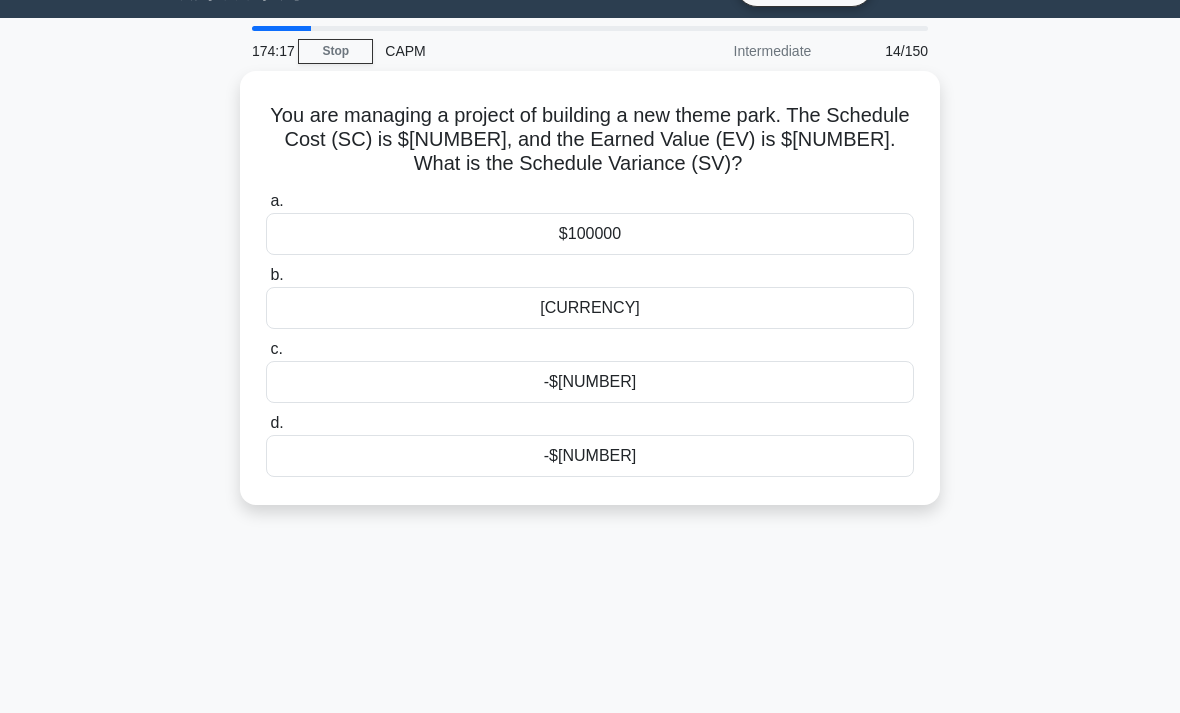 click on "-$[NUMBER]" at bounding box center [590, 382] 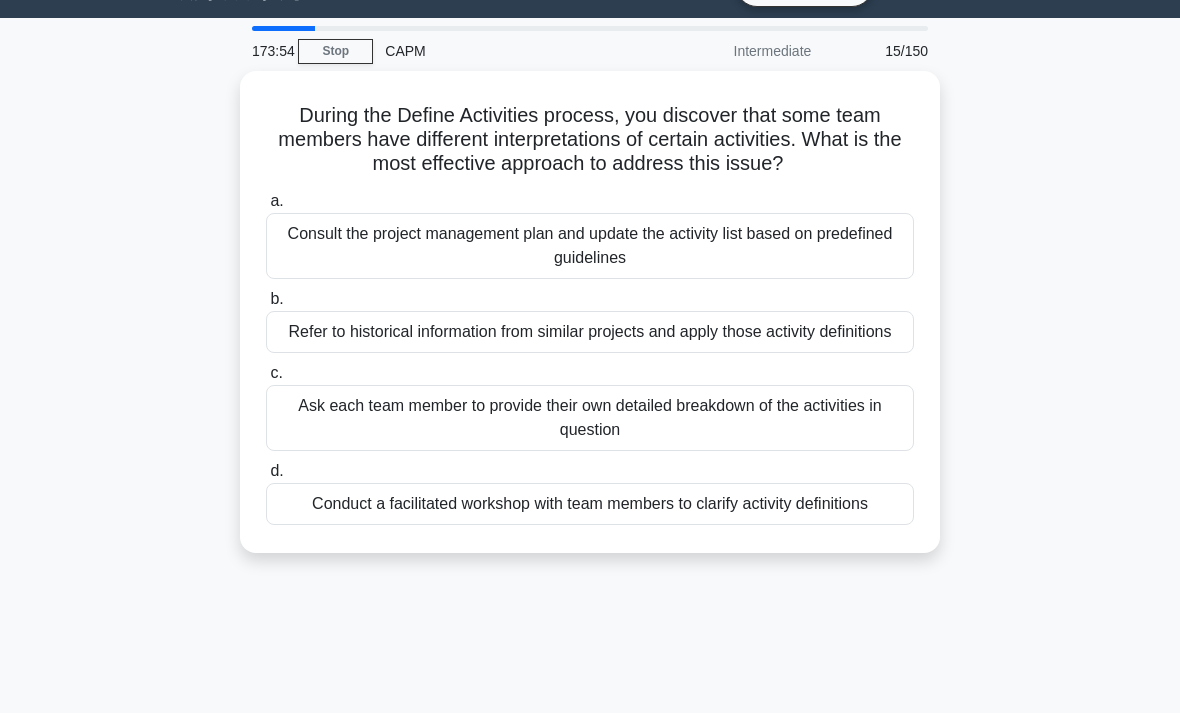 click on "Conduct a facilitated workshop with team members to clarify activity definitions" at bounding box center [590, 504] 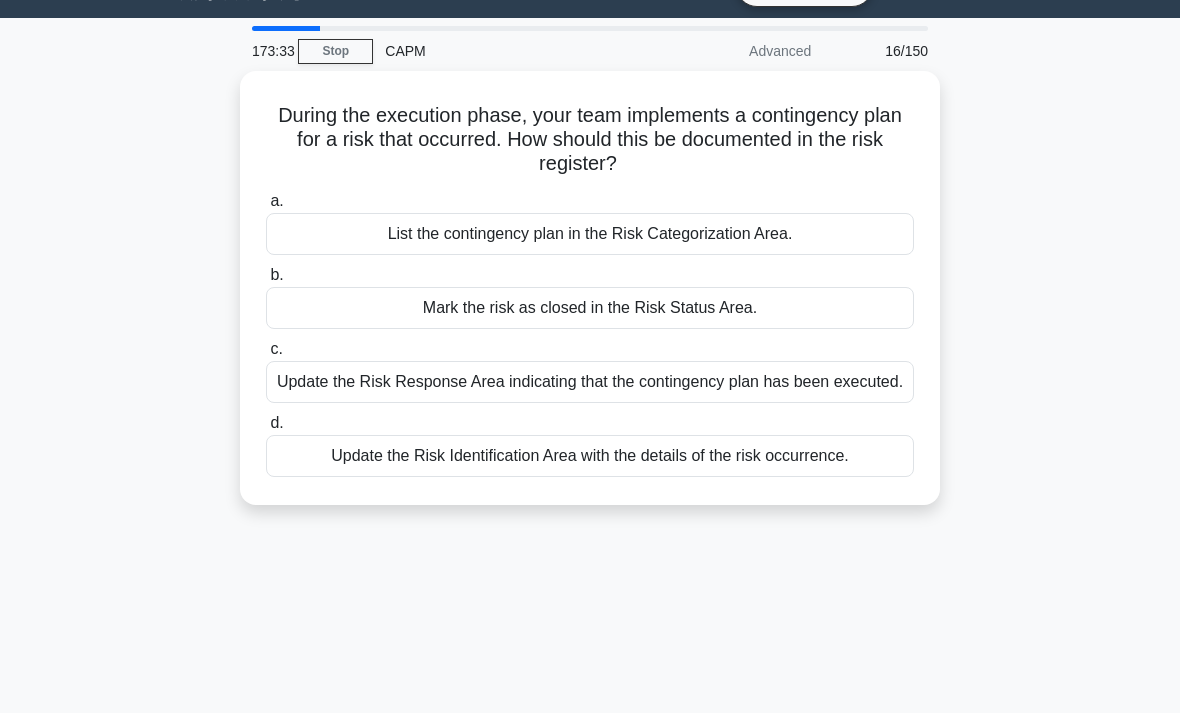 click on "Update the Risk Response Area indicating that the contingency plan has been executed." at bounding box center [590, 382] 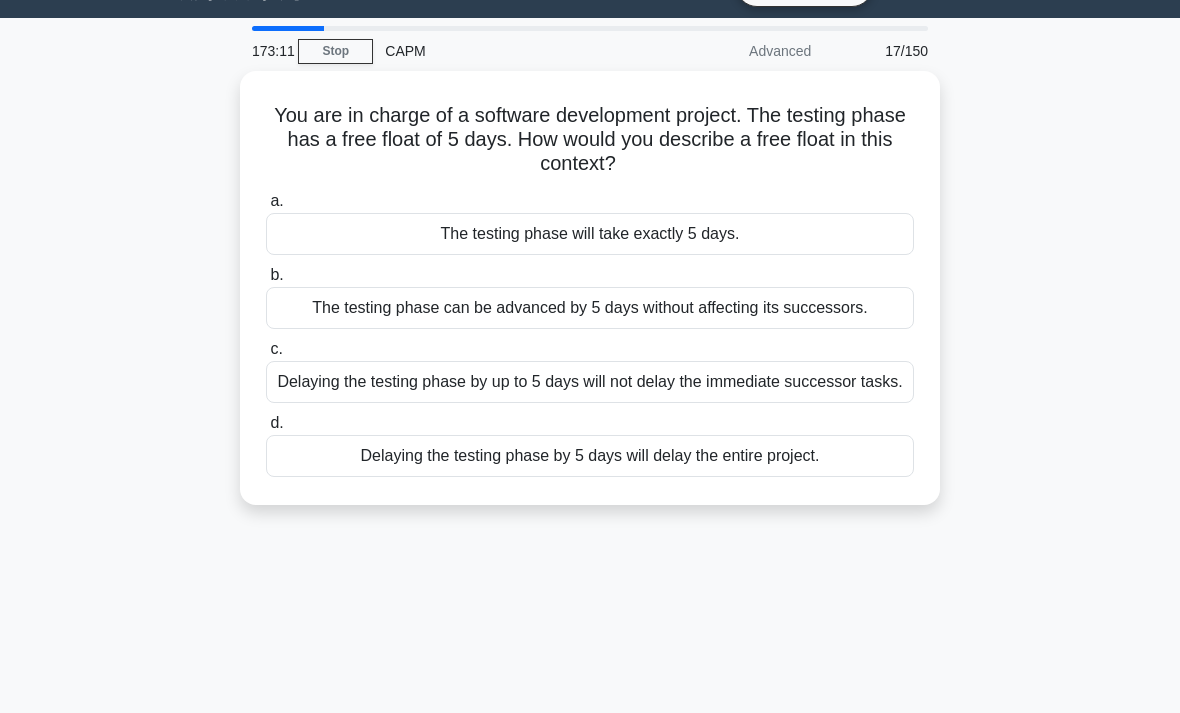 click on "Delaying the testing phase by up to 5 days will not delay the immediate successor tasks." at bounding box center (590, 382) 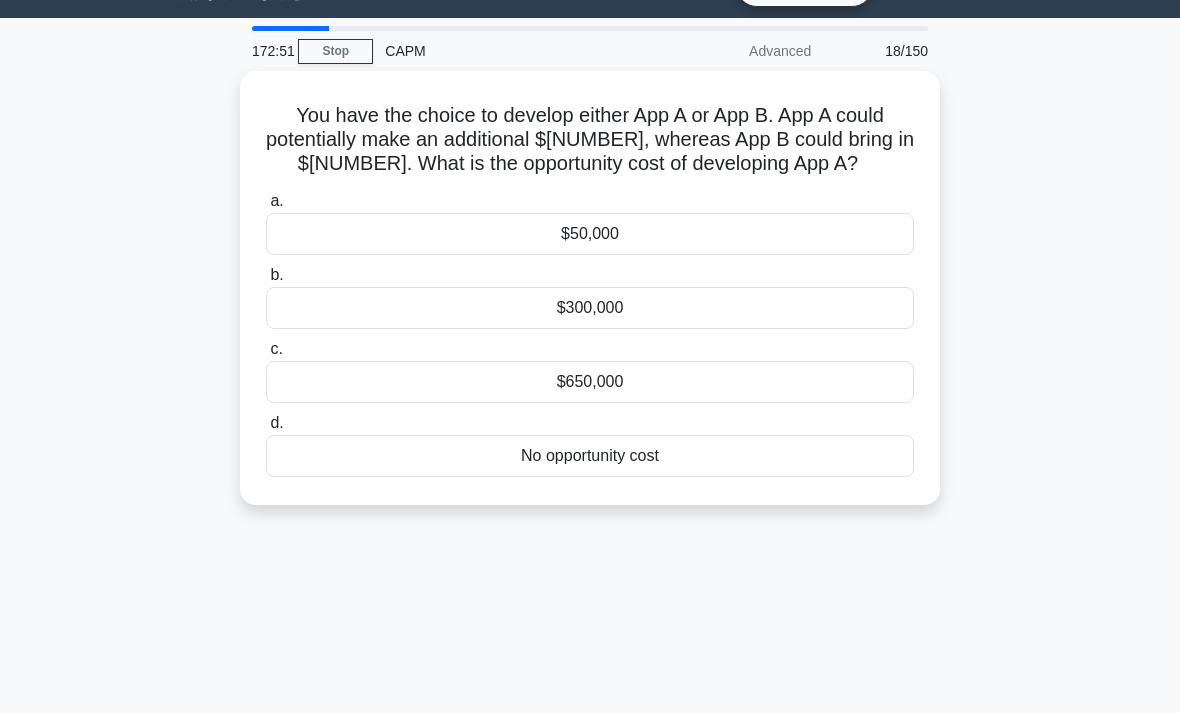 click on "$300,000" at bounding box center (590, 308) 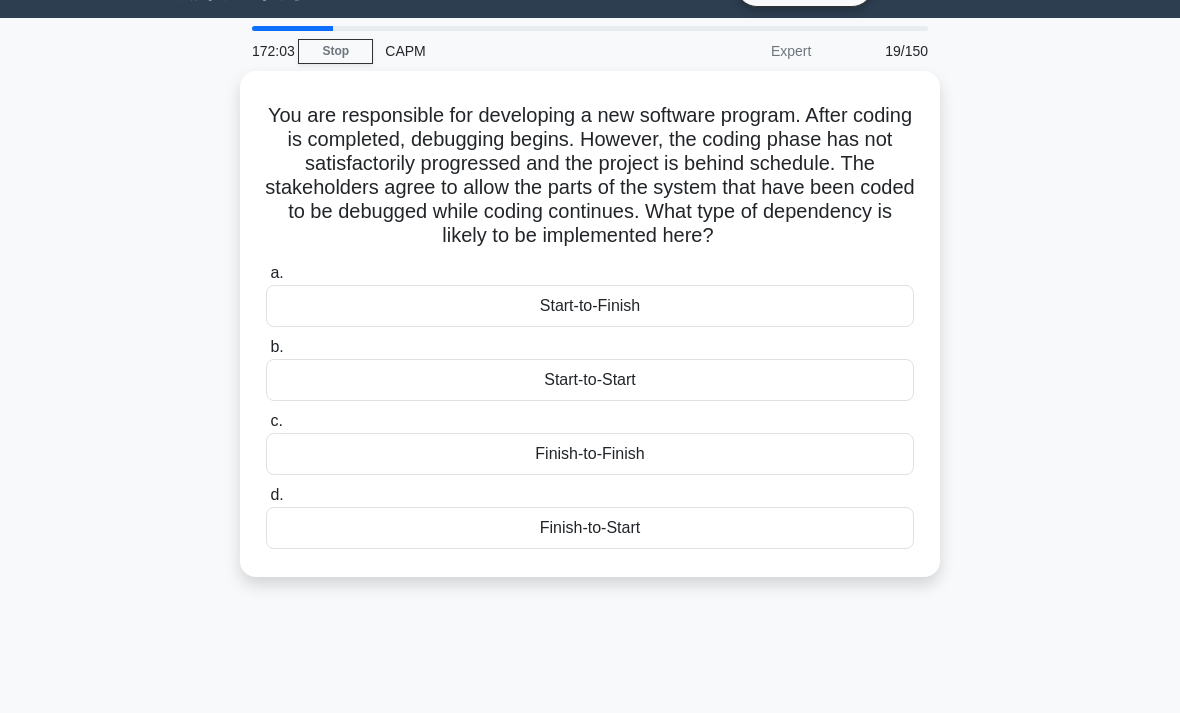 click on "Start-to-Start" at bounding box center [590, 380] 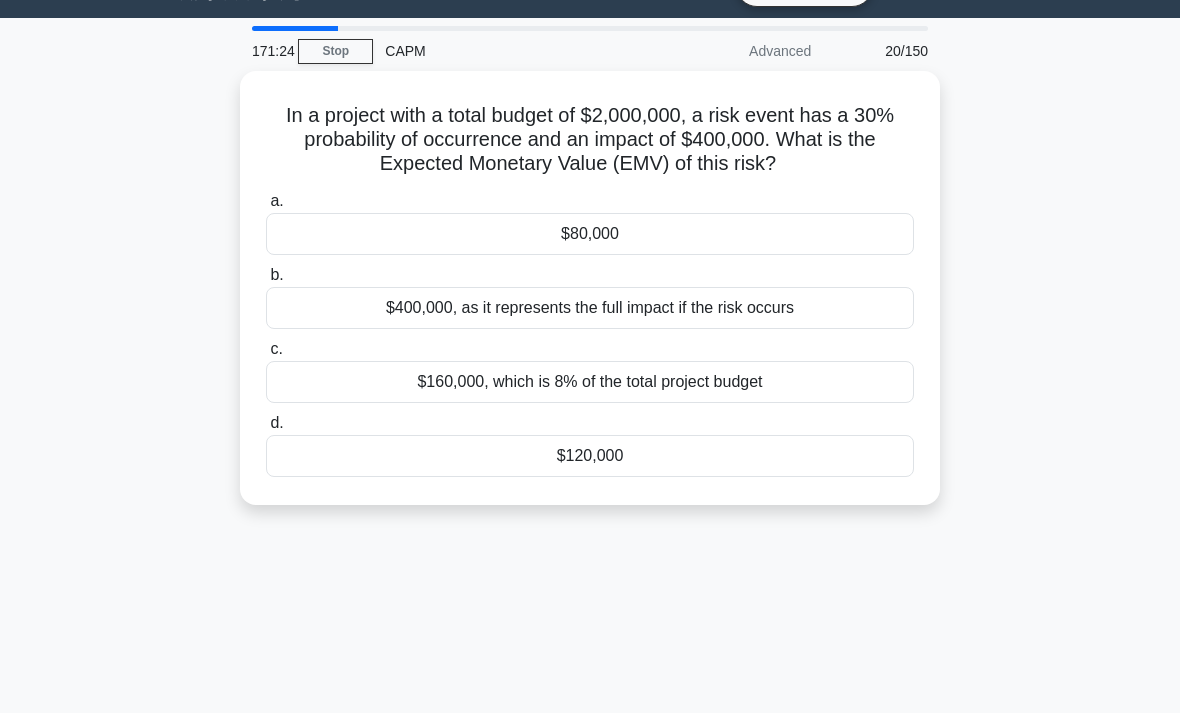 click on "$400,000, as it represents the full impact if the risk occurs" at bounding box center [590, 308] 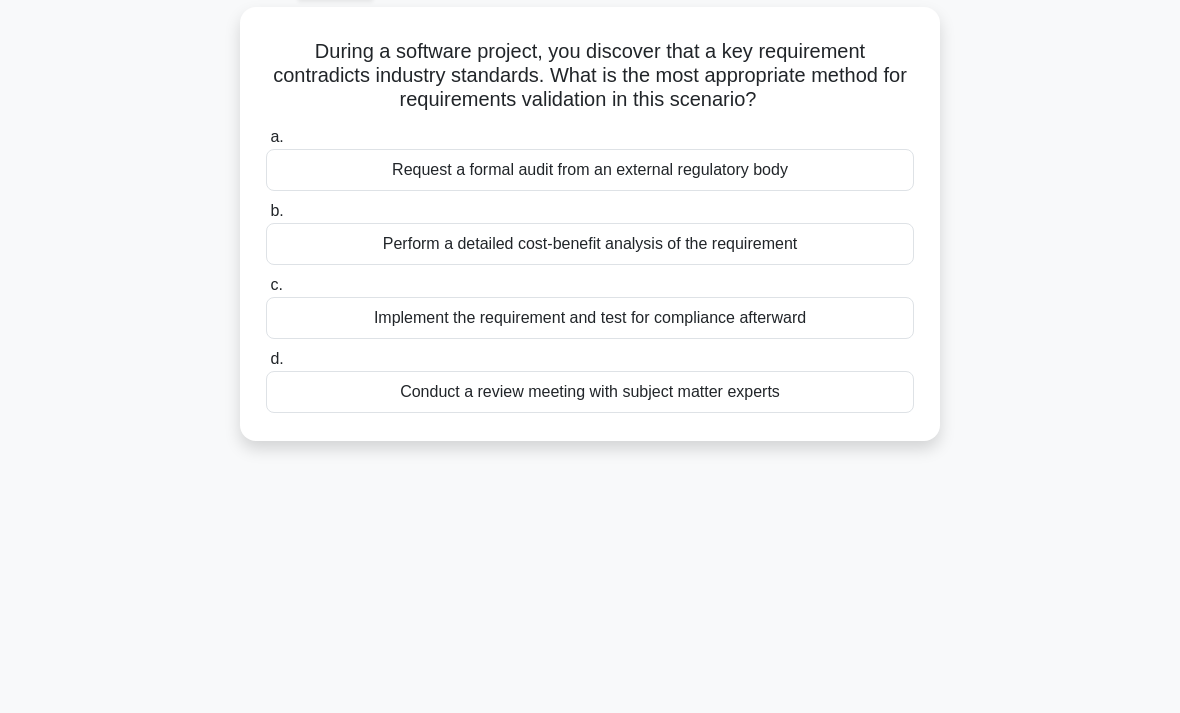 scroll, scrollTop: 0, scrollLeft: 0, axis: both 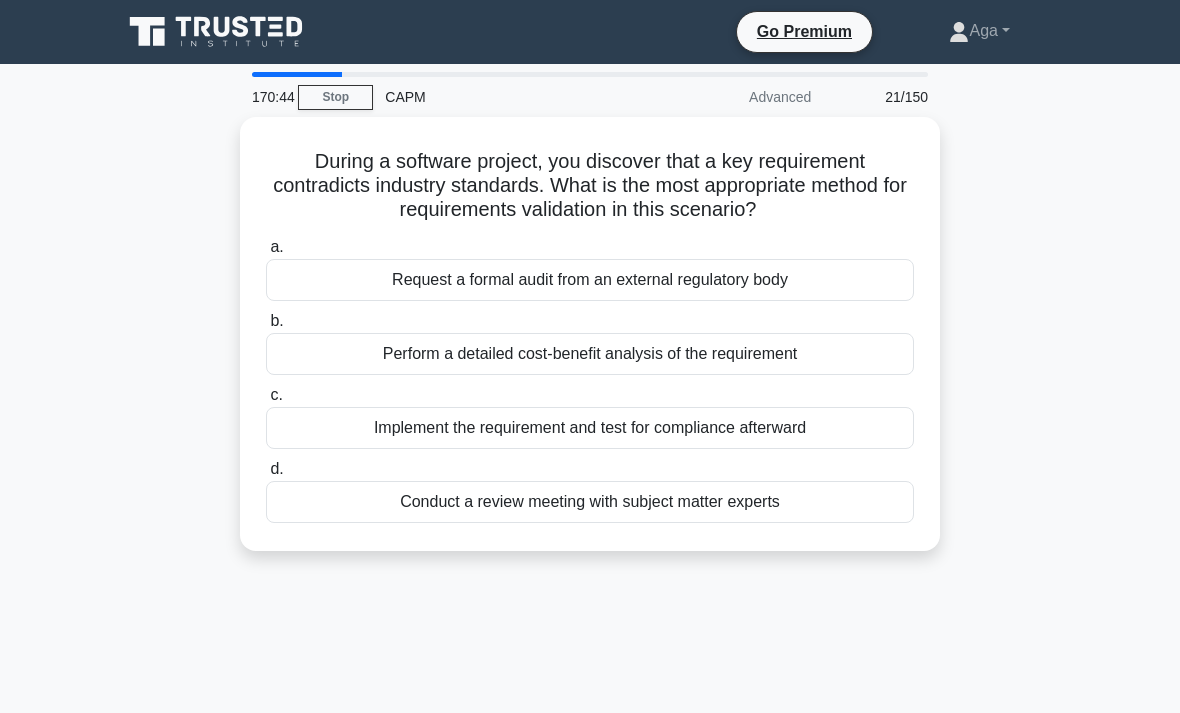 click on "Conduct a review meeting with subject matter experts" at bounding box center (590, 502) 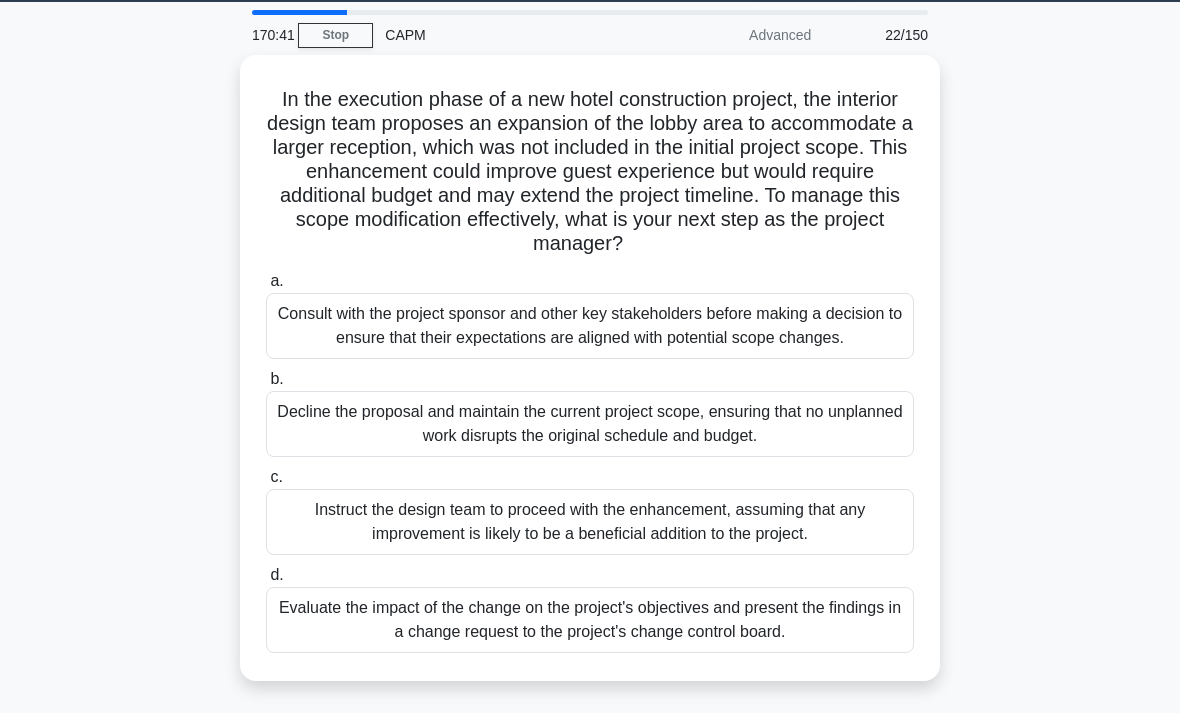 scroll, scrollTop: 61, scrollLeft: 0, axis: vertical 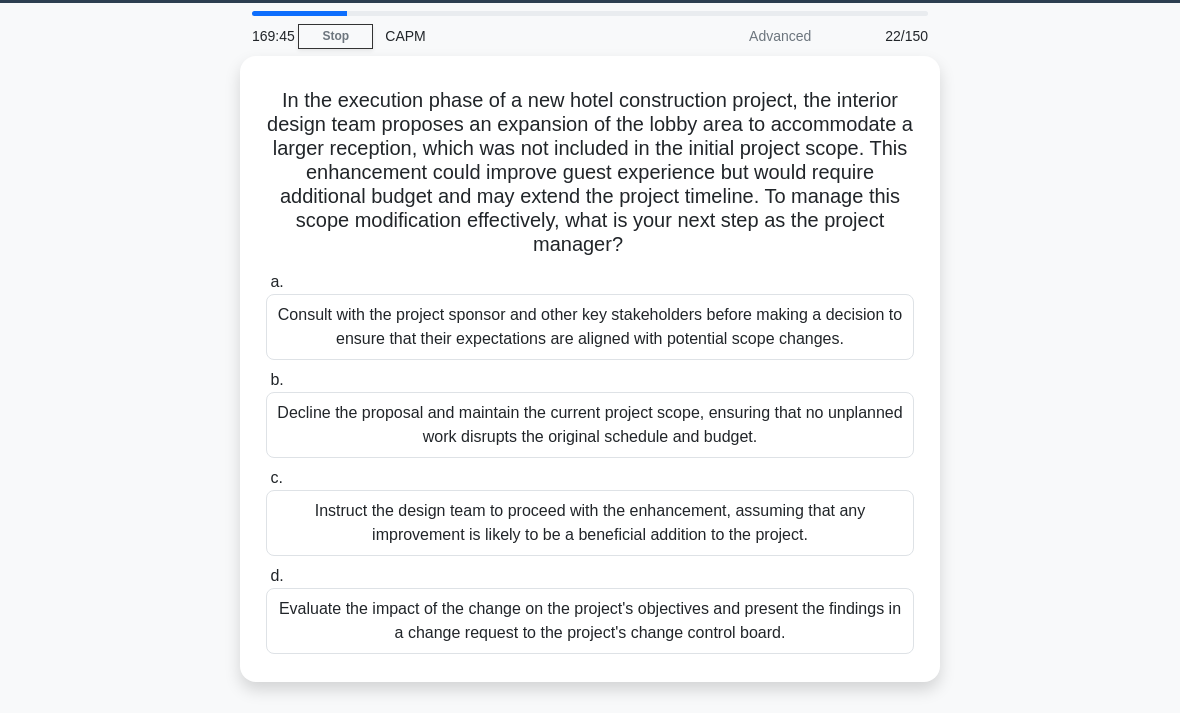 click on "Evaluate the impact of the change on the project's objectives and present the findings in a change request to the project's change control board." at bounding box center (590, 621) 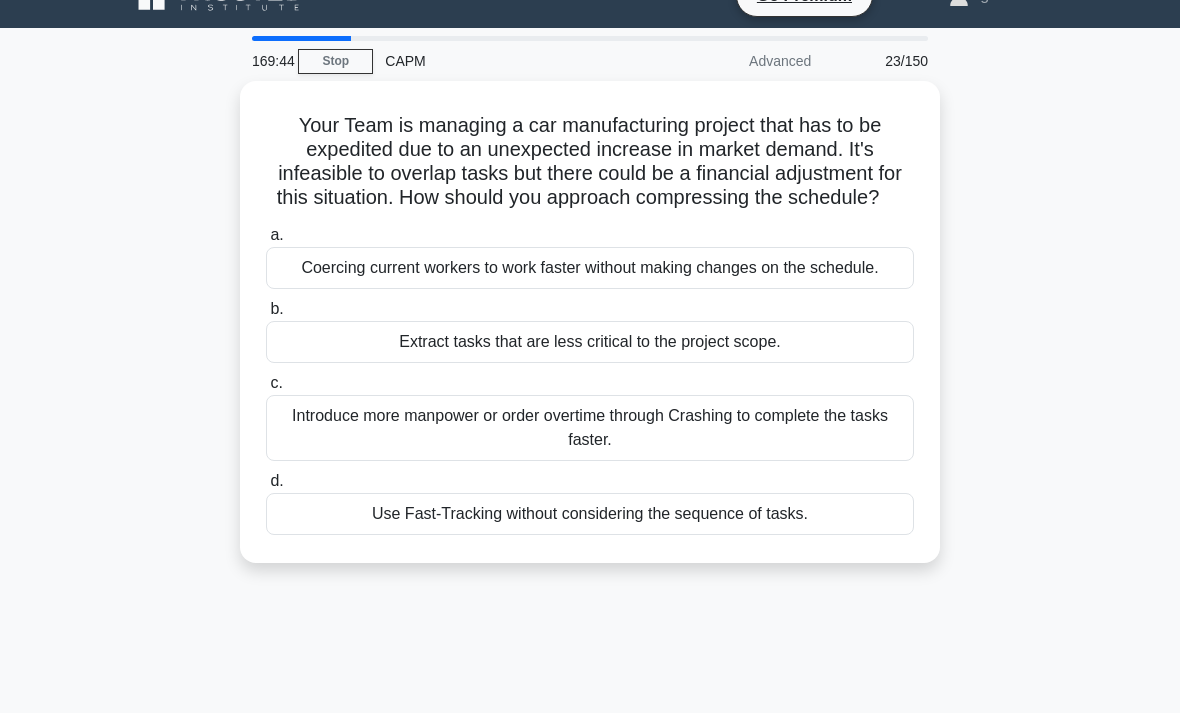 scroll, scrollTop: 0, scrollLeft: 0, axis: both 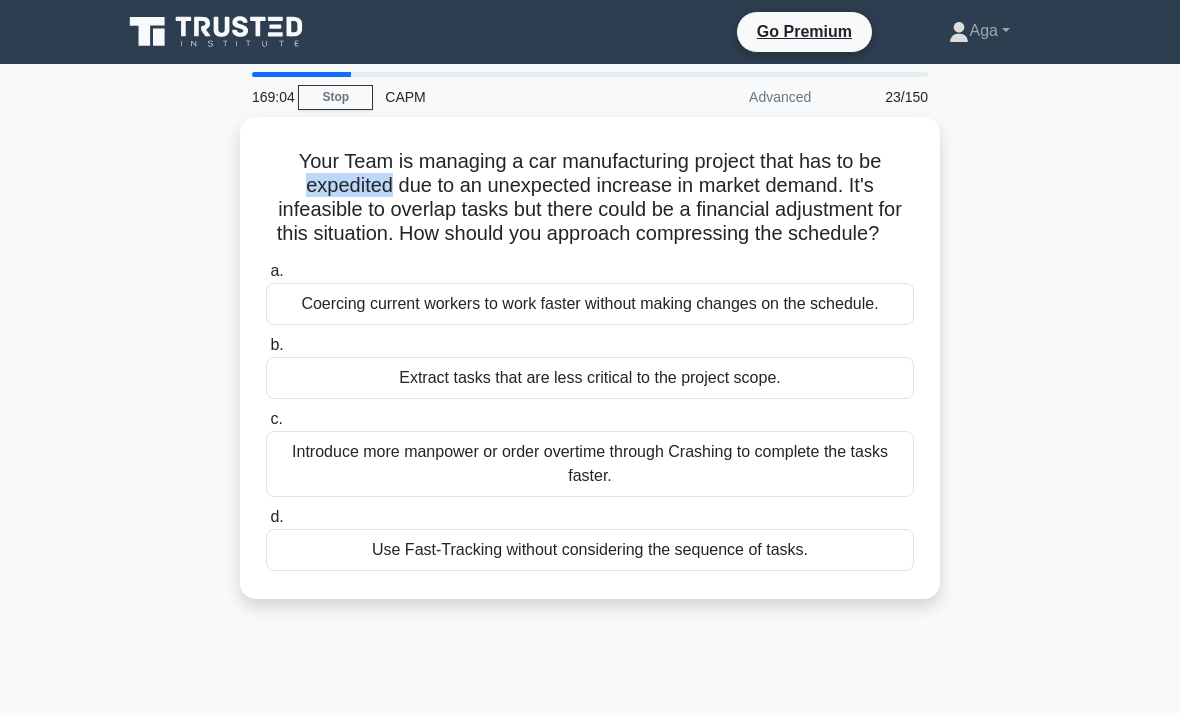 click on "169:04
Stop
CAPM
Advanced
23/150
Your Team is managing a car manufacturing project that has to be expedited due to an unexpected increase in market demand. It's infeasible to overlap tasks but there could be a financial adjustment for this situation. How should you approach compressing the schedule?
.spinner_0XTQ{transform-origin:center;animation:spinner_y6GP .75s linear infinite}@keyframes spinner_y6GP{100%{transform:rotate(360deg)}}
a. b. c." at bounding box center (590, 572) 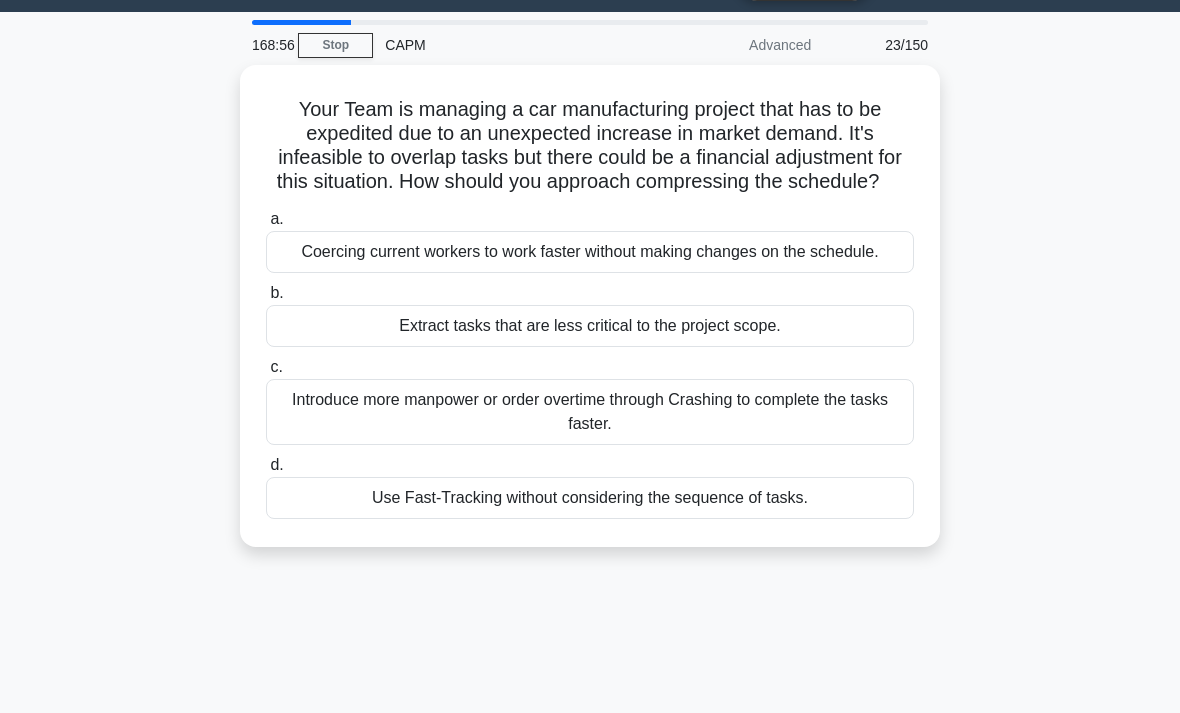 scroll, scrollTop: 57, scrollLeft: 0, axis: vertical 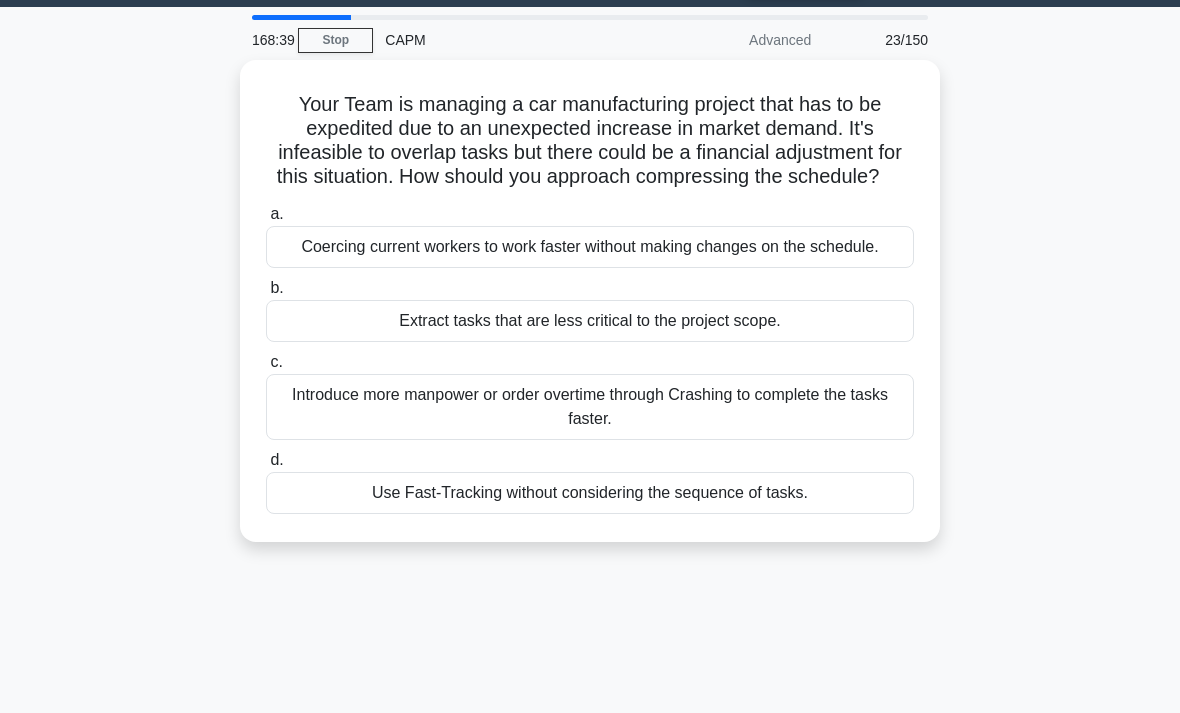 click on "Extract tasks that are less critical to the project scope." at bounding box center (590, 321) 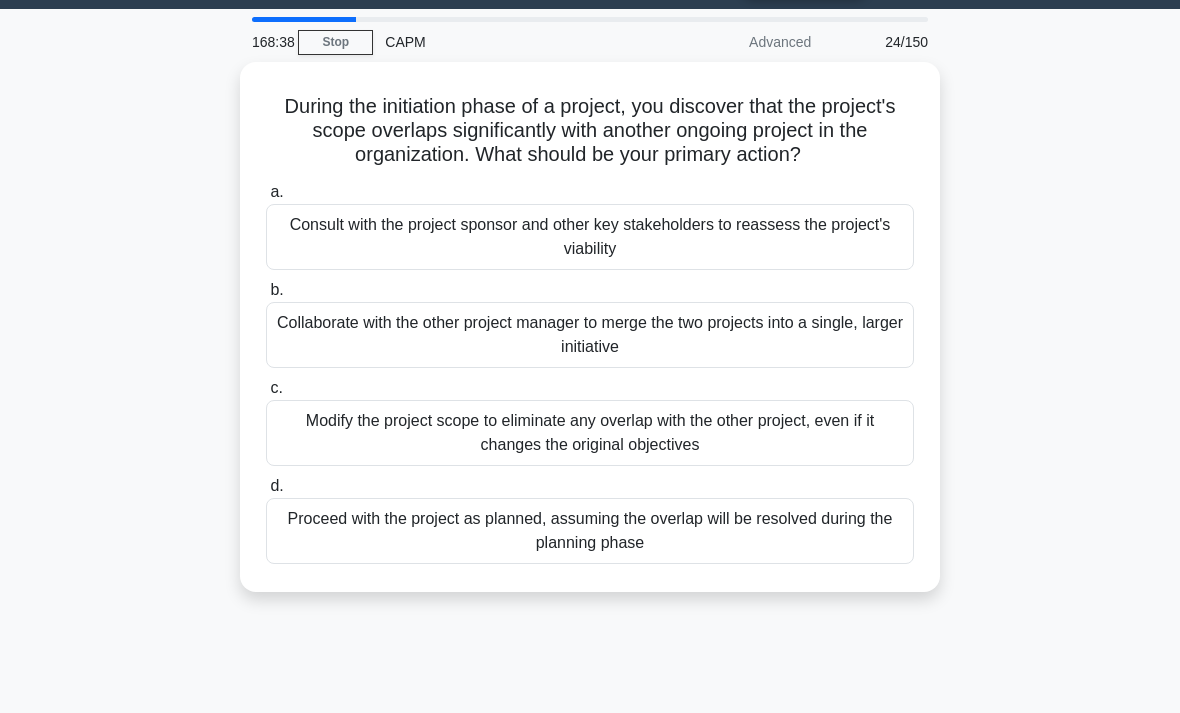 scroll, scrollTop: 56, scrollLeft: 0, axis: vertical 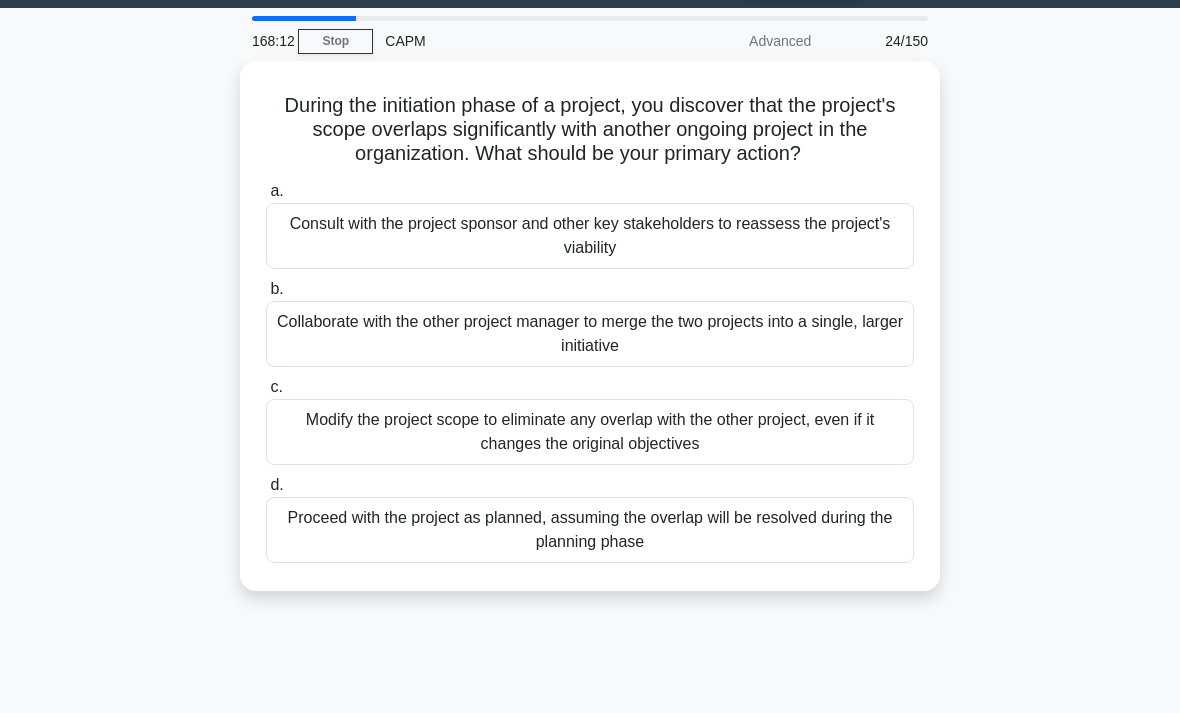 click on "Consult with the project sponsor and other key stakeholders to reassess the project's viability" at bounding box center (590, 236) 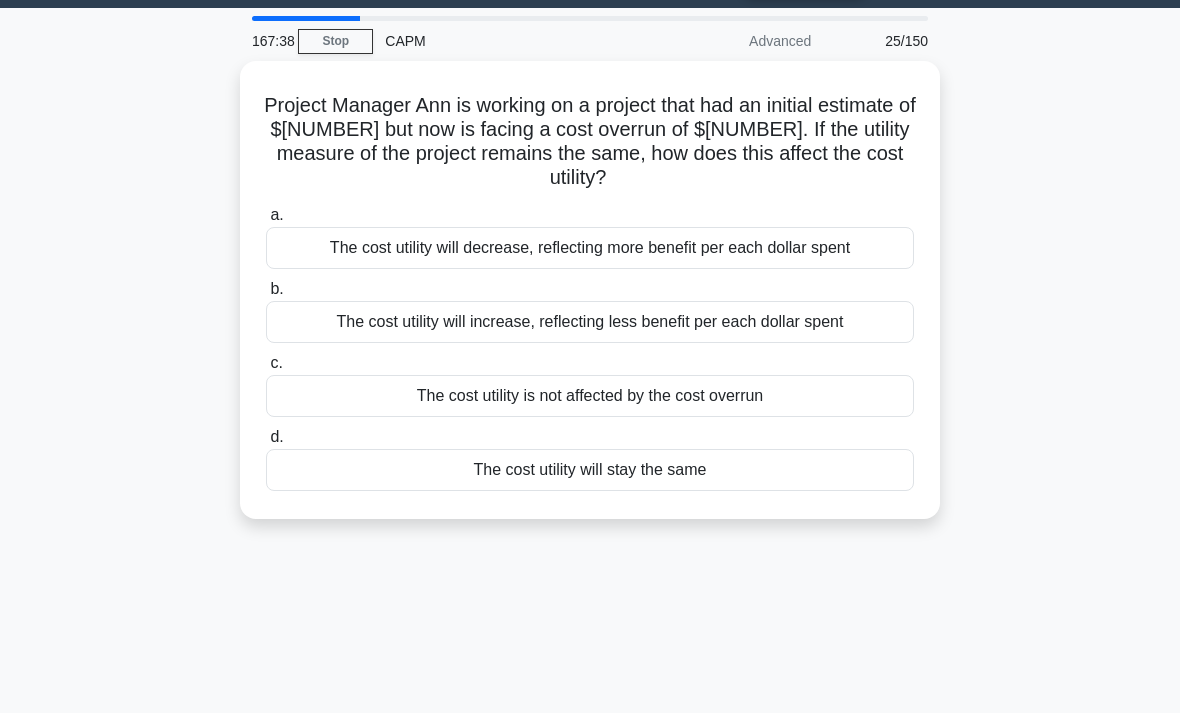 click on "The cost utility will stay the same" at bounding box center [590, 470] 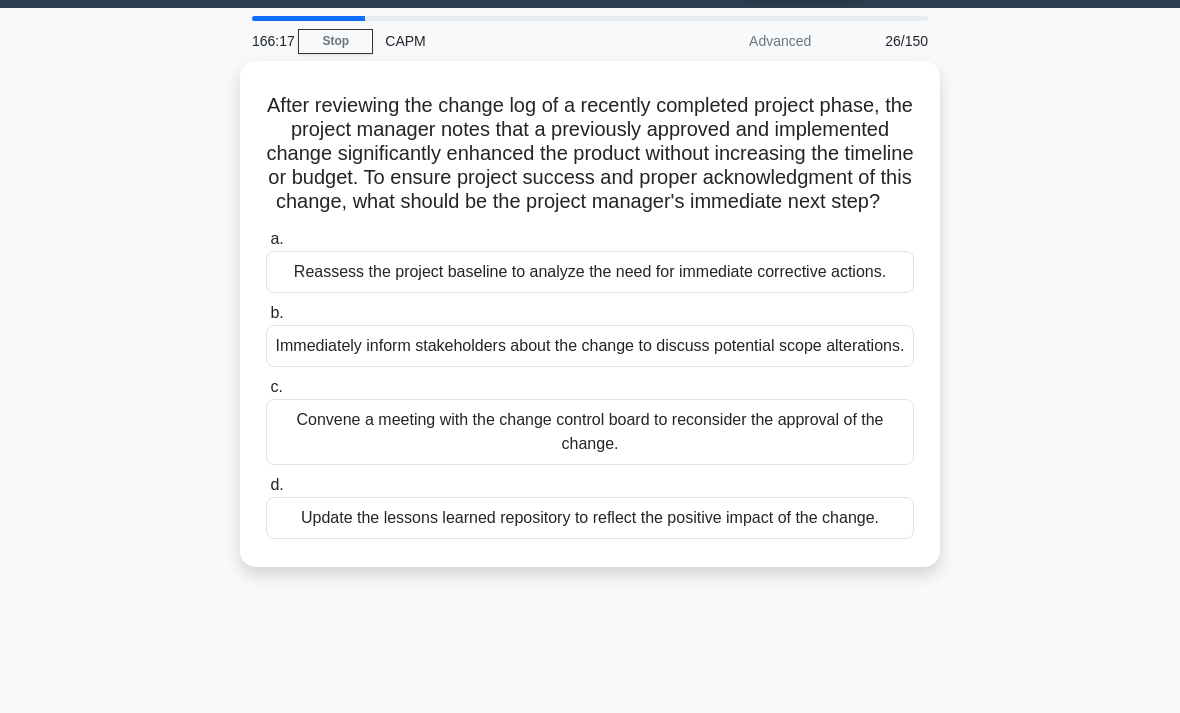 click on "Convene a meeting with the change control board to reconsider the approval of the change." at bounding box center [590, 432] 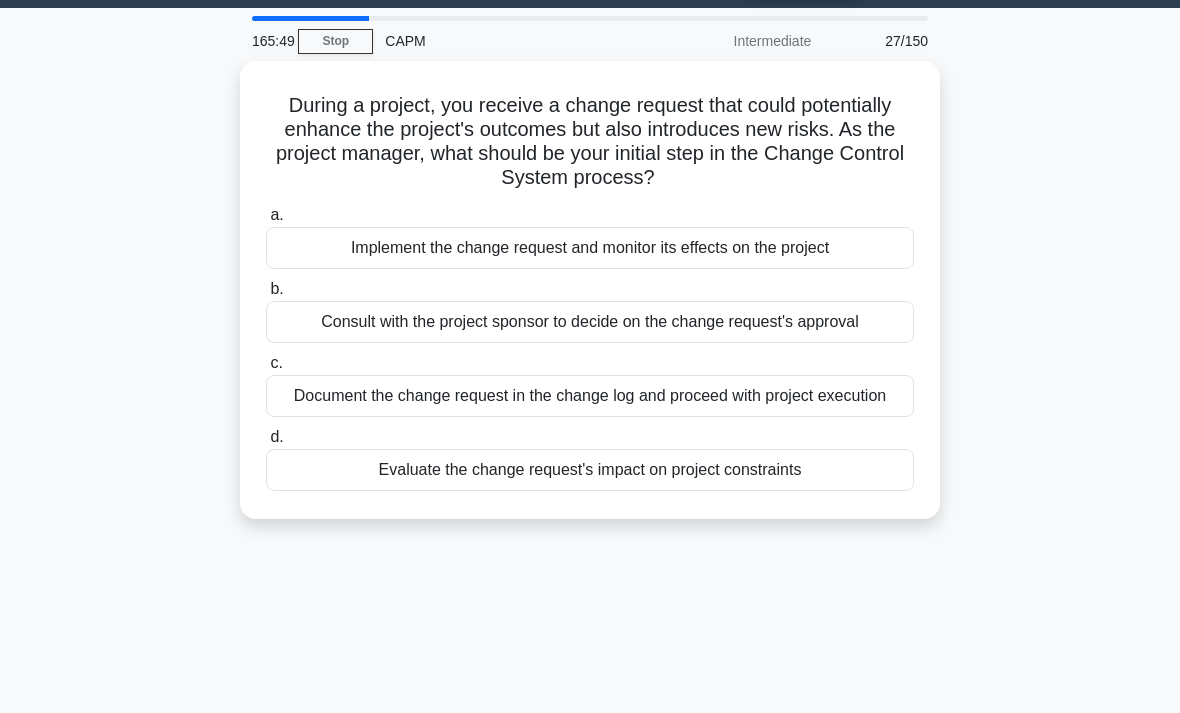 click on "Evaluate the change request's impact on project constraints" at bounding box center (590, 470) 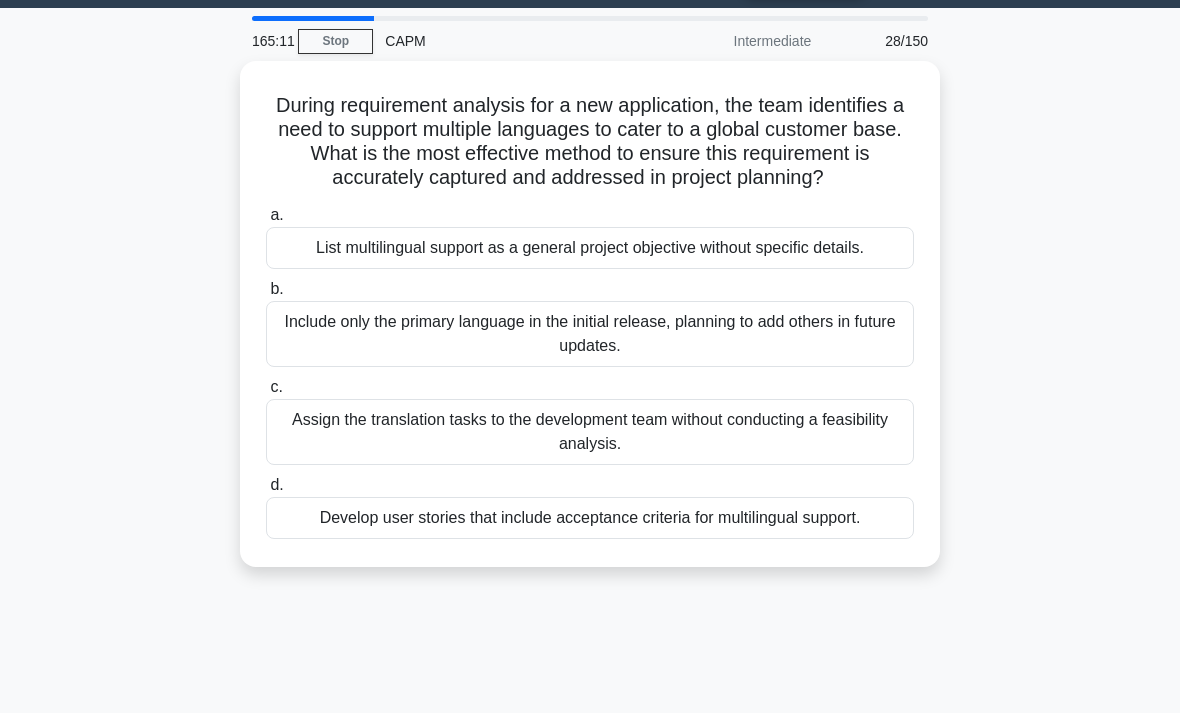 click on "Develop user stories that include acceptance criteria for multilingual support." at bounding box center (590, 518) 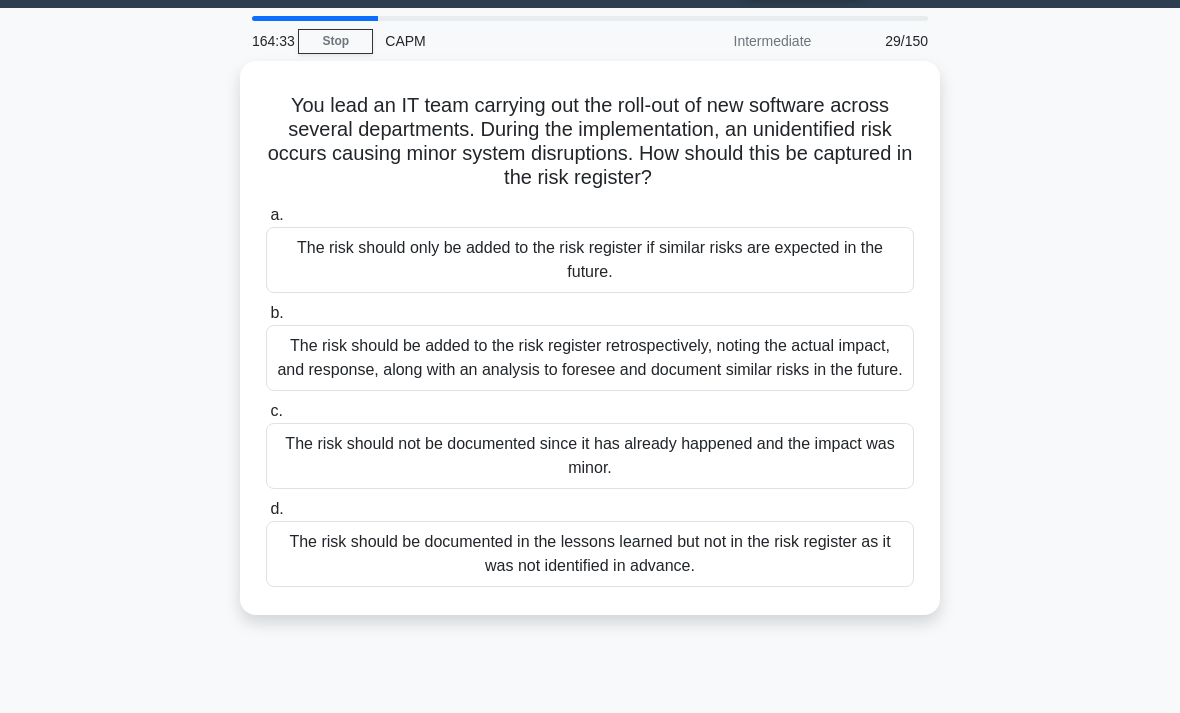 click on "The risk should be added to the risk register retrospectively, noting the actual impact, and response, along with an analysis to foresee and document similar risks in the future." at bounding box center (590, 358) 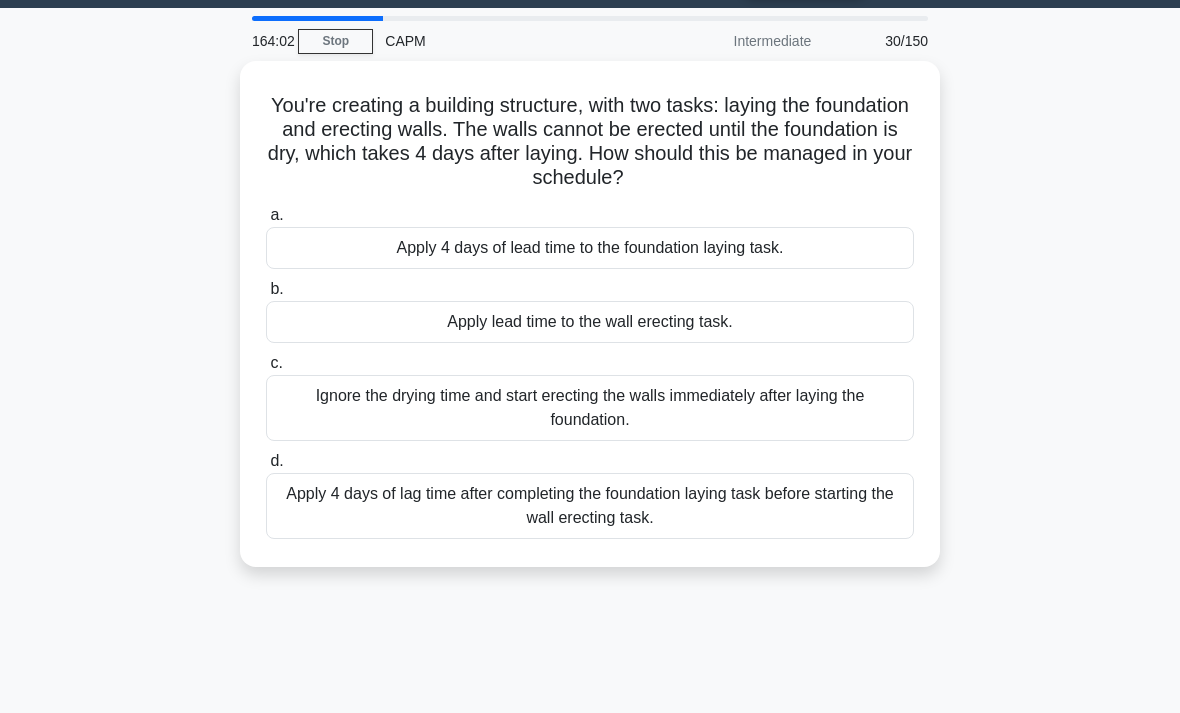 click on "Apply 4 days of lag time after completing the foundation laying task before starting the wall erecting task." at bounding box center (590, 506) 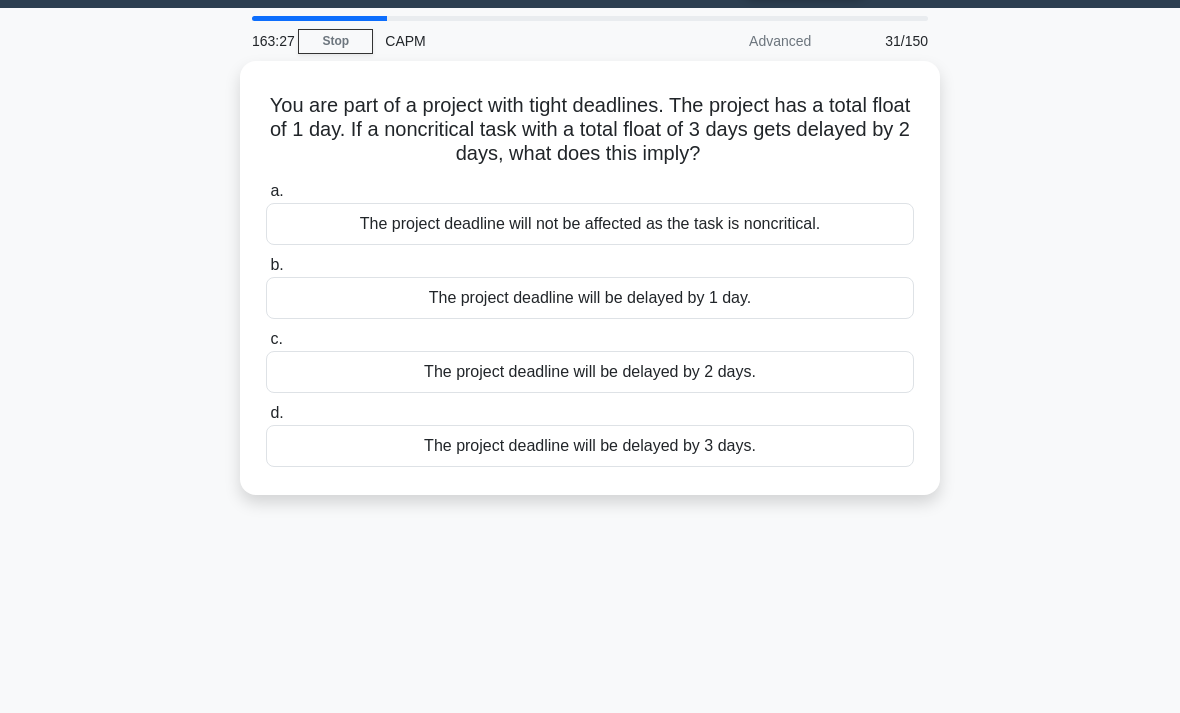 click on "a.
The project deadline will not be affected as the task is noncritical.
b.
The project deadline will be delayed by [NUMBER] day.
c. d." at bounding box center [590, 323] 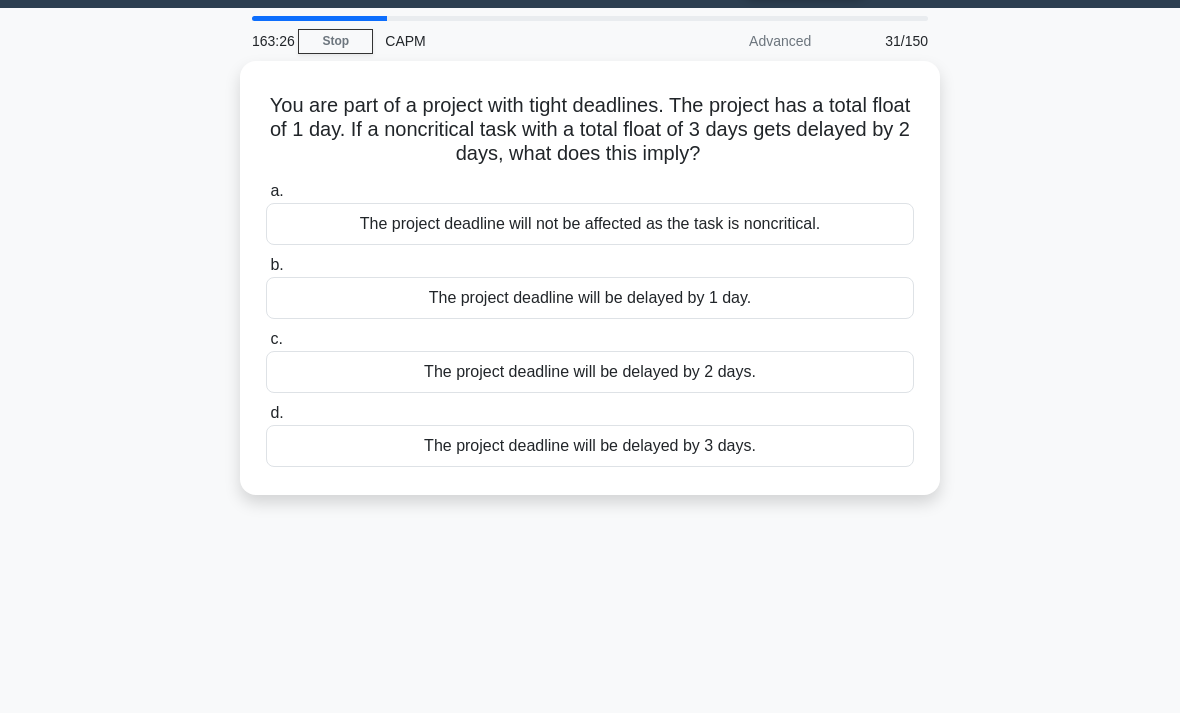 click on "The project deadline will be delayed by 1 day." at bounding box center [590, 298] 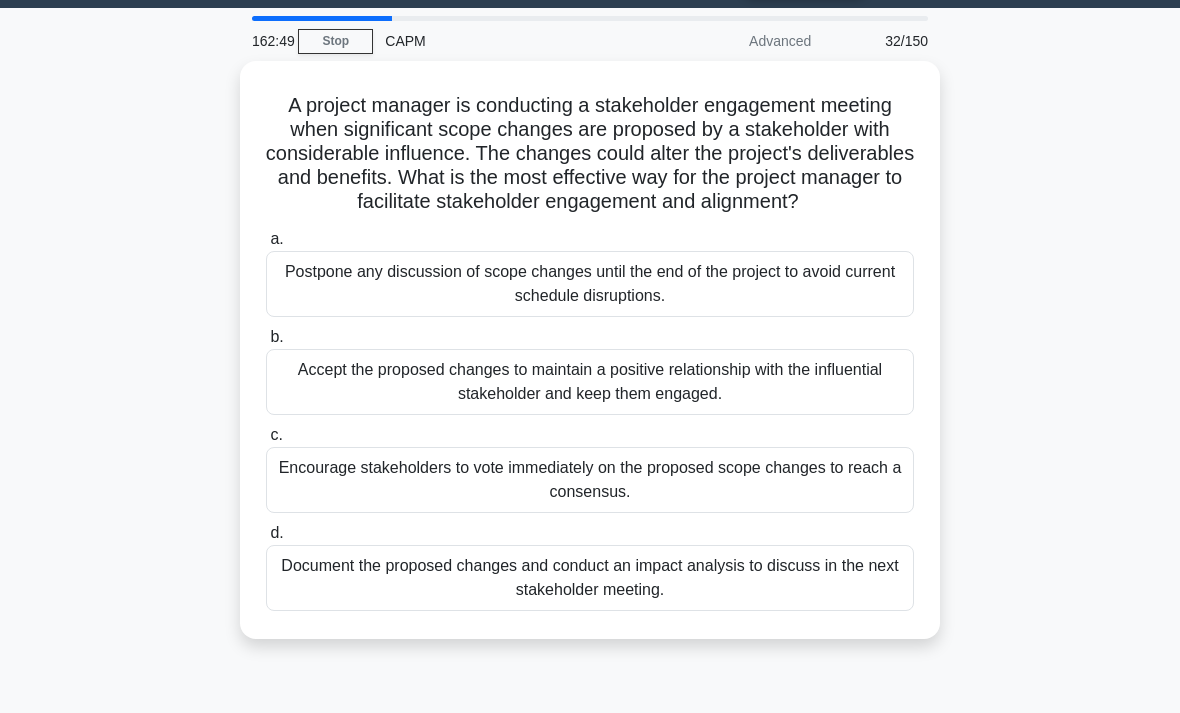 click on "Document the proposed changes and conduct an impact analysis to discuss in the next stakeholder meeting." at bounding box center [590, 578] 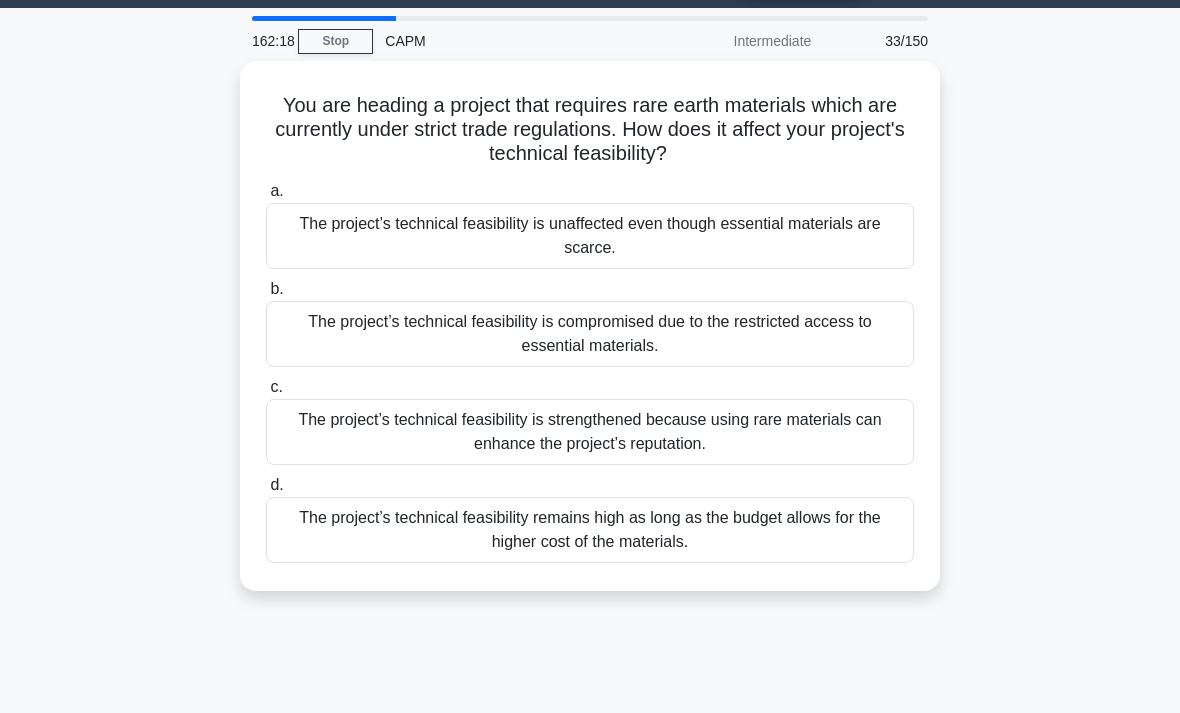 click on "The project’s technical feasibility remains high as long as the budget allows for the higher cost of the materials." at bounding box center (590, 530) 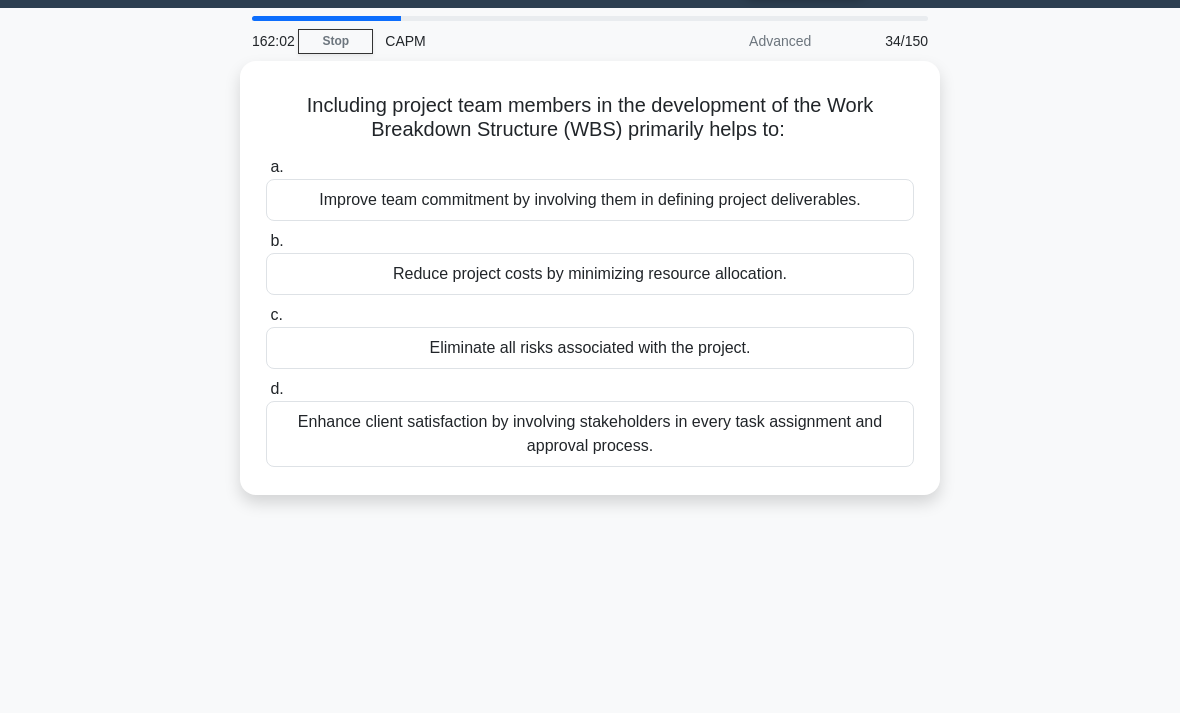 click on "a.
Improve team commitment by involving them in defining project deliverables.
b.
Reduce project costs by minimizing resource allocation.
c. d." at bounding box center [590, 311] 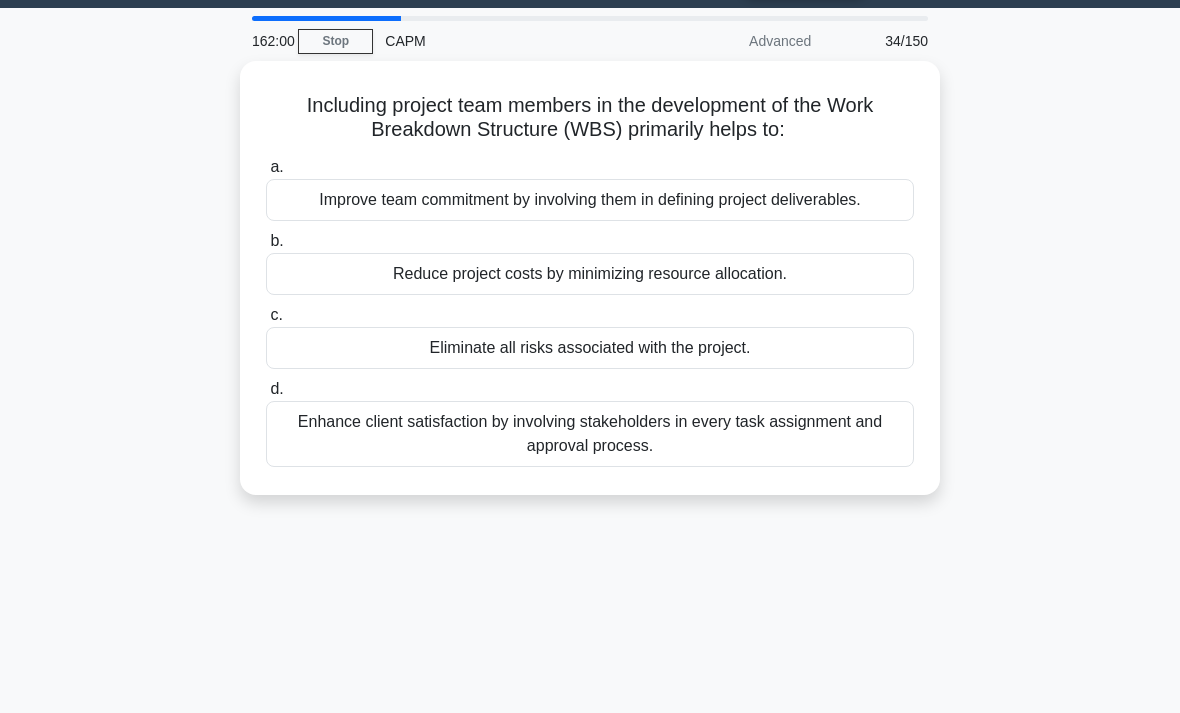click on "Improve team commitment by involving them in defining project deliverables." at bounding box center [590, 200] 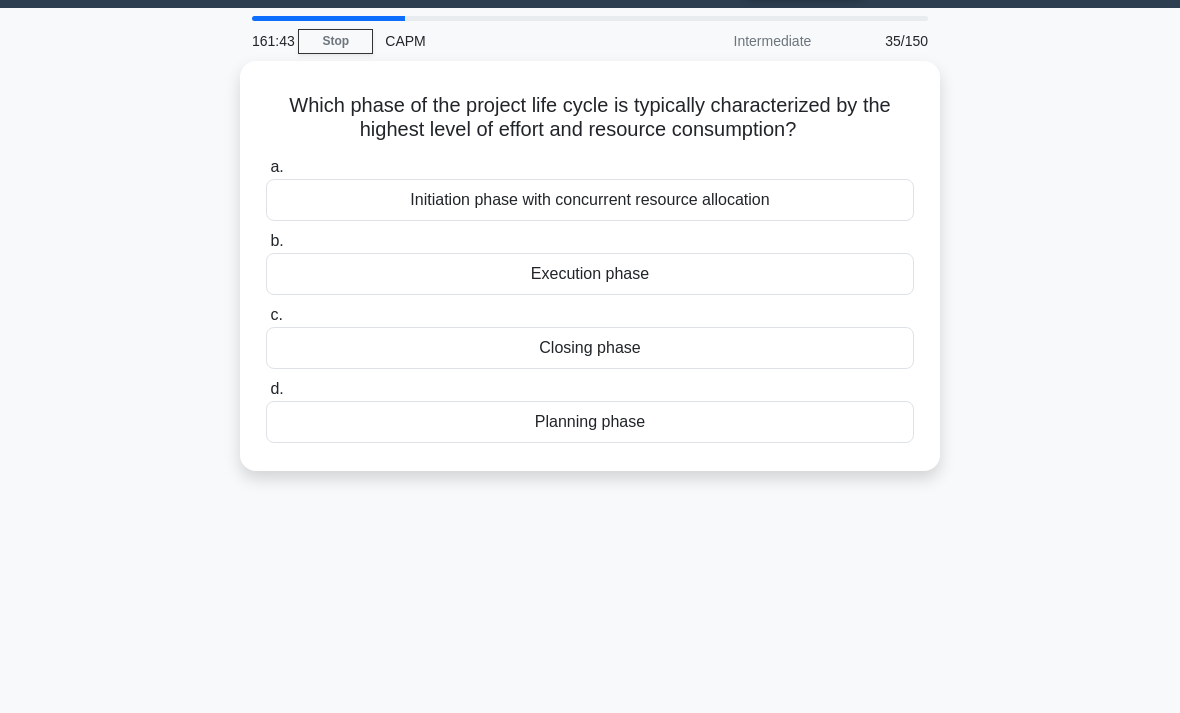 click on "Execution phase" at bounding box center [590, 274] 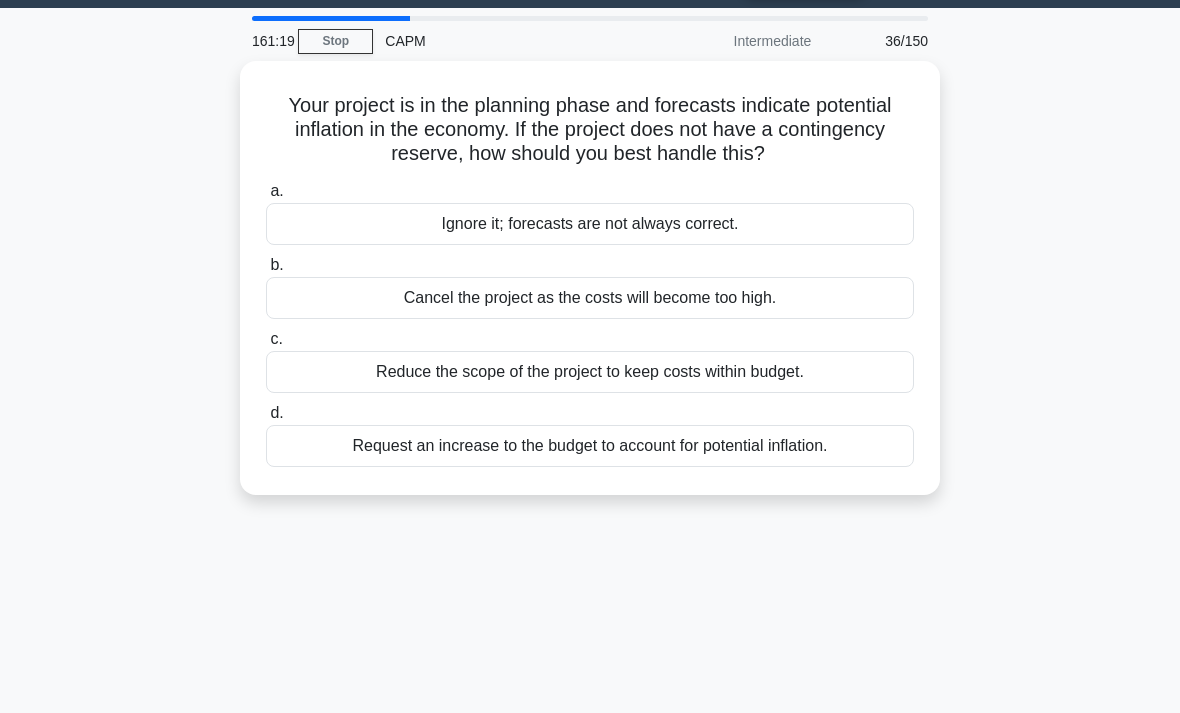 click on "Request an increase to the budget to account for potential inflation." at bounding box center (590, 446) 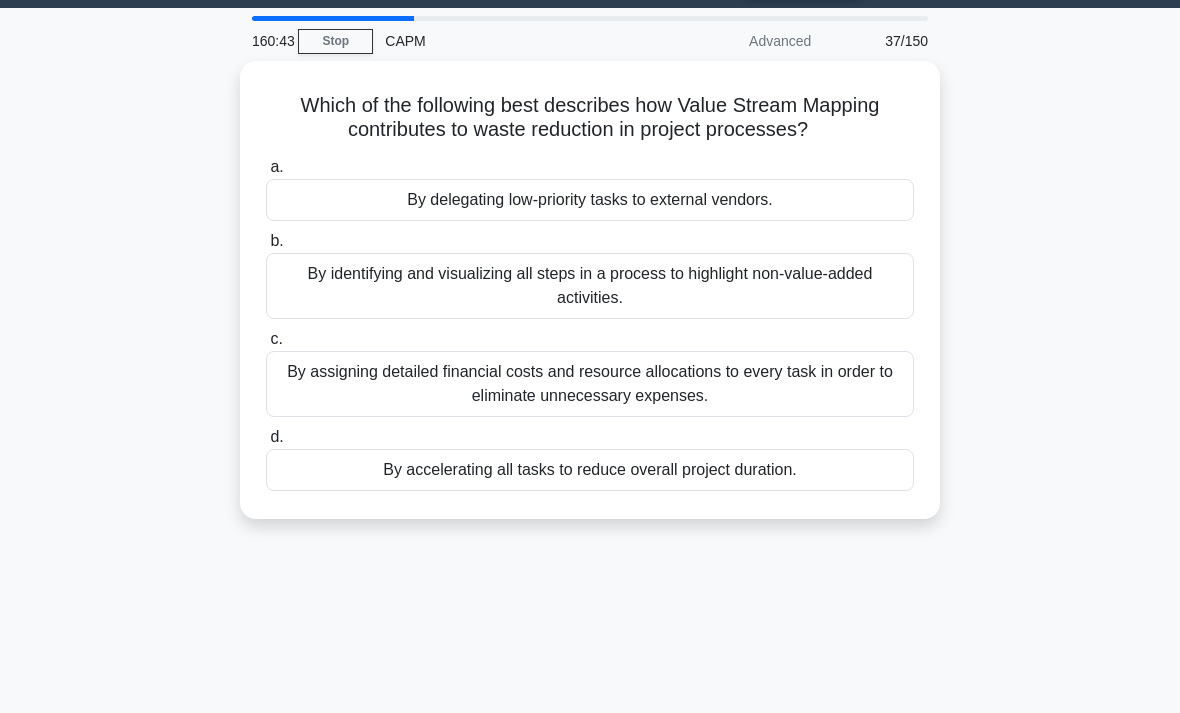 click on "By identifying and visualizing all steps in a process to highlight non-value-added activities." at bounding box center (590, 286) 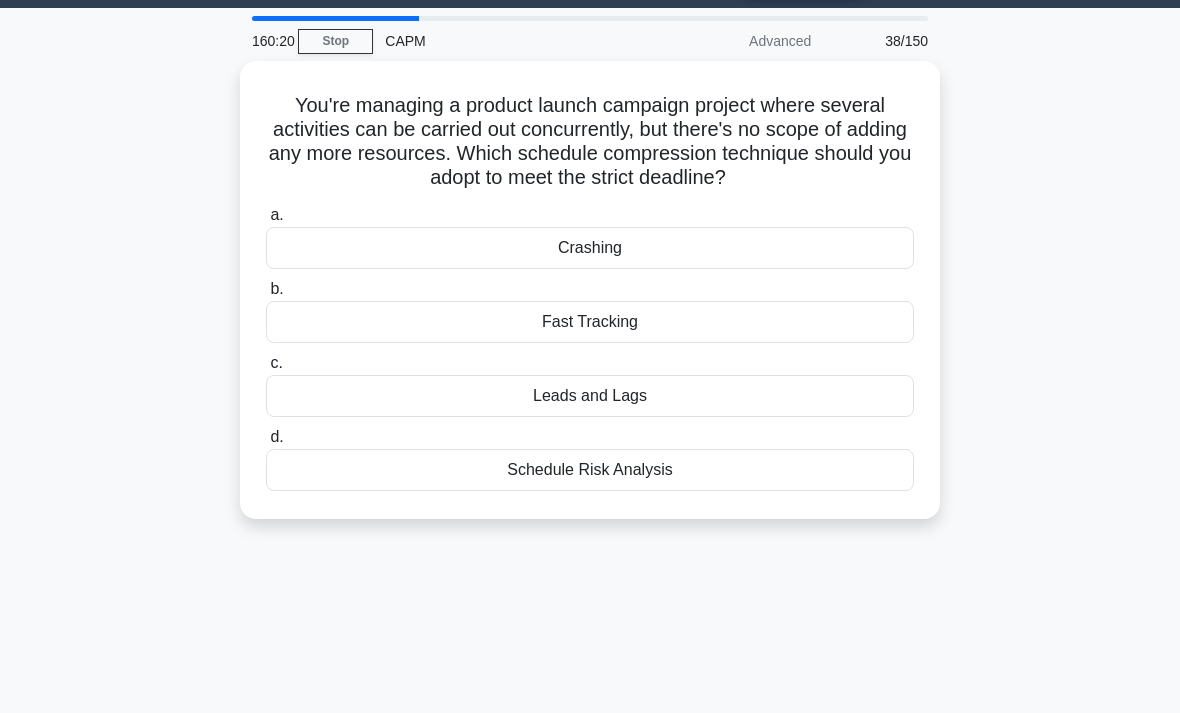 click on "Crashing" at bounding box center [590, 248] 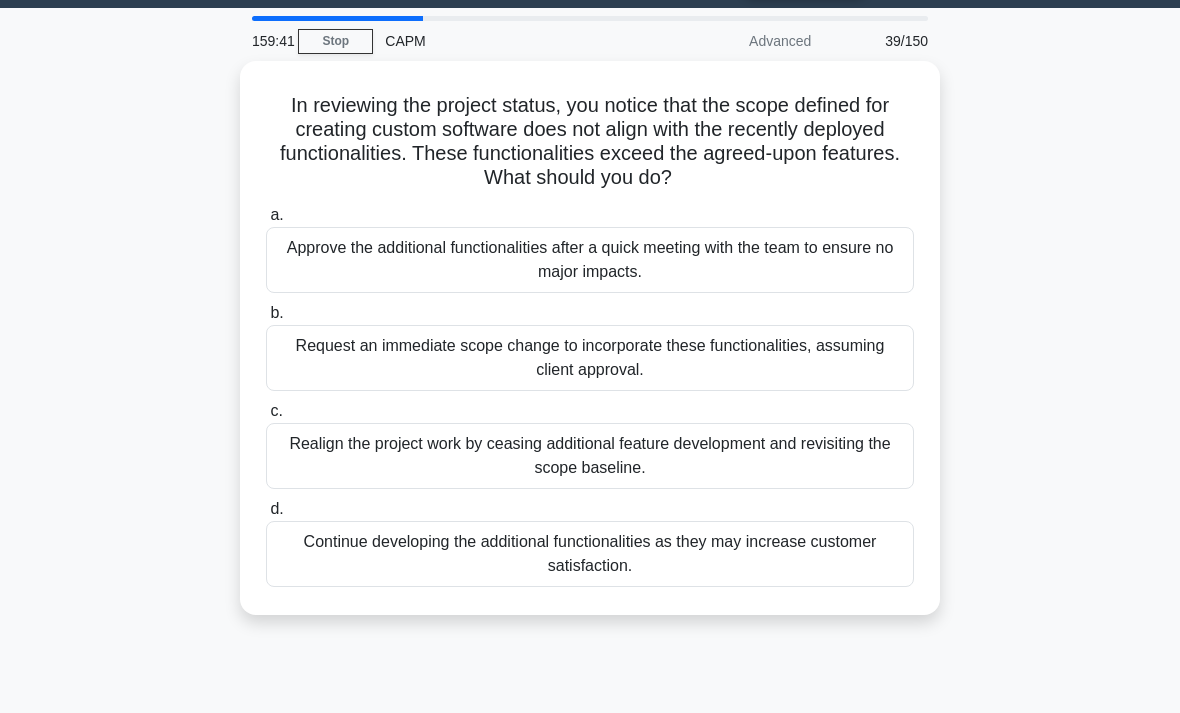click on "Realign the project work by ceasing additional feature development and revisiting the scope baseline." at bounding box center (590, 456) 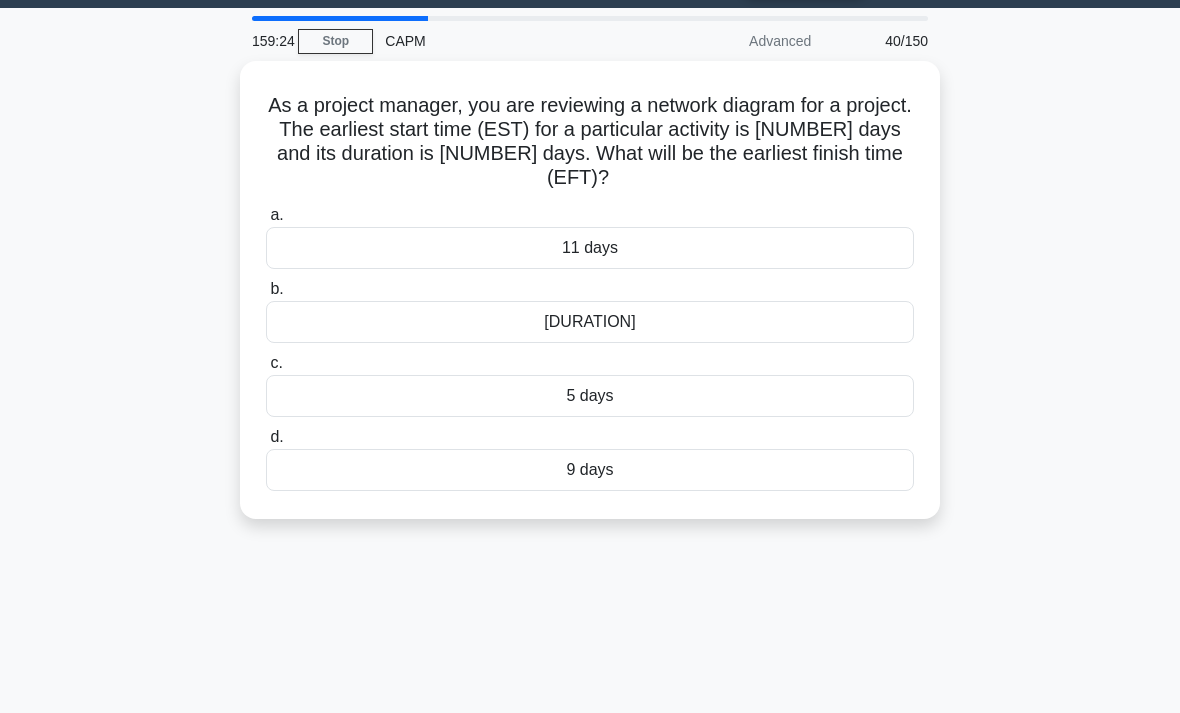 click on "9 days" at bounding box center [590, 470] 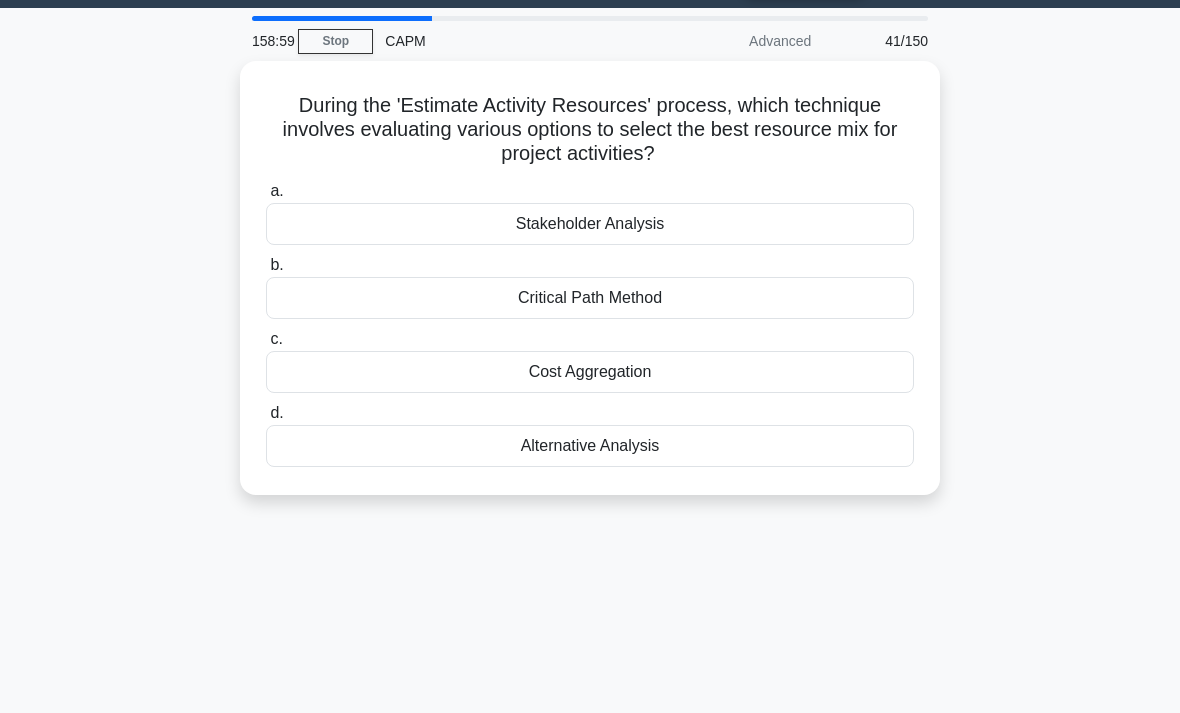 click on "Critical Path Method" at bounding box center (590, 298) 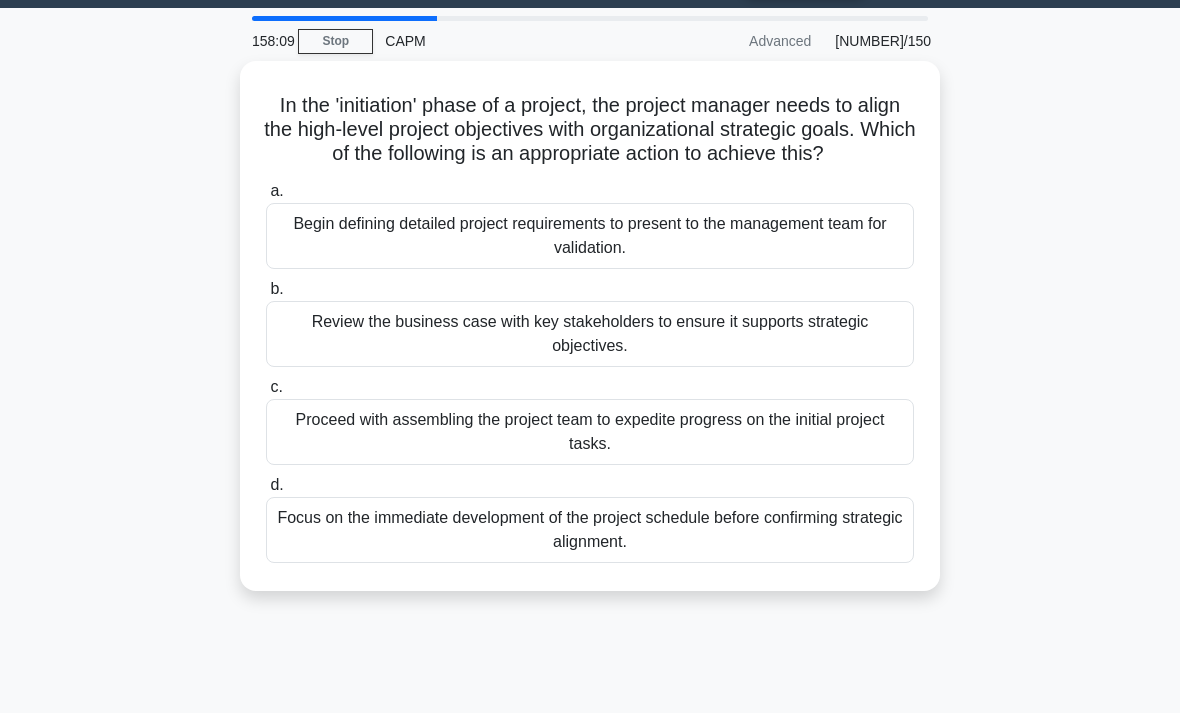 click on "Review the business case with key stakeholders to ensure it supports strategic objectives." at bounding box center [590, 334] 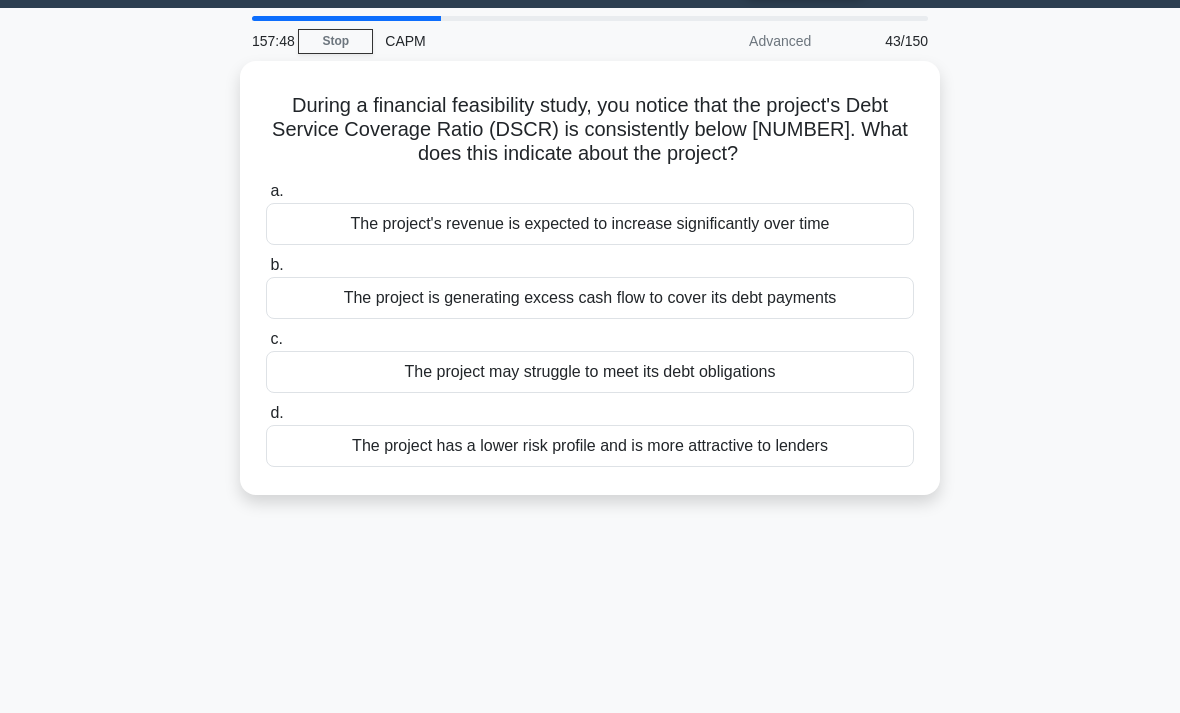 click on "The project may struggle to meet its debt obligations" at bounding box center [590, 372] 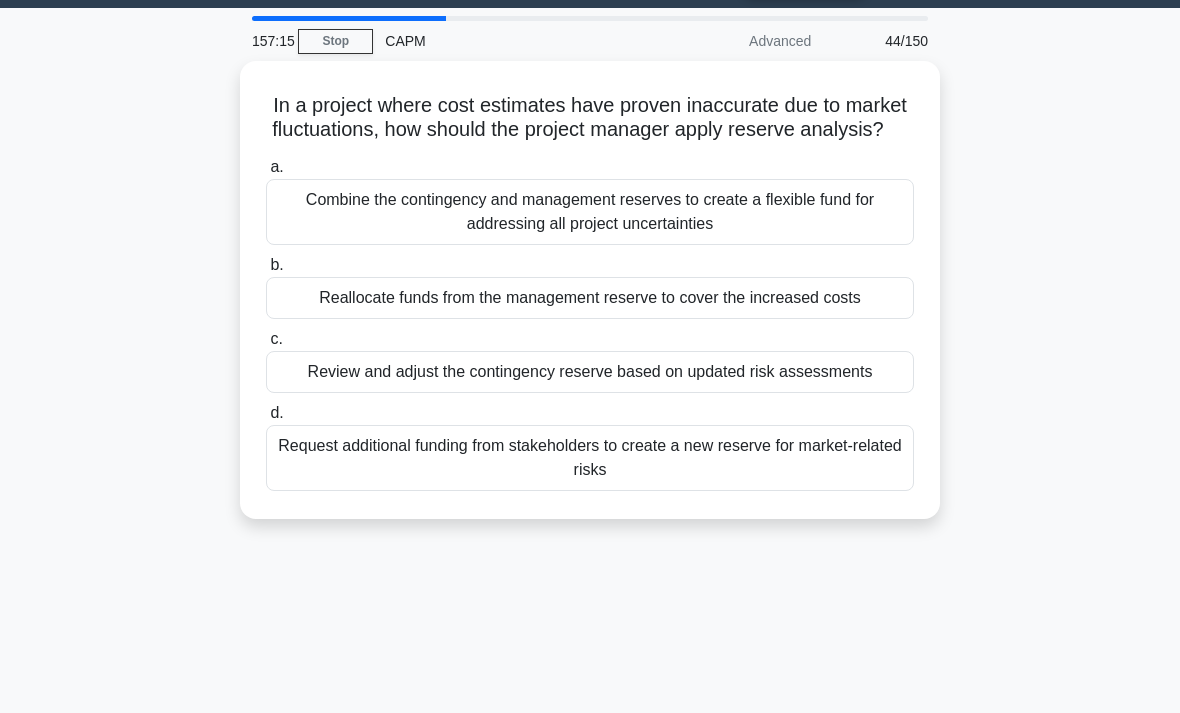 click on "Reallocate funds from the management reserve to cover the increased costs" at bounding box center [590, 298] 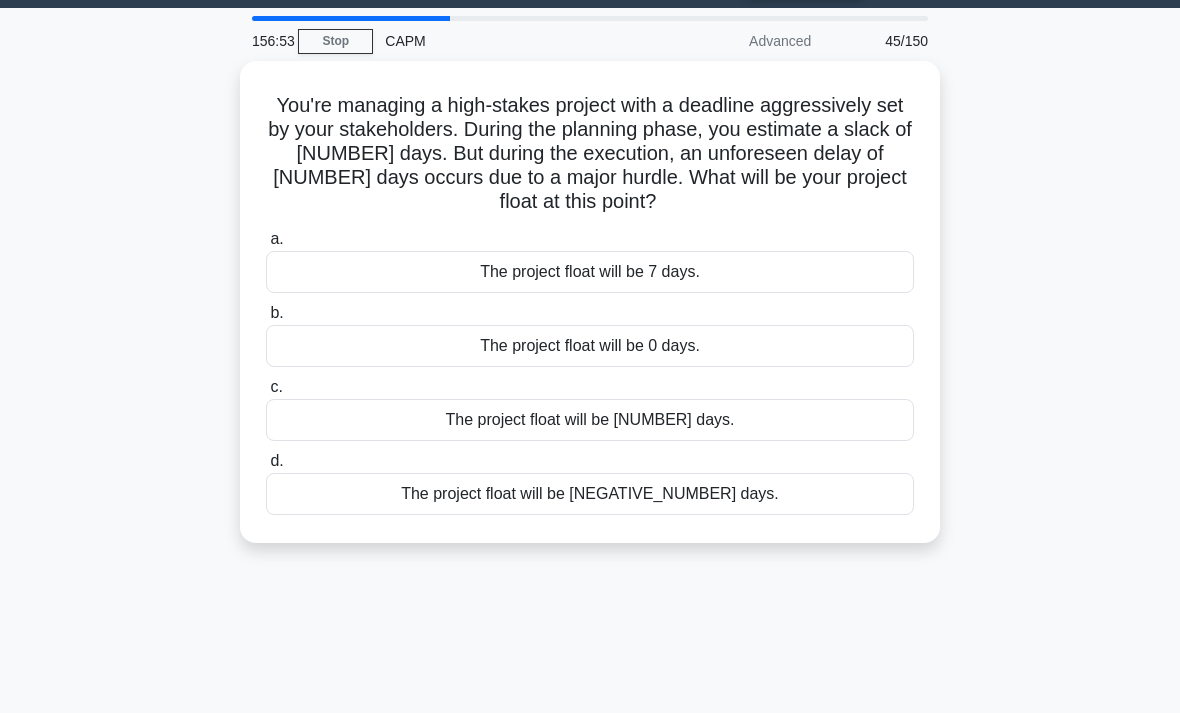 click on "The project float will be [NEGATIVE_NUMBER] days." at bounding box center (590, 494) 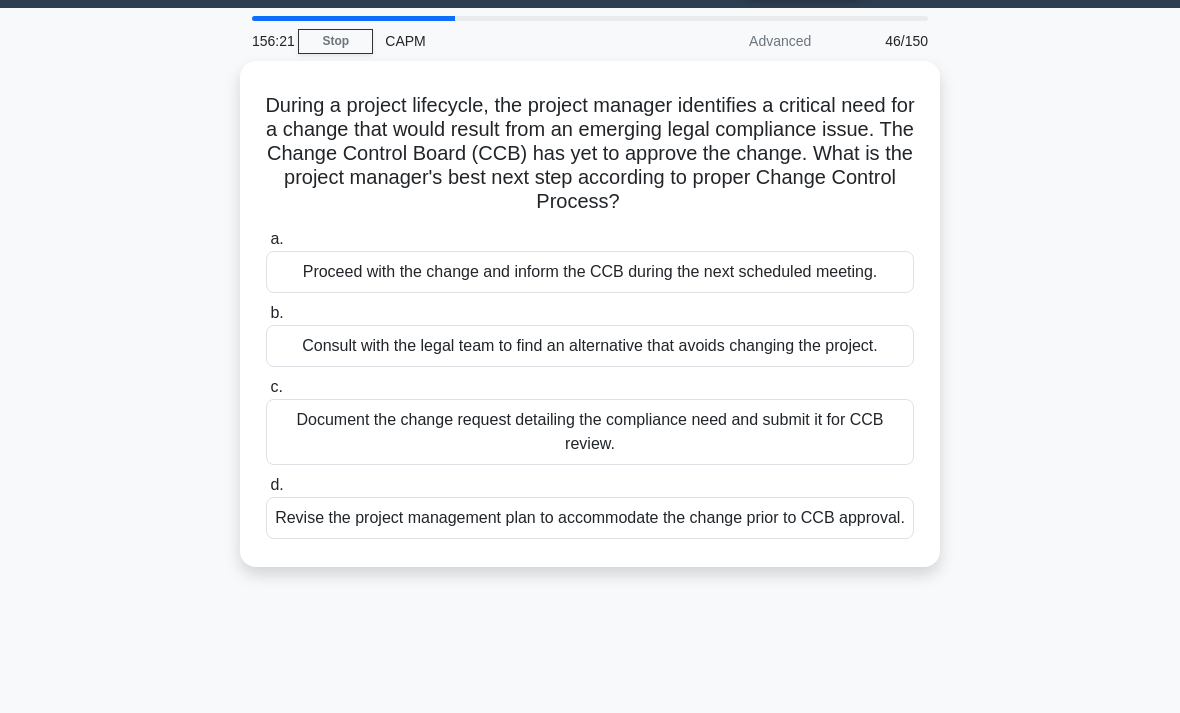 click on "Document the change request detailing the compliance need and submit it for CCB review." at bounding box center (590, 432) 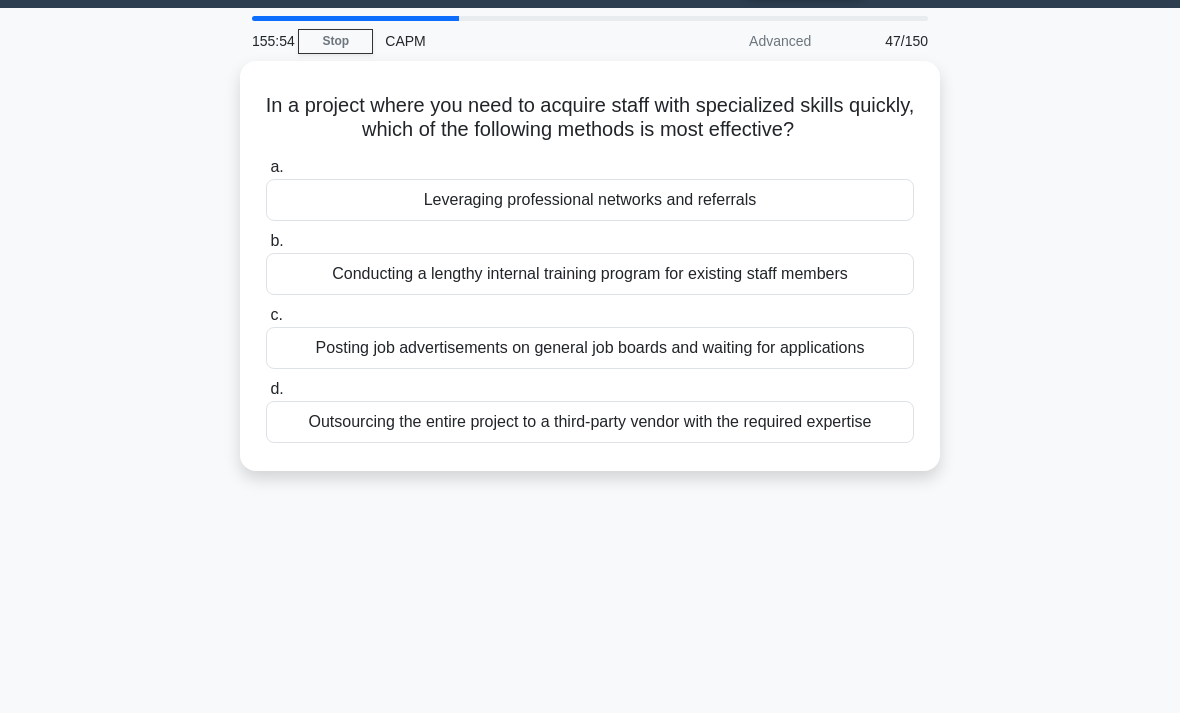 click on "Outsourcing the entire project to a third-party vendor with the required expertise" at bounding box center [590, 422] 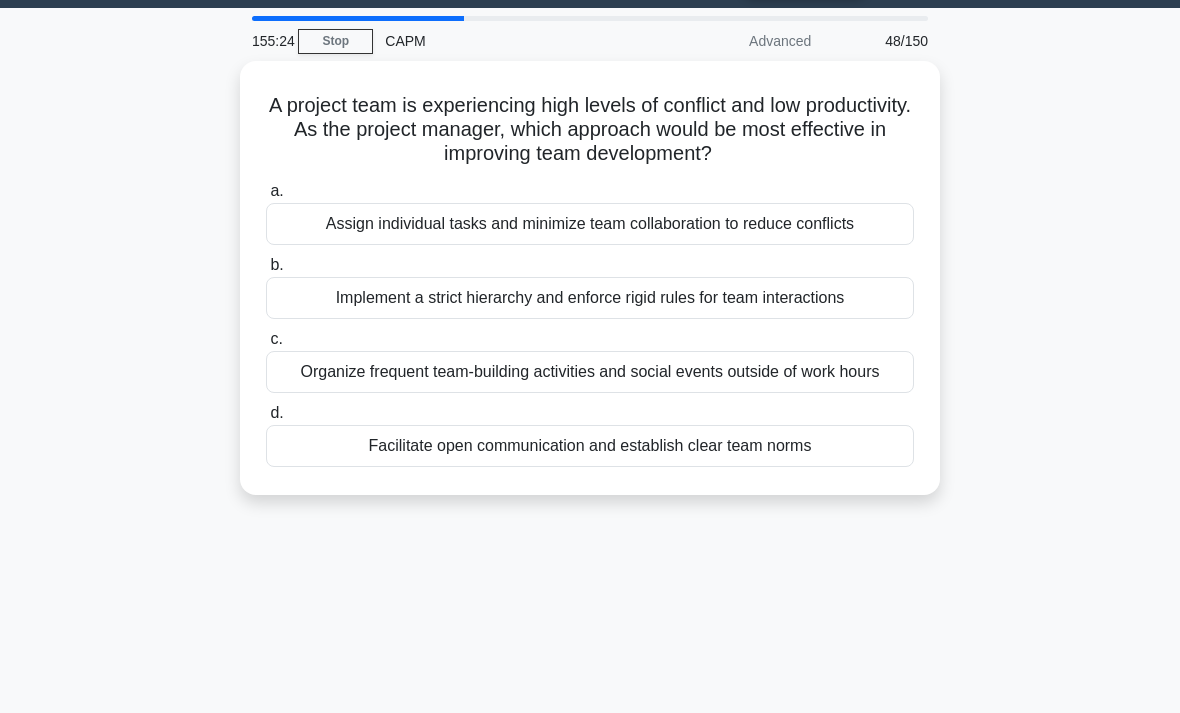 click on "Facilitate open communication and establish clear team norms" at bounding box center [590, 446] 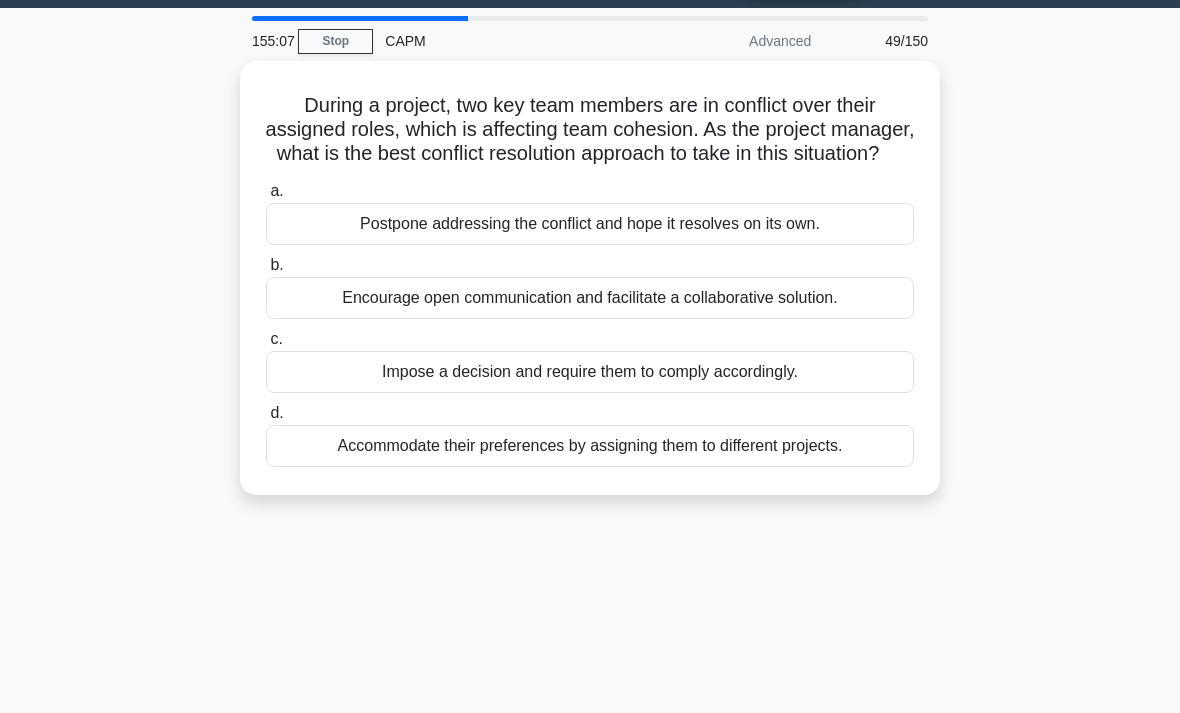 click on "Encourage open communication and facilitate a collaborative solution." at bounding box center (590, 298) 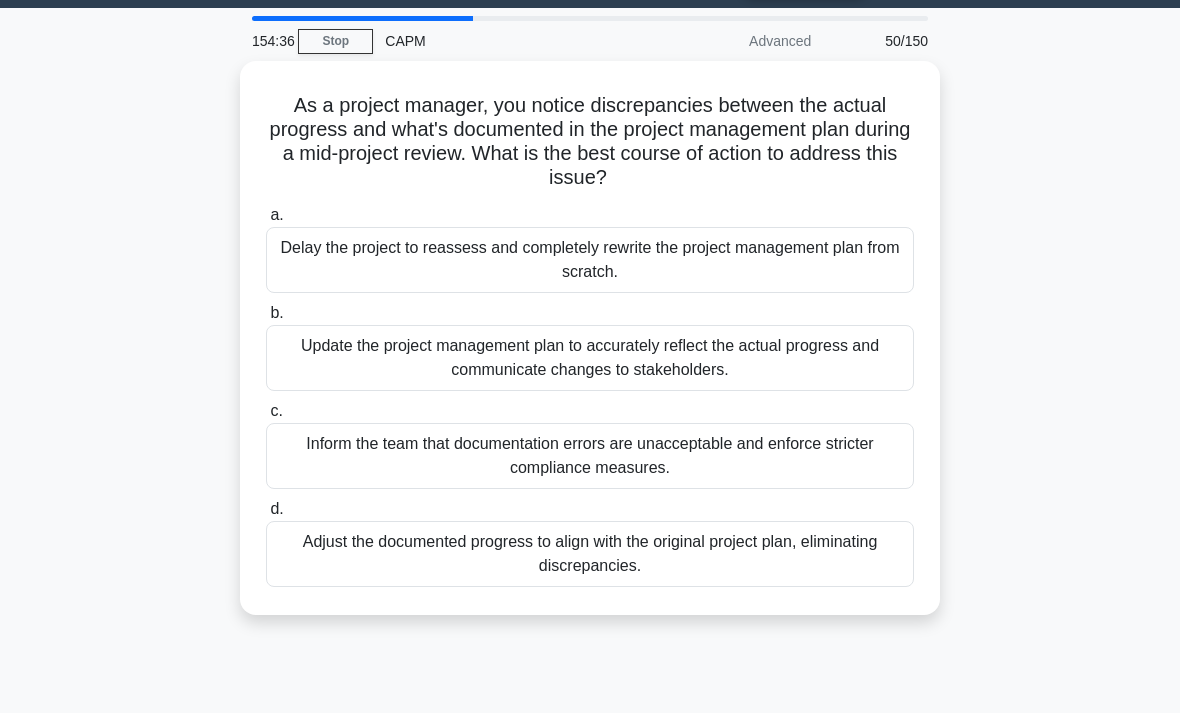 click on "Update the project management plan to accurately reflect the actual progress and communicate changes to stakeholders." at bounding box center (590, 358) 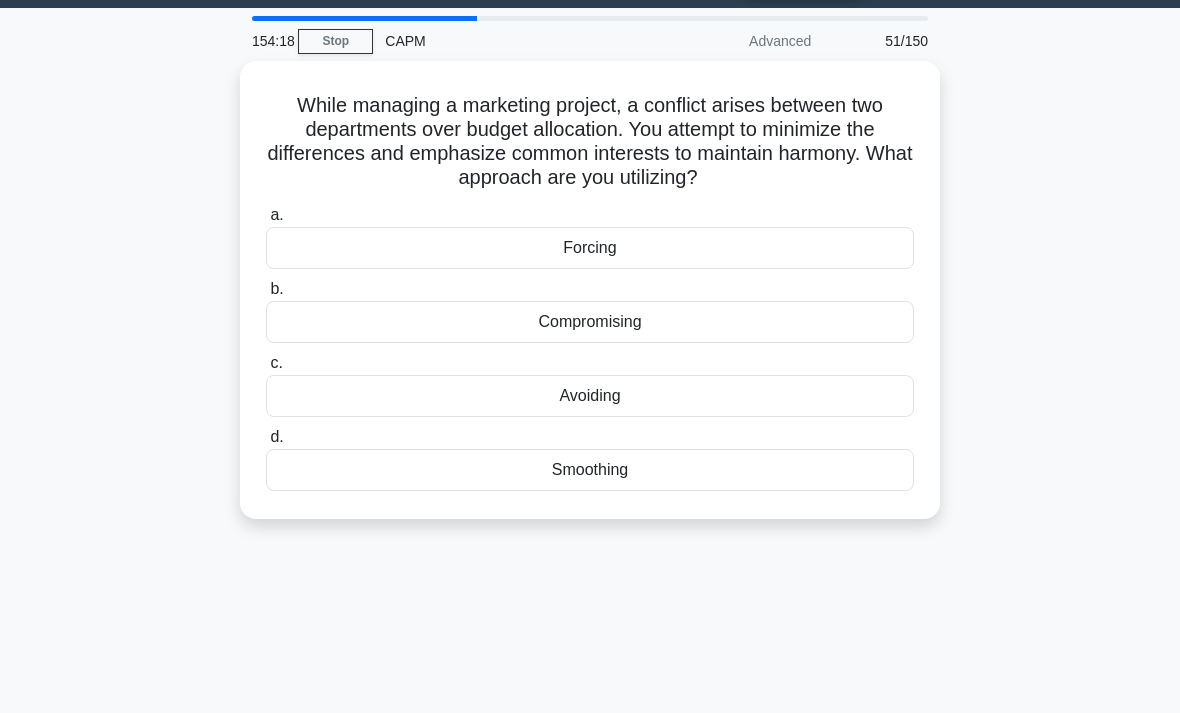 click on "Compromising" at bounding box center [590, 322] 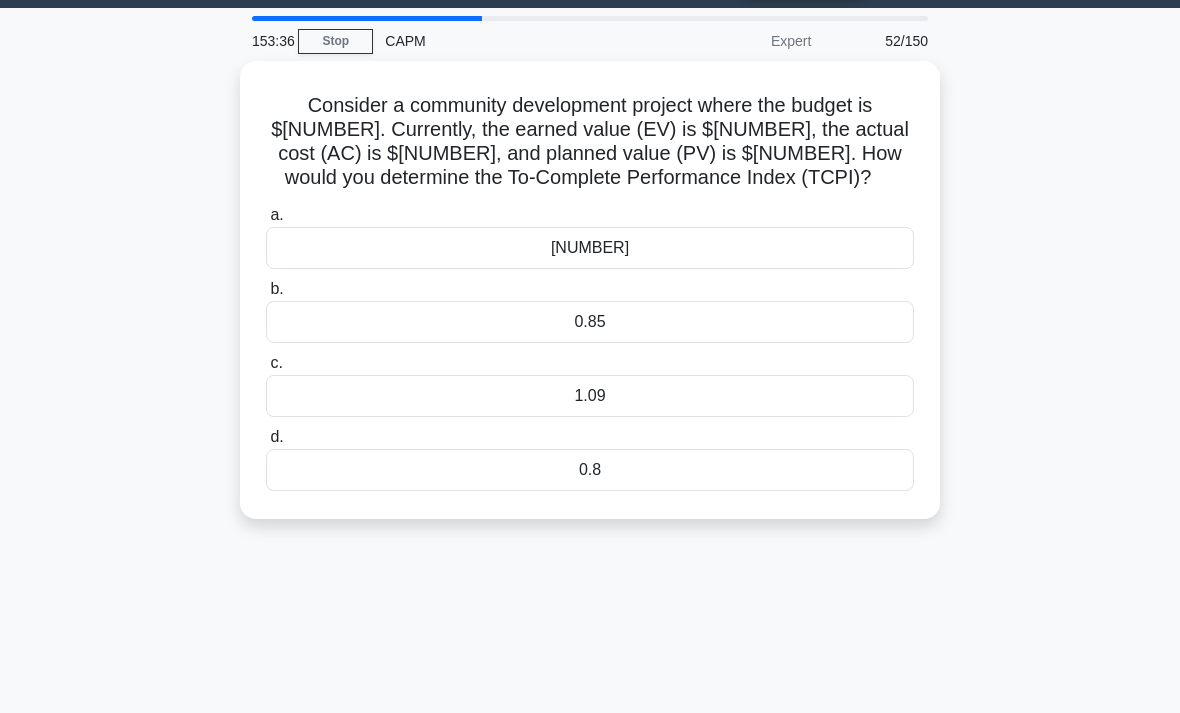 click on "a.
0.95
b.
0.85
c." at bounding box center (590, 347) 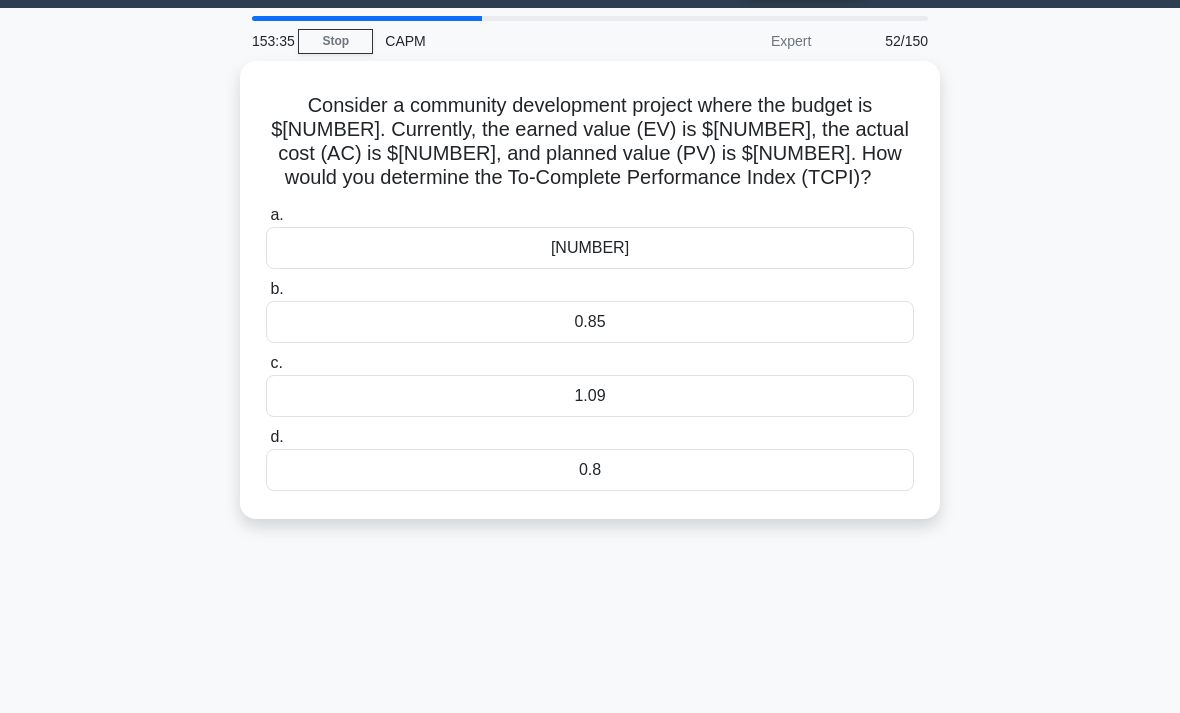 click on "1.09" at bounding box center (590, 396) 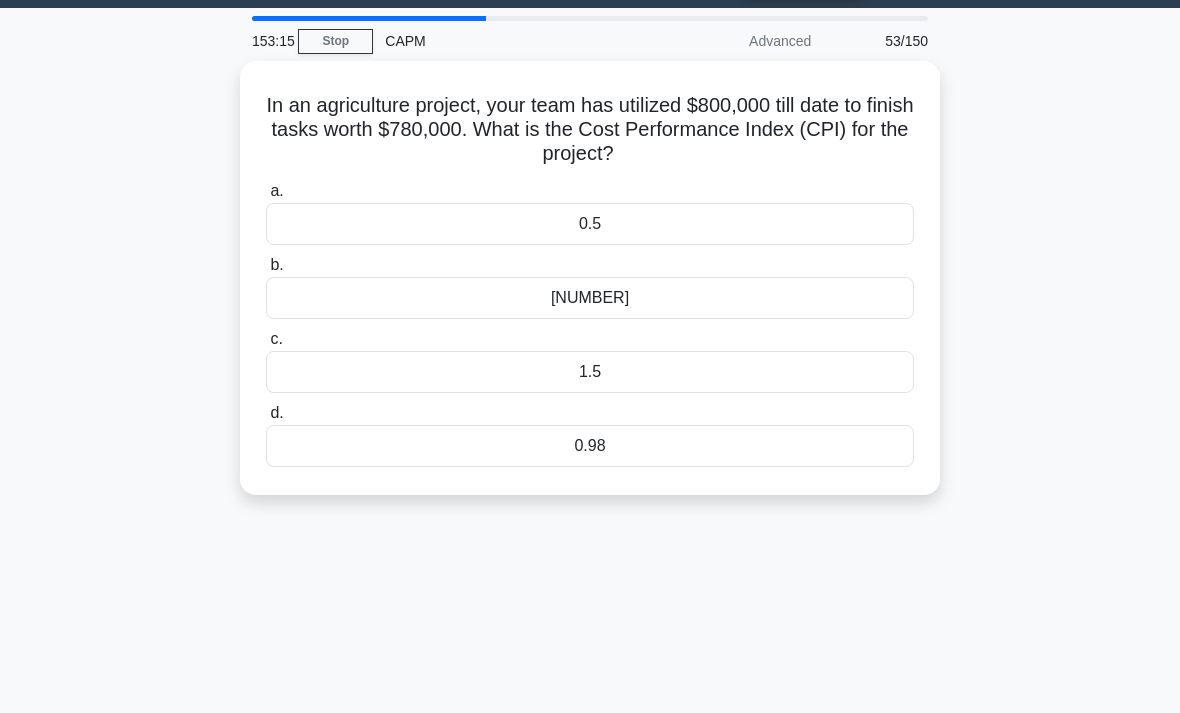 click on "[NUMBER]" at bounding box center [590, 298] 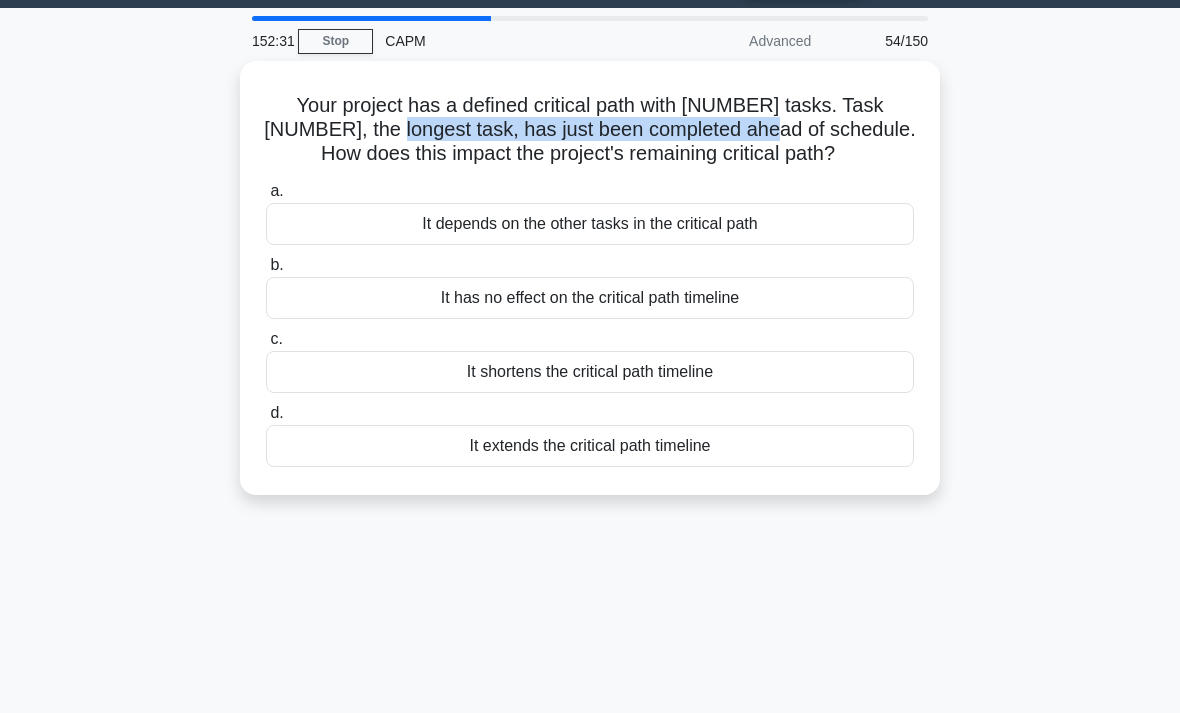 click on "It shortens the critical path timeline" at bounding box center [590, 372] 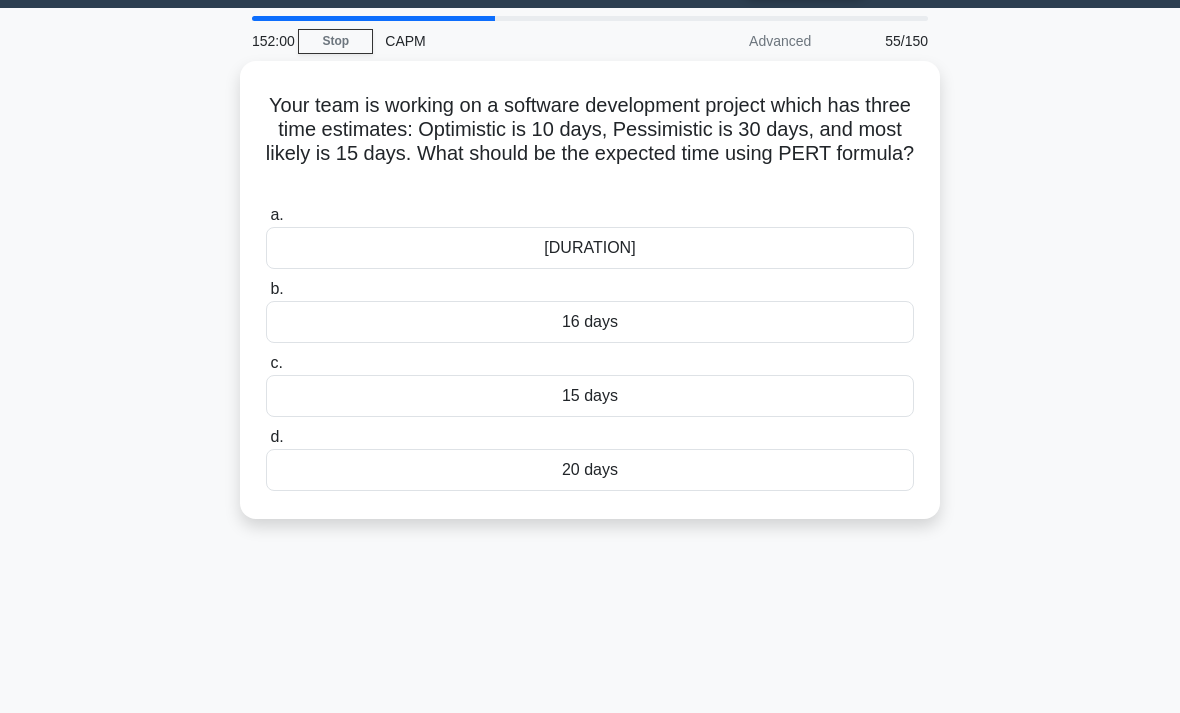 click on "16 days" at bounding box center [590, 322] 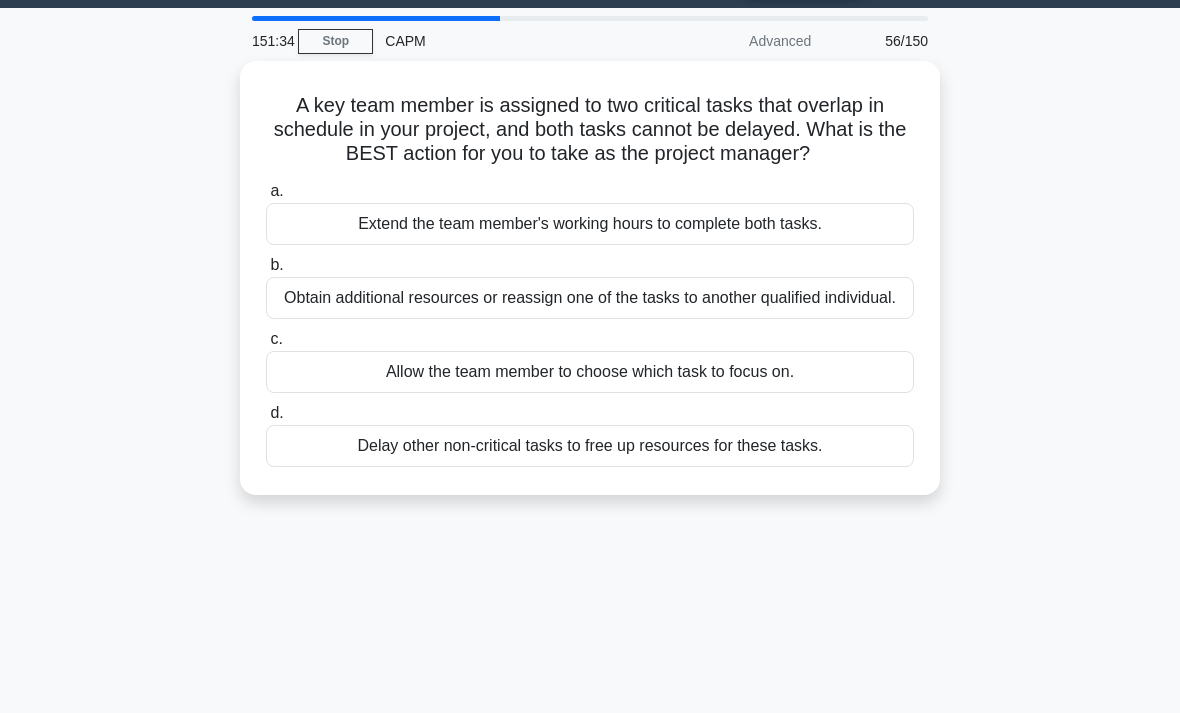 click on "Obtain additional resources or reassign one of the tasks to another qualified individual." at bounding box center (590, 298) 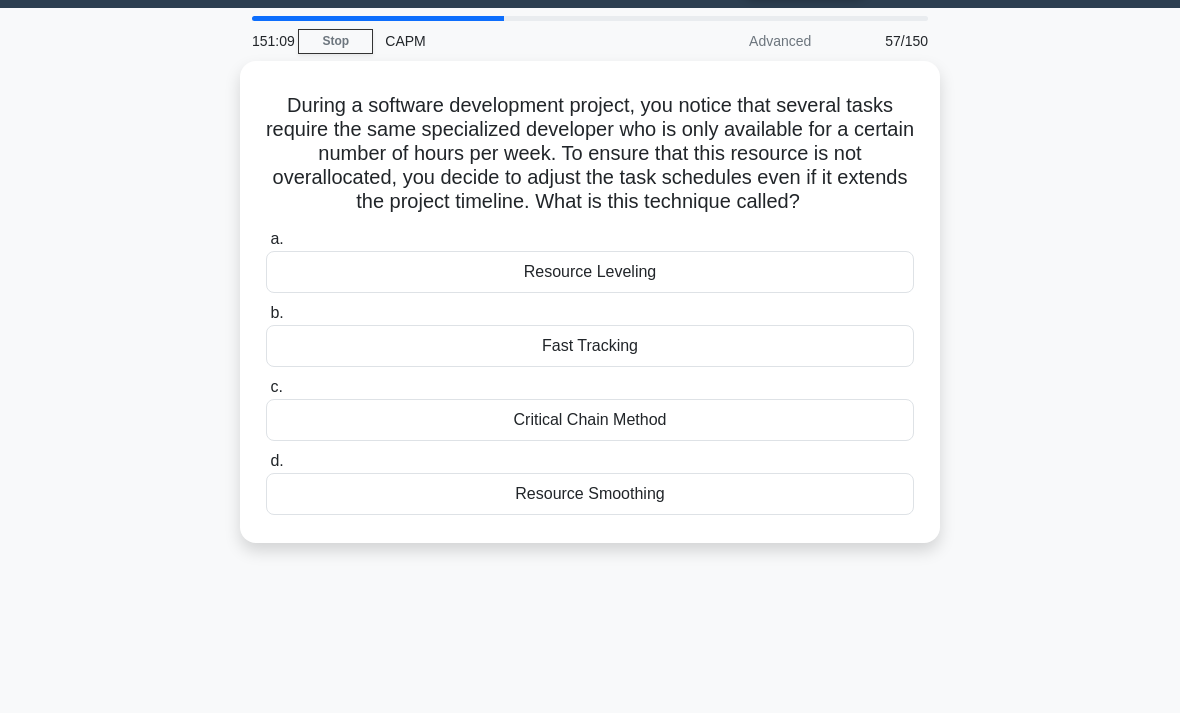 click on "Fast Tracking" at bounding box center [590, 346] 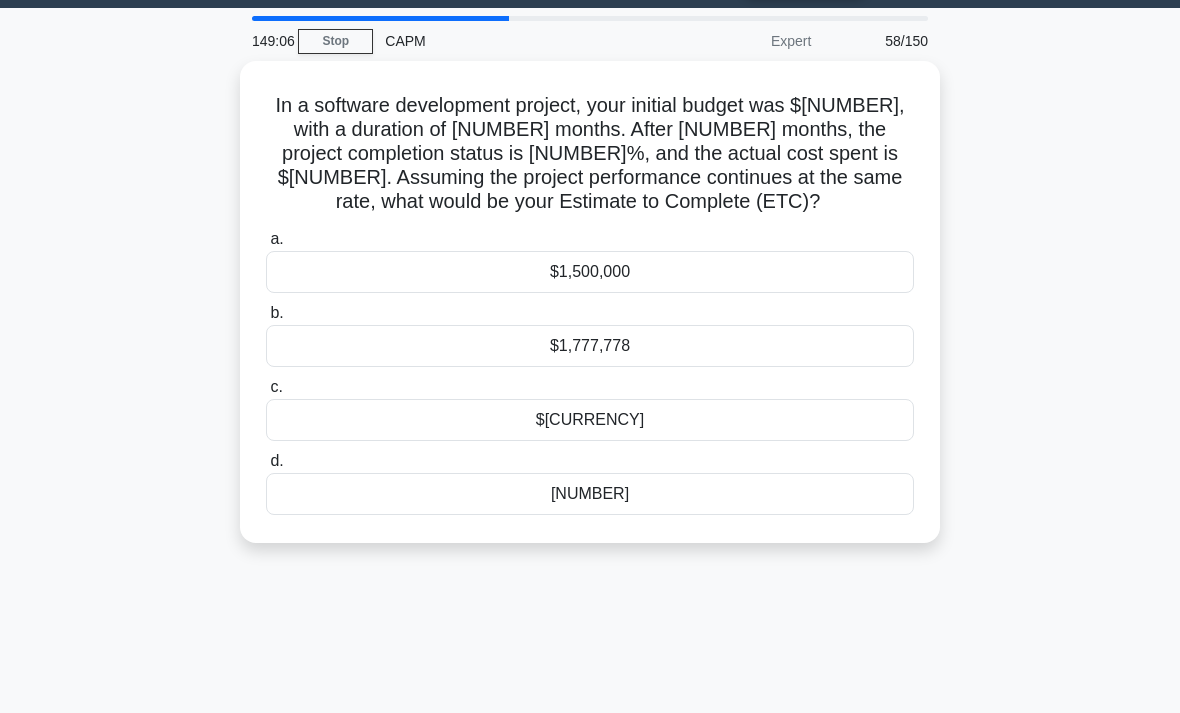 click on "$1,777,778" at bounding box center [590, 346] 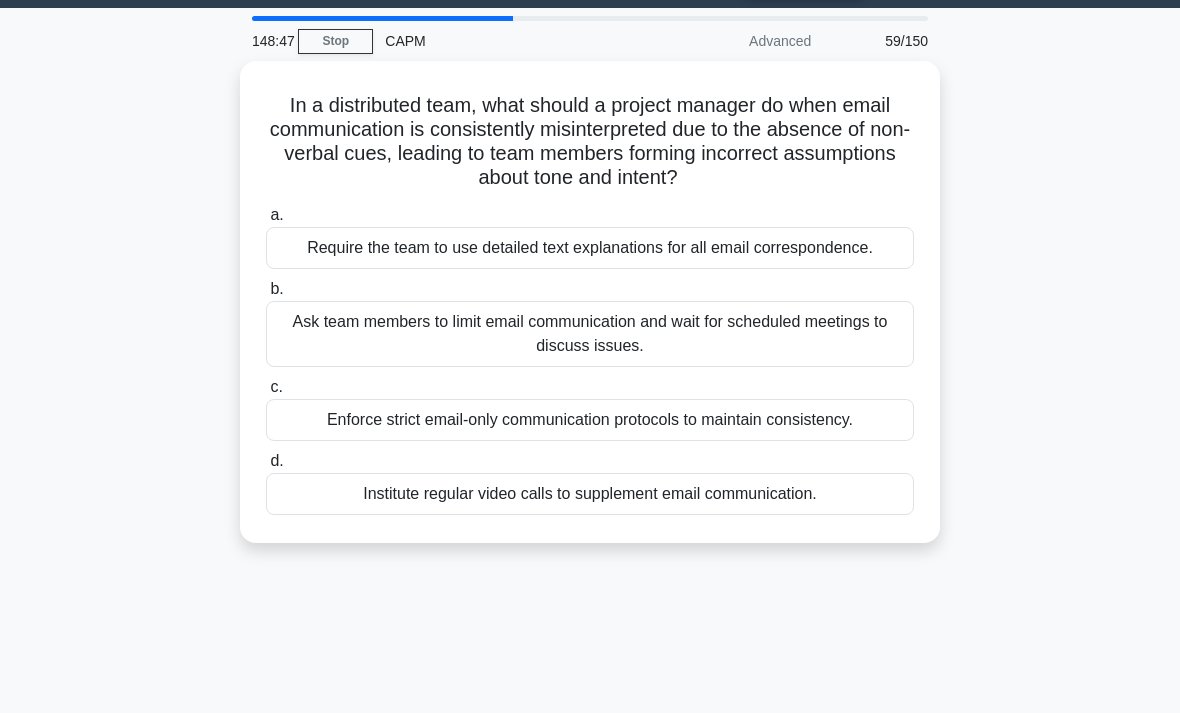 click on "Institute regular video calls to supplement email communication." at bounding box center (590, 494) 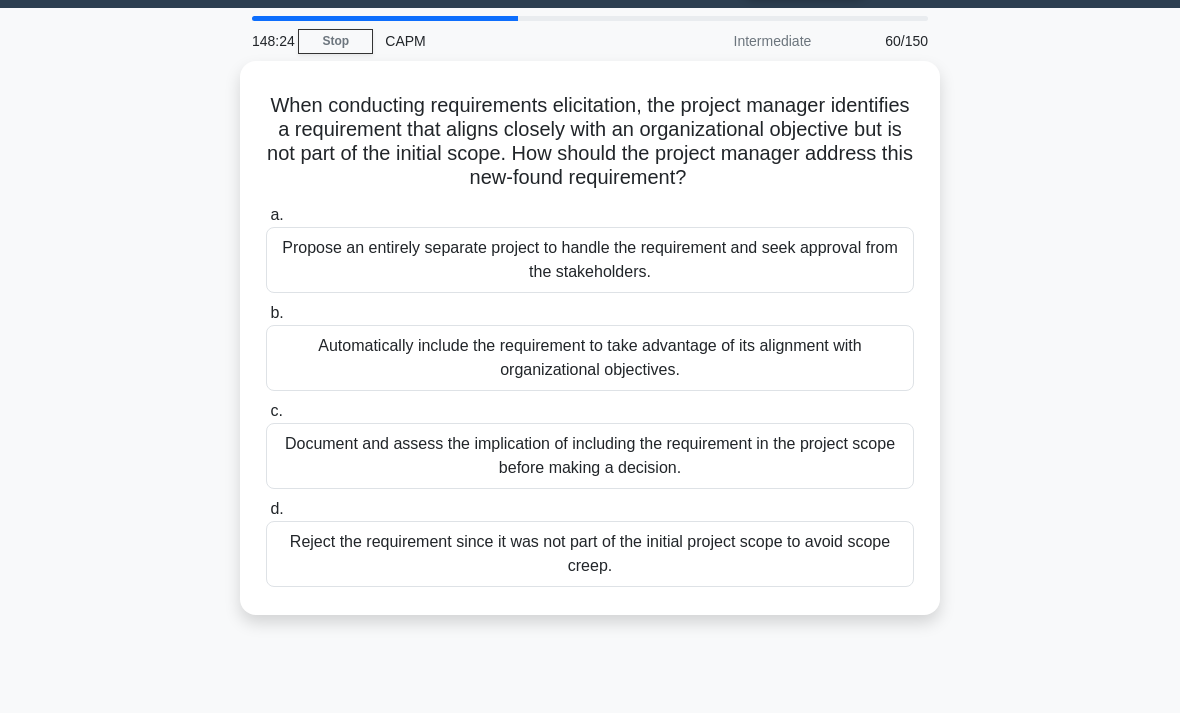 click on "Document and assess the implication of including the requirement in the project scope before making a decision." at bounding box center (590, 456) 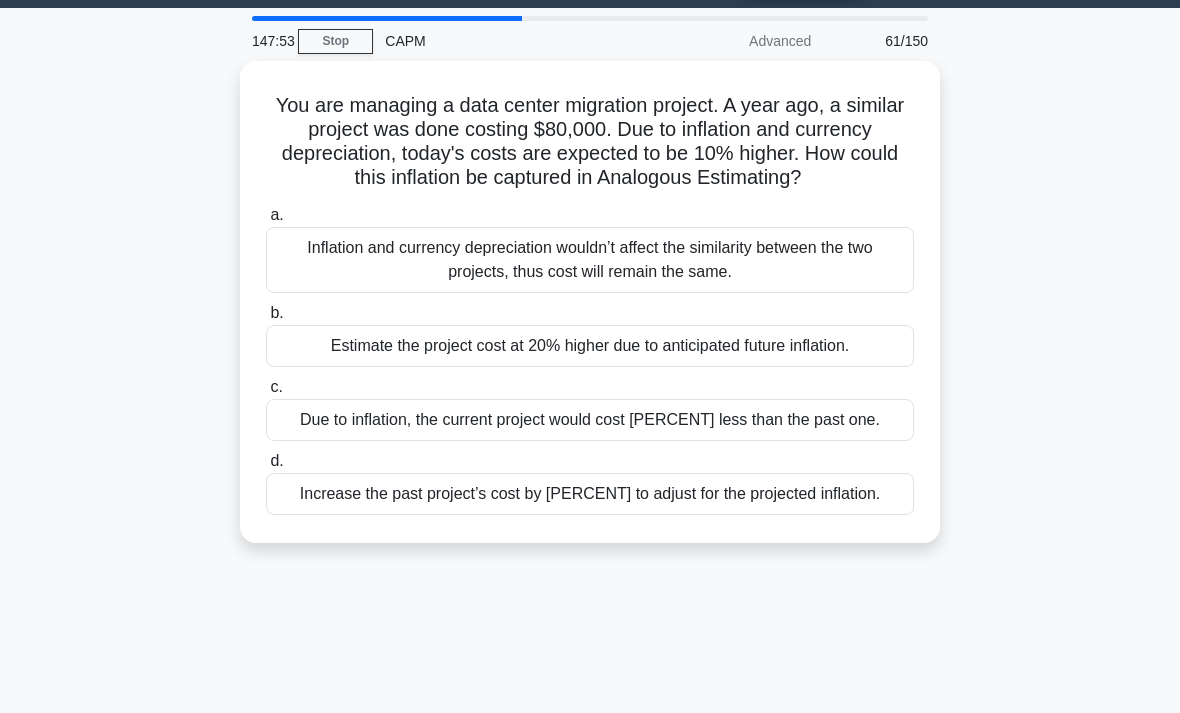 click on "Due to inflation, the current project would cost [PERCENT] less than the past one." at bounding box center (590, 420) 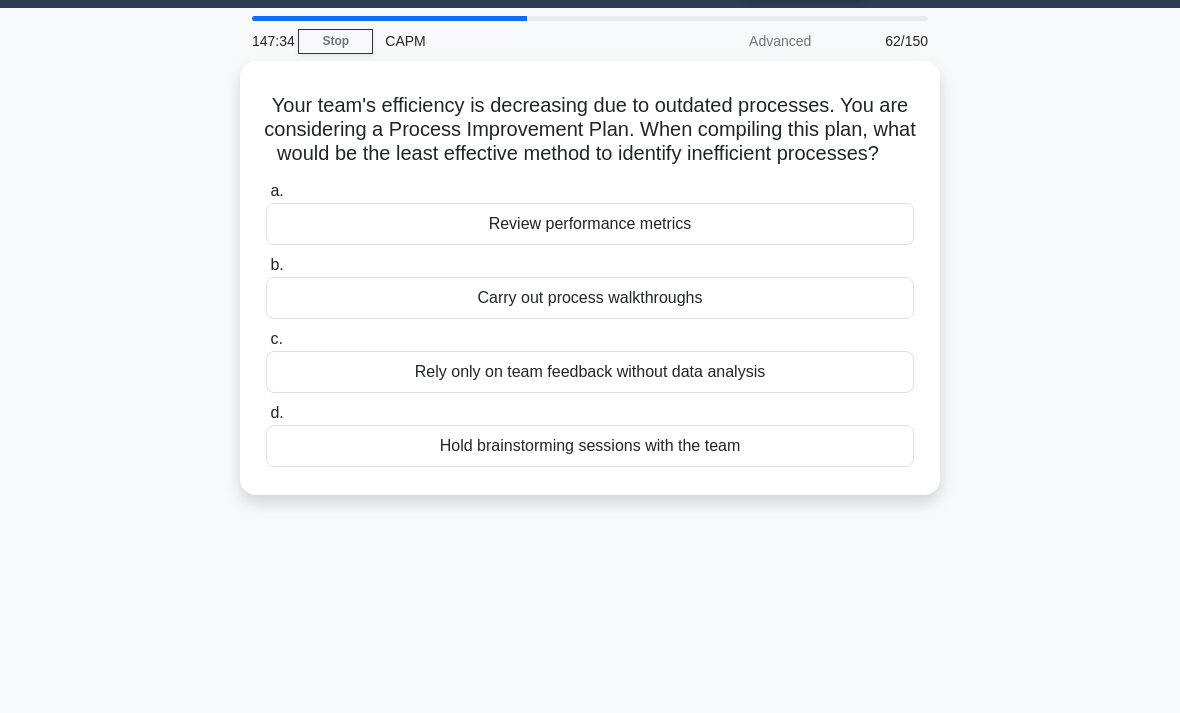 click on "Rely only on team feedback without data analysis" at bounding box center [590, 372] 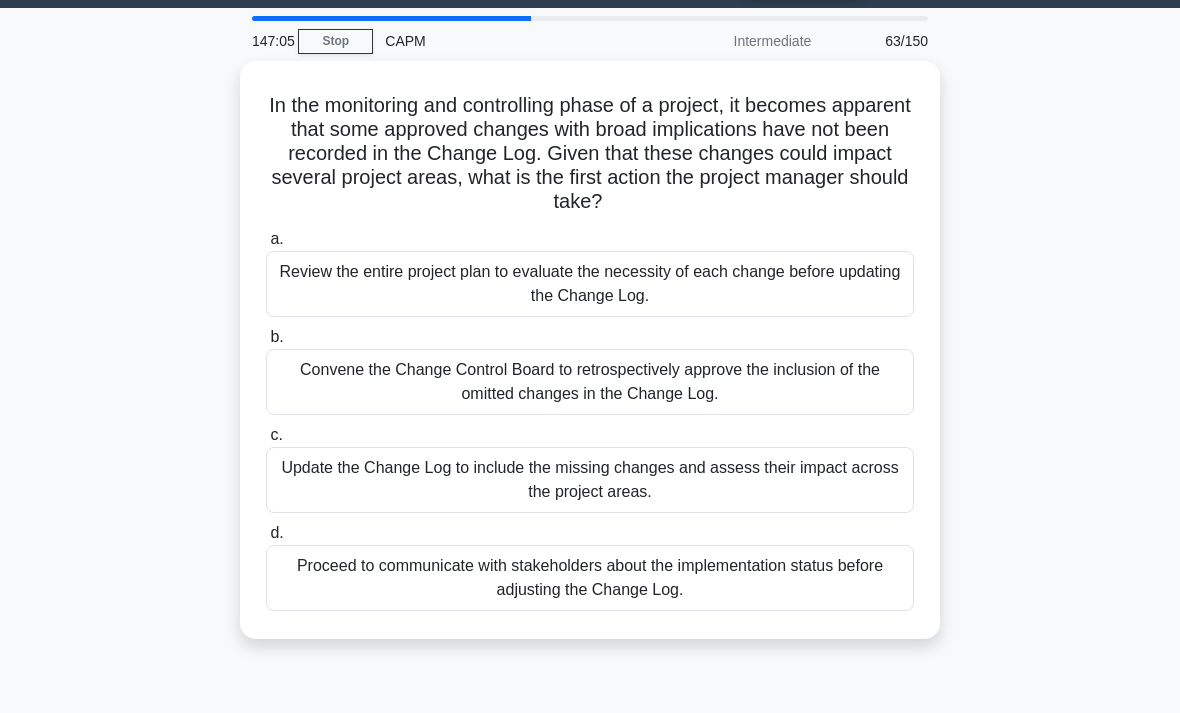 click on "Update the Change Log to include the missing changes and assess their impact across the project areas." at bounding box center [590, 480] 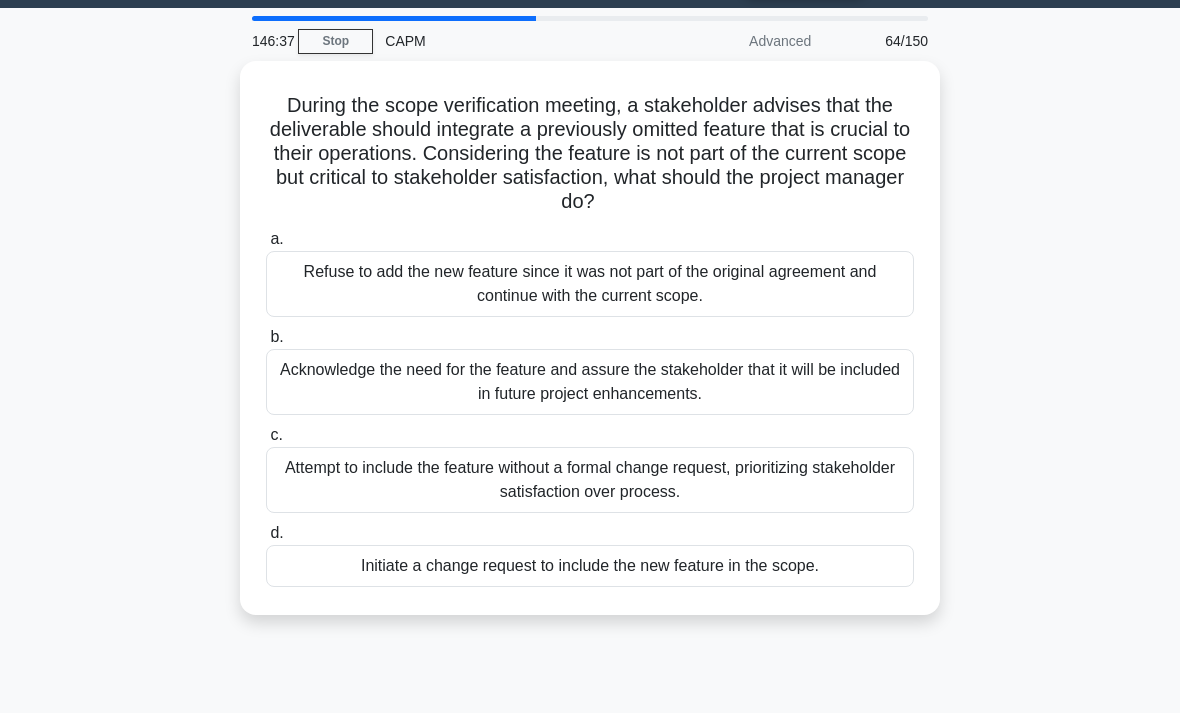 click on "Initiate a change request to include the new feature in the scope." at bounding box center (590, 566) 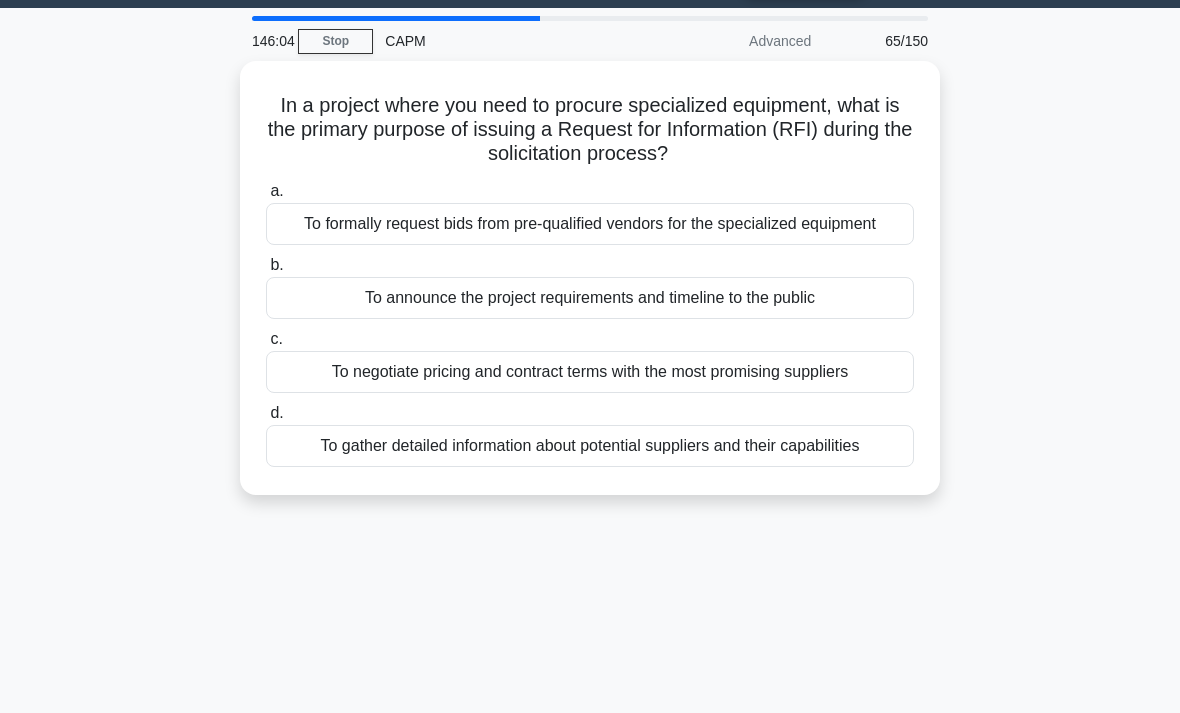 click on "To gather detailed information about potential suppliers and their capabilities" at bounding box center [590, 446] 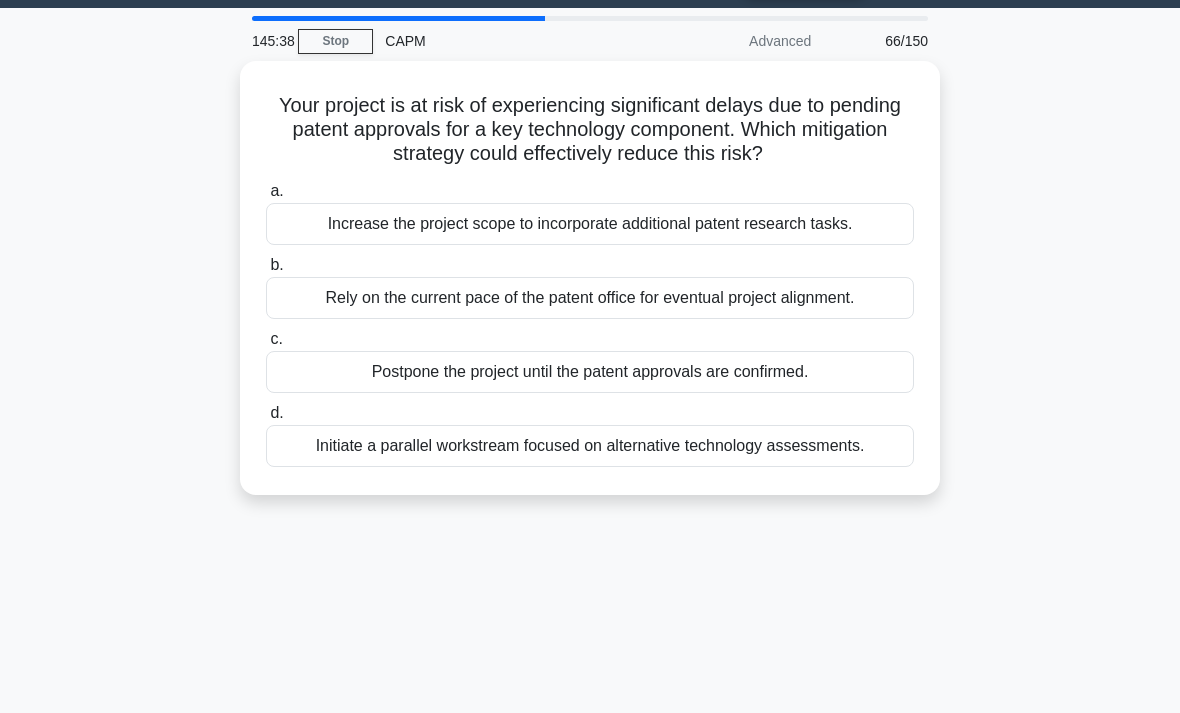 click on "Initiate a parallel workstream focused on alternative technology assessments." at bounding box center (590, 446) 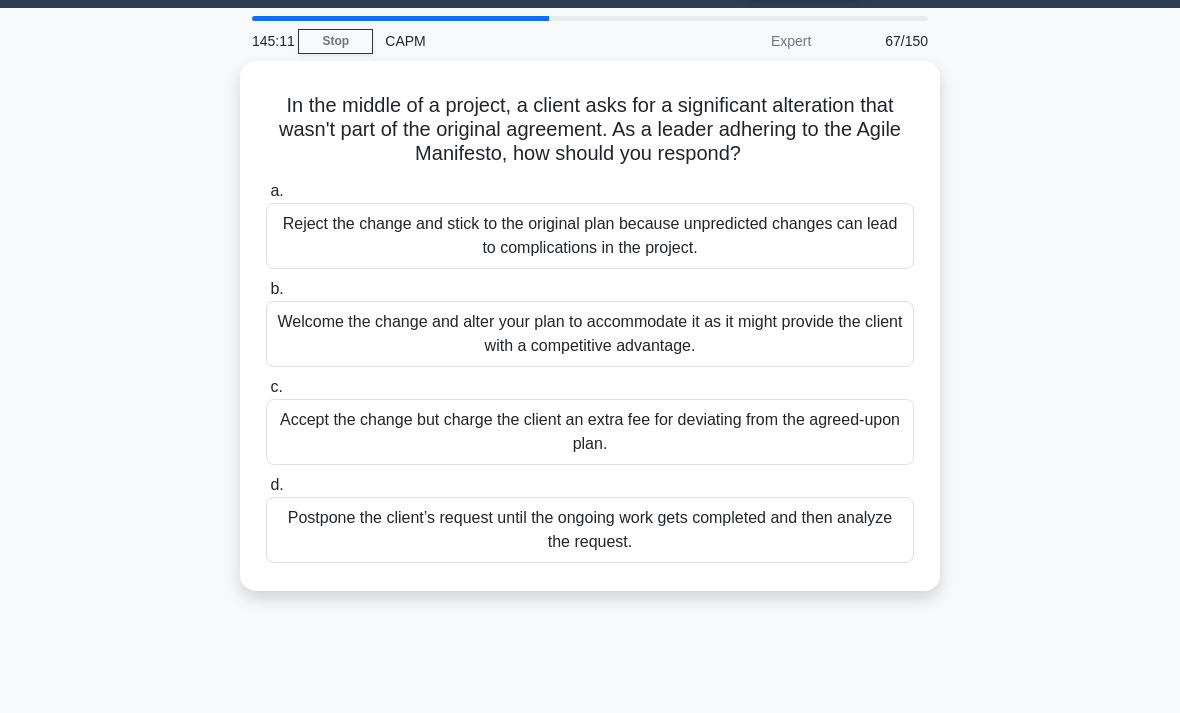 click on "Welcome the change and alter your plan to accommodate it as it might provide the client with a competitive advantage." at bounding box center (590, 334) 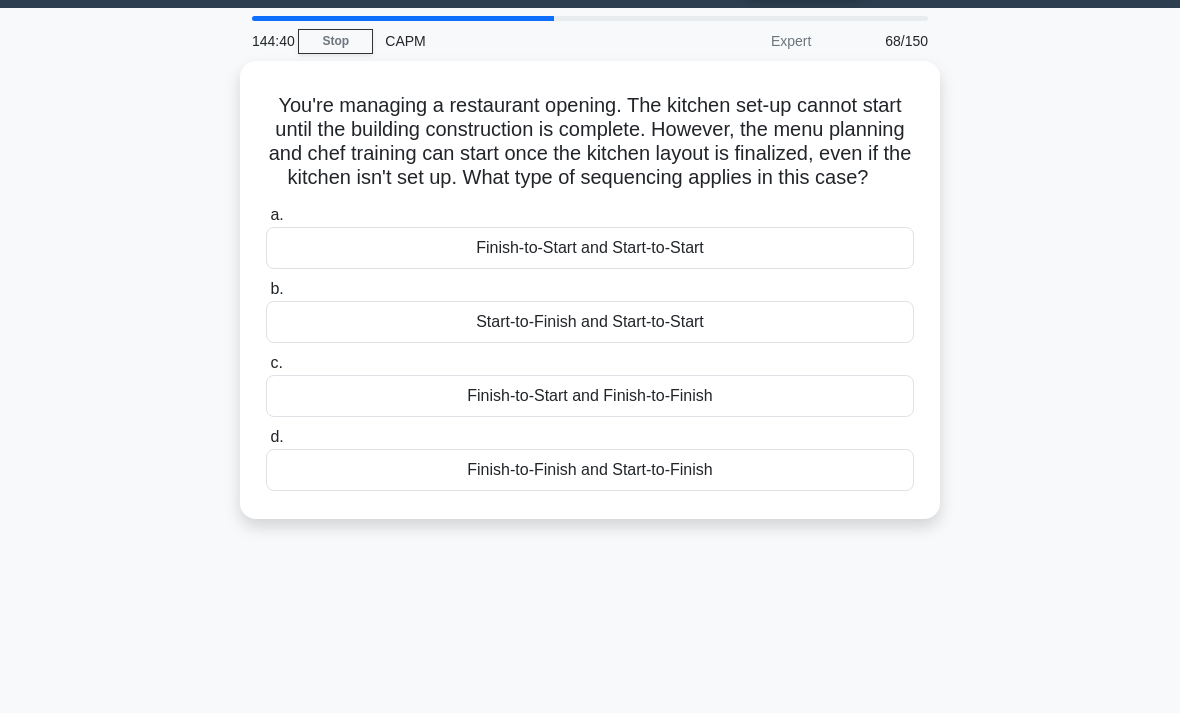 click on "Finish-to-Start and Start-to-Start" at bounding box center [590, 248] 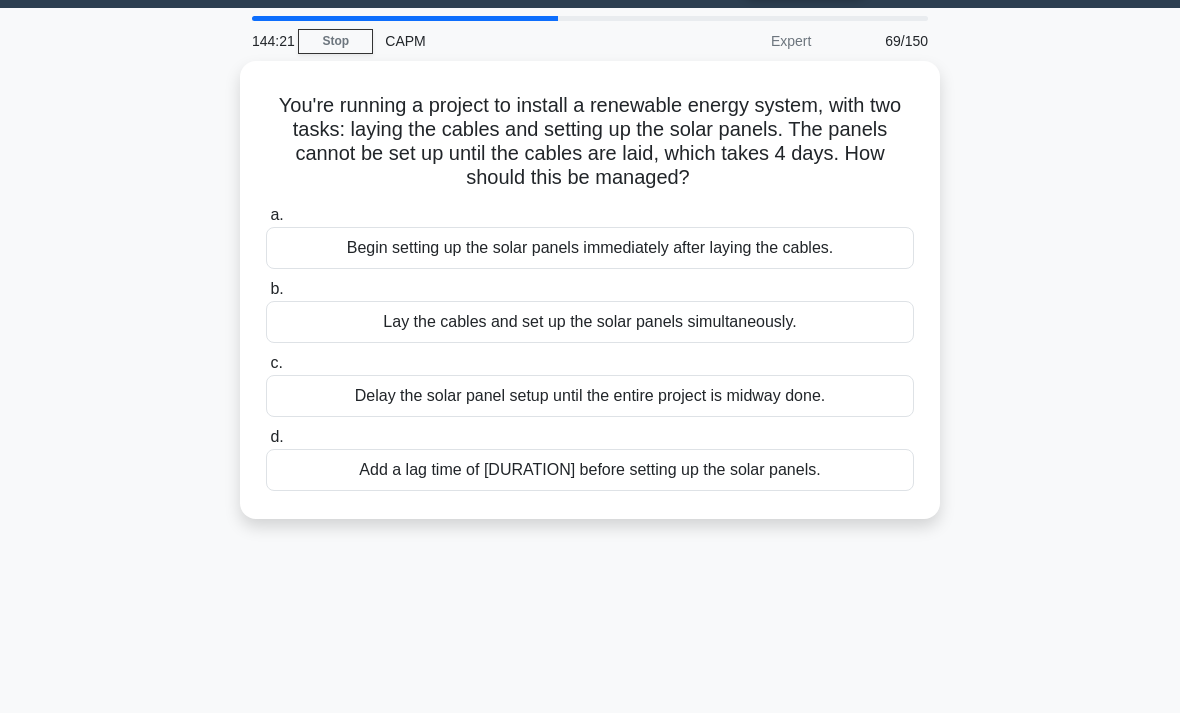 click on "Add a lag time of [DURATION] before setting up the solar panels." at bounding box center [590, 470] 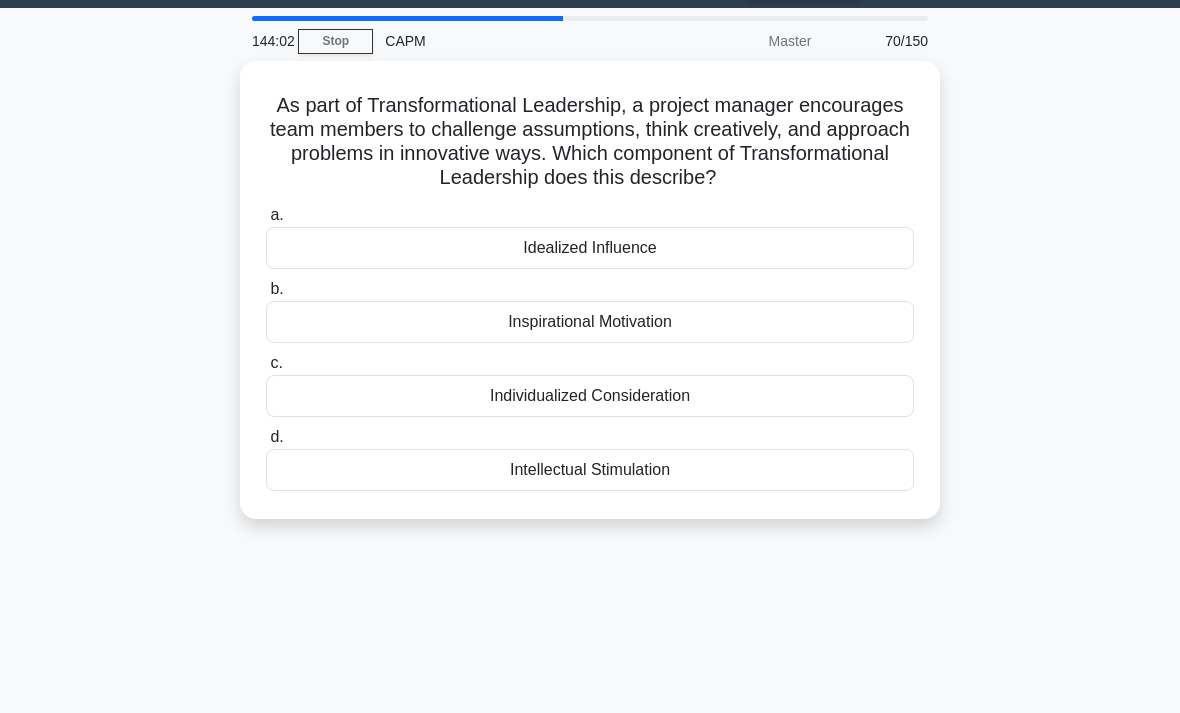 click on "Inspirational Motivation" at bounding box center [590, 322] 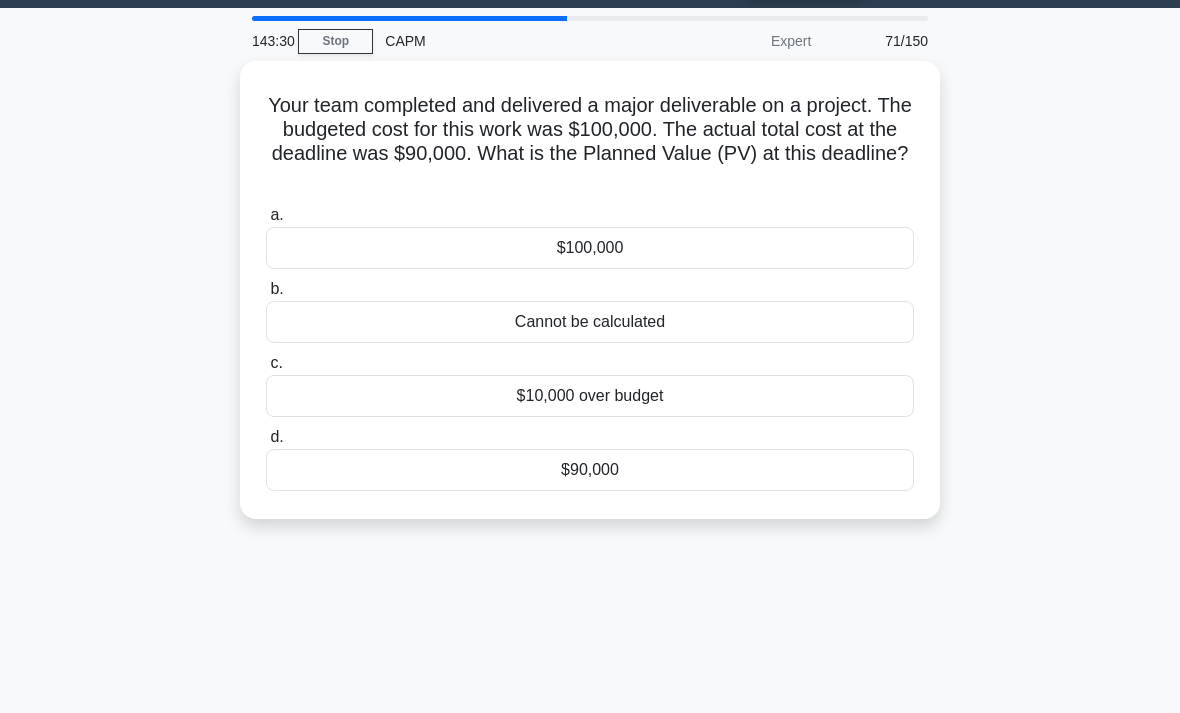 click on "Cannot be calculated" at bounding box center (590, 322) 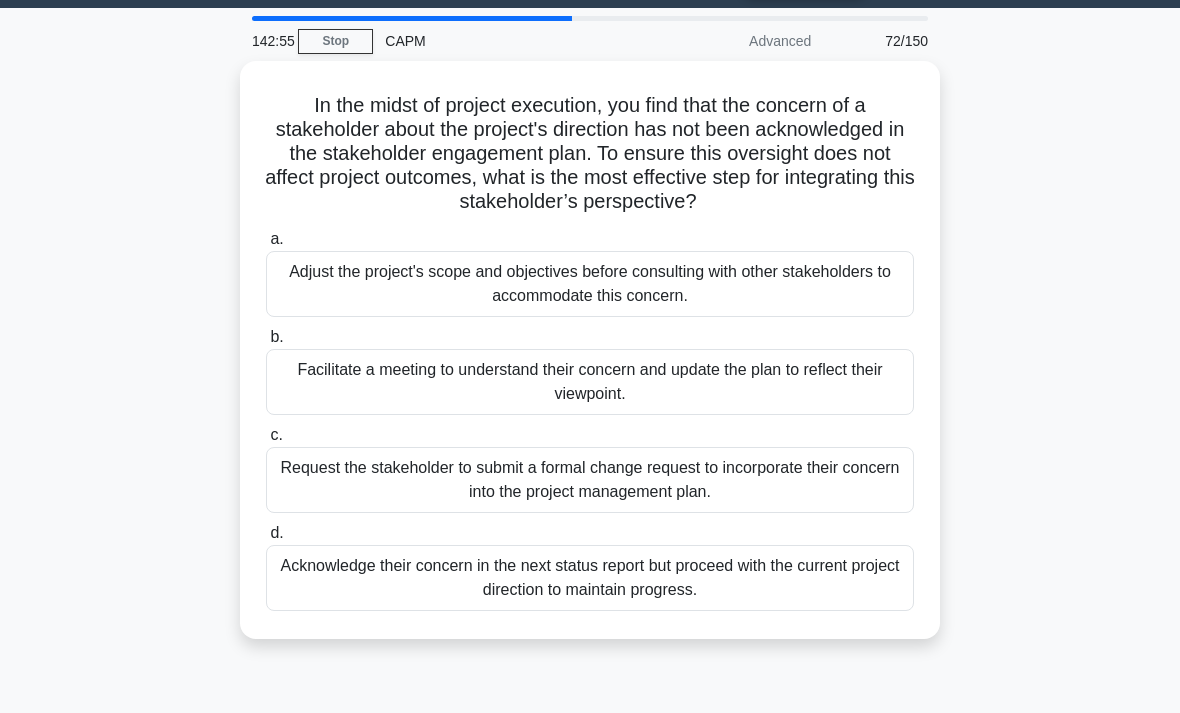 click on "Facilitate a meeting to understand their concern and update the plan to reflect their viewpoint." at bounding box center [590, 382] 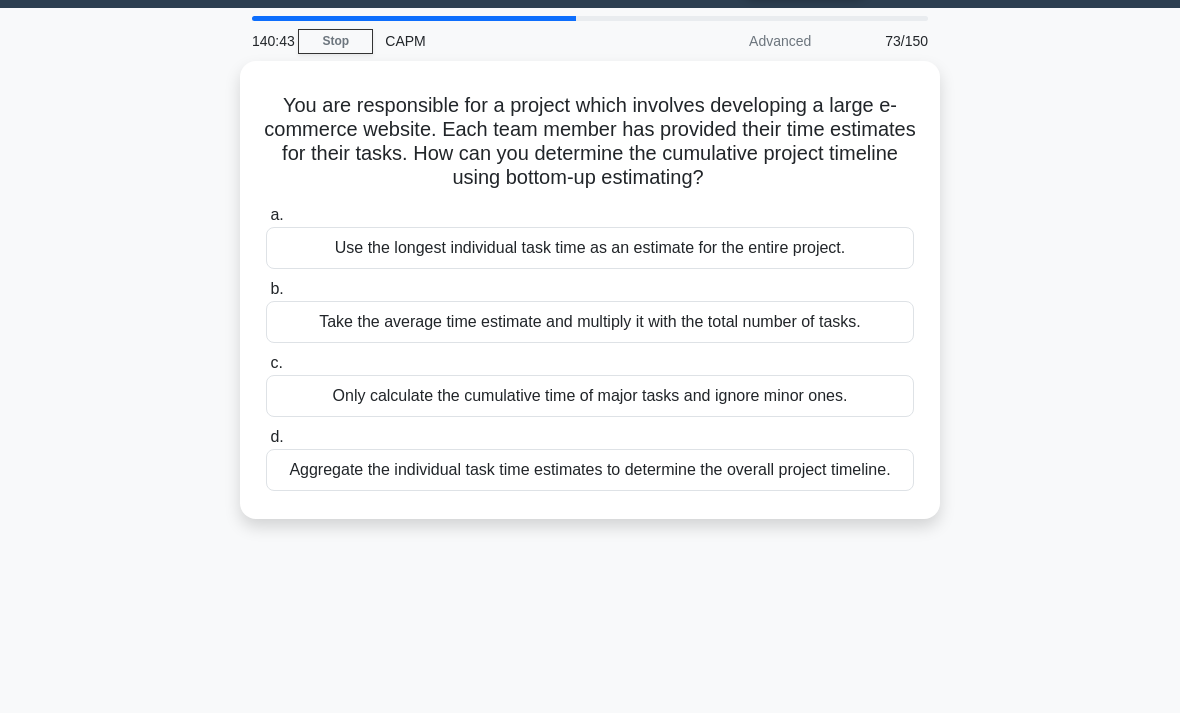 click on "Use the longest individual task time as an estimate for the entire project." at bounding box center [590, 248] 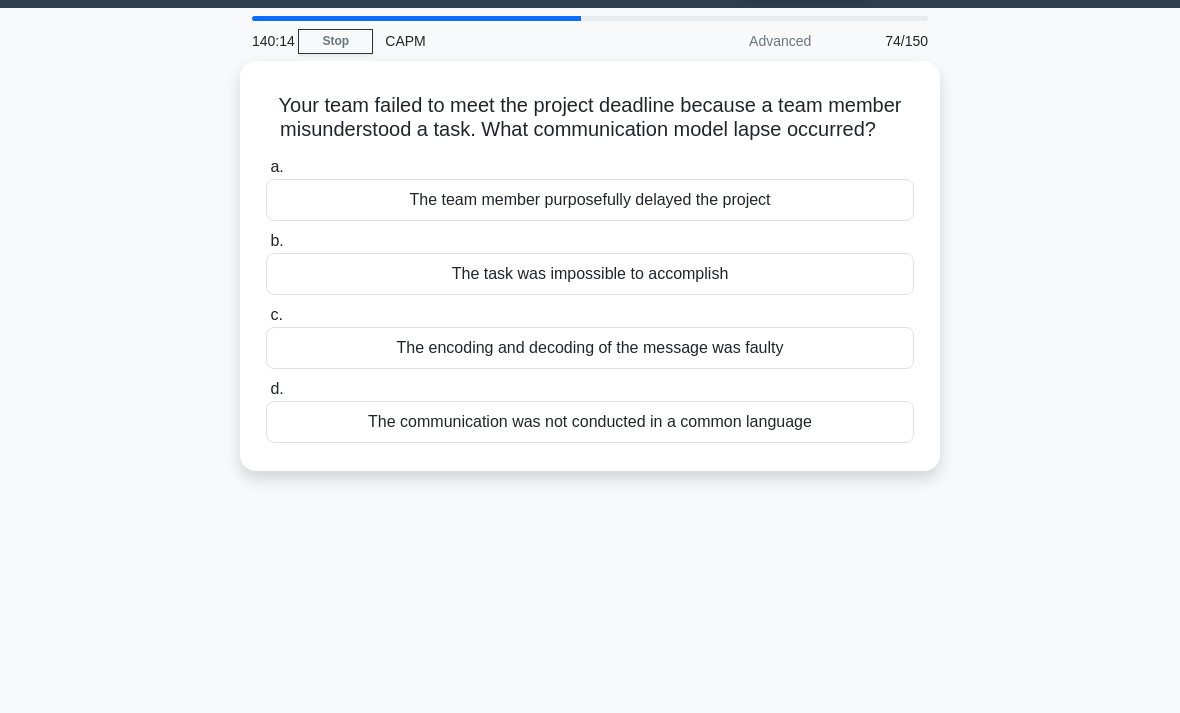 click on "The encoding and decoding of the message was faulty" at bounding box center [590, 348] 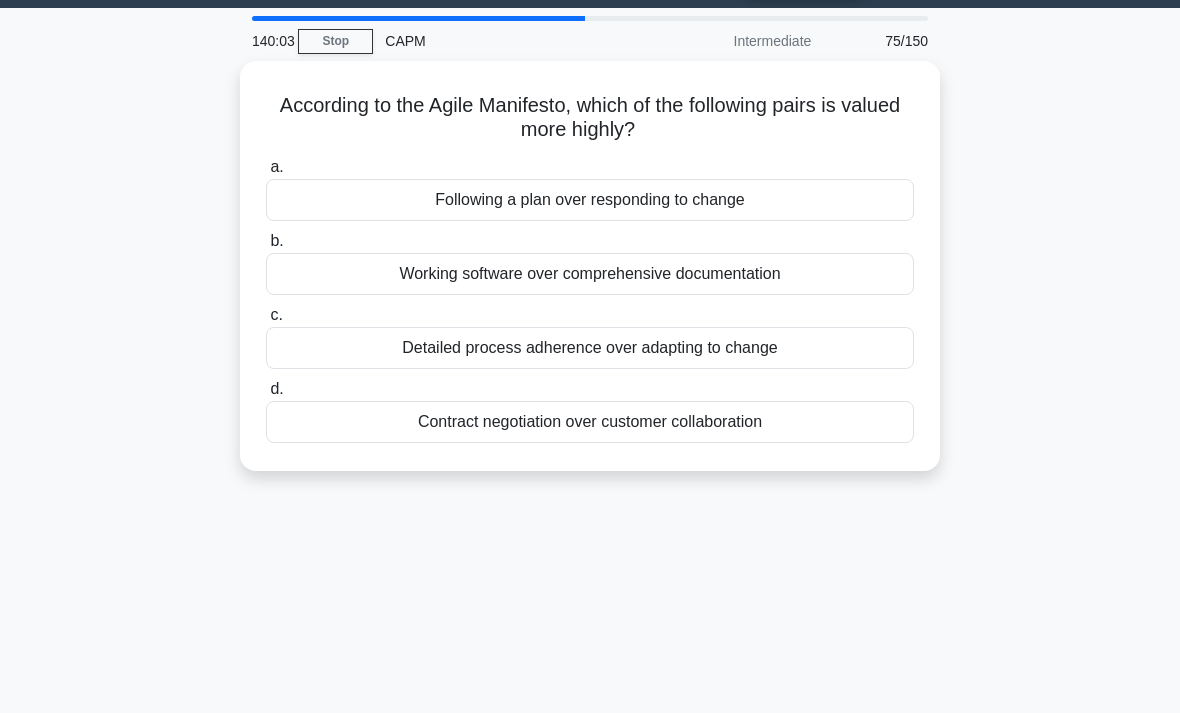 click on "Working software over comprehensive documentation" at bounding box center (590, 274) 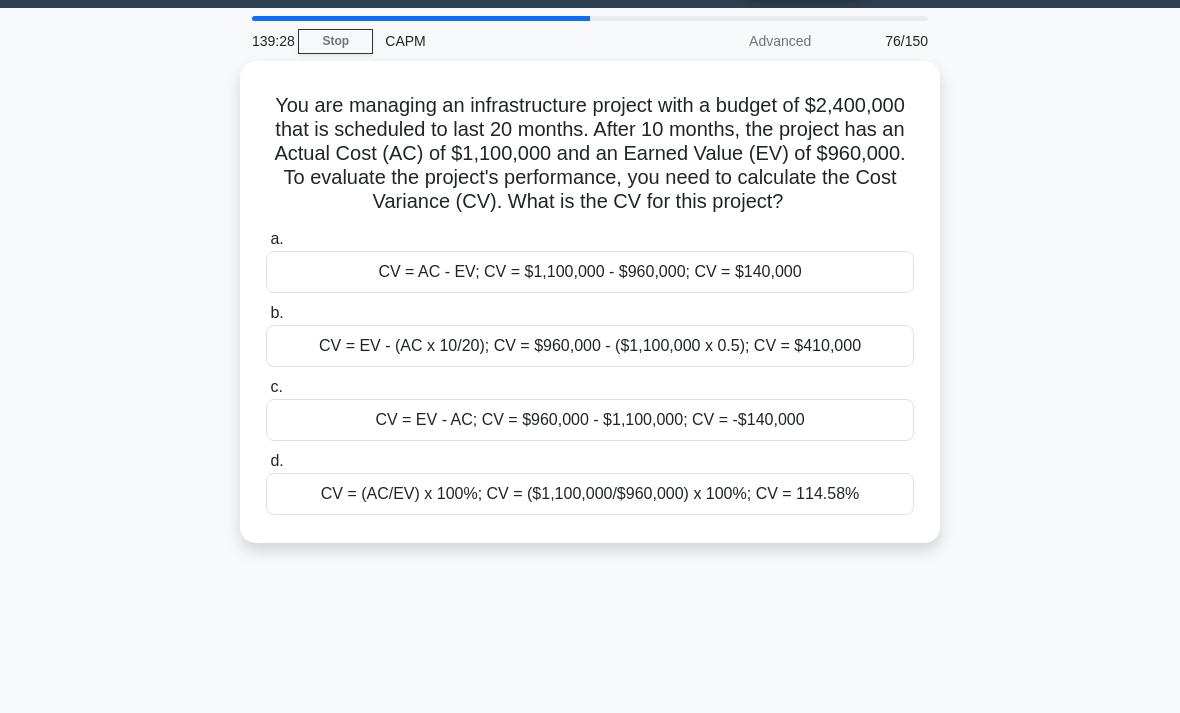 click on "CV = EV - AC; CV = $960,000 - $1,100,000; CV = -$140,000" at bounding box center (590, 420) 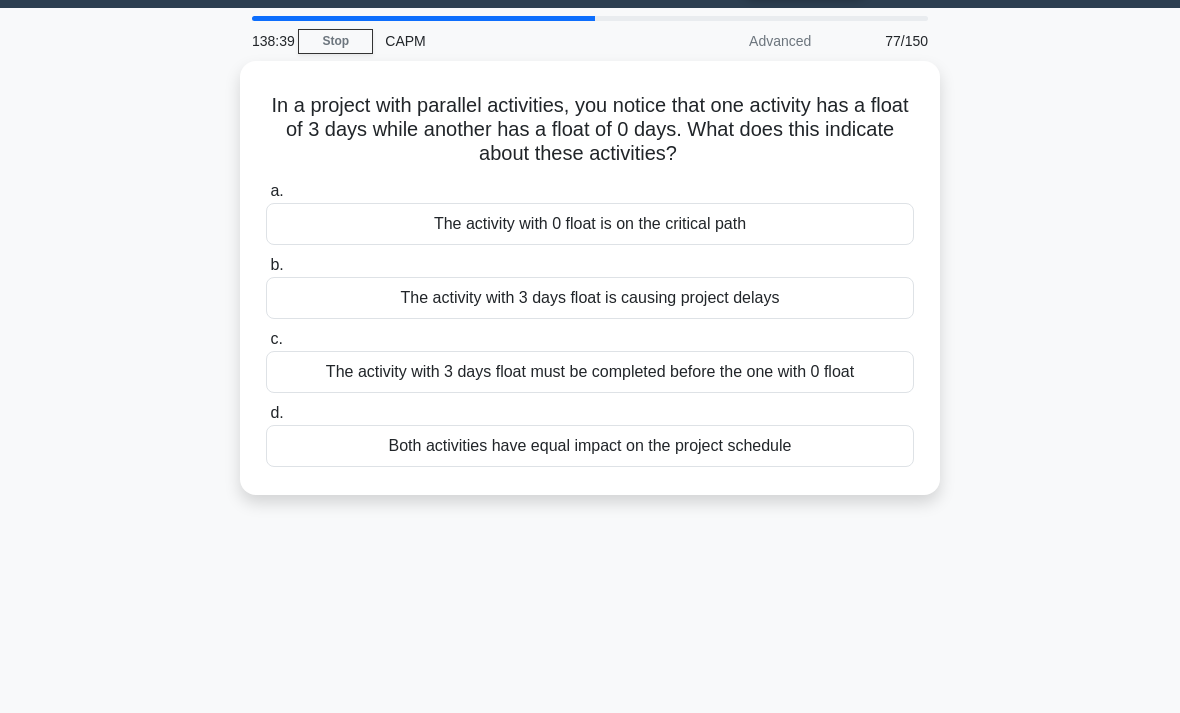 click on "The activity with 0 float is on the critical path" at bounding box center [590, 224] 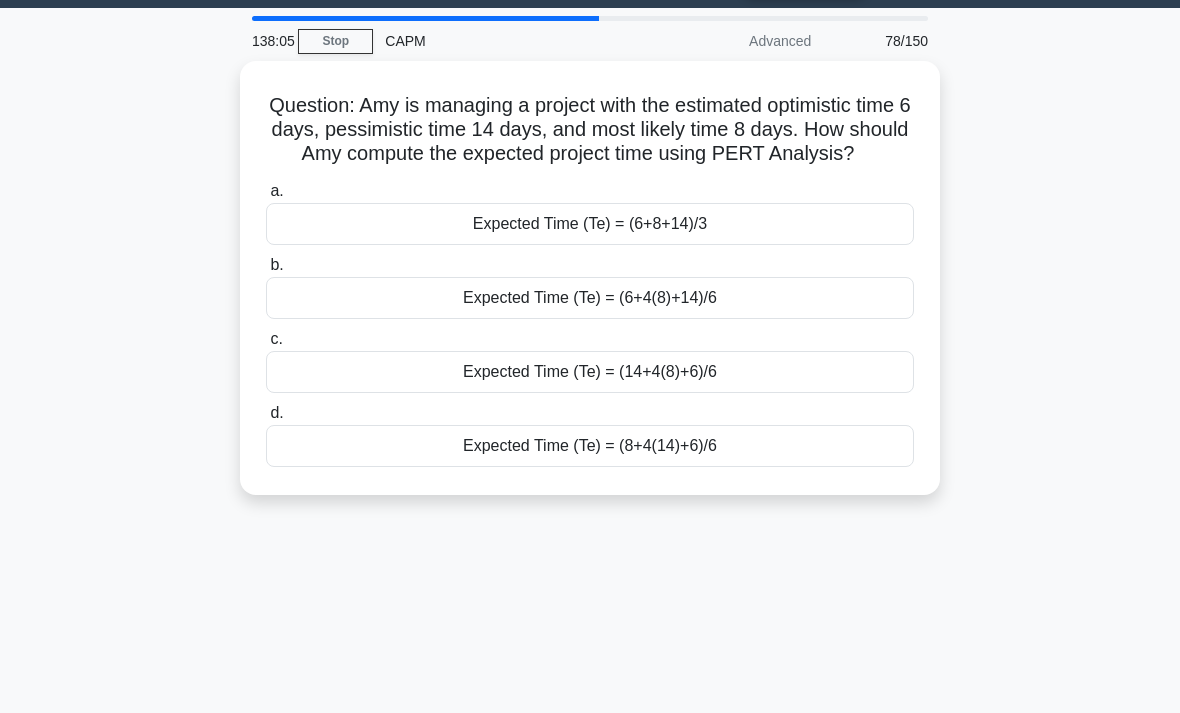 click on "Expected Time (Te) = (6+4(8)+14)/6" at bounding box center (590, 298) 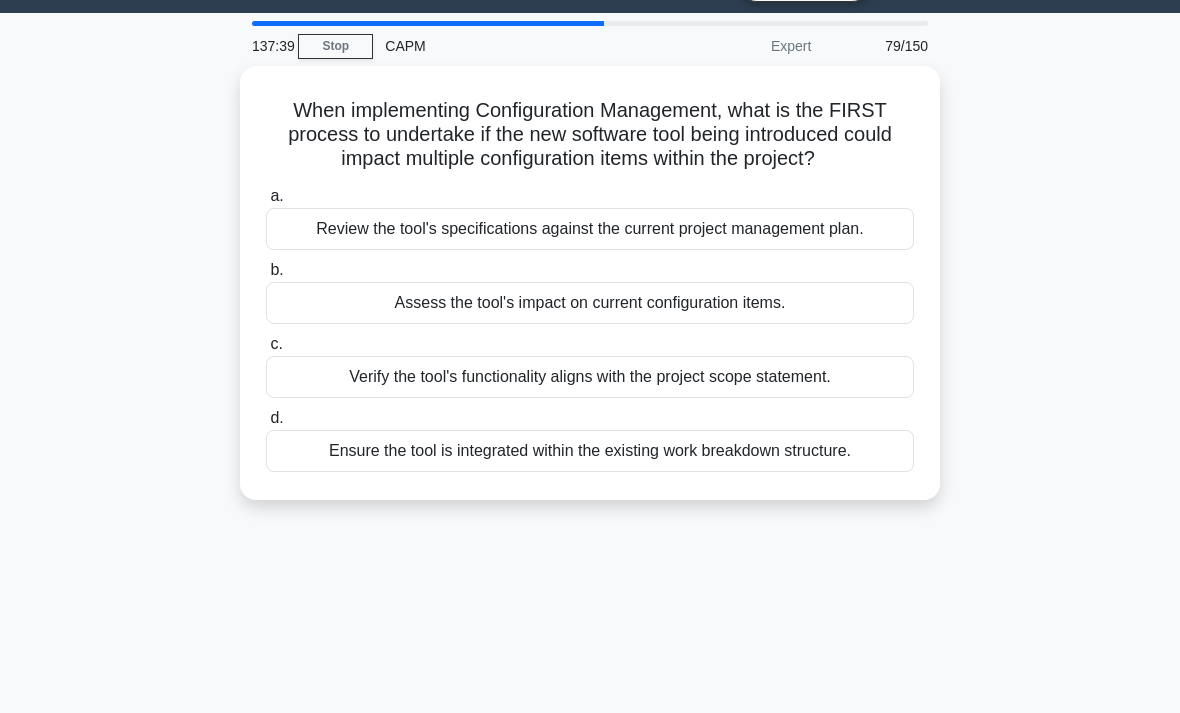 scroll, scrollTop: 34, scrollLeft: 0, axis: vertical 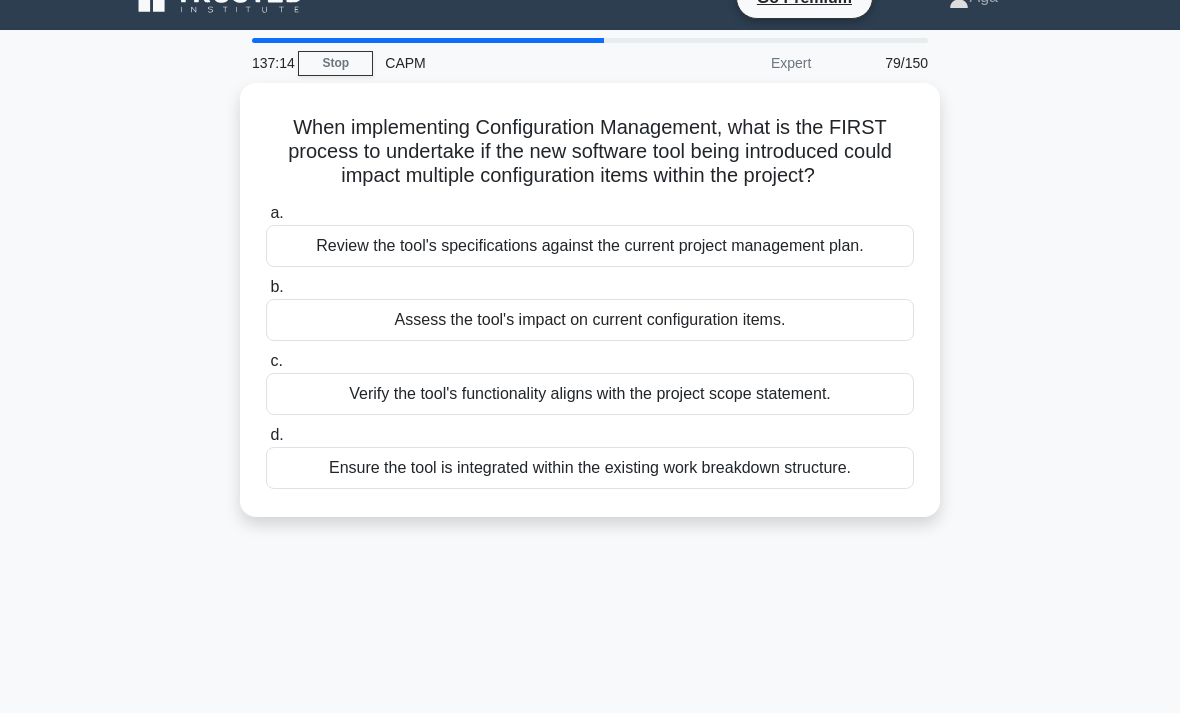click on "Assess the tool's impact on current configuration items." at bounding box center [590, 320] 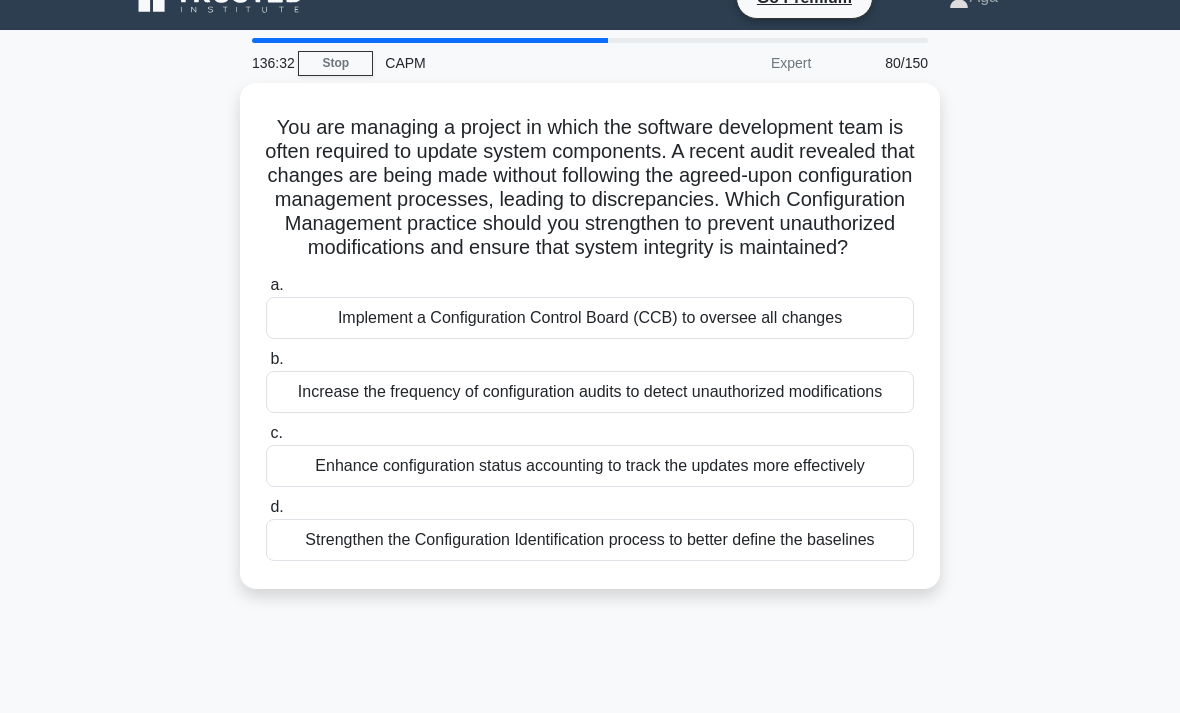 click on "Strengthen the Configuration Identification process to better define the baselines" at bounding box center [590, 540] 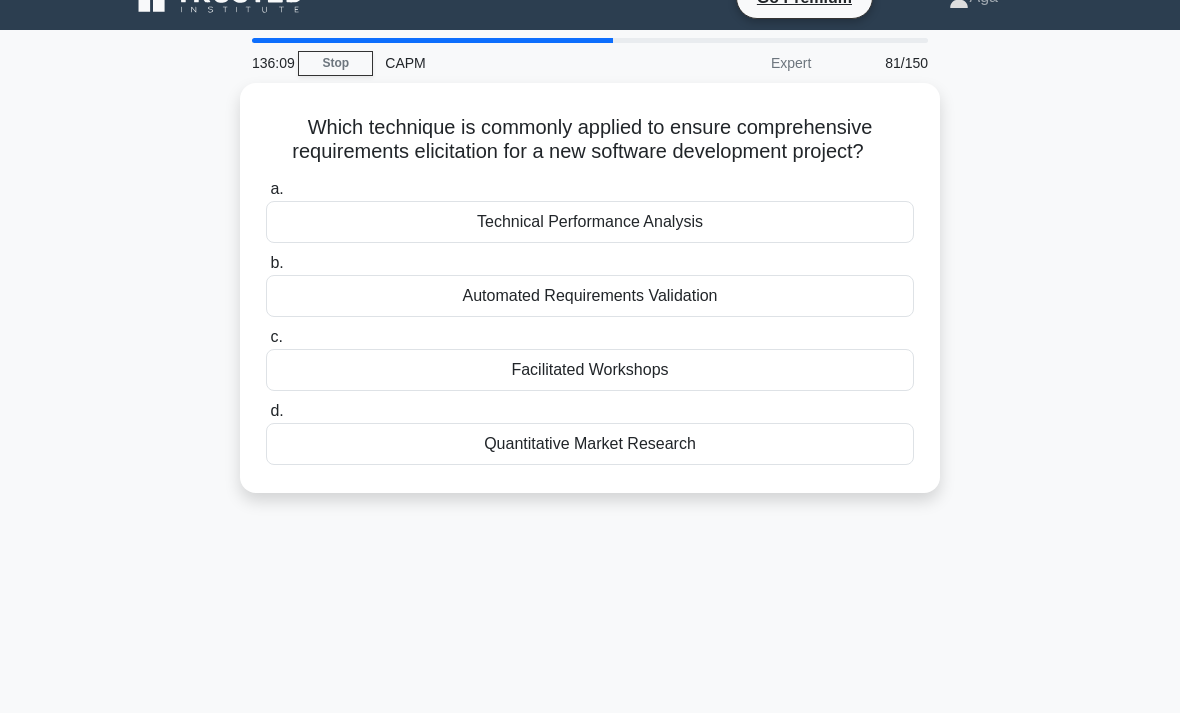 click on "Technical Performance Analysis" at bounding box center [590, 222] 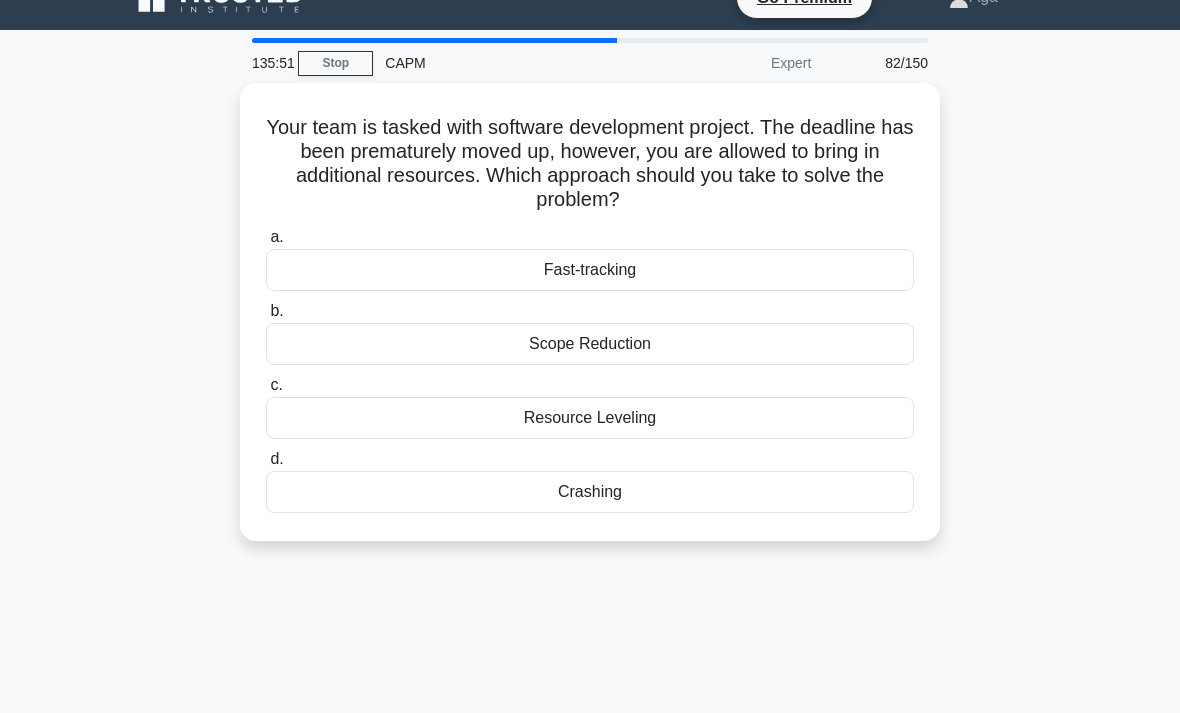 click on "a.
Fast-tracking" at bounding box center (590, 258) 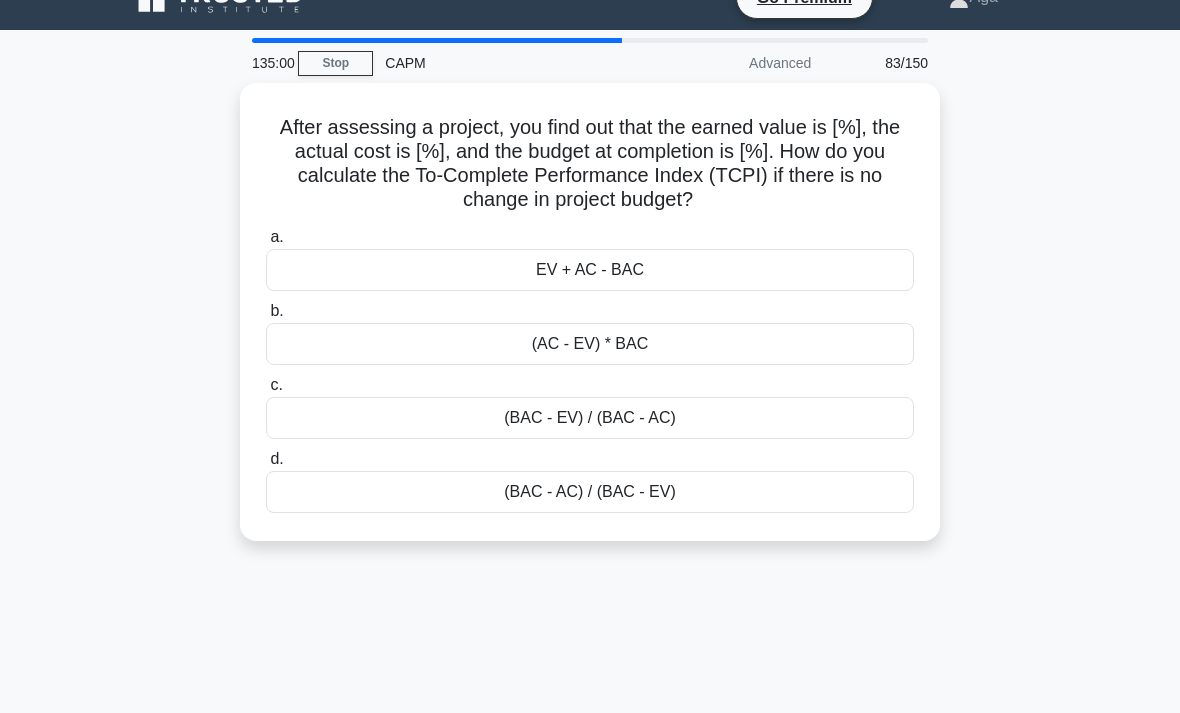 click on "(BAC - AC) / (BAC - EV)" at bounding box center (590, 492) 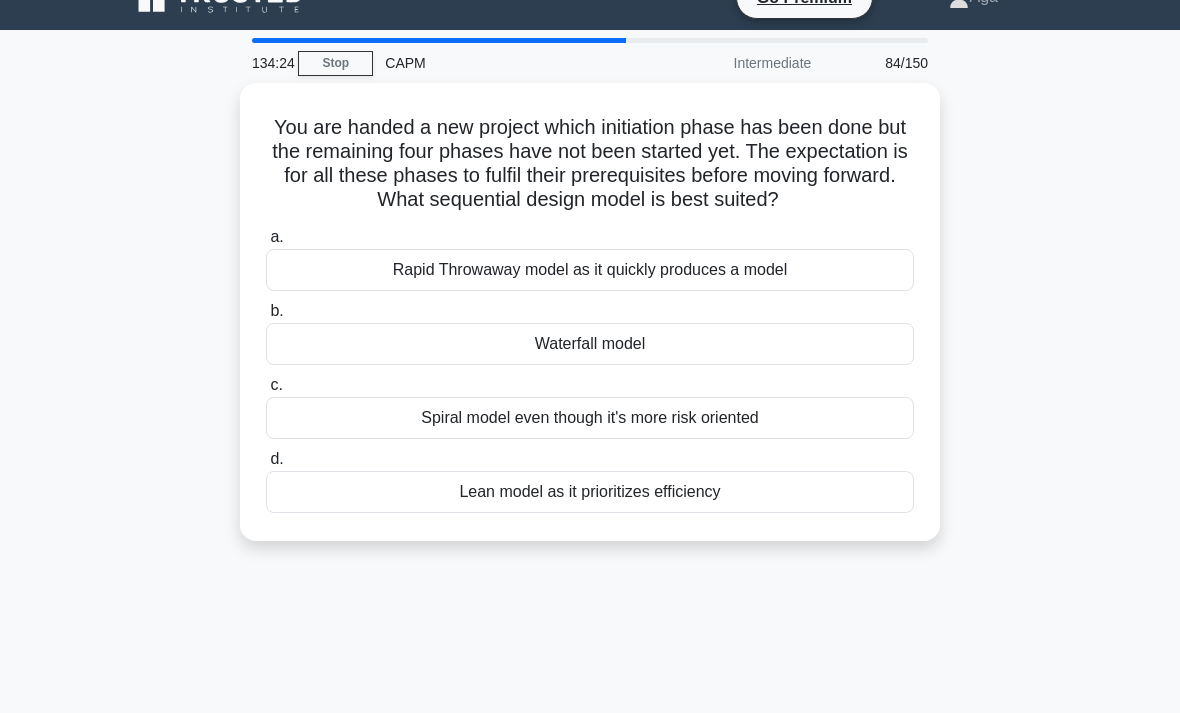 click on "Lean model as it prioritizes efficiency" at bounding box center [590, 492] 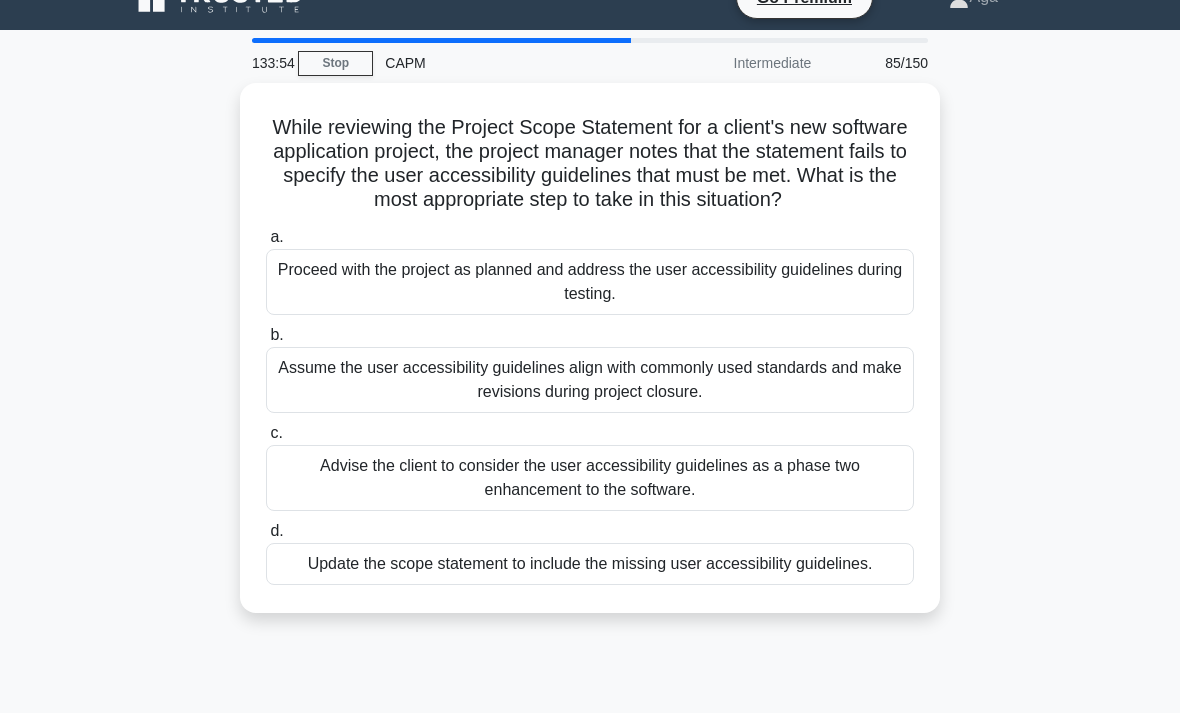click on "Update the scope statement to include the missing user accessibility guidelines." at bounding box center (590, 564) 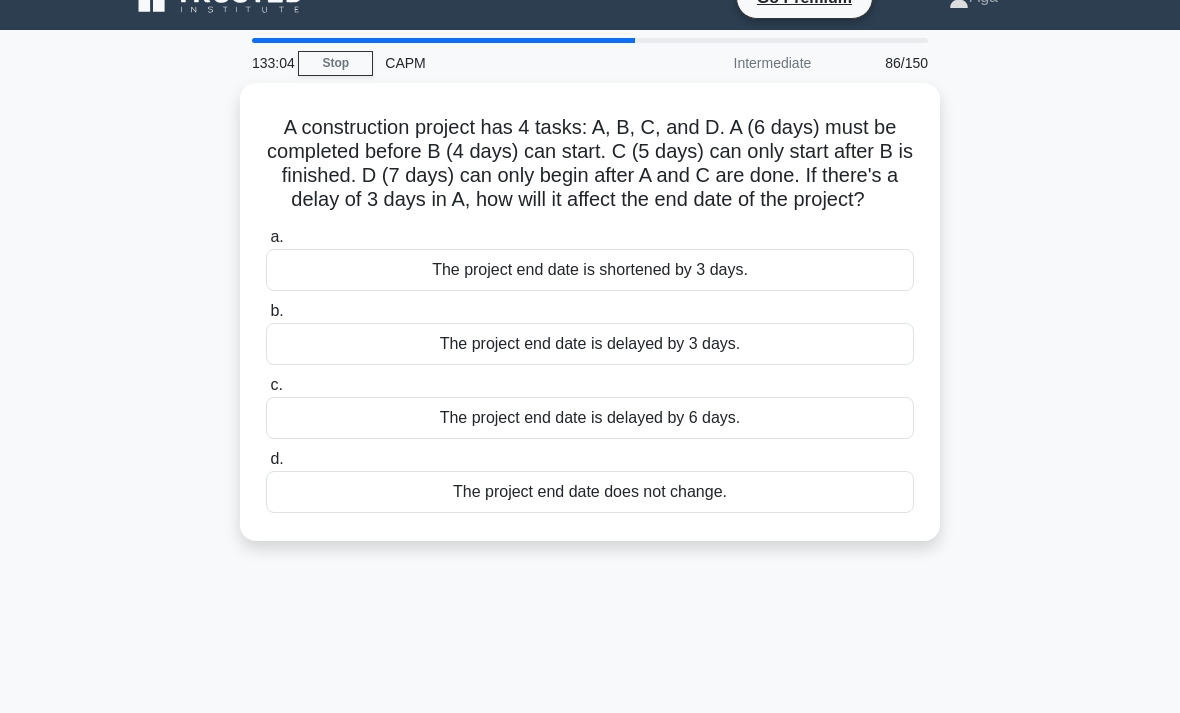 click on "The project end date is delayed by 3 days." at bounding box center [590, 344] 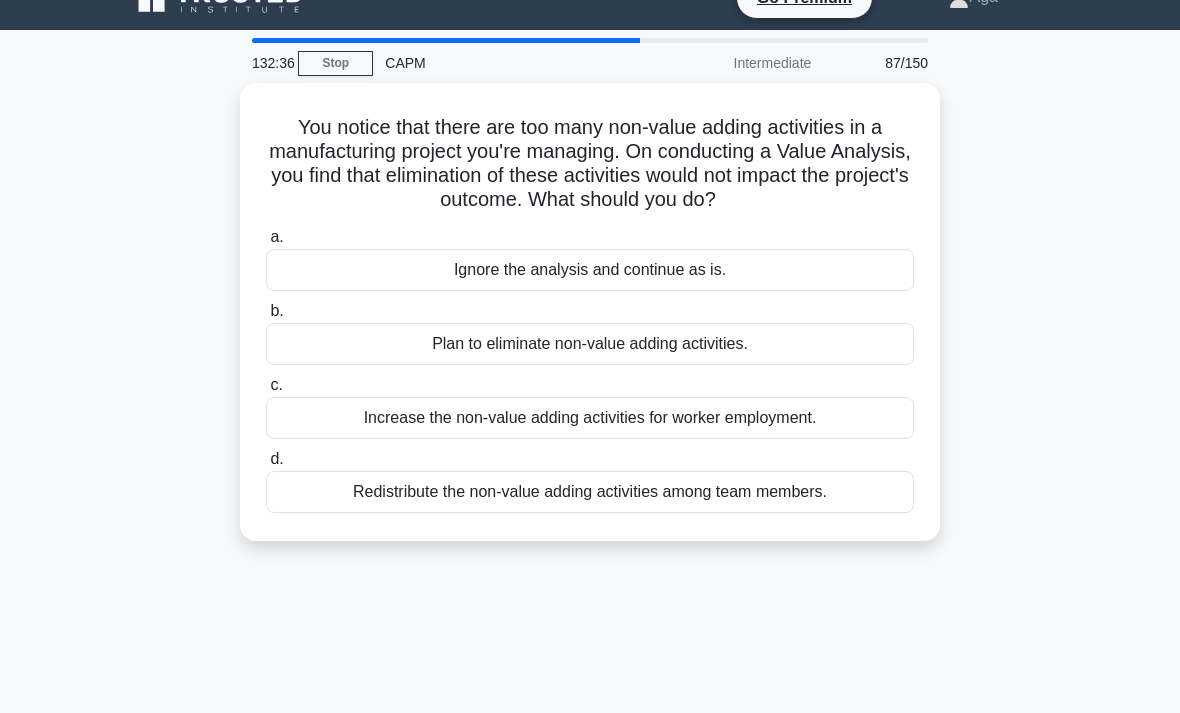 click on "Plan to eliminate non-value adding activities." at bounding box center [590, 344] 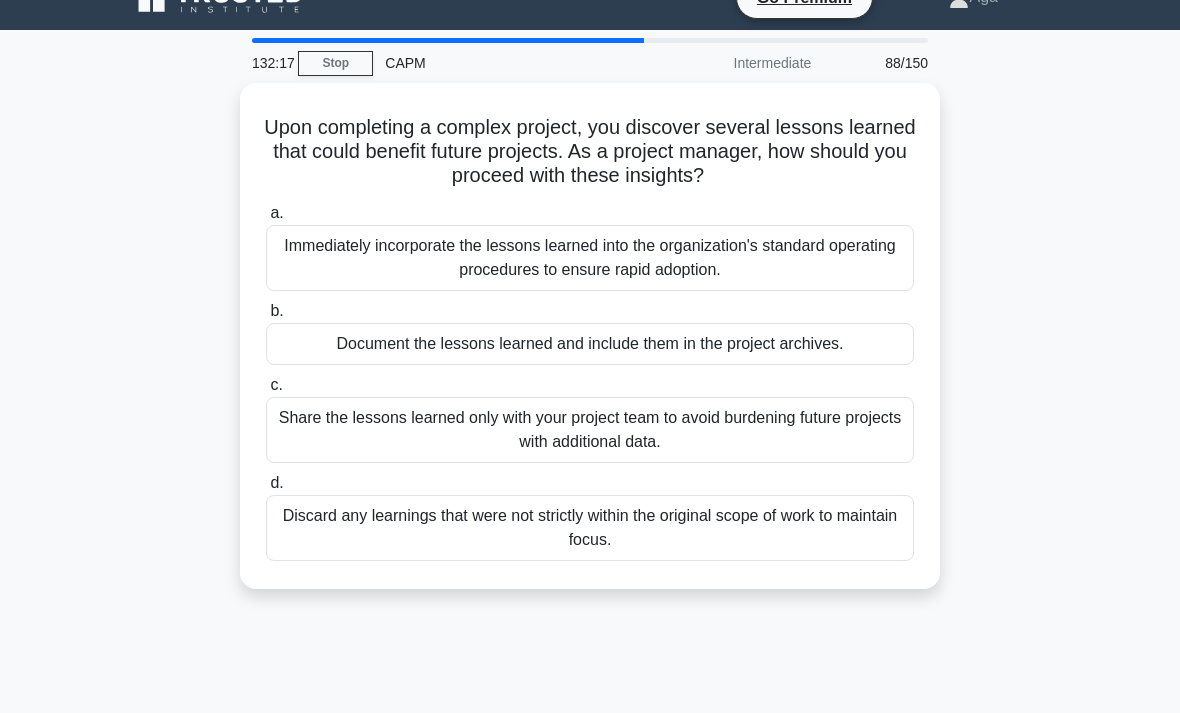 click on "Document the lessons learned and include them in the project archives." at bounding box center [590, 344] 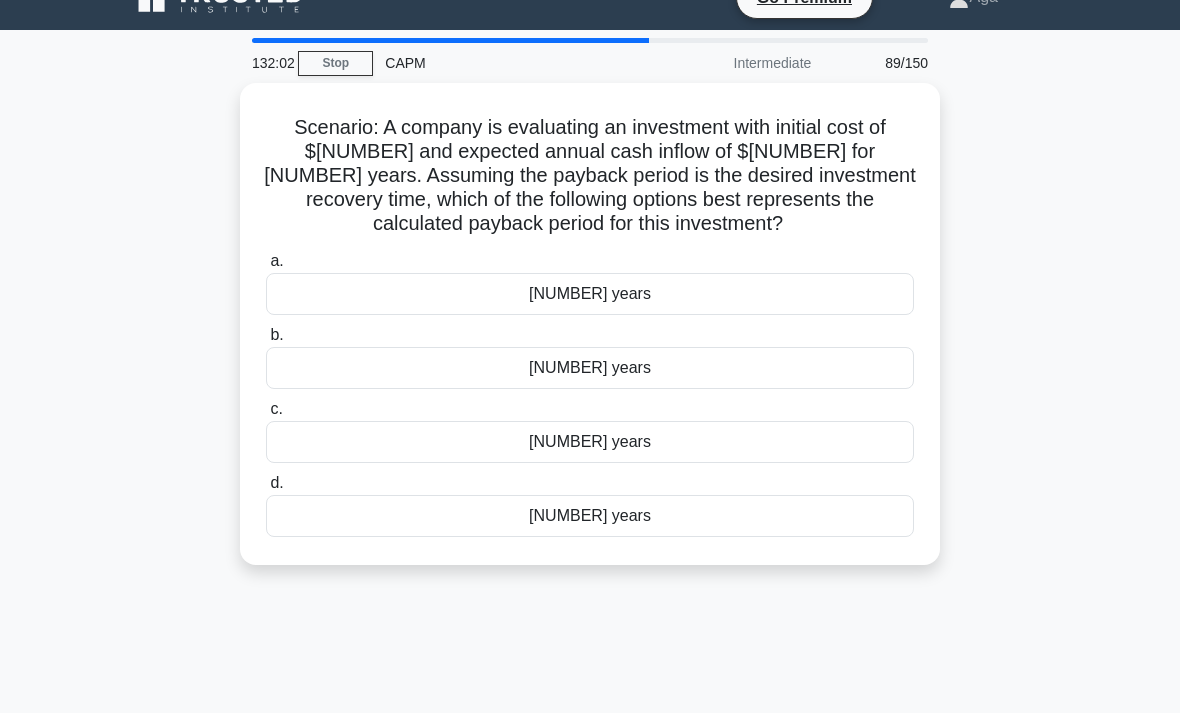 click on "[NUMBER] years" at bounding box center [590, 294] 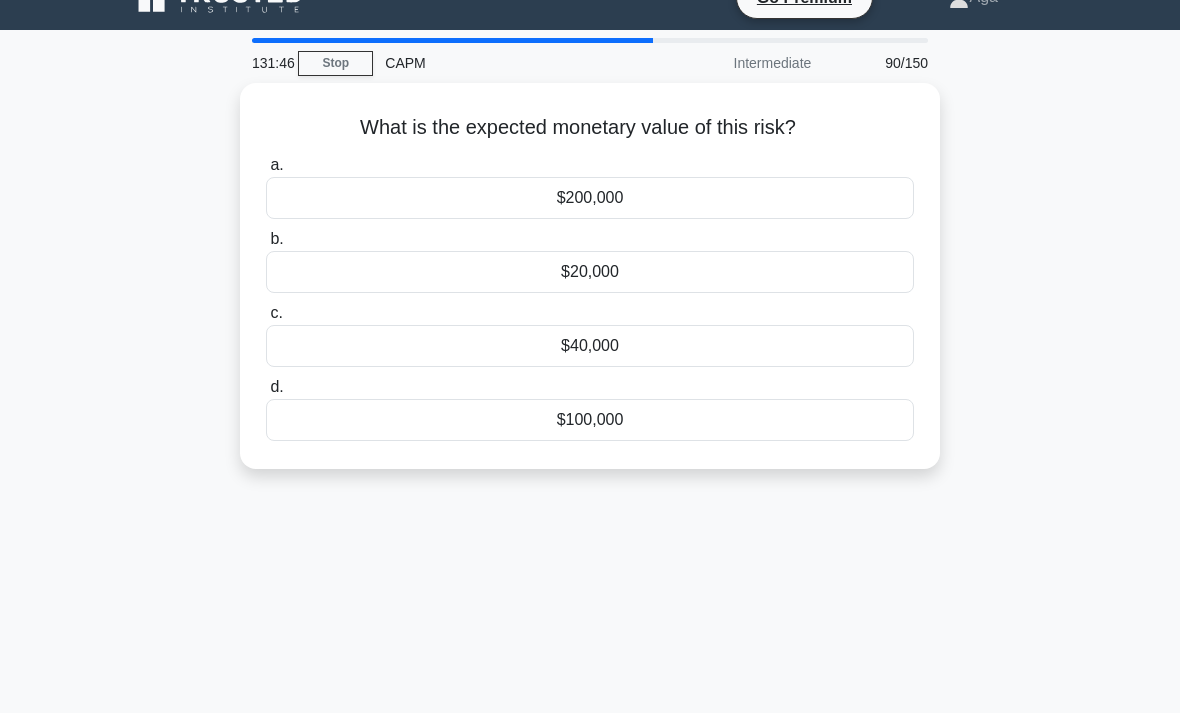 click on "$20,000" at bounding box center [590, 272] 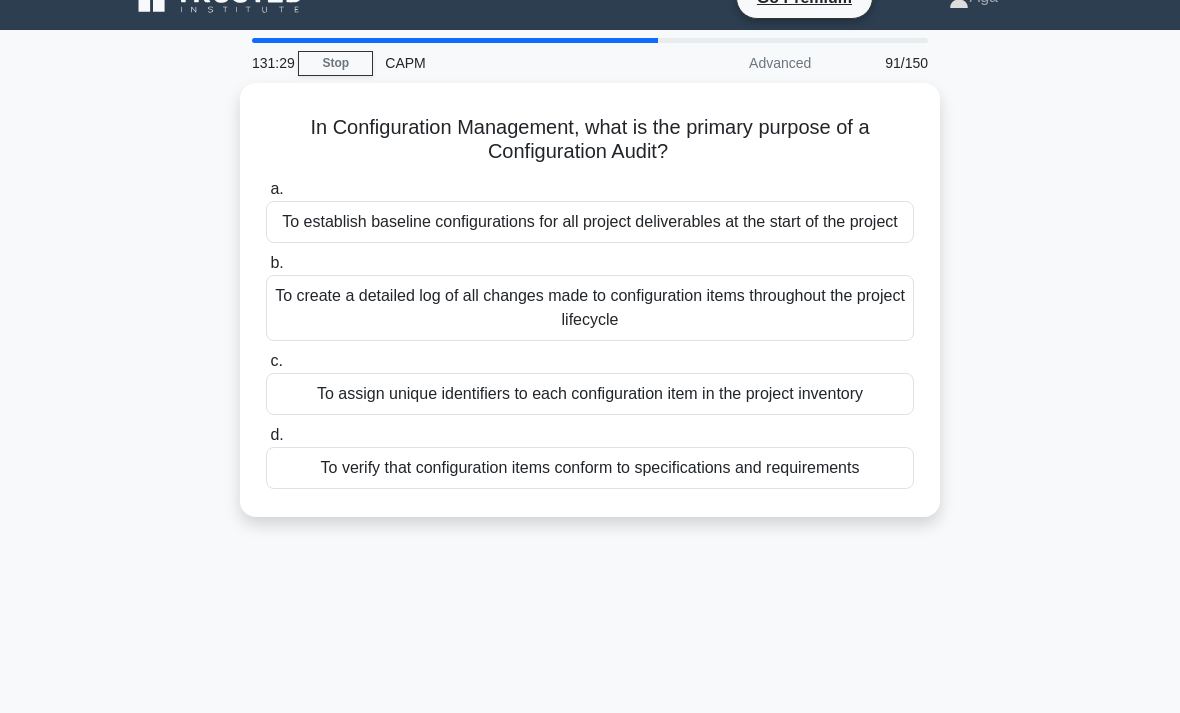 click on "To verify that configuration items conform to specifications and requirements" at bounding box center (590, 468) 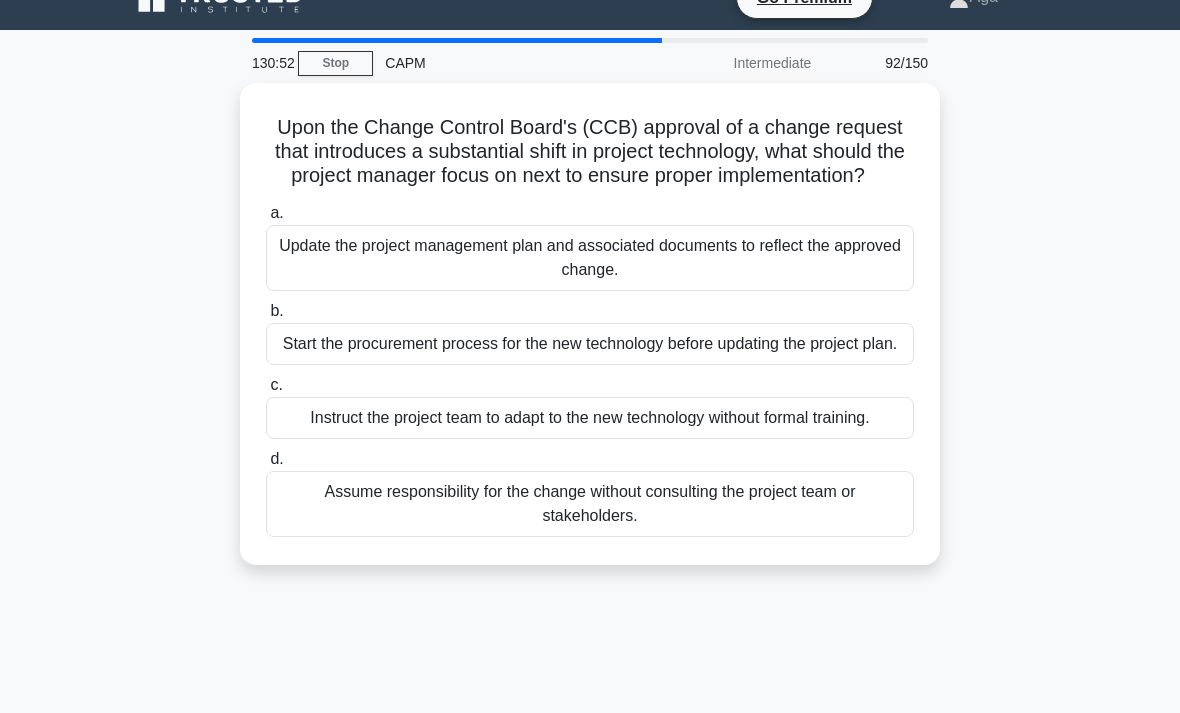 click on "Update the project management plan and associated documents to reflect the approved change." at bounding box center (590, 258) 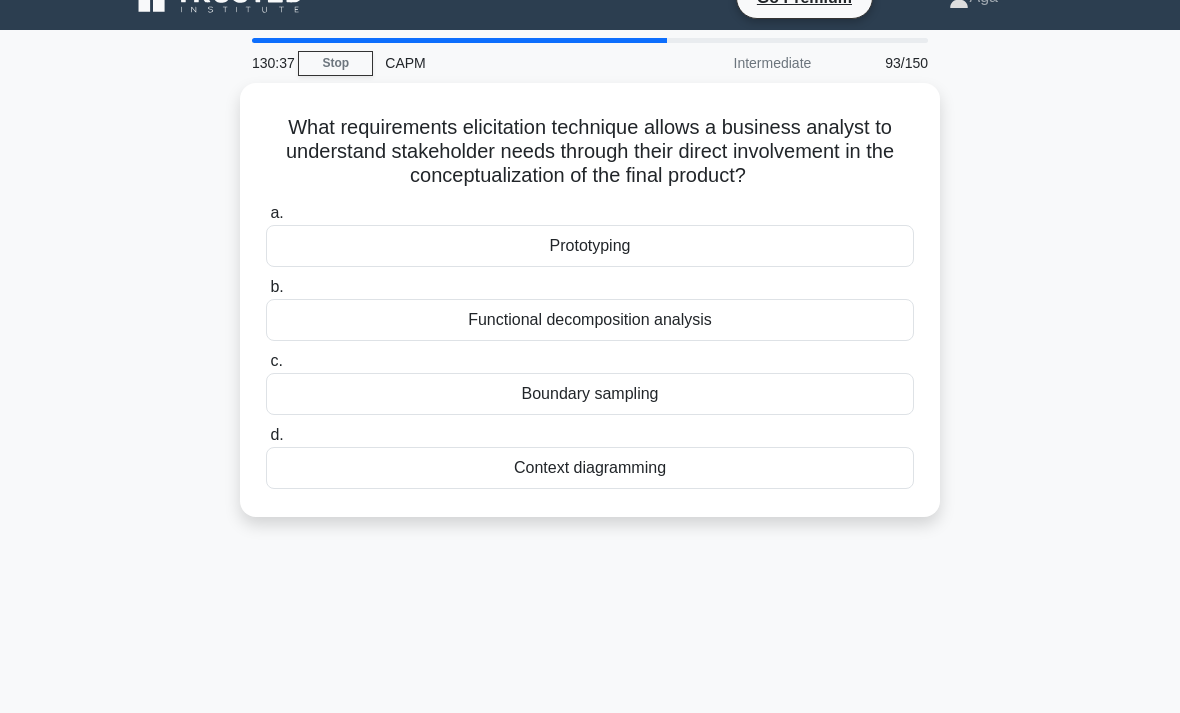 click on "Context diagramming" at bounding box center [590, 468] 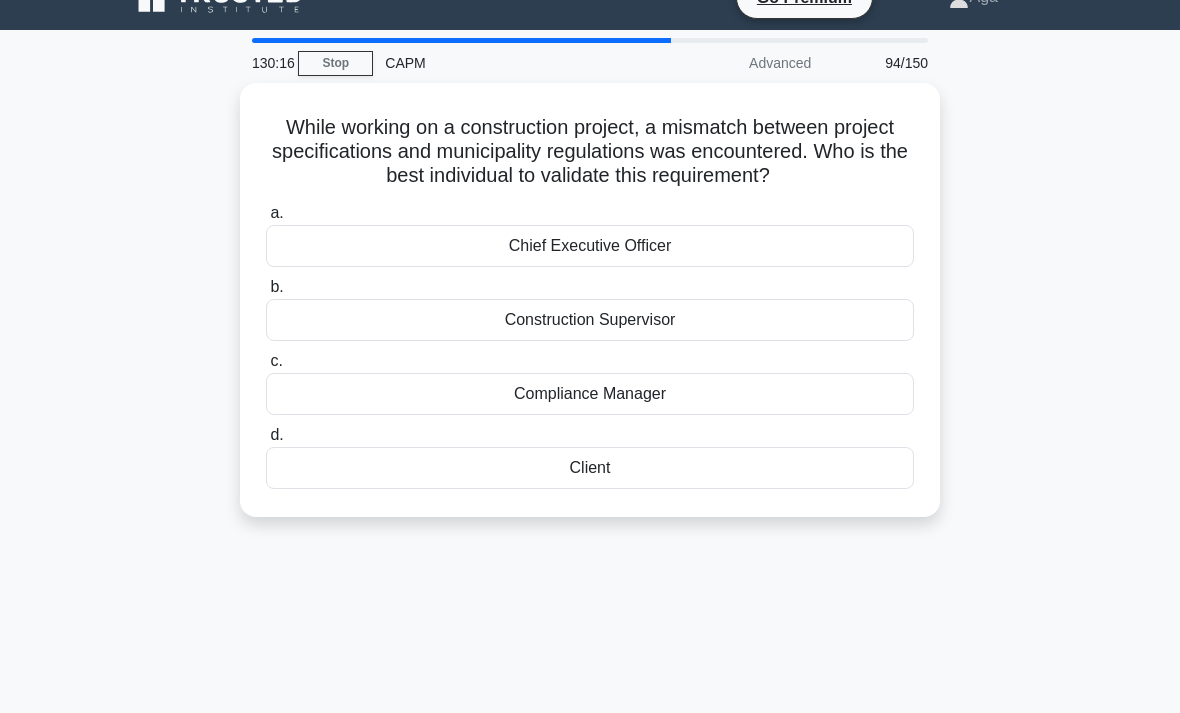 click on "Compliance Manager" at bounding box center (590, 394) 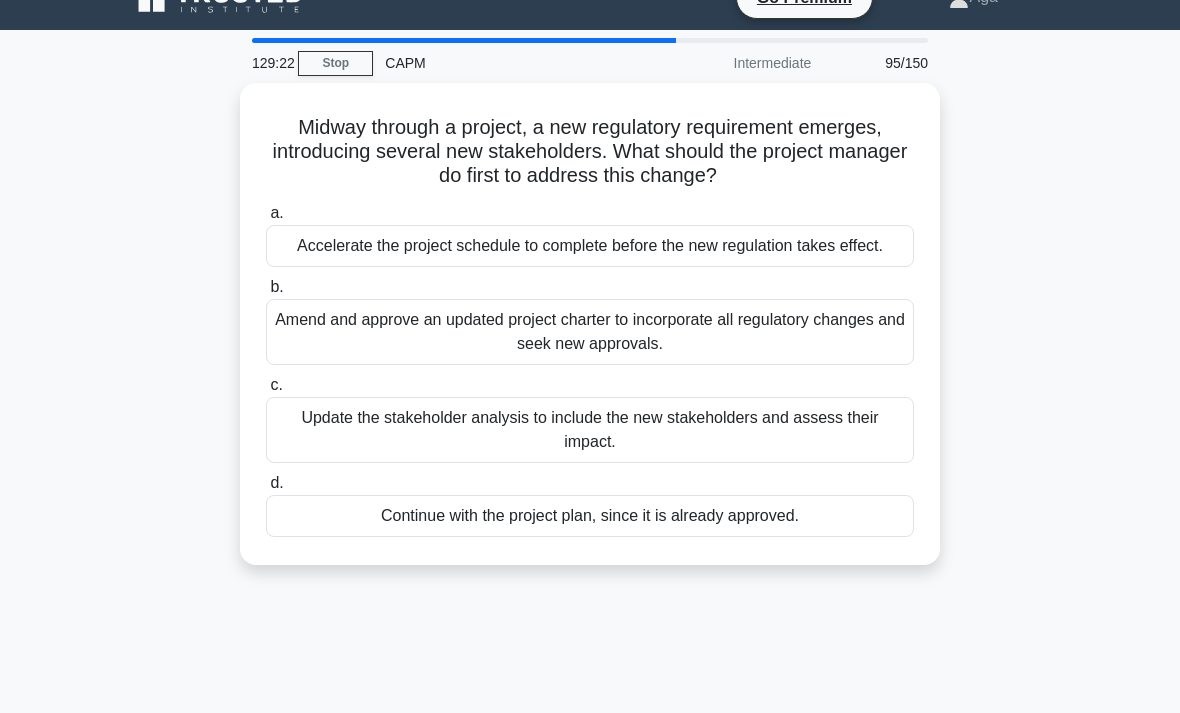 click on "Update the stakeholder analysis to include the new stakeholders and assess their impact." at bounding box center [590, 430] 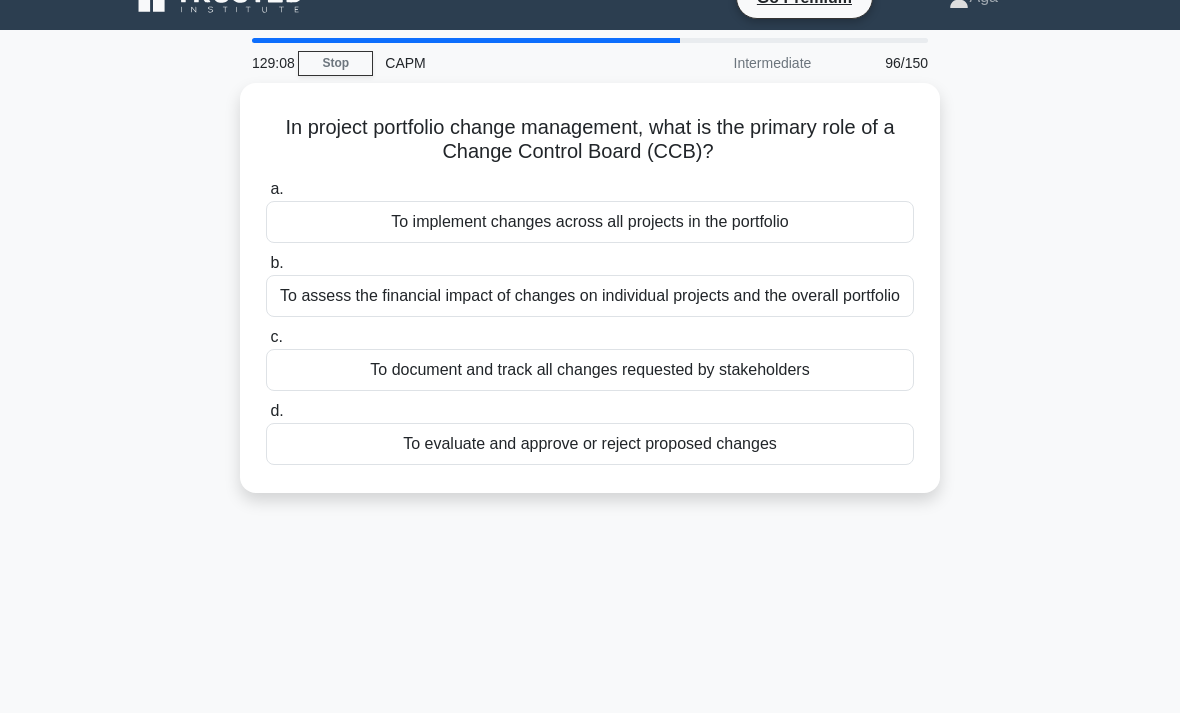 click on "To evaluate and approve or reject proposed changes" at bounding box center (590, 444) 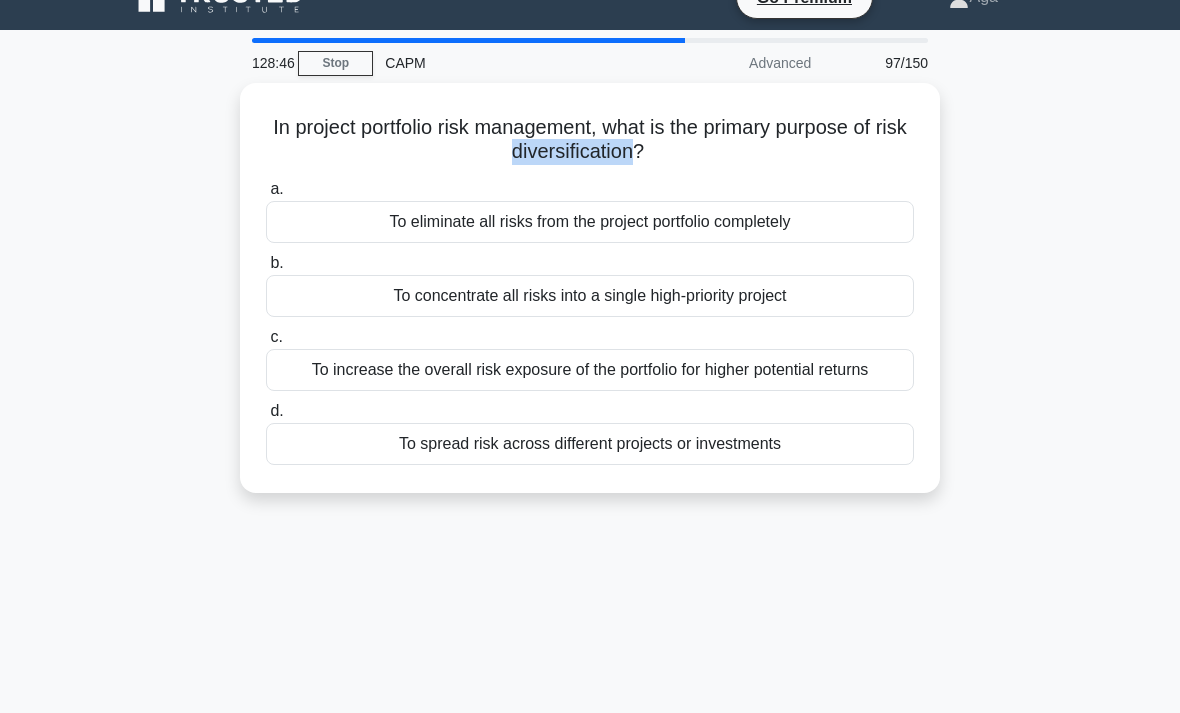 click on "128:46
Stop
CAPM
Advanced
97/150
In project portfolio risk management, what is the primary purpose of risk diversification?
.spinner_0XTQ{transform-origin:center;animation:spinner_y6GP .75s linear infinite}@keyframes spinner_y6GP{100%{transform:rotate(360deg)}}
a.
b. c. d." at bounding box center [590, 538] 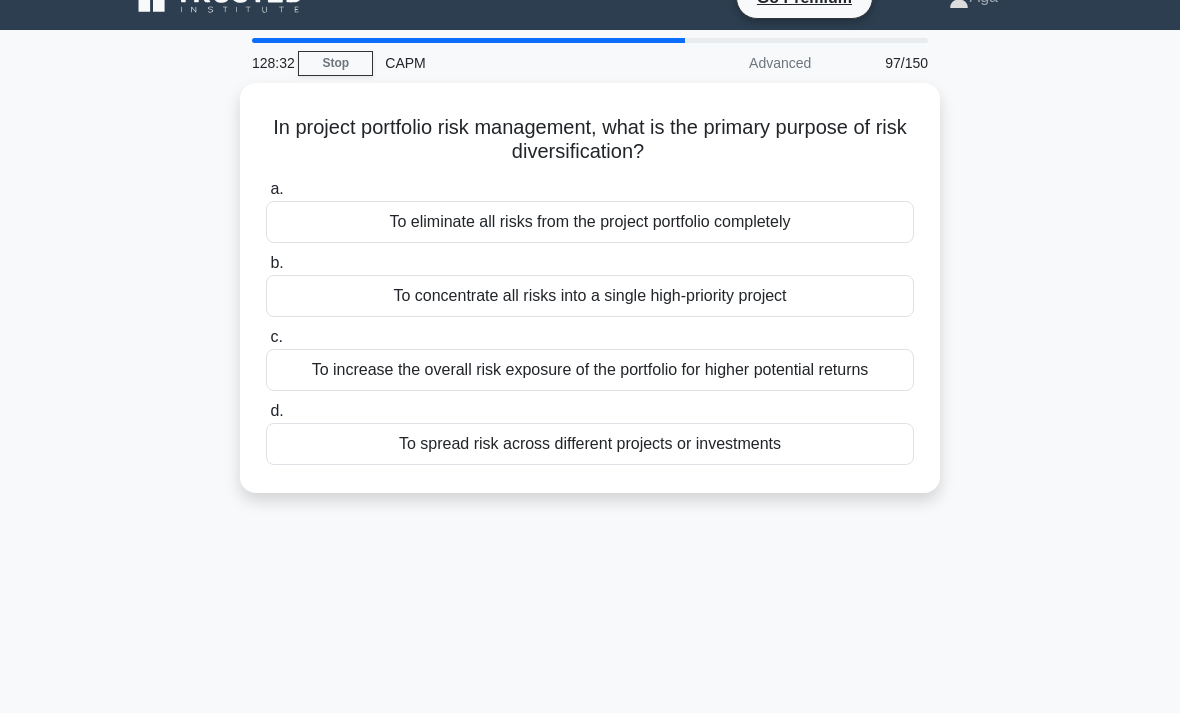 click on "To eliminate all risks from the project portfolio completely" at bounding box center (590, 222) 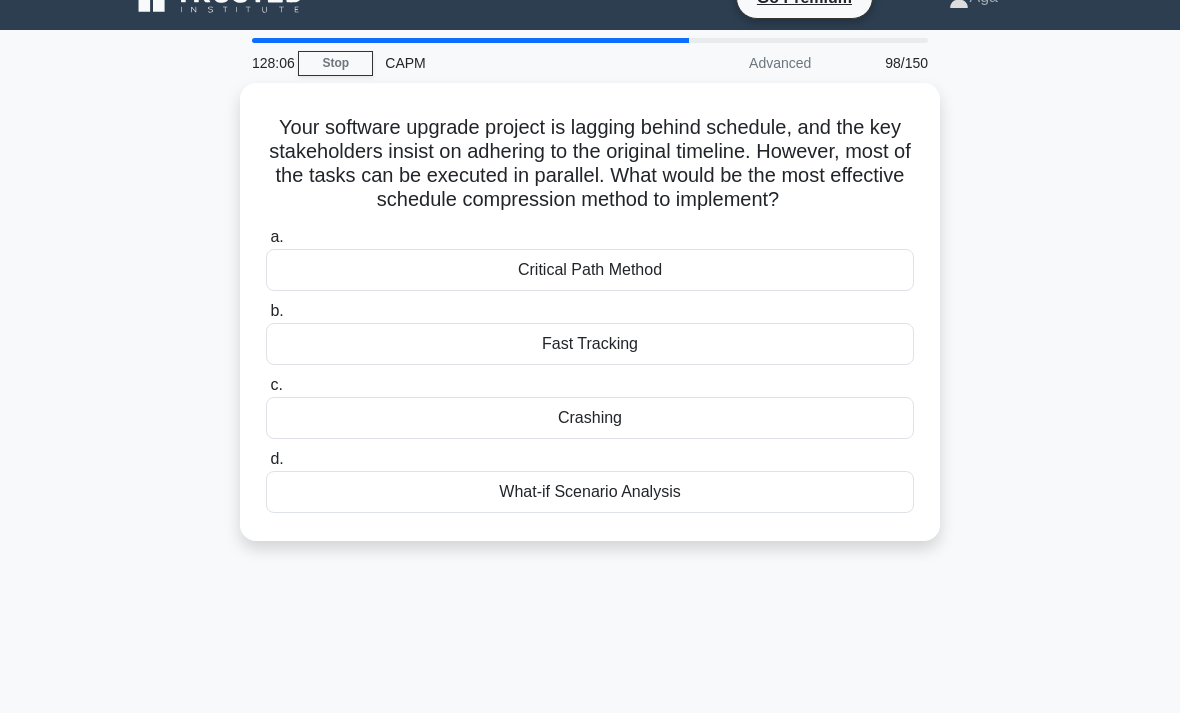 click on "Fast Tracking" at bounding box center (590, 344) 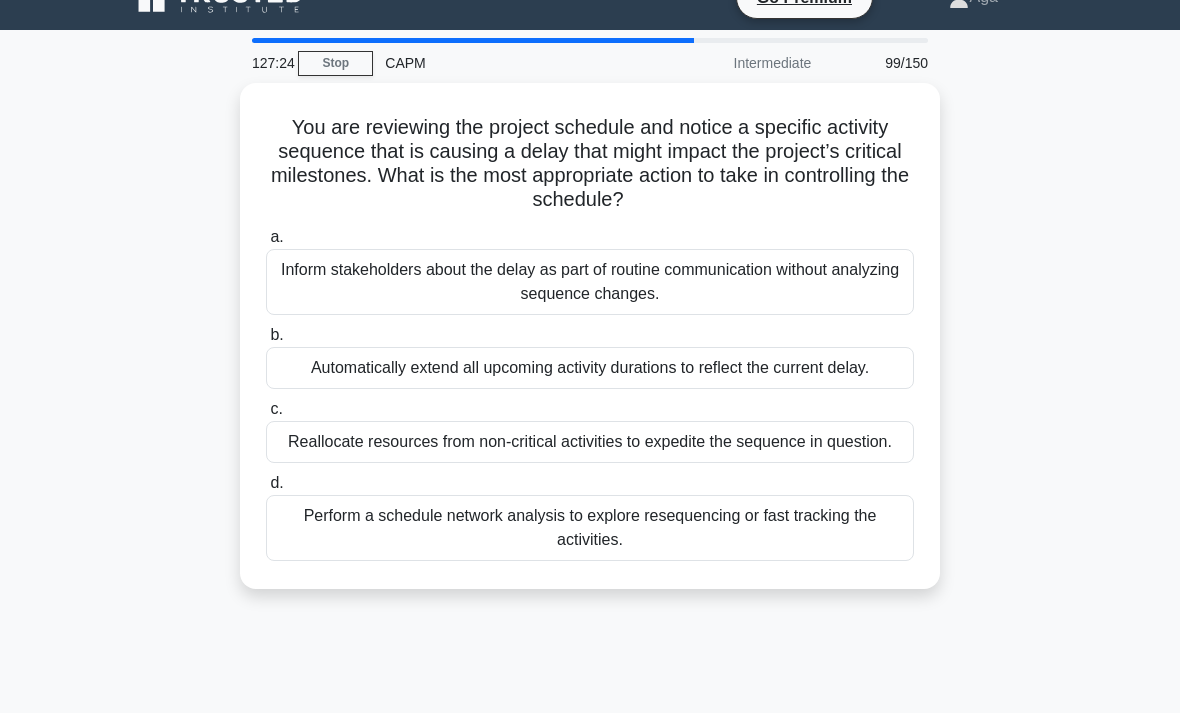 click on "Perform a schedule network analysis to explore resequencing or fast tracking the activities." at bounding box center [590, 528] 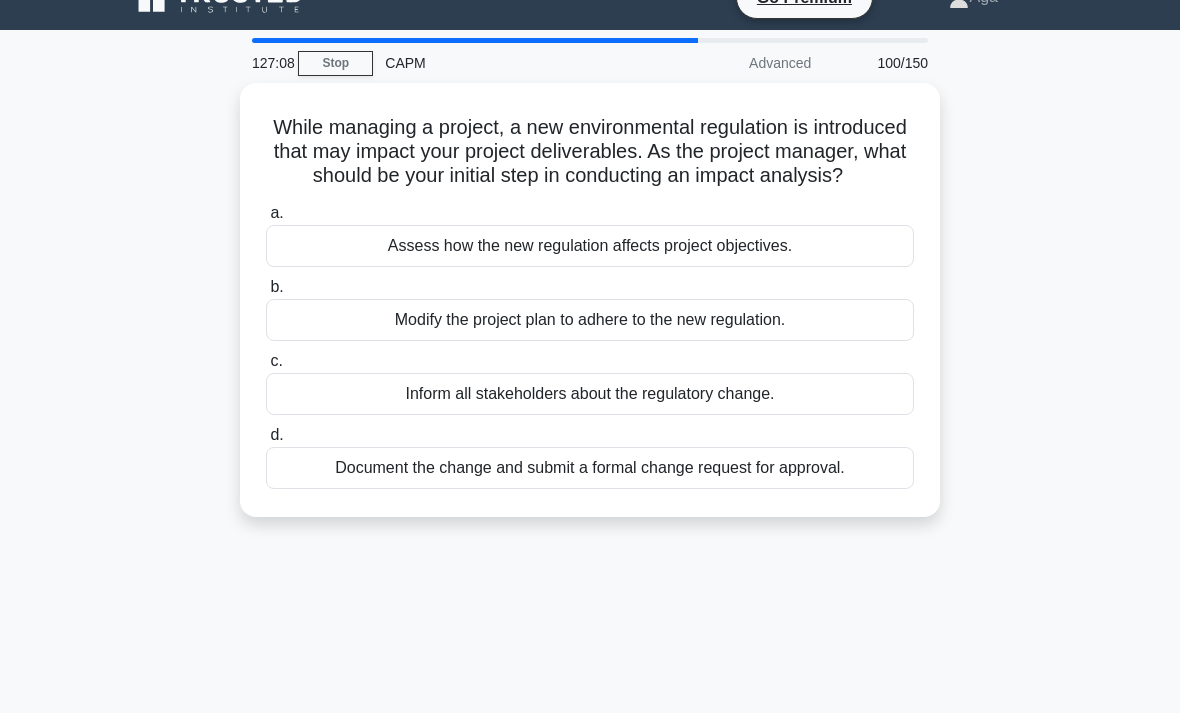 click on "Assess how the new regulation affects project objectives." at bounding box center [590, 246] 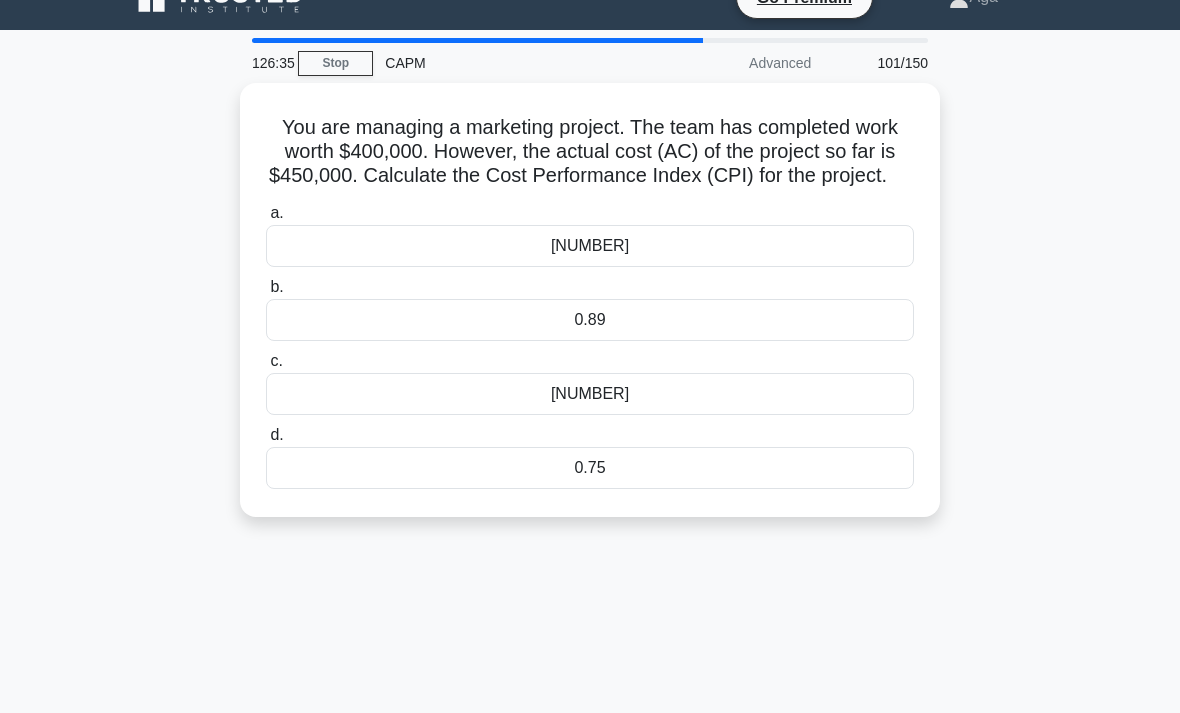 click on "0.89" at bounding box center (590, 320) 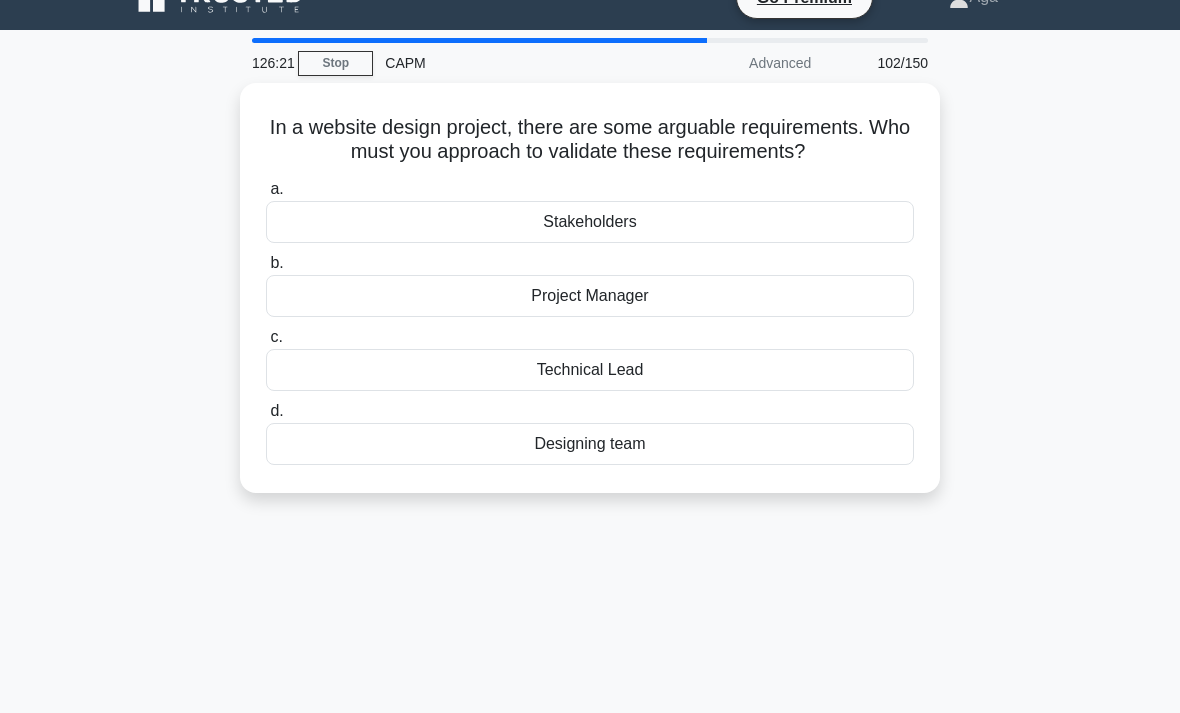 click on "Stakeholders" at bounding box center (590, 222) 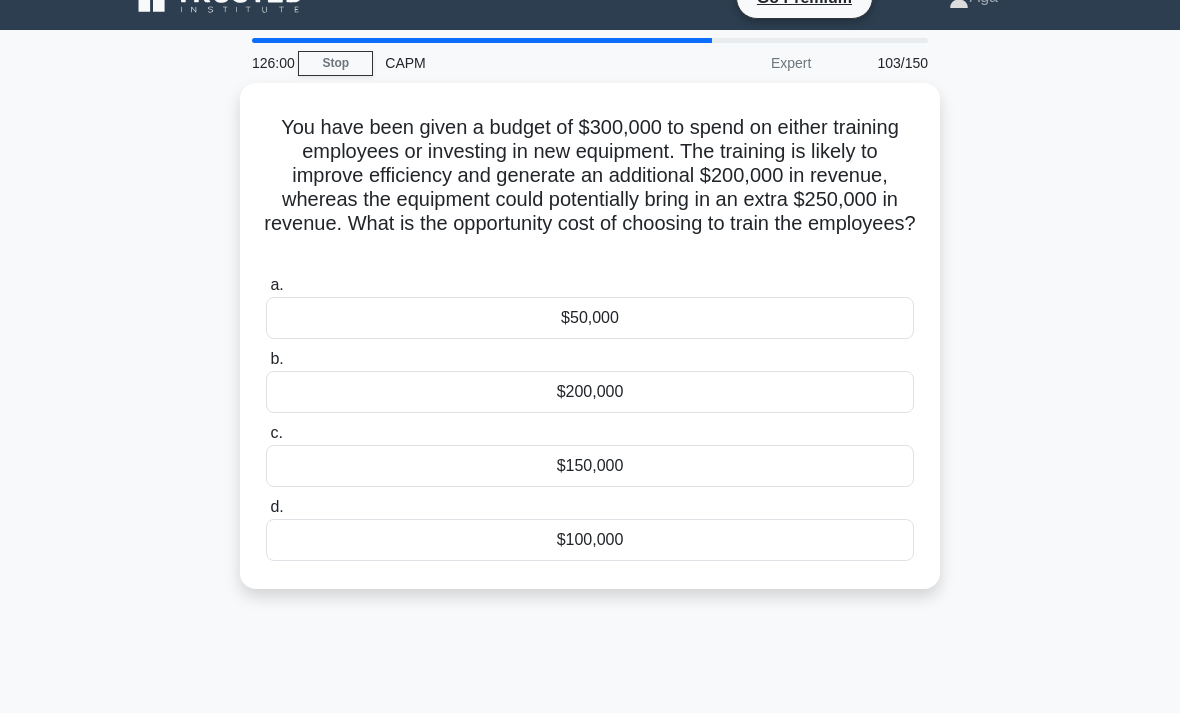 click on "$200,000" at bounding box center [590, 392] 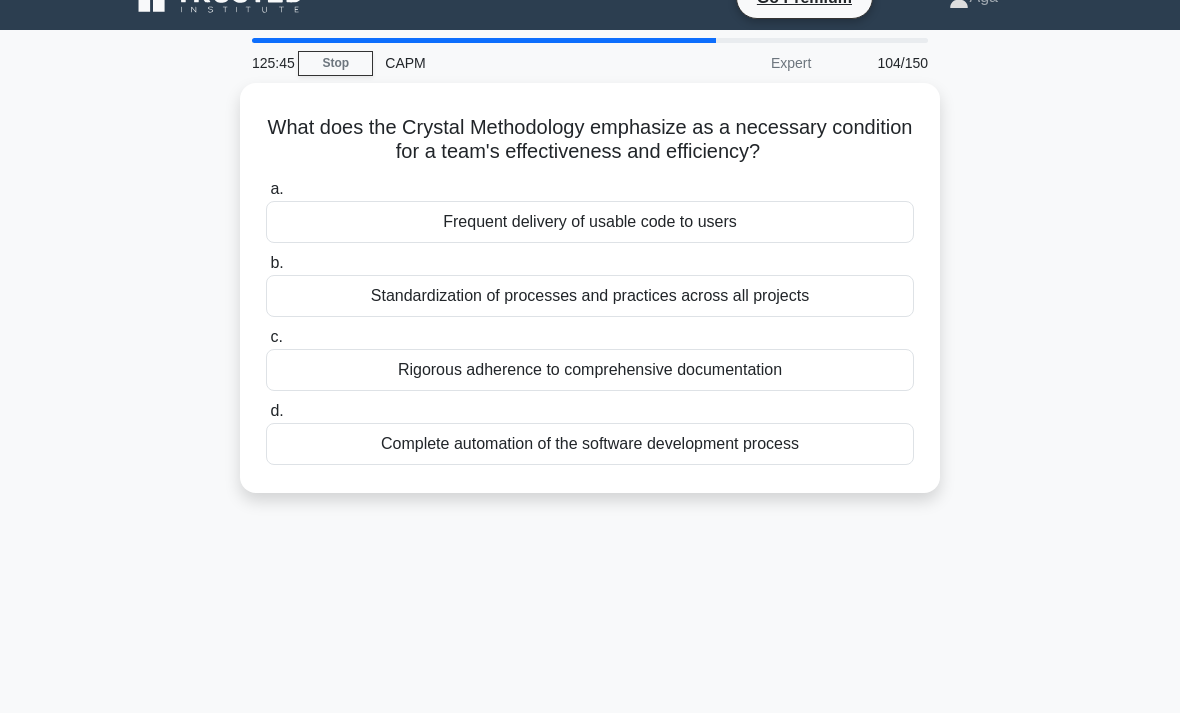 click on "Standardization of processes and practices across all projects" at bounding box center (590, 296) 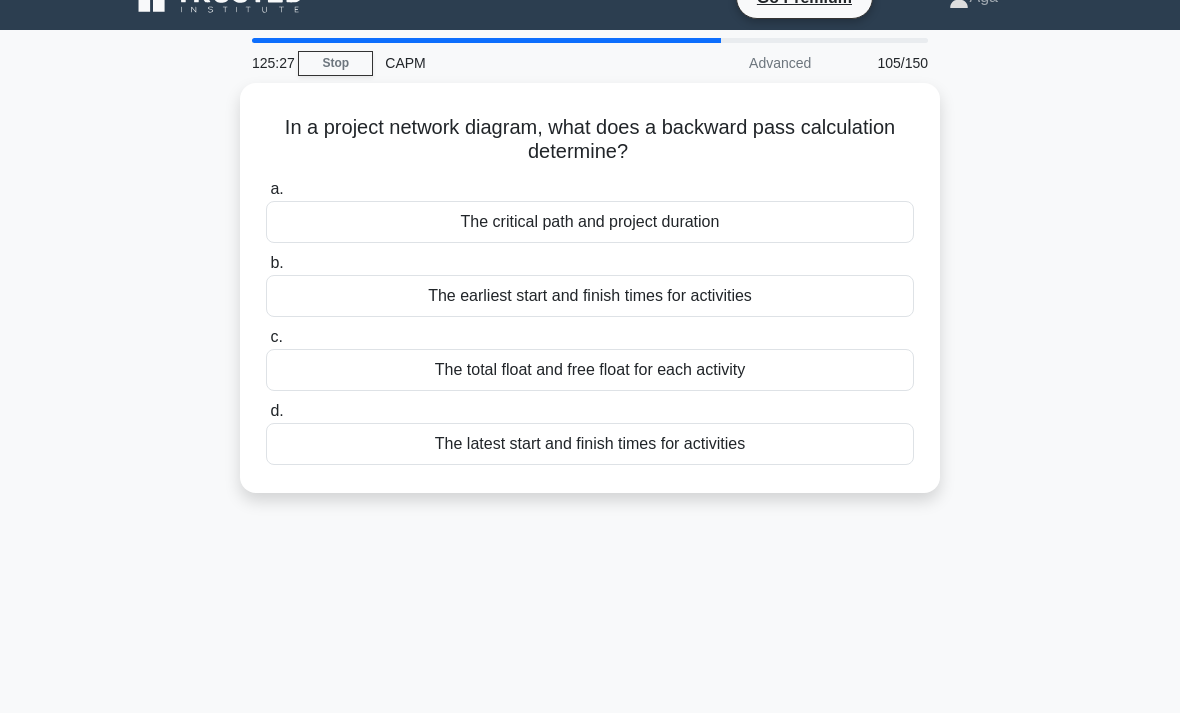 click on "The latest start and finish times for activities" at bounding box center (590, 444) 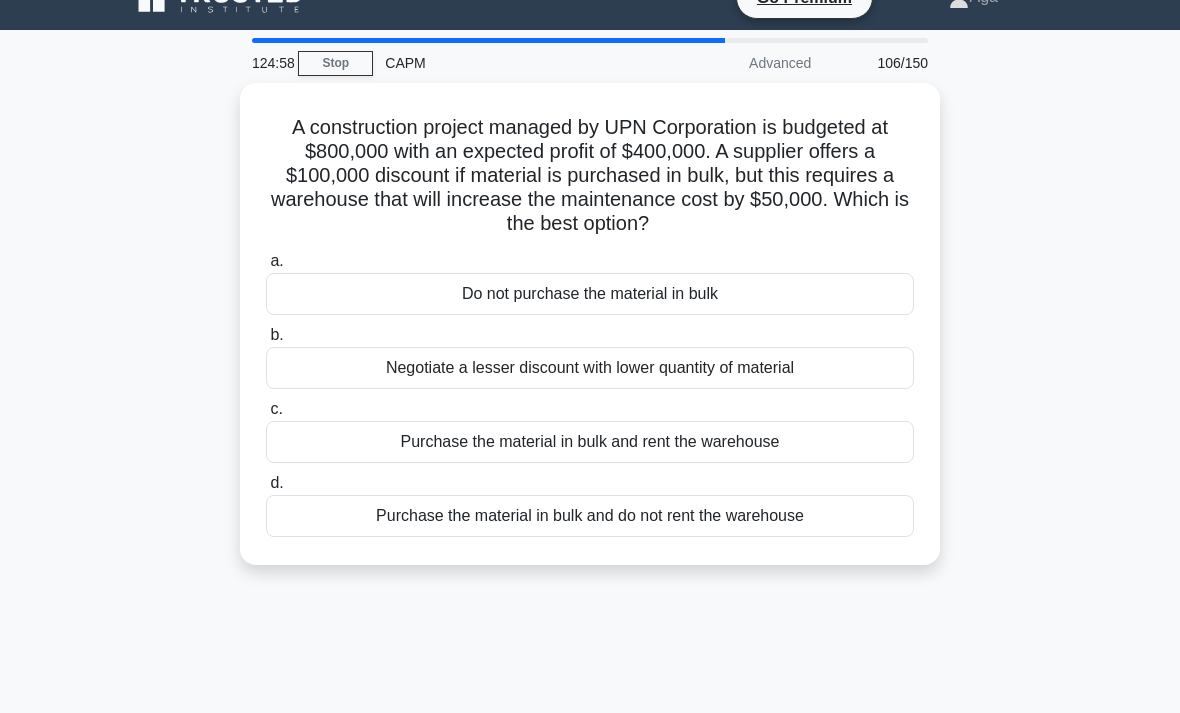 click on "Purchase the material in bulk and rent the warehouse" at bounding box center (590, 442) 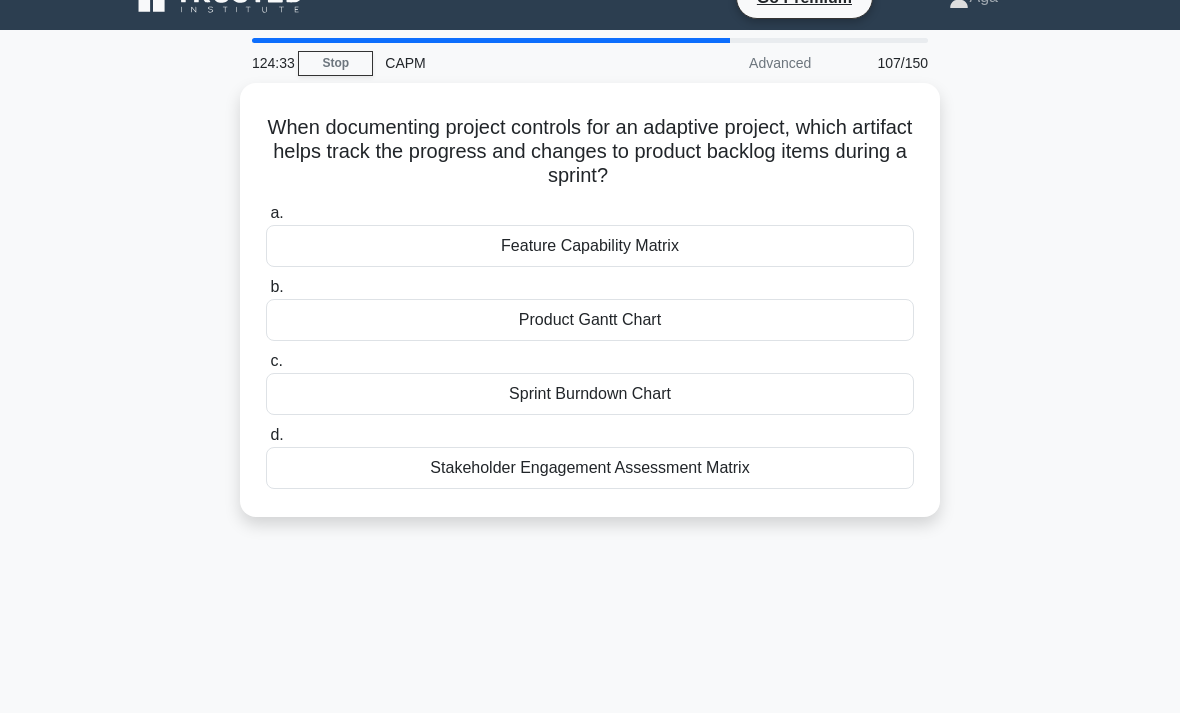 click on "Sprint Burndown Chart" at bounding box center [590, 394] 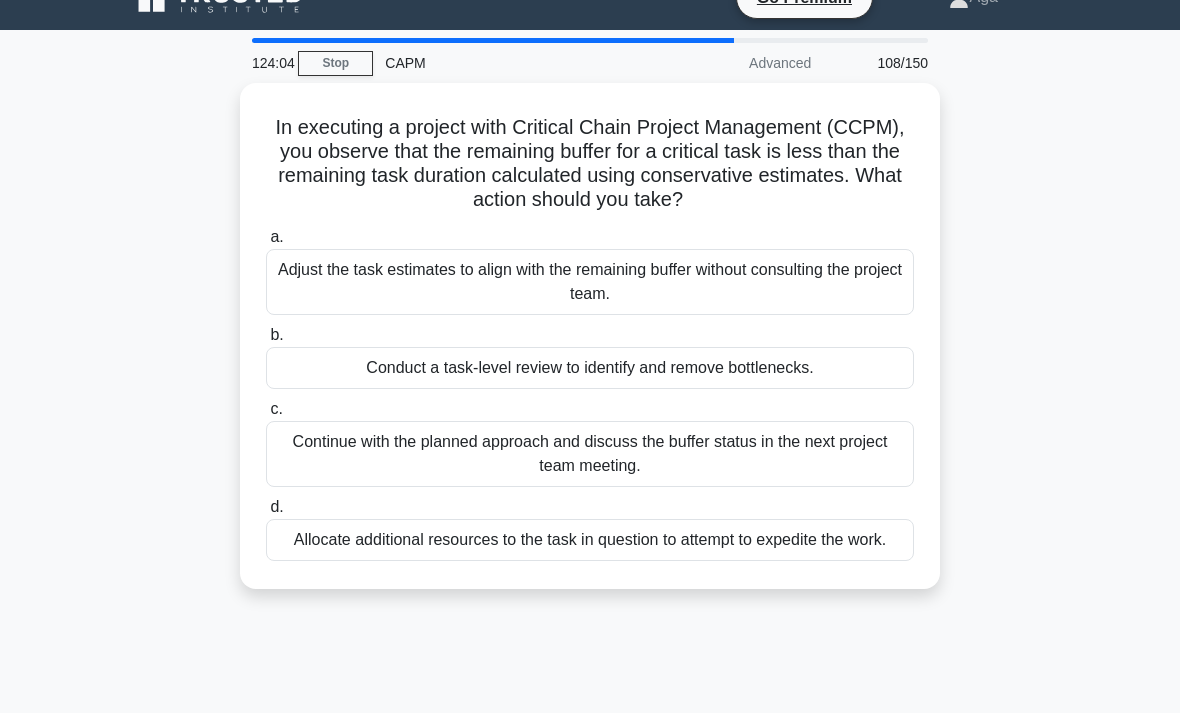 click on "Conduct a task-level review to identify and remove bottlenecks." at bounding box center [590, 368] 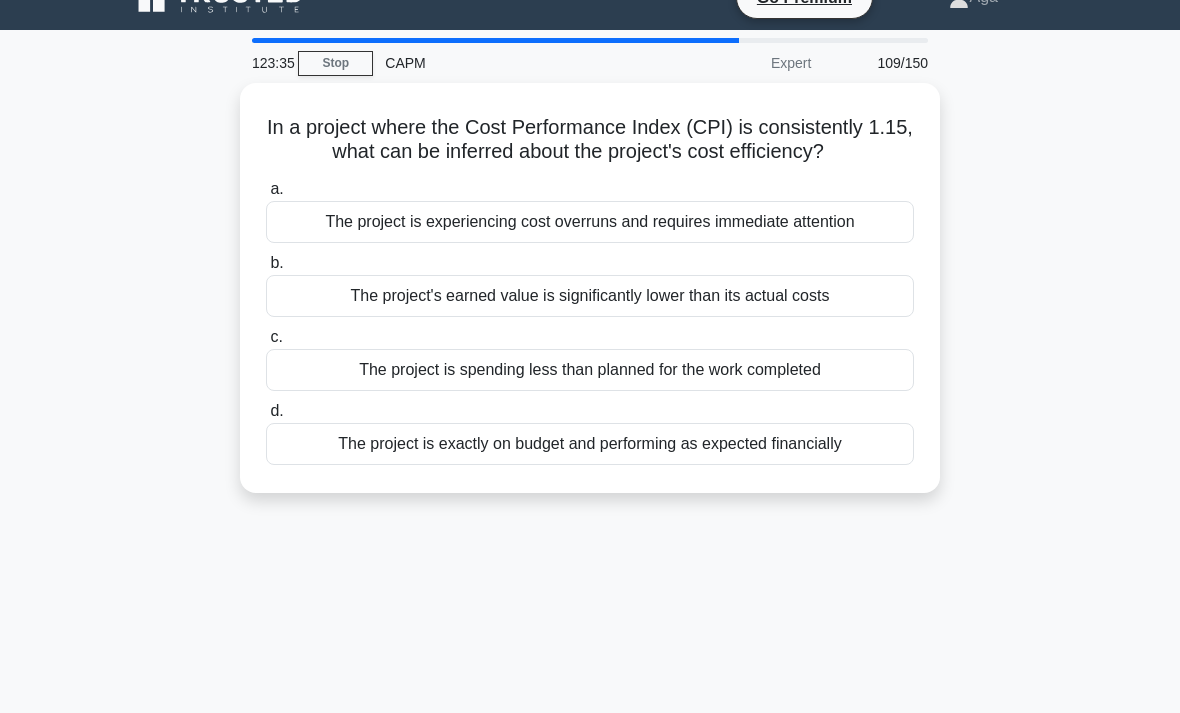 click on "The project is spending less than planned for the work completed" at bounding box center [590, 370] 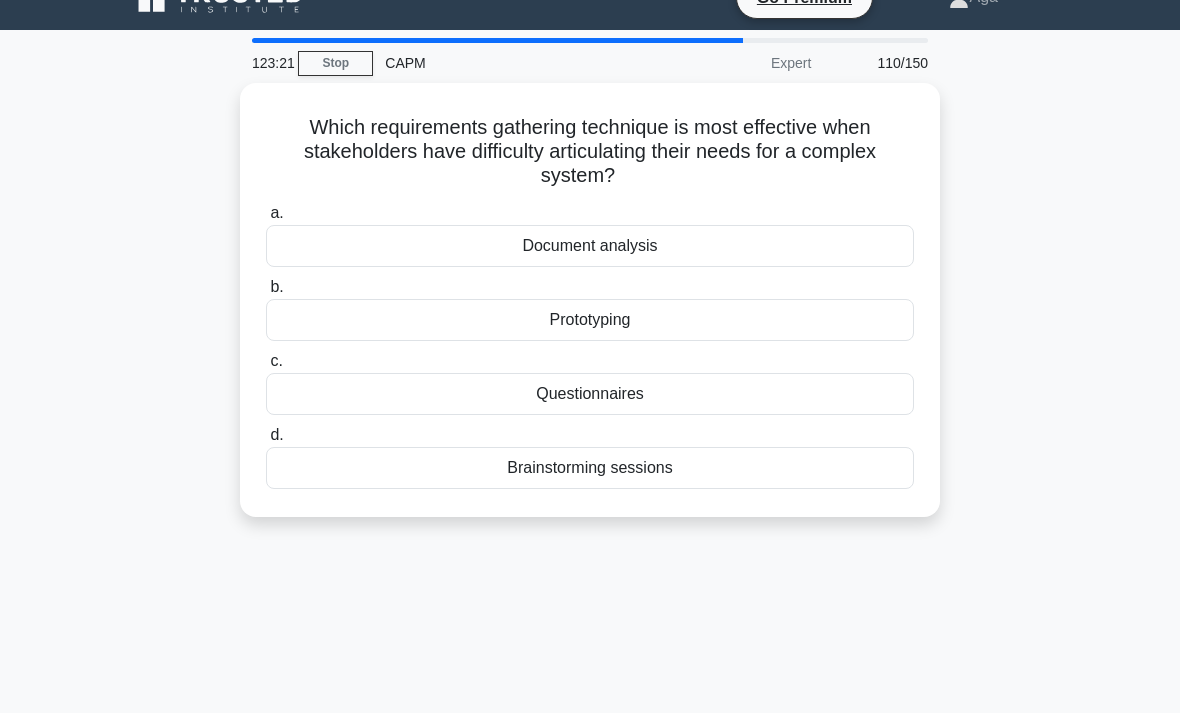 click on "Brainstorming sessions" at bounding box center (590, 468) 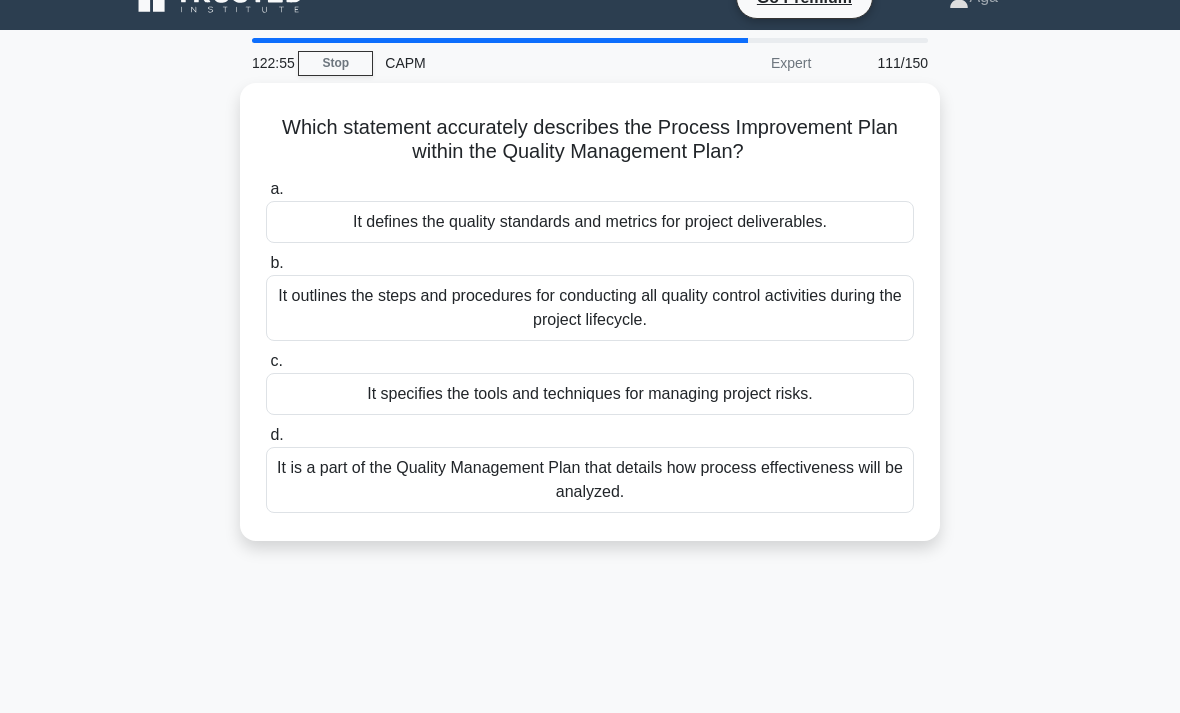 click on "It outlines the steps and procedures for conducting all quality control activities during the project lifecycle." at bounding box center (590, 308) 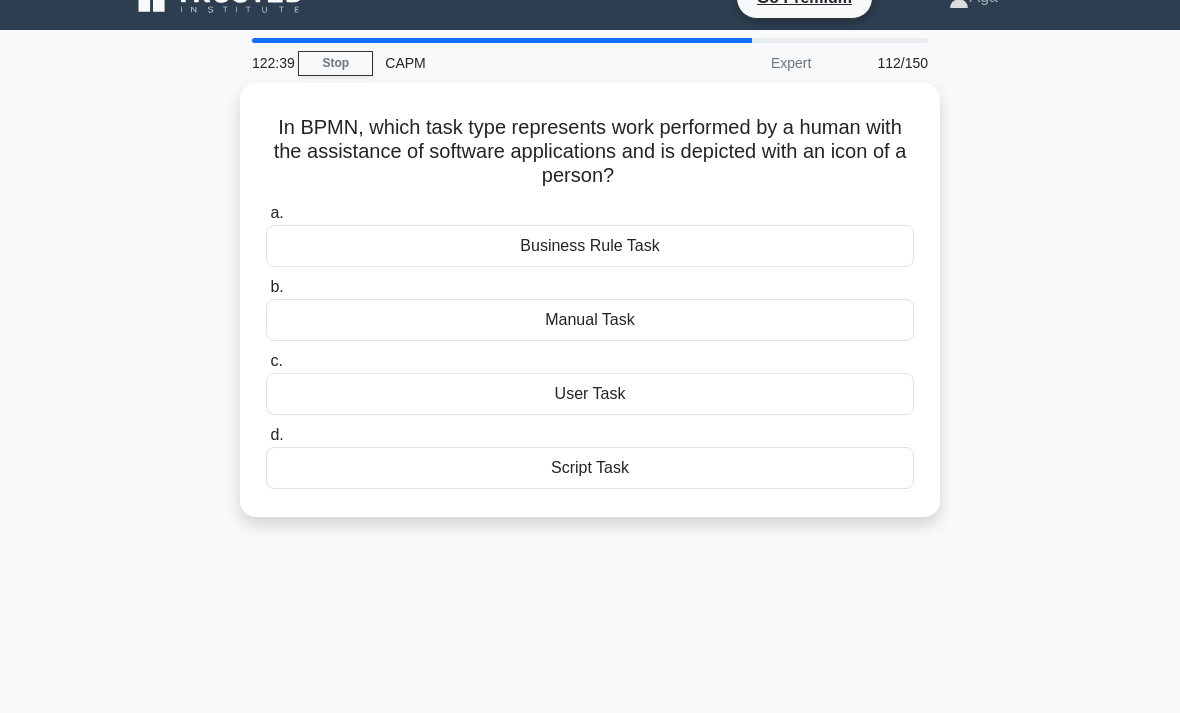 click on "Script Task" at bounding box center (590, 468) 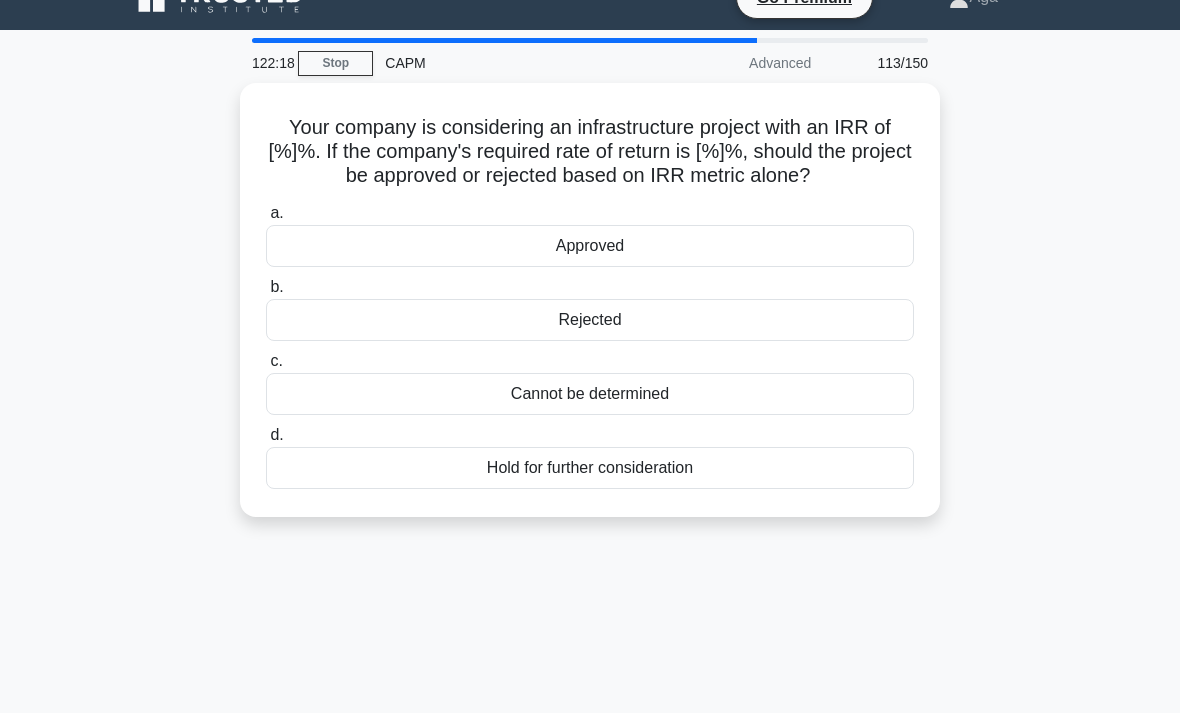 click on "Hold for further consideration" at bounding box center [590, 468] 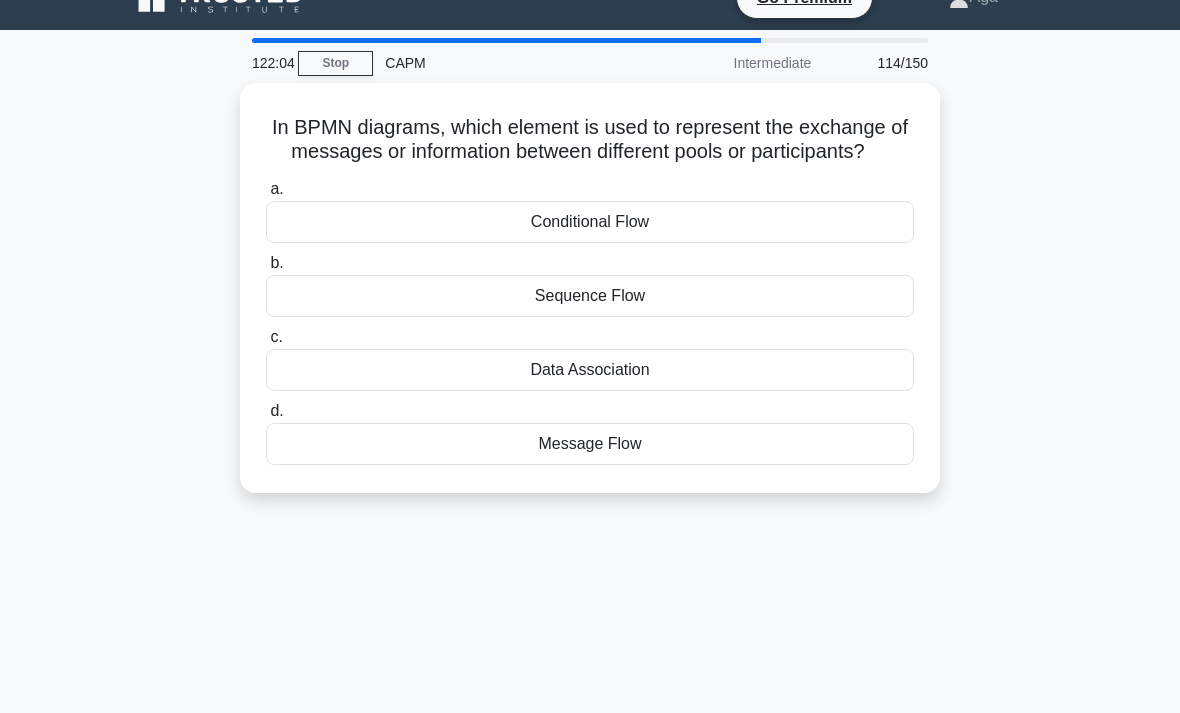 click on "Sequence Flow" at bounding box center [590, 296] 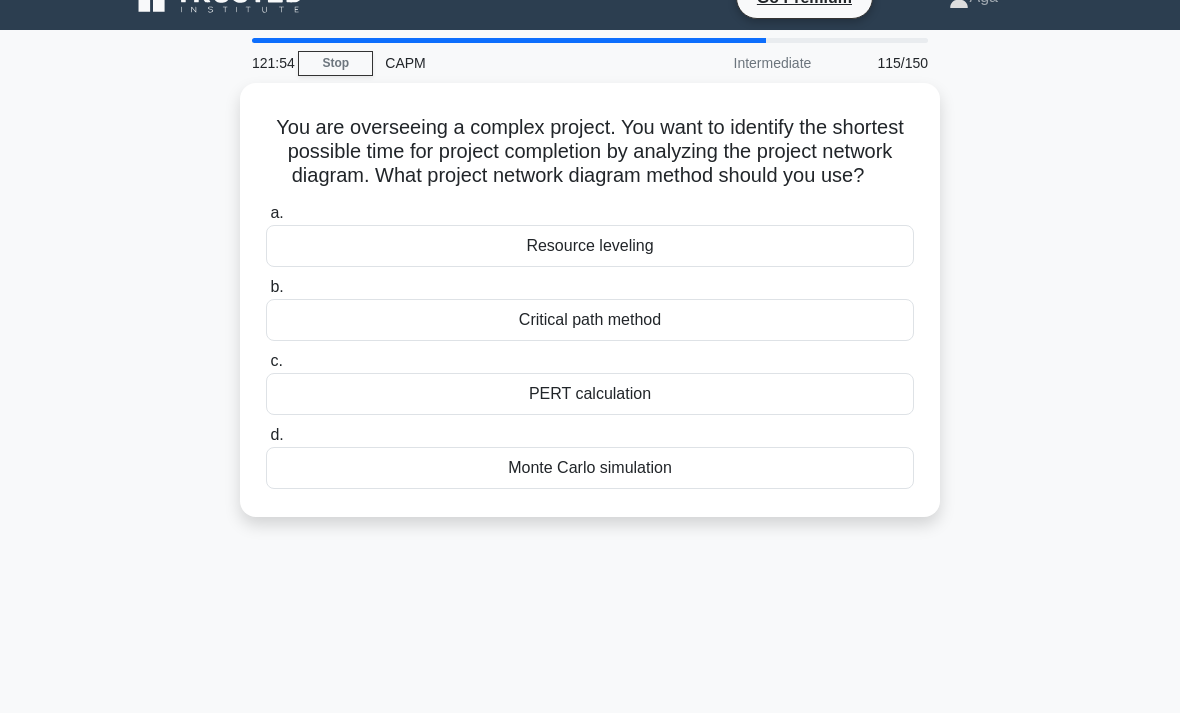 click on "Critical path method" at bounding box center [590, 320] 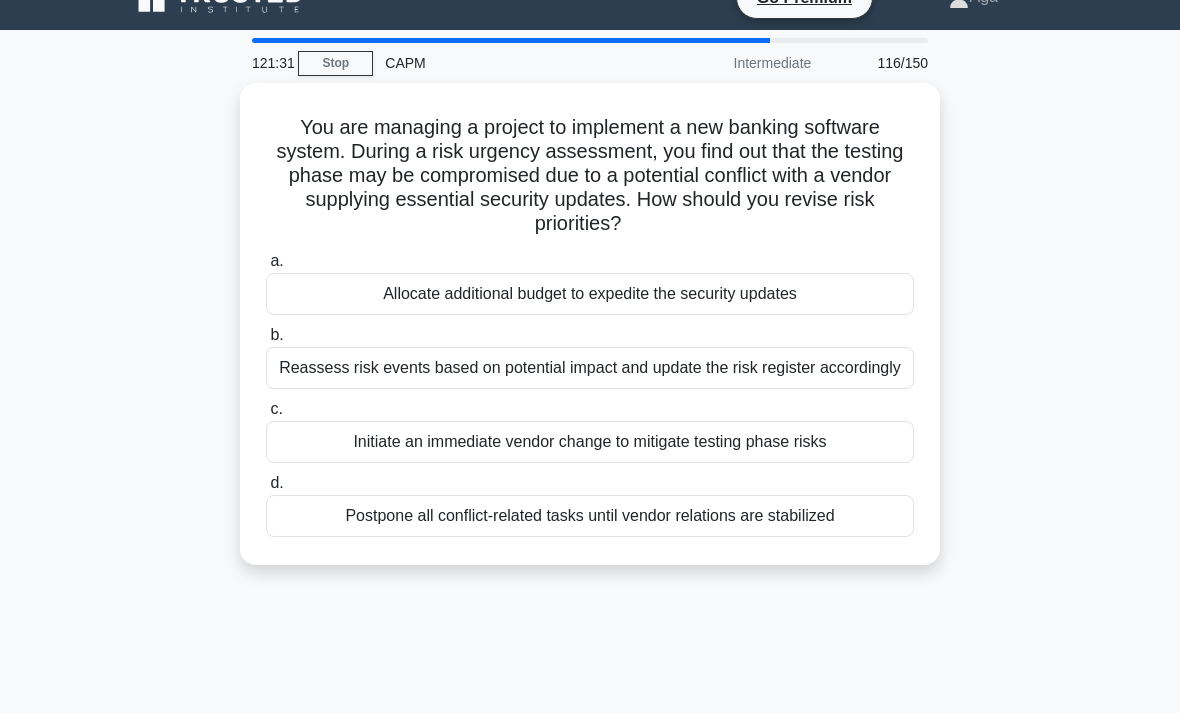 click on "Reassess risk events based on potential impact and update the risk register accordingly" at bounding box center [590, 368] 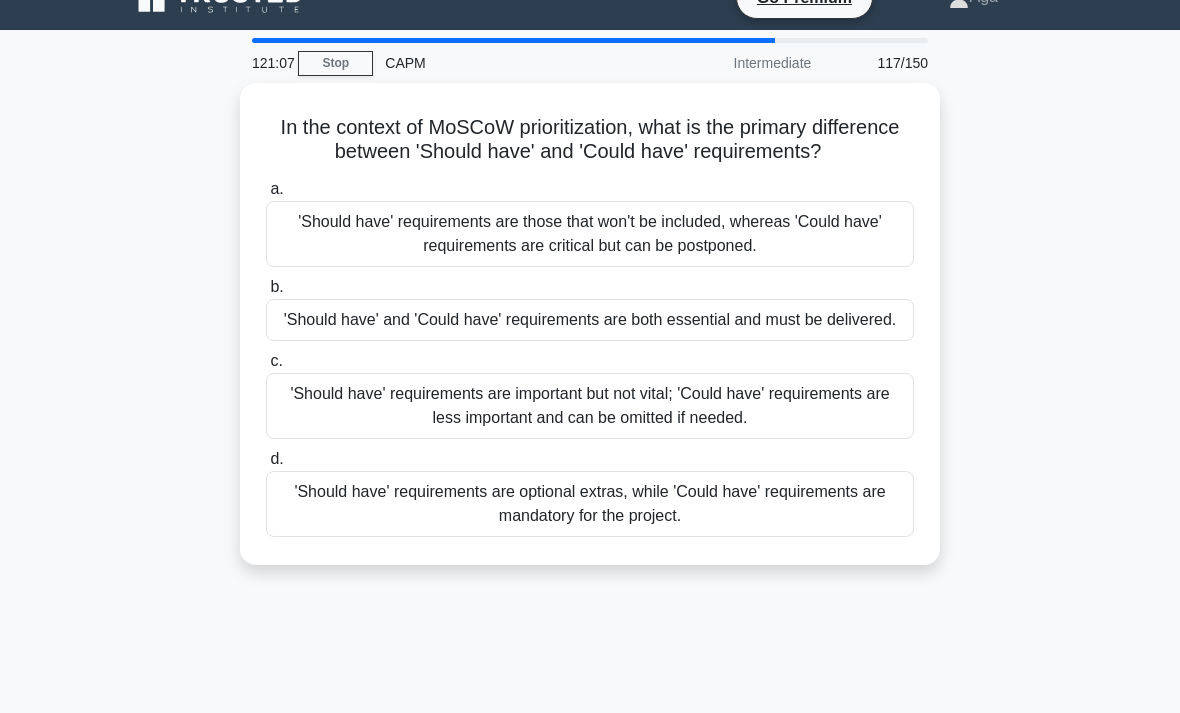 click on "'Should have' requirements are important but not vital; 'Could have' requirements are less important and can be omitted if needed." at bounding box center [590, 406] 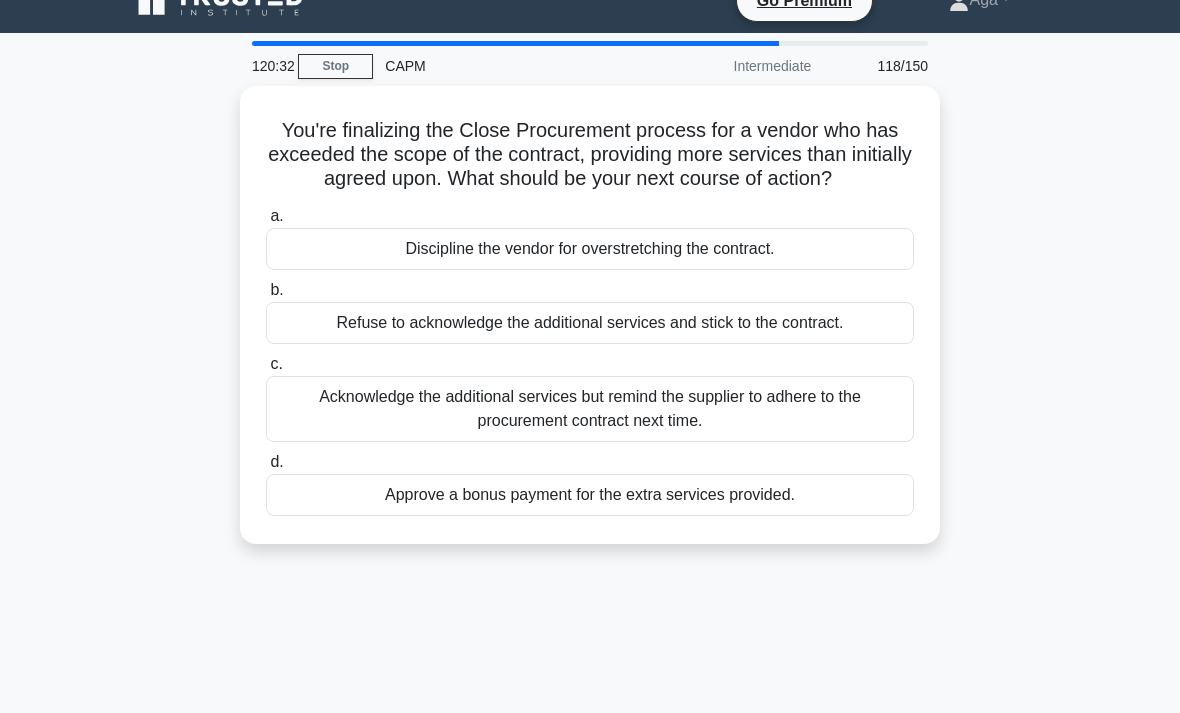scroll, scrollTop: 30, scrollLeft: 0, axis: vertical 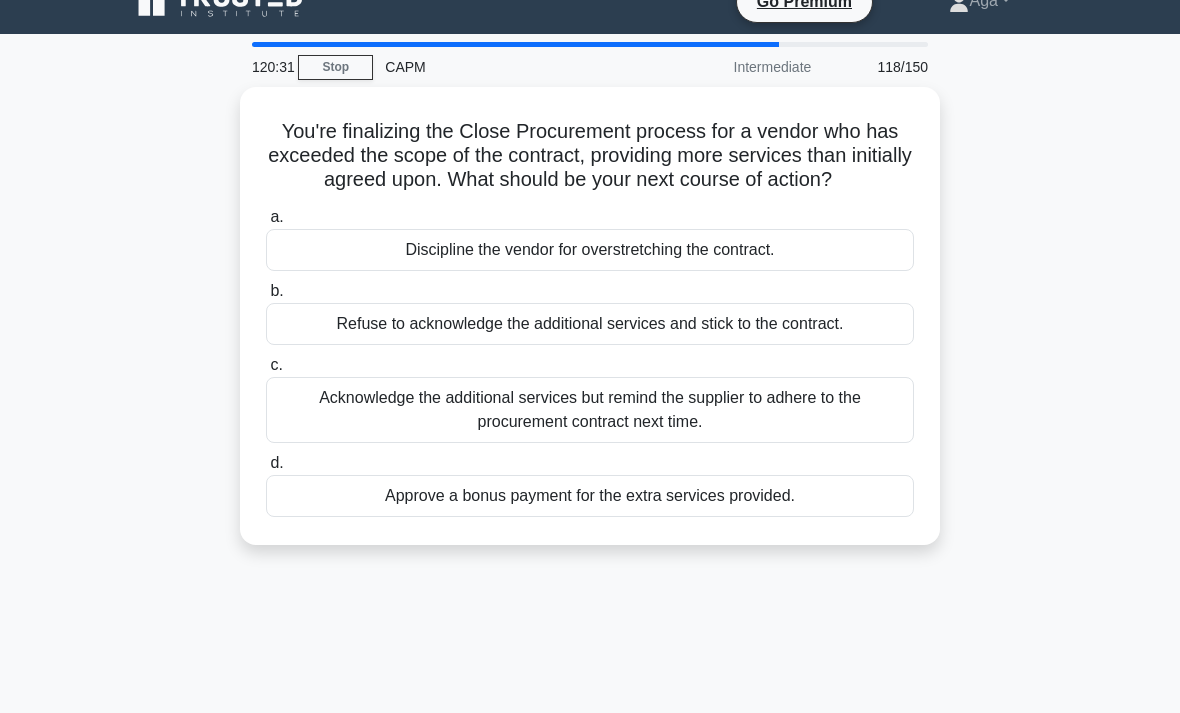 click on "Refuse to acknowledge the additional services and stick to the contract." at bounding box center (590, 324) 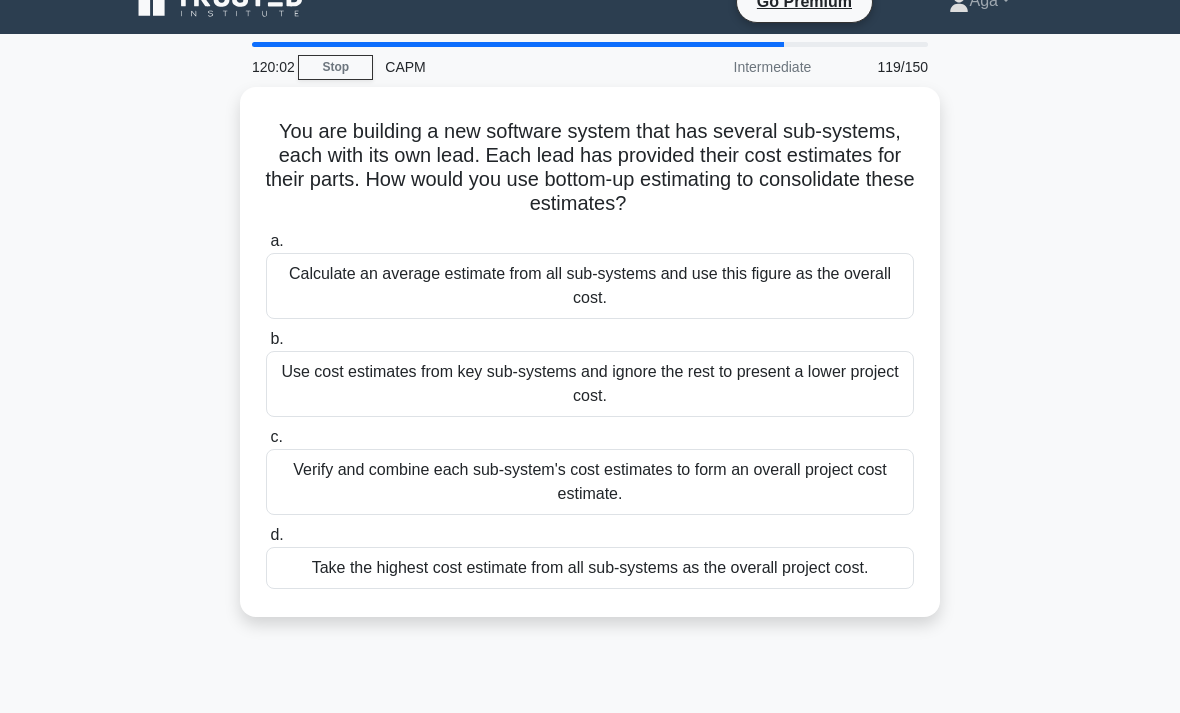 click on "Verify and combine each sub-system's cost estimates to form an overall project cost estimate." at bounding box center [590, 482] 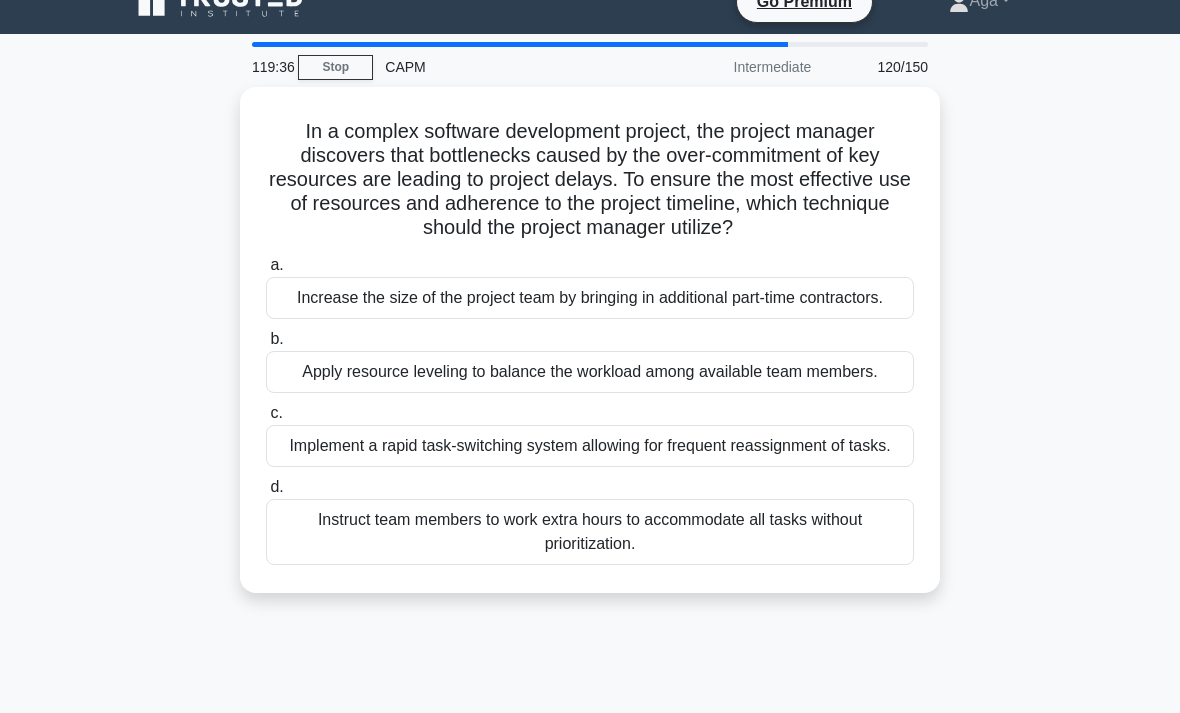 click on "Apply resource leveling to balance the workload among available team members." at bounding box center (590, 372) 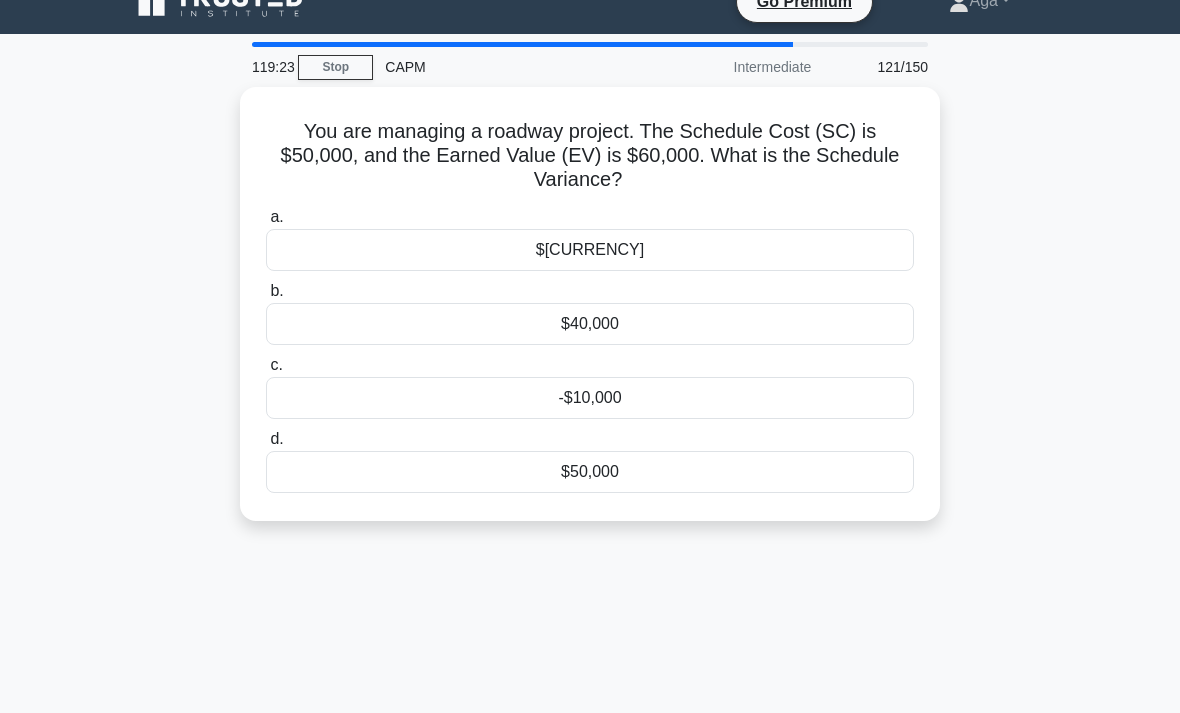 click on "$[CURRENCY]" at bounding box center (590, 250) 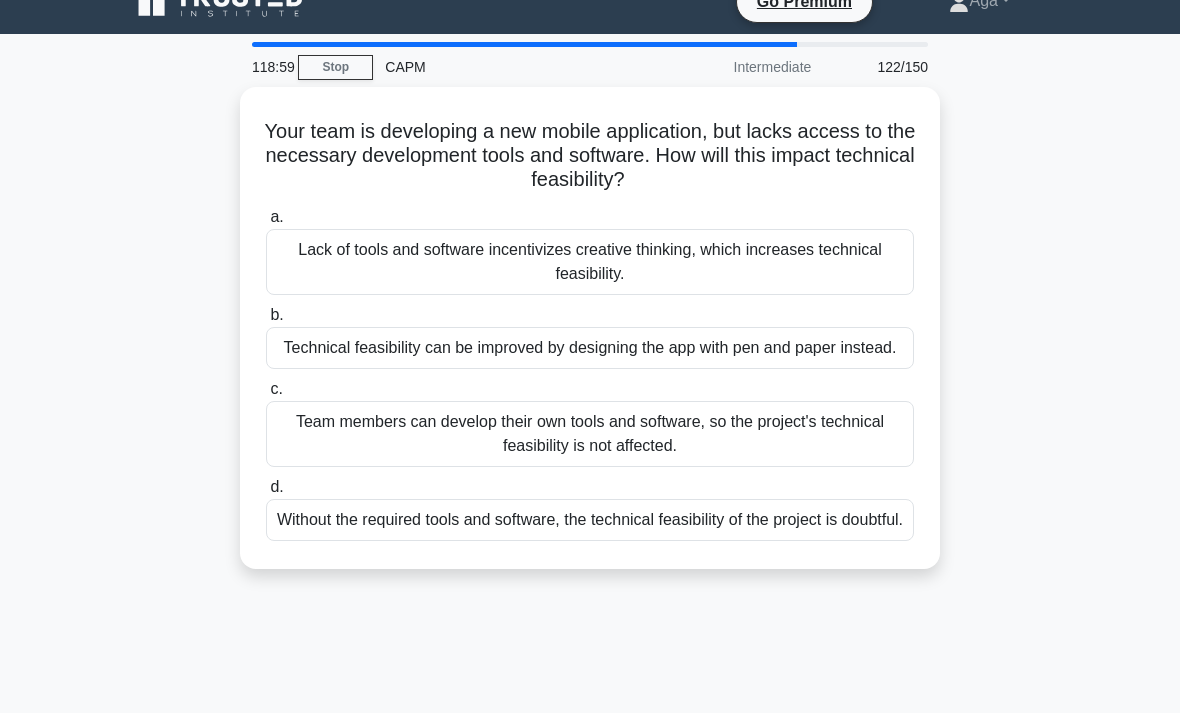 click on "Without the required tools and software, the technical feasibility of the project is doubtful." at bounding box center [590, 520] 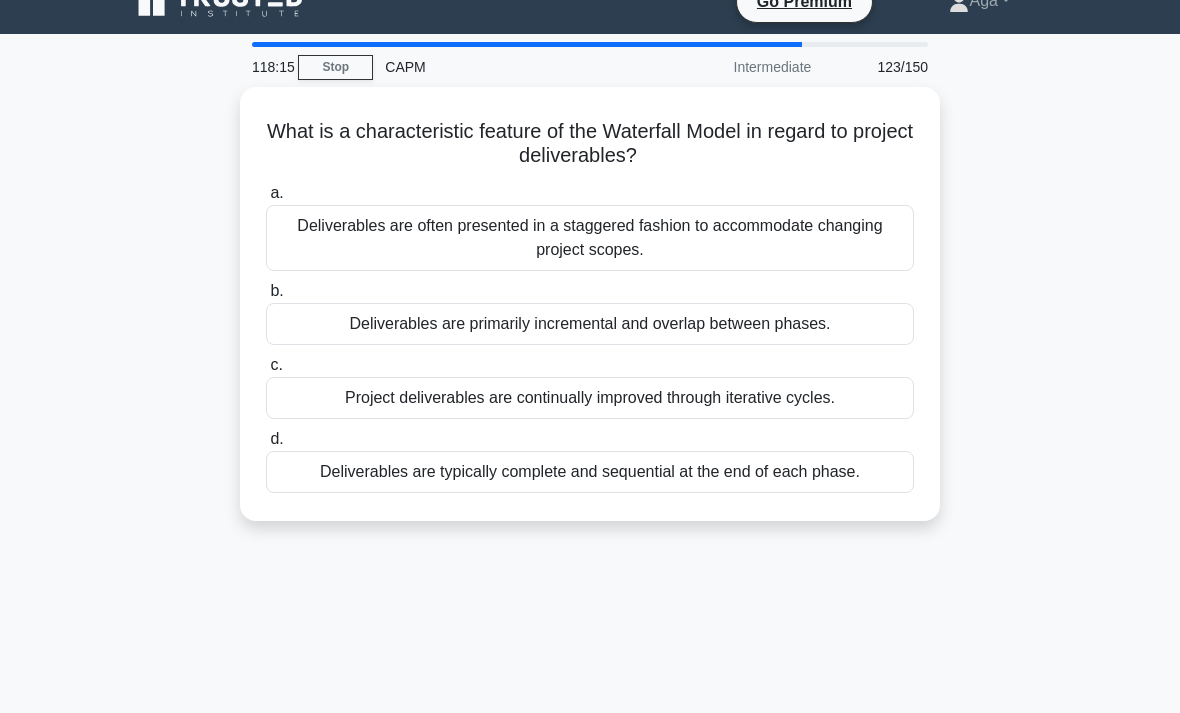 click on "Deliverables are often presented in a staggered fashion to accommodate changing project scopes." at bounding box center [590, 238] 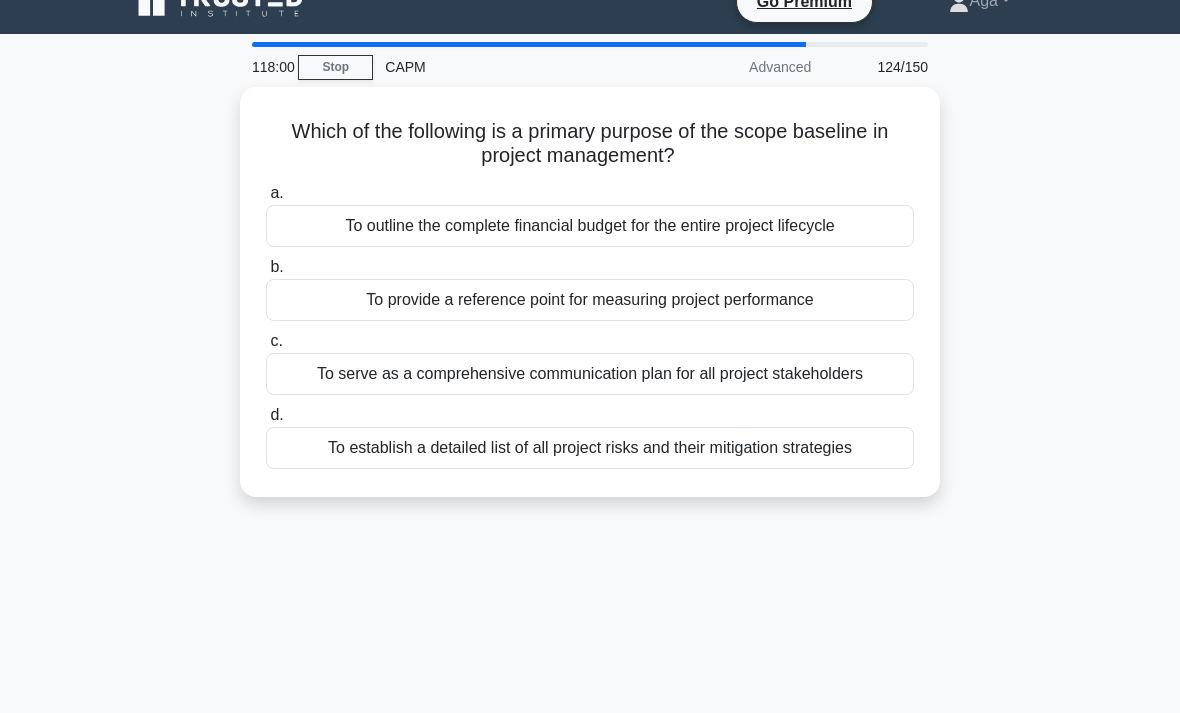 click on "To provide a reference point for measuring project performance" at bounding box center (590, 300) 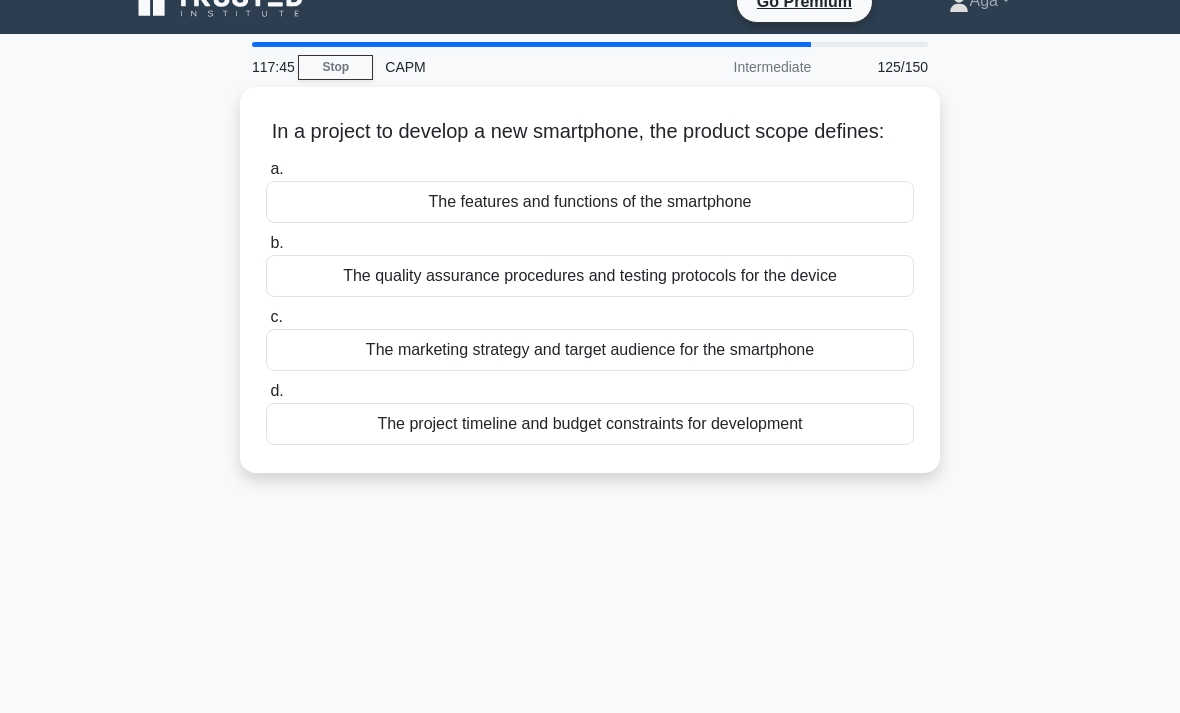 click on "The features and functions of the smartphone" at bounding box center [590, 202] 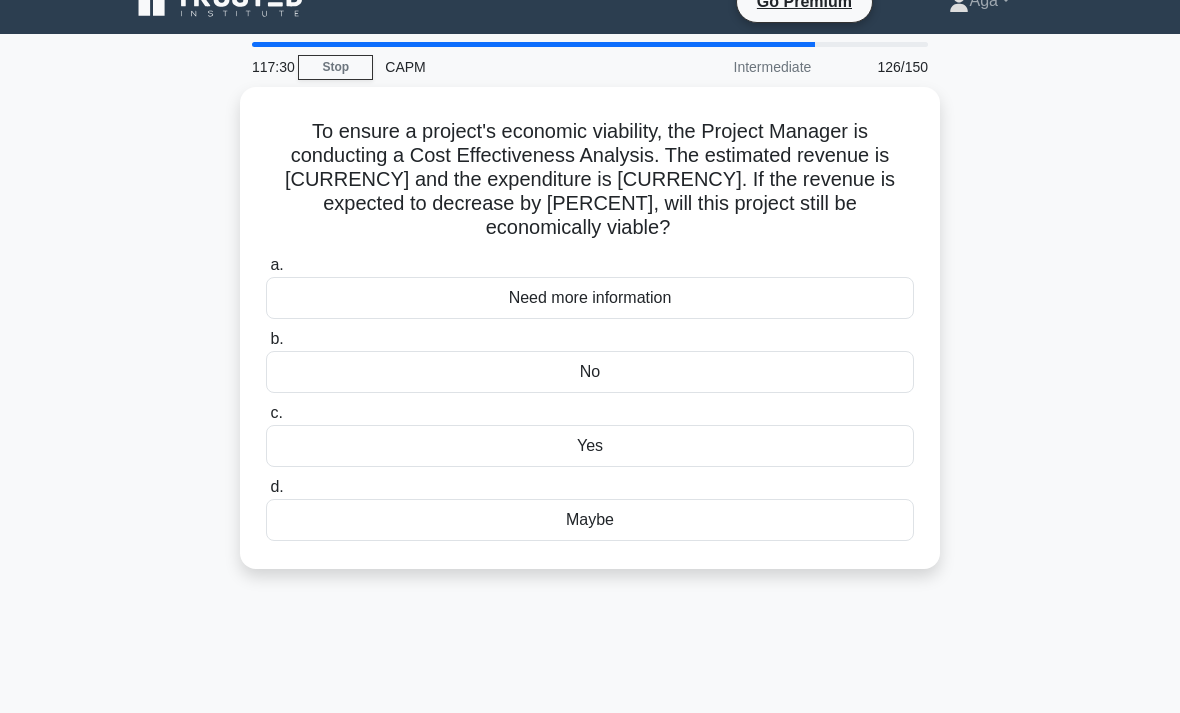 click on "Need more information" at bounding box center [590, 298] 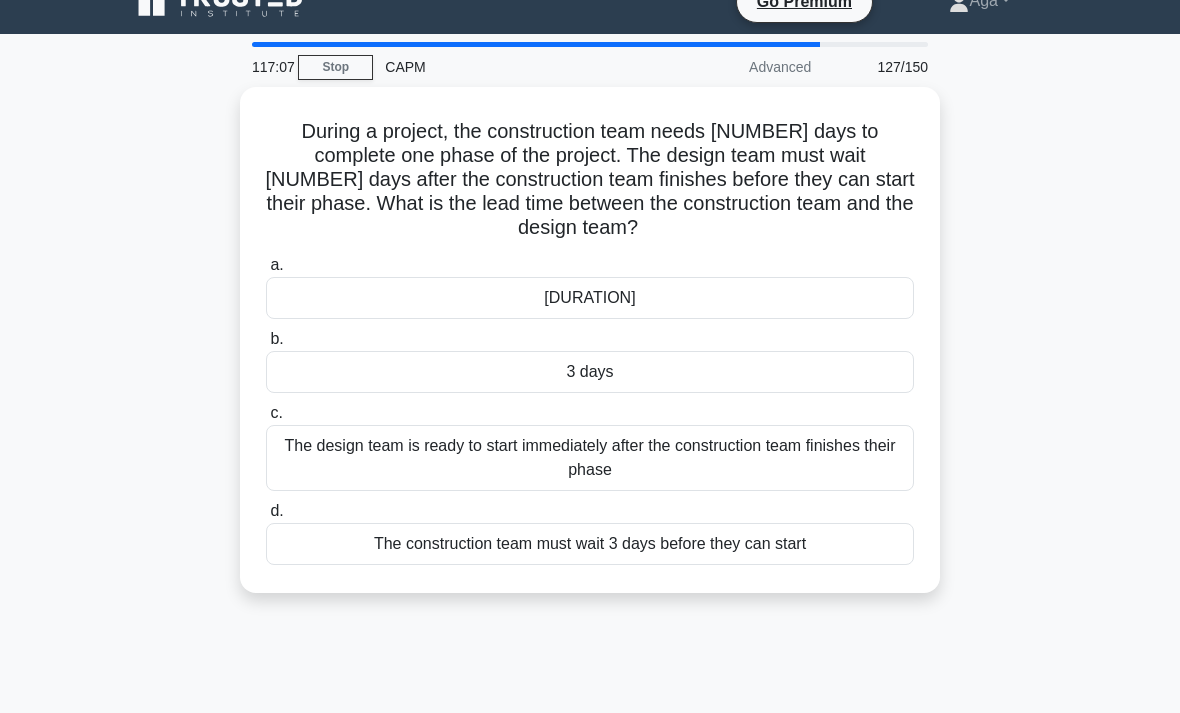 click on "3 days" at bounding box center (590, 372) 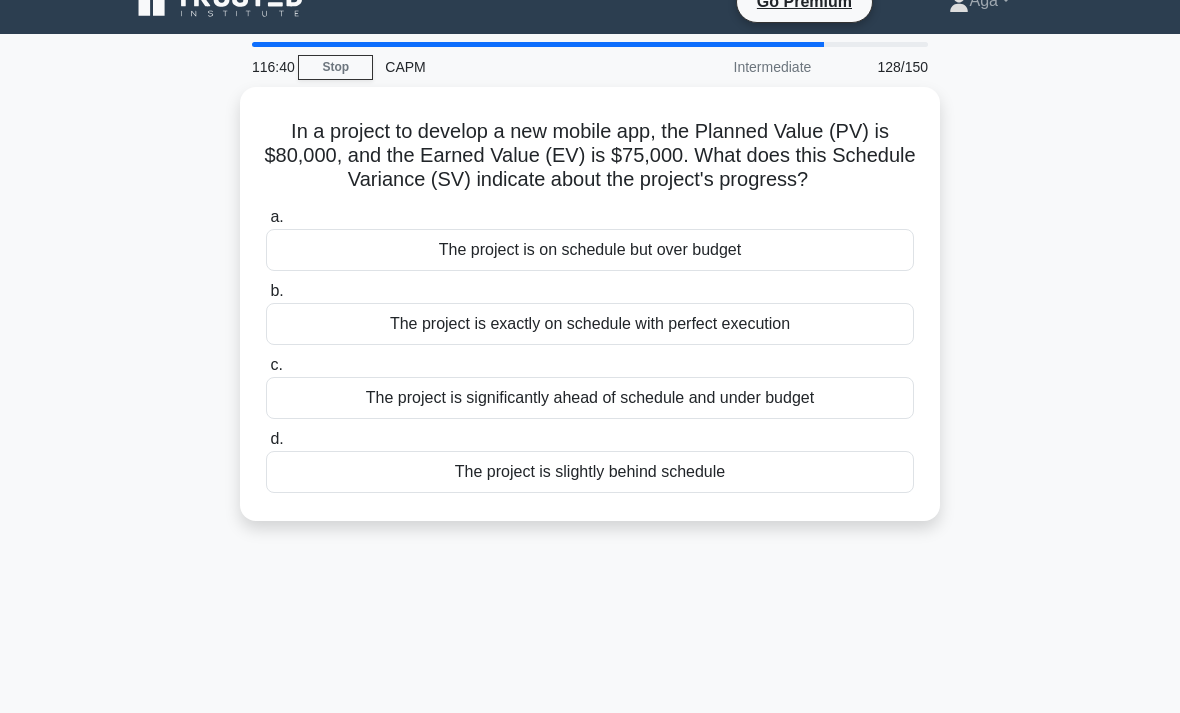 click on "The project is on schedule but over budget" at bounding box center [590, 250] 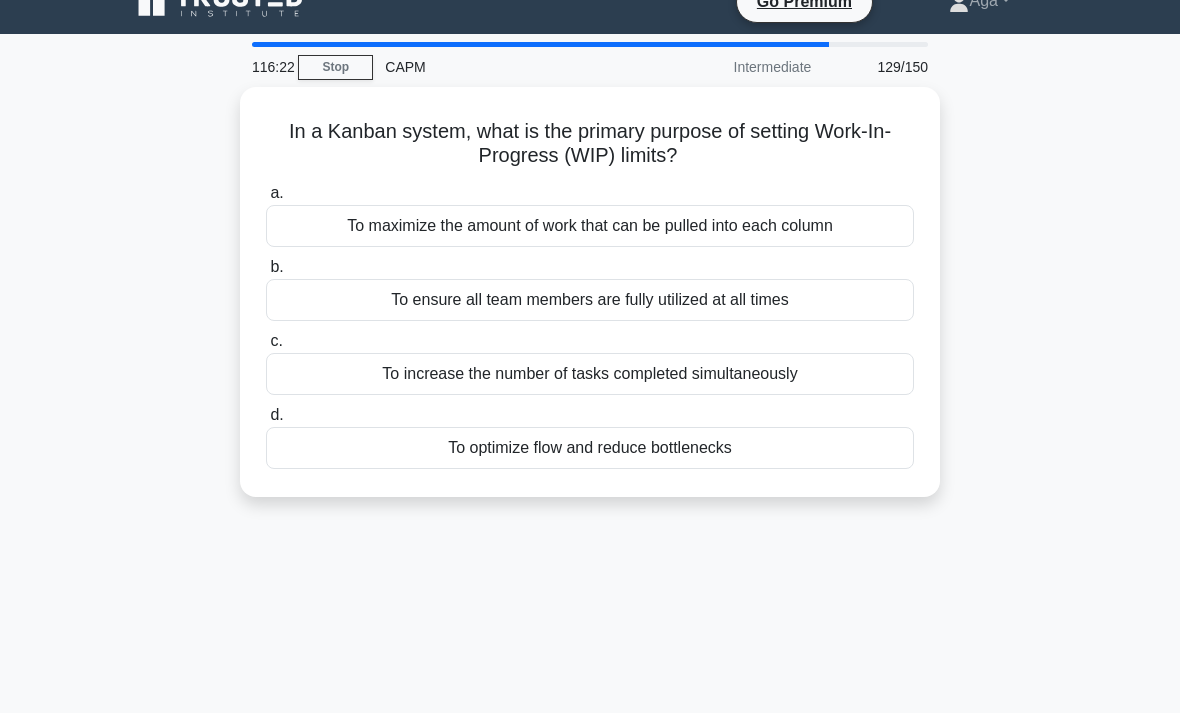 click on "To optimize flow and reduce bottlenecks" at bounding box center [590, 448] 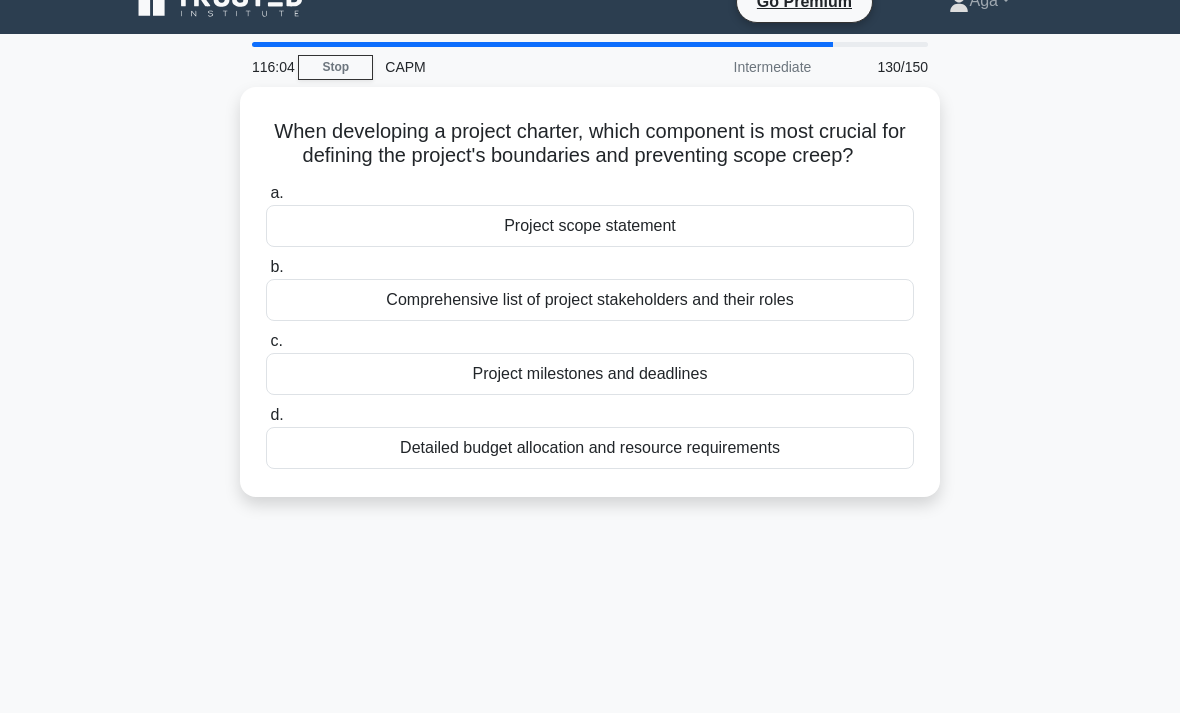 click on "Project scope statement" at bounding box center [590, 226] 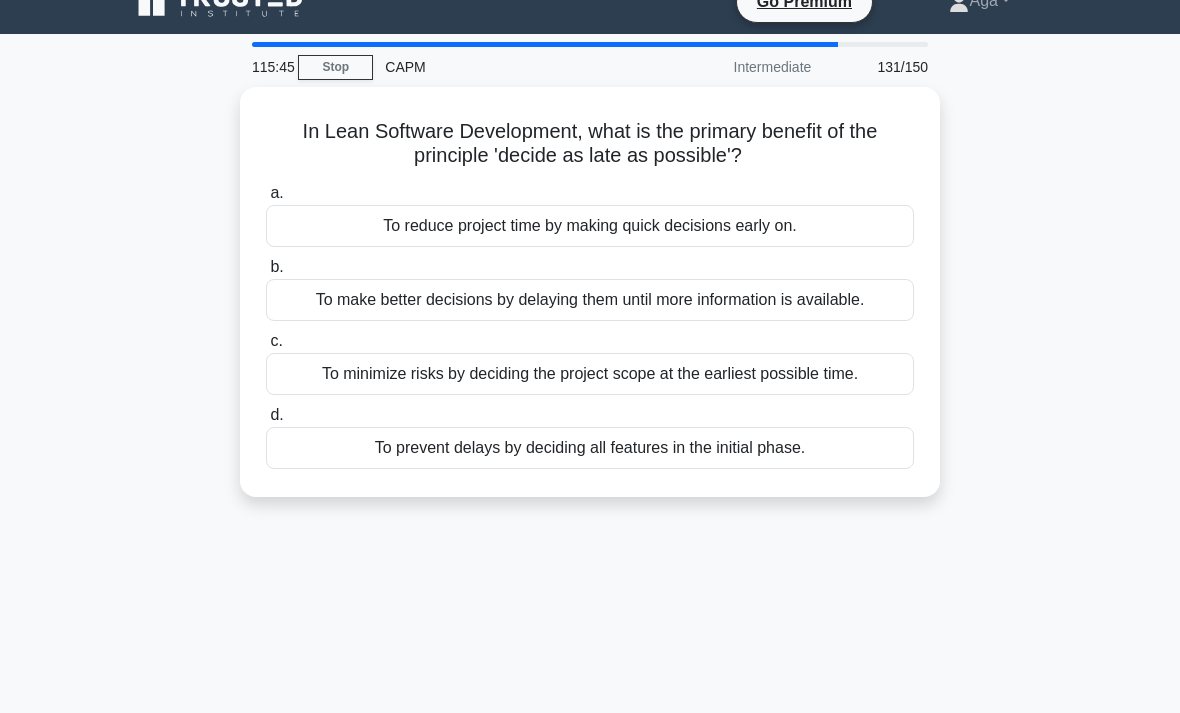 click on "To make better decisions by delaying them until more information is available." at bounding box center (590, 300) 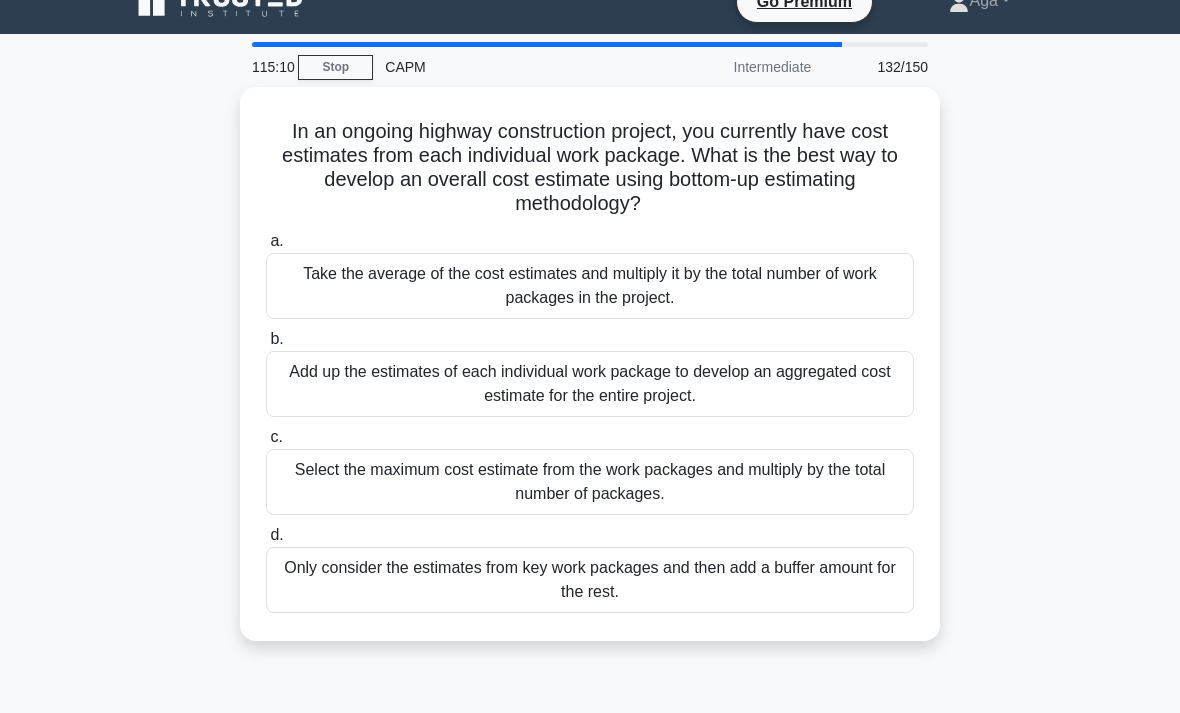 click on "Add up the estimates of each individual work package to develop an aggregated cost estimate for the entire project." at bounding box center [590, 384] 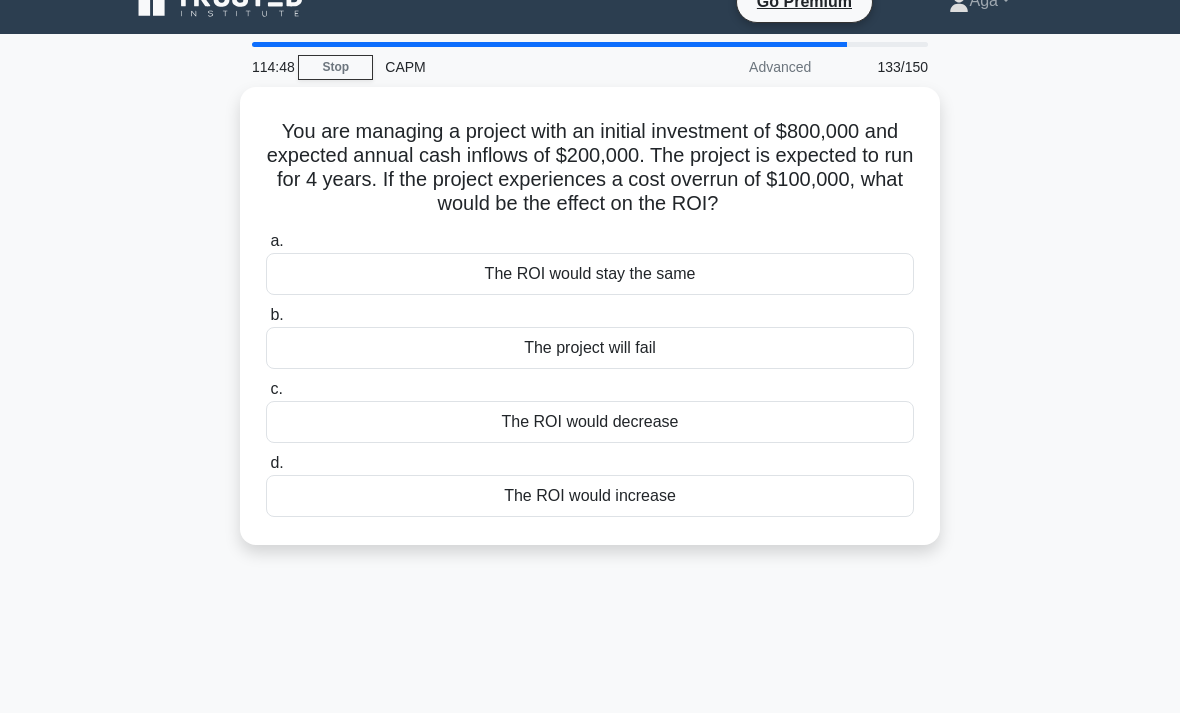 click on "The ROI would decrease" at bounding box center [590, 422] 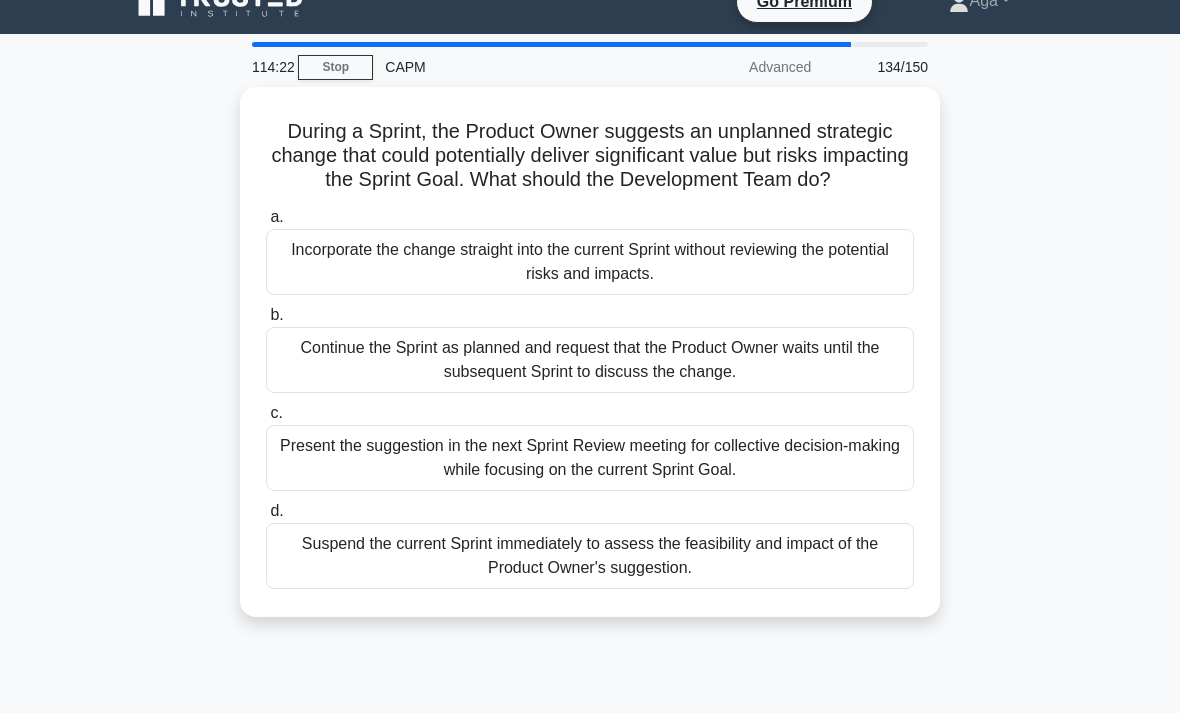 click on "Present the suggestion in the next Sprint Review meeting for collective decision-making while focusing on the current Sprint Goal." at bounding box center (590, 458) 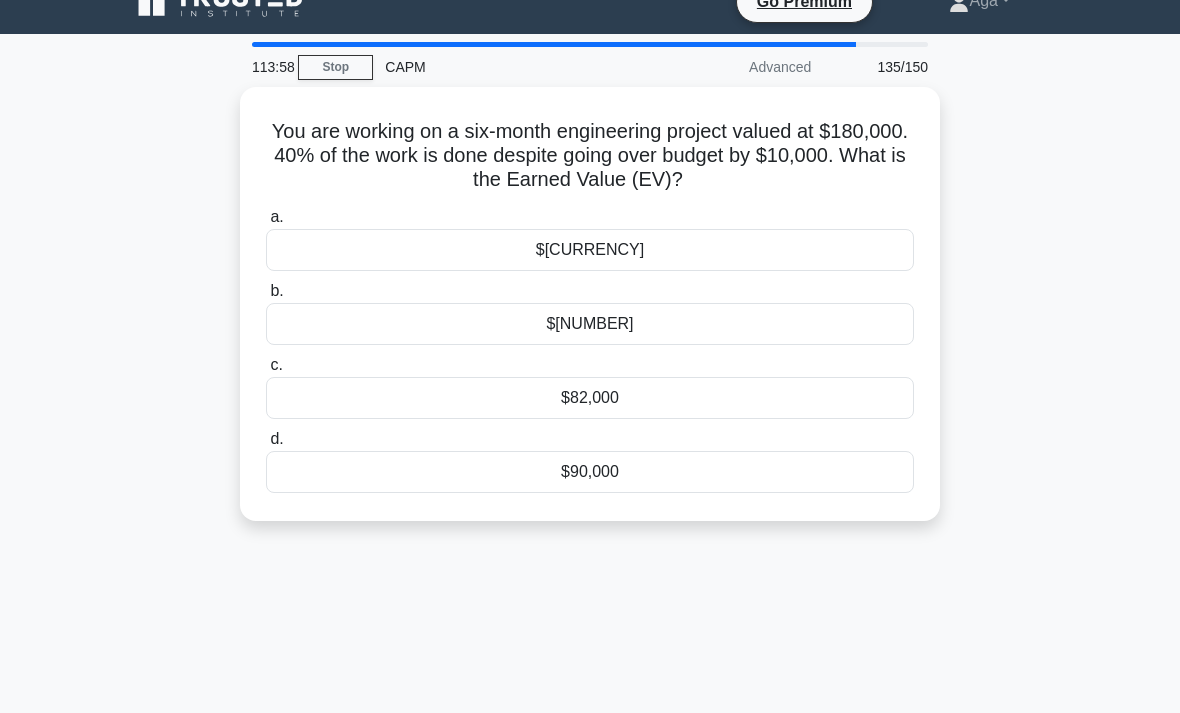 click on "$82,000" at bounding box center (590, 398) 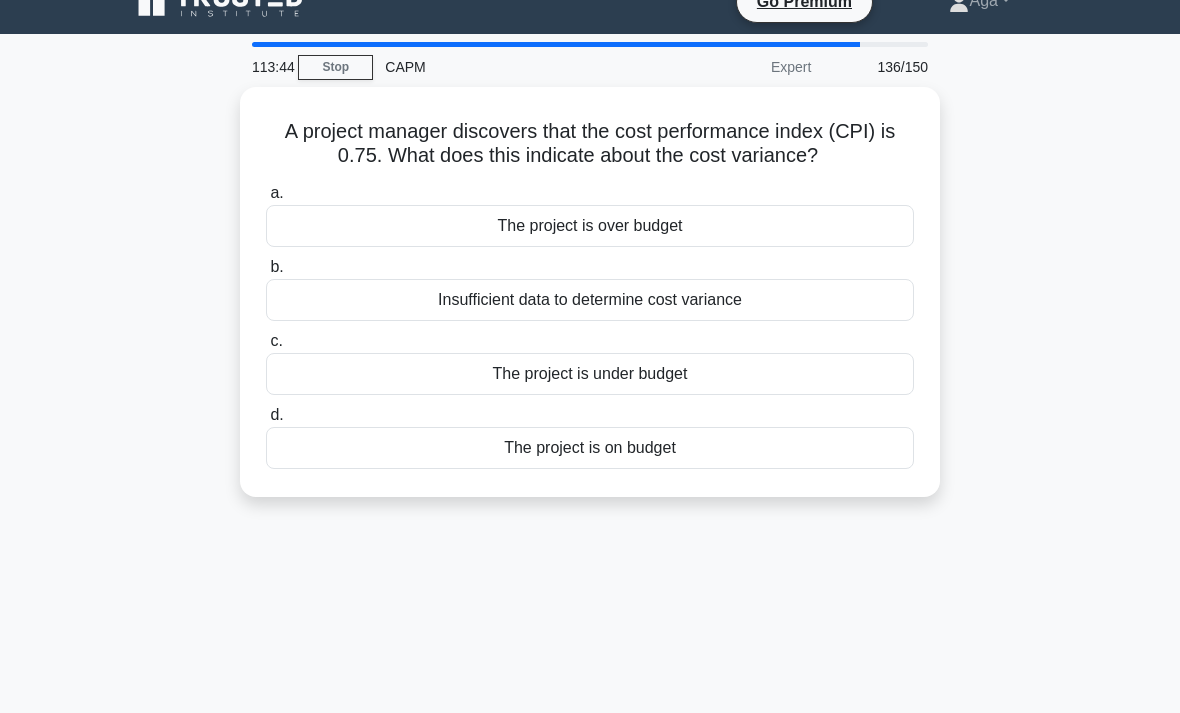 click on "The project is over budget" at bounding box center [590, 226] 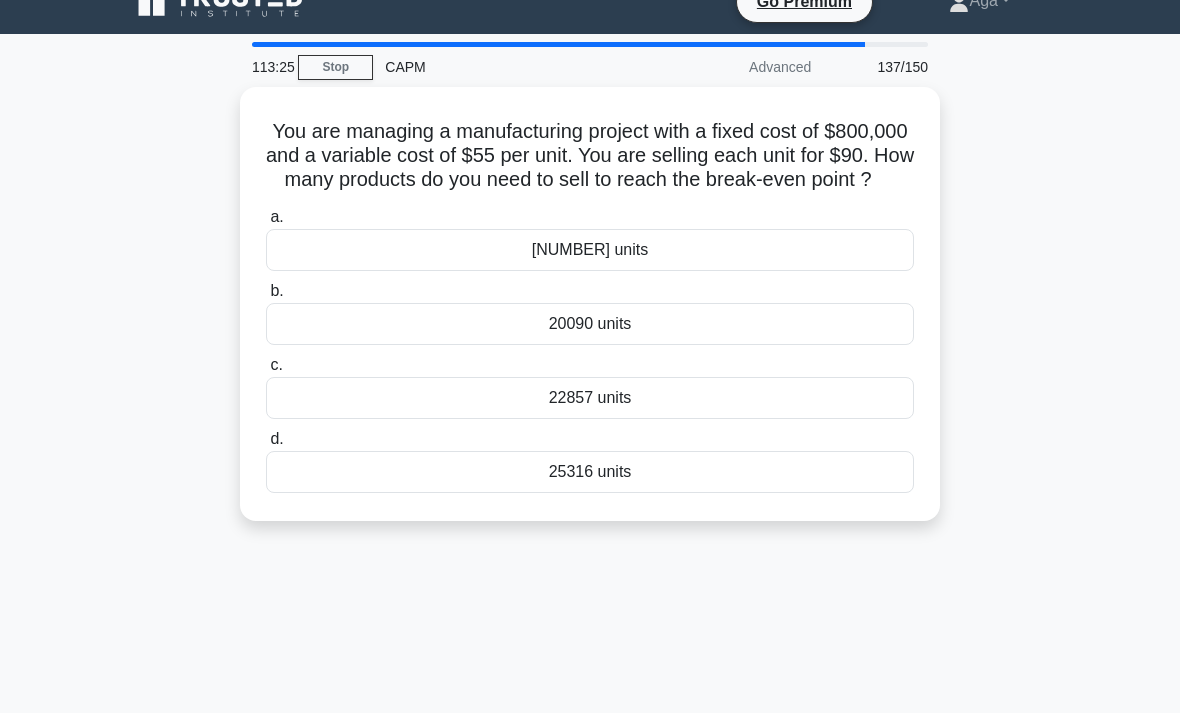 click on "20090 units" at bounding box center (590, 324) 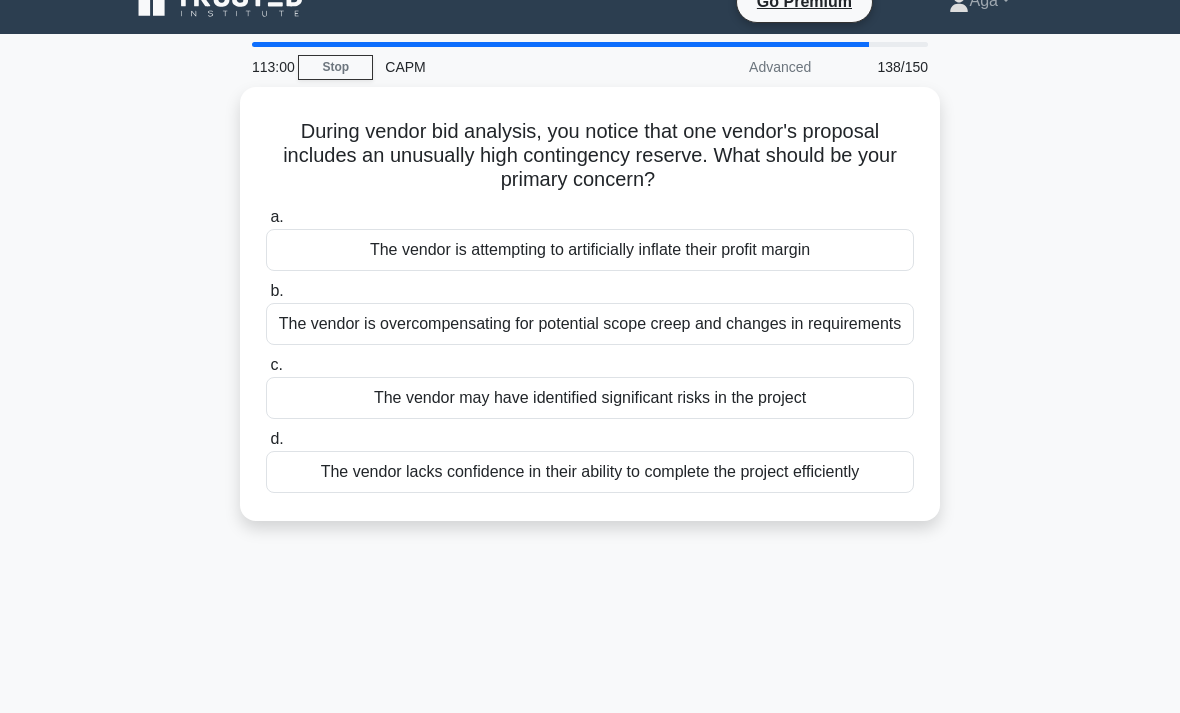 click on "The vendor is overcompensating for potential scope creep and changes in requirements" at bounding box center (590, 324) 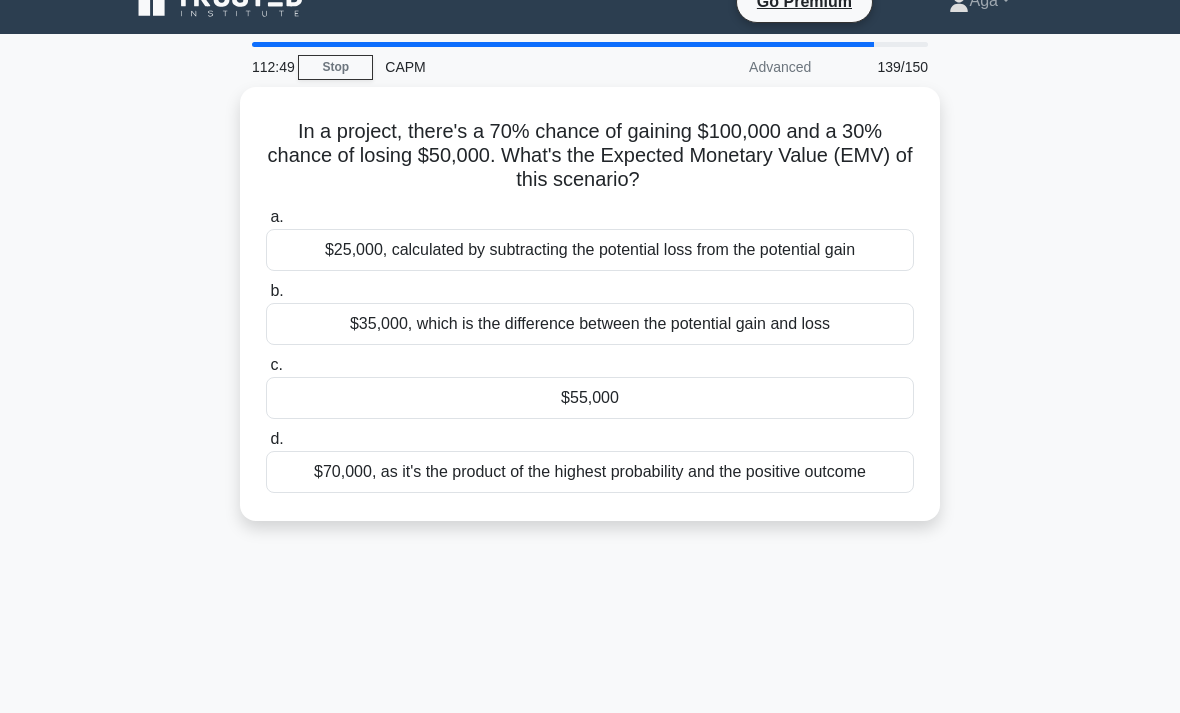 click on "$35,000, which is the difference between the potential gain and loss" at bounding box center [590, 324] 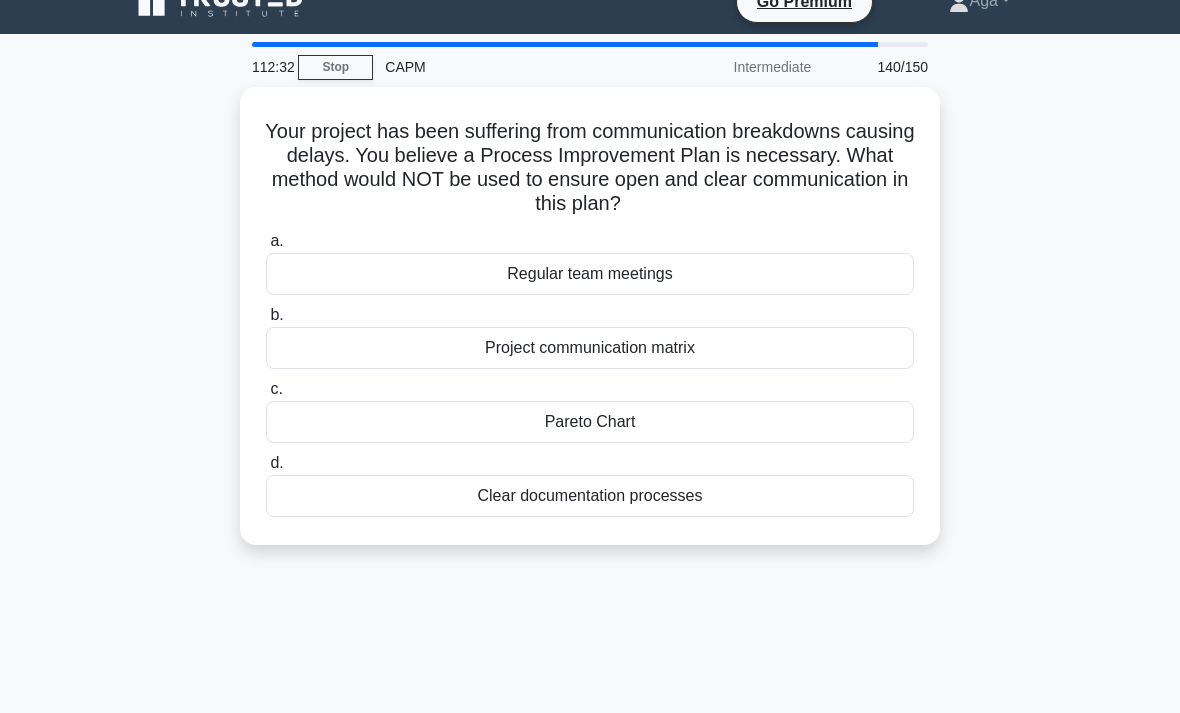 click on "Pareto Chart" at bounding box center [590, 422] 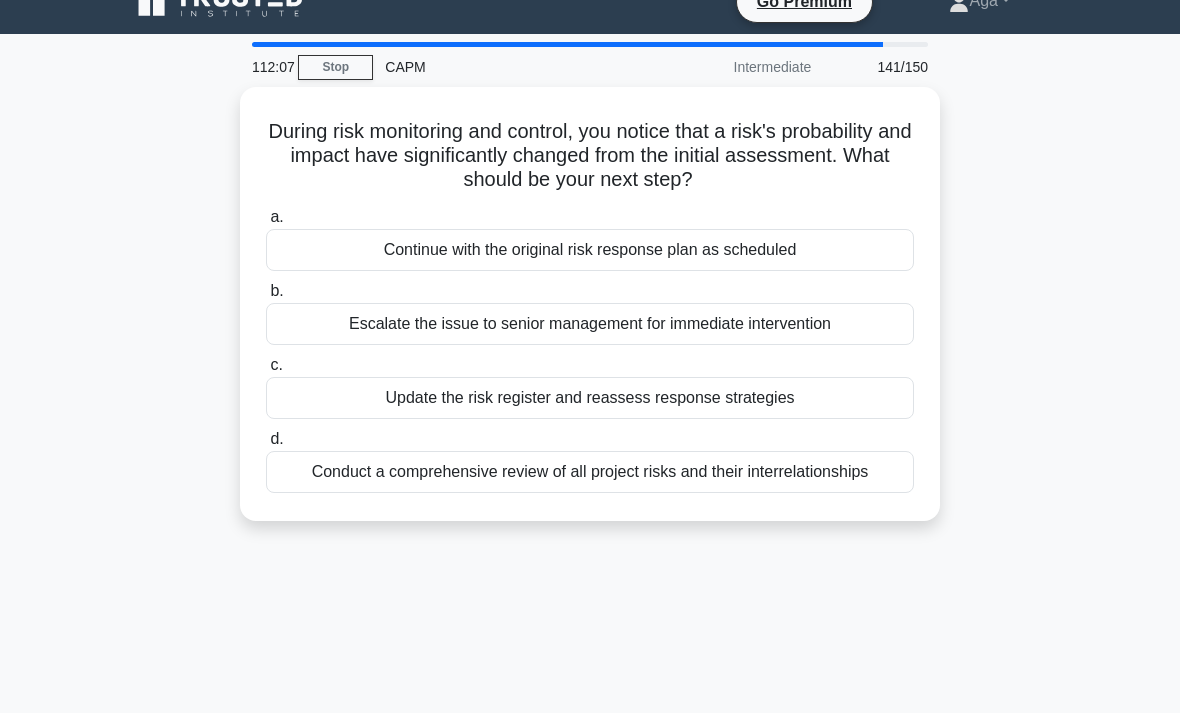 click on "Conduct a comprehensive review of all project risks and their interrelationships" at bounding box center (590, 472) 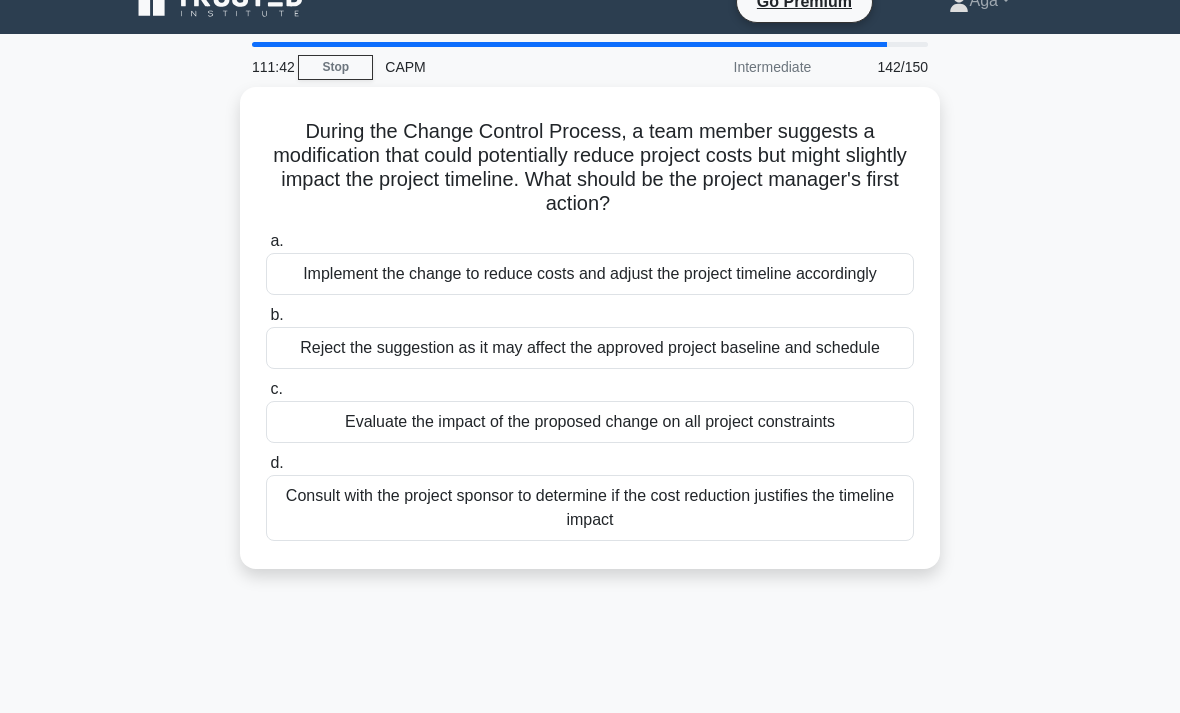 click on "Reject the suggestion as it may affect the approved project baseline and schedule" at bounding box center [590, 348] 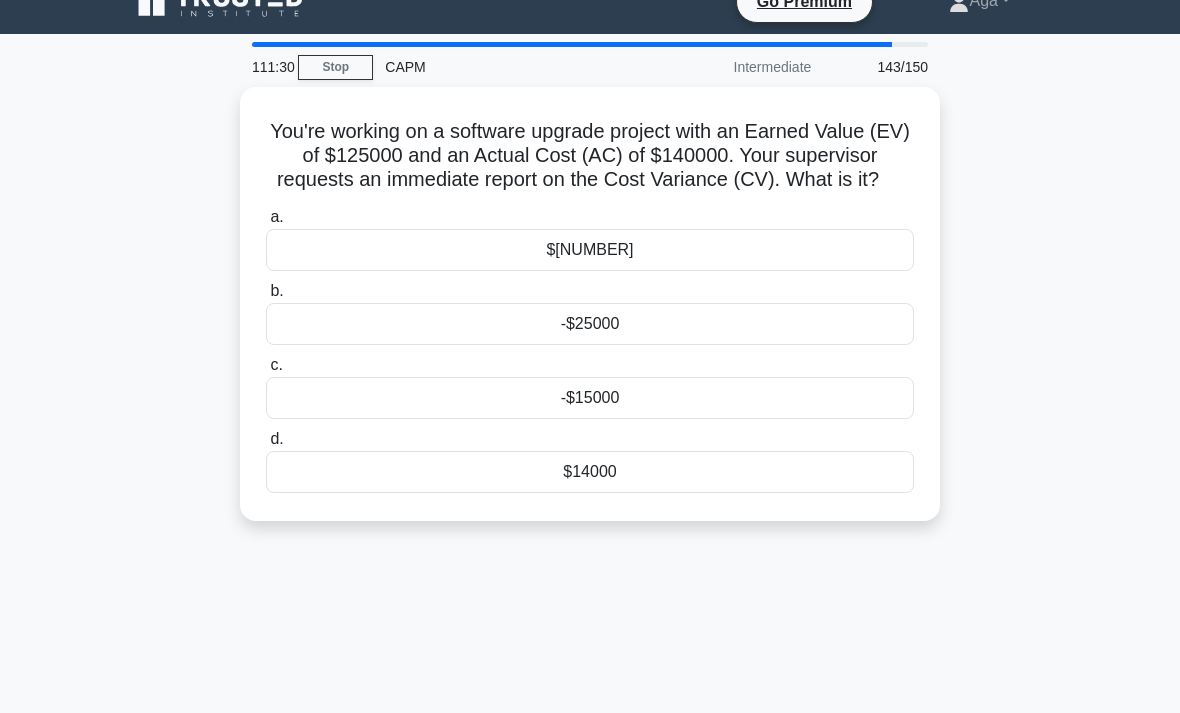 click on "-$15000" at bounding box center (590, 398) 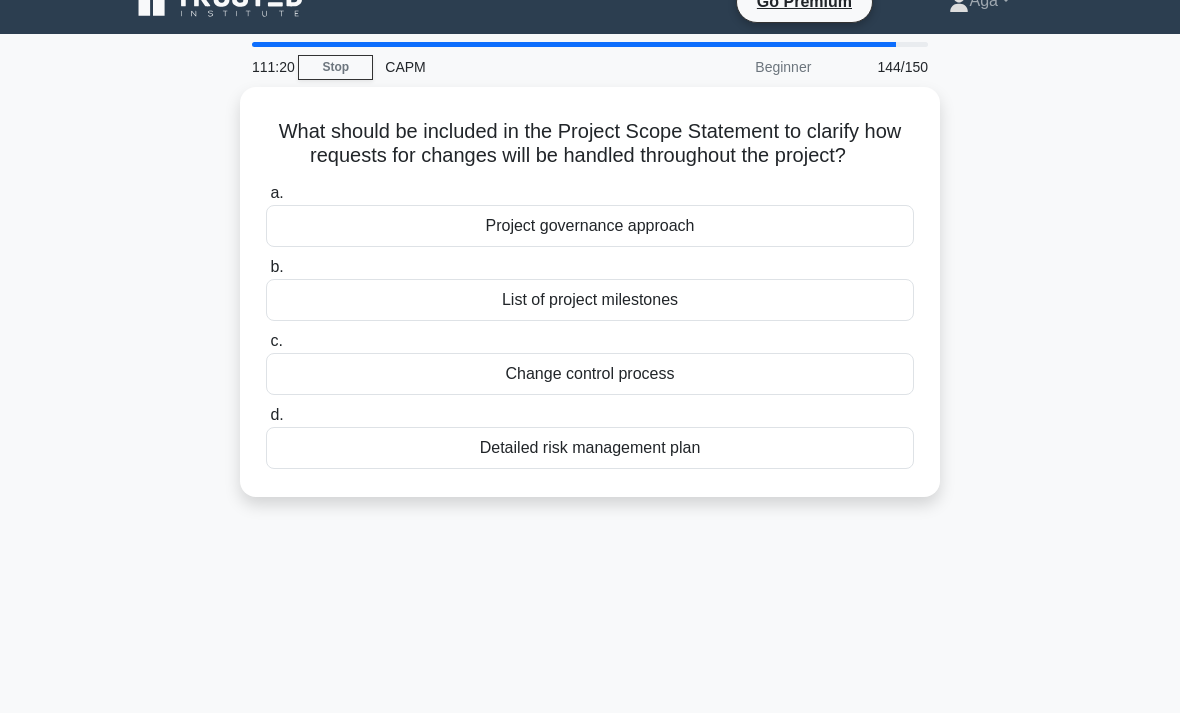 click on "Change control process" at bounding box center [590, 374] 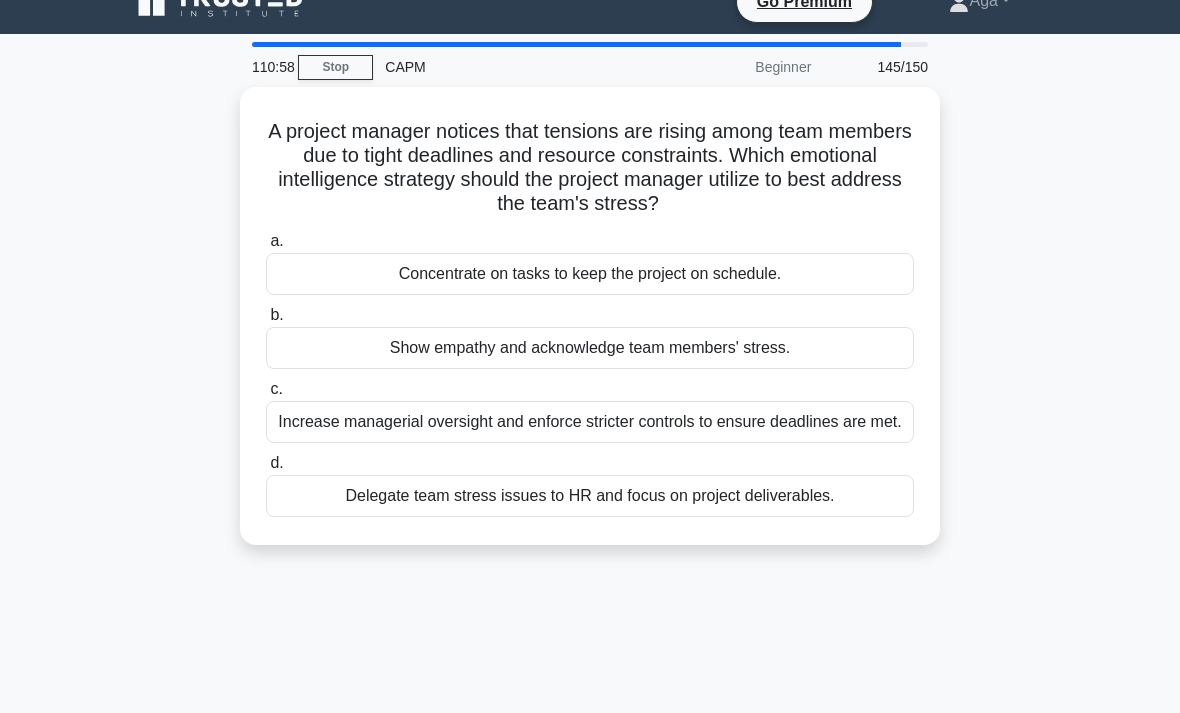 click on "Show empathy and acknowledge team members' stress." at bounding box center (590, 348) 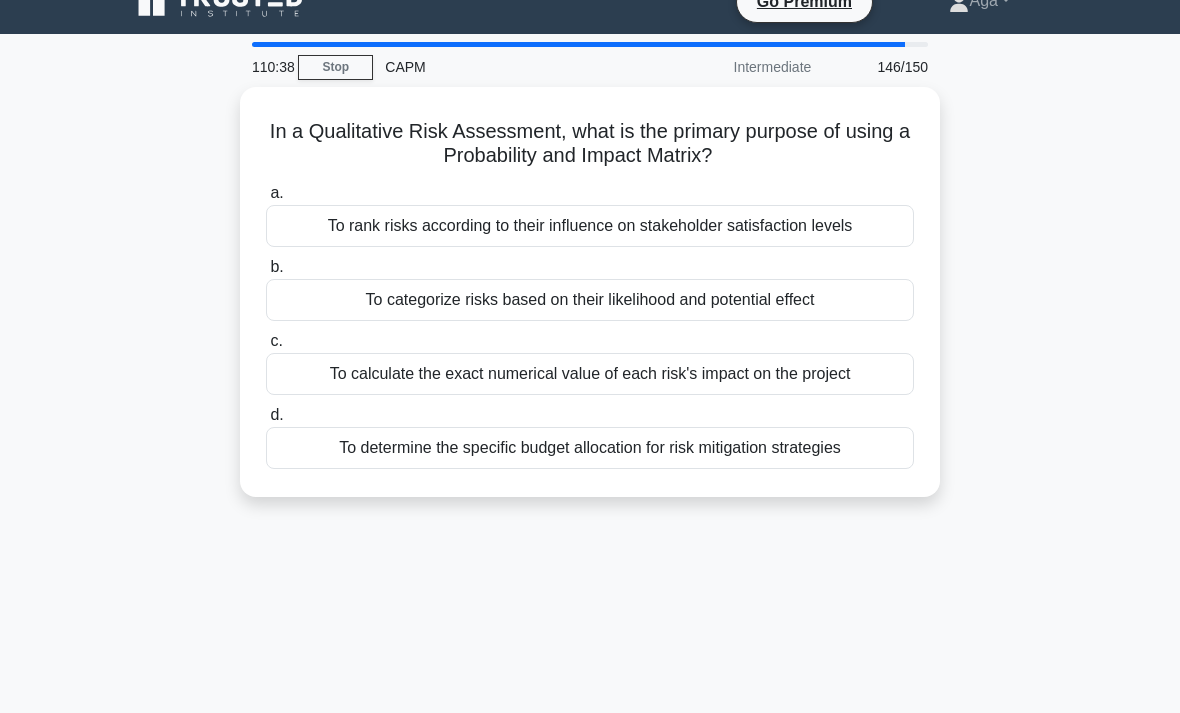 click on "To categorize risks based on their likelihood and potential effect" at bounding box center (590, 300) 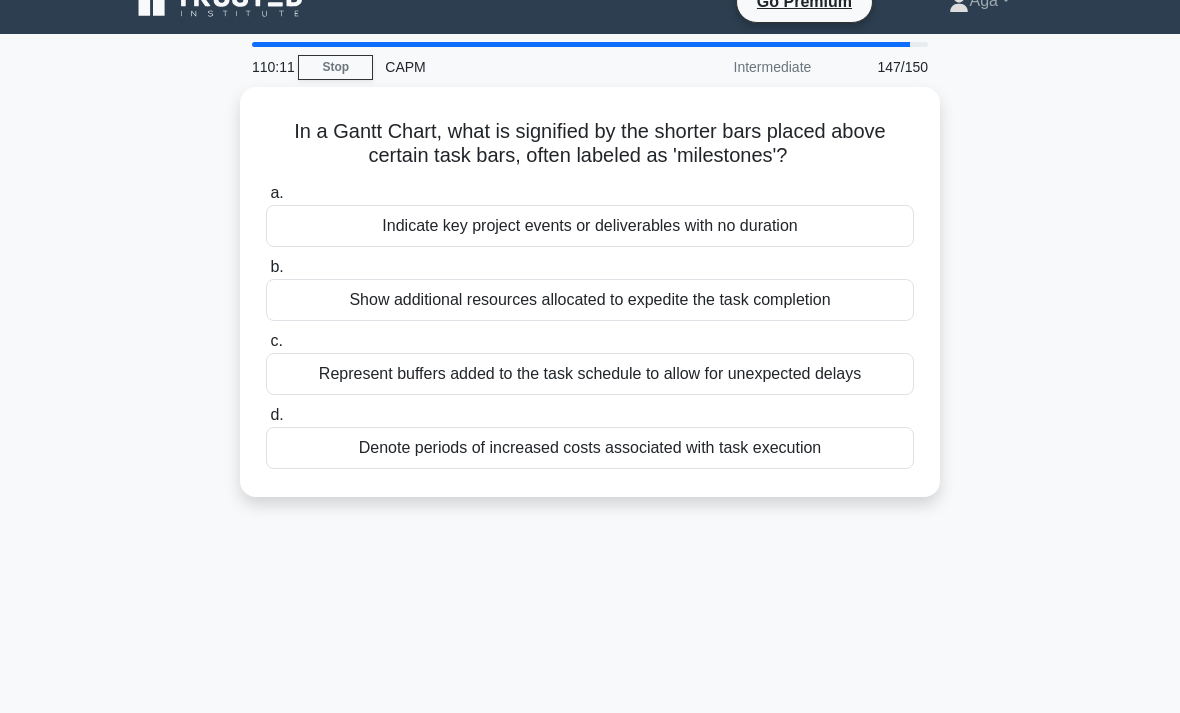 click on "Indicate key project events or deliverables with no duration" at bounding box center (590, 226) 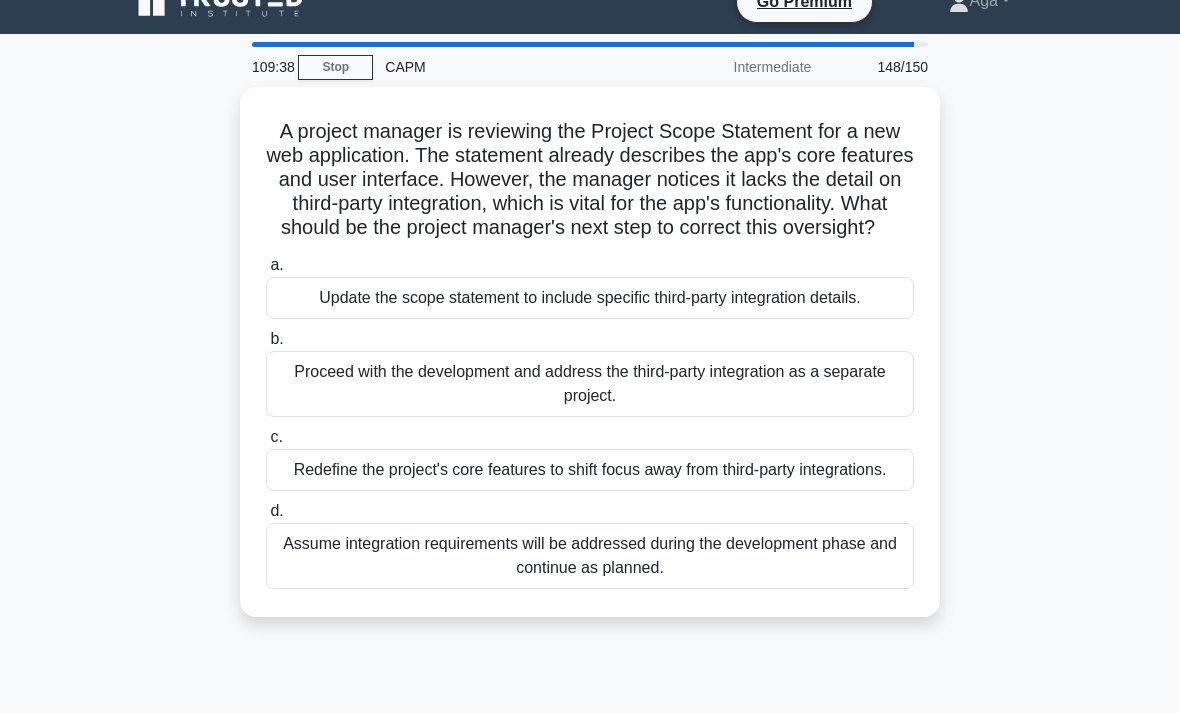click on "Update the scope statement to include specific third-party integration details." at bounding box center (590, 298) 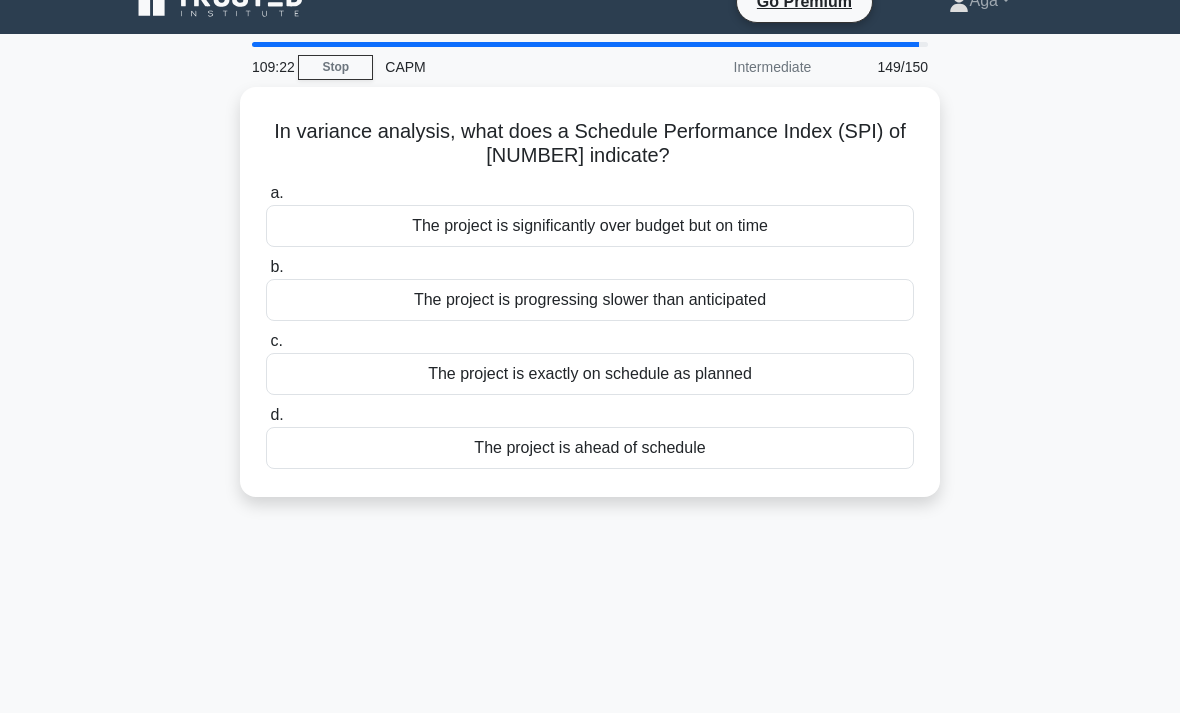 click on "The project is progressing slower than anticipated" at bounding box center [590, 300] 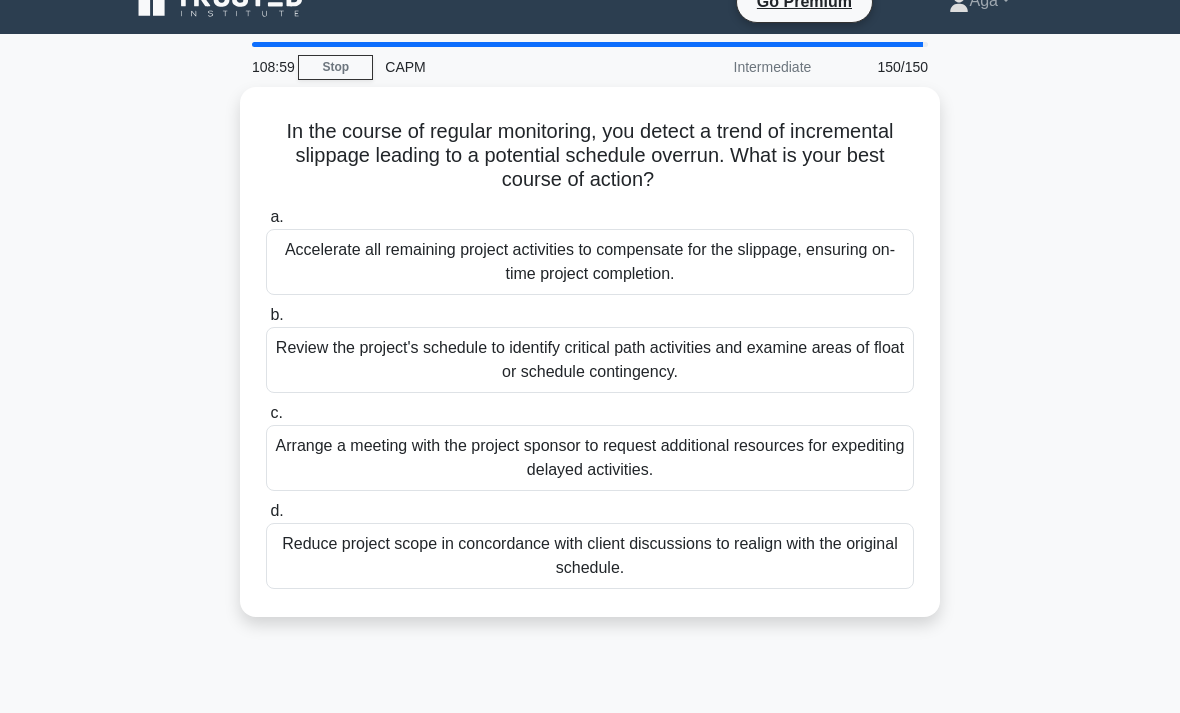 click on "Review the project's schedule to identify critical path activities and examine areas of float or schedule contingency." at bounding box center [590, 360] 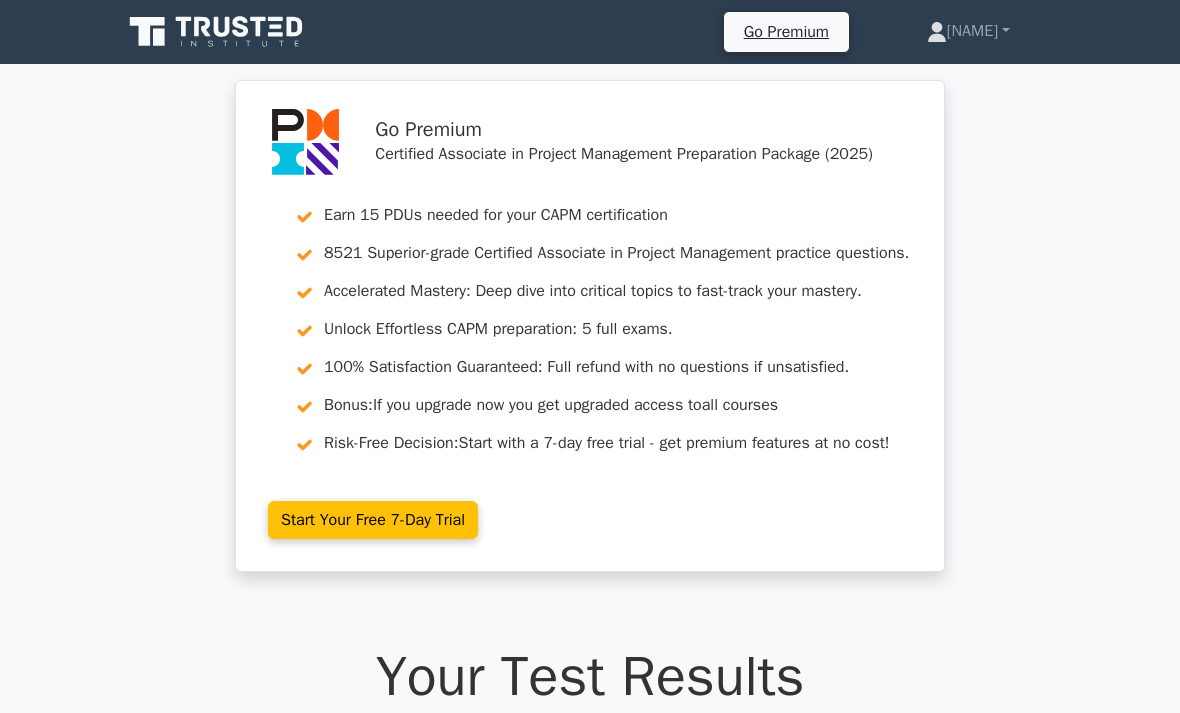 scroll, scrollTop: 52, scrollLeft: 0, axis: vertical 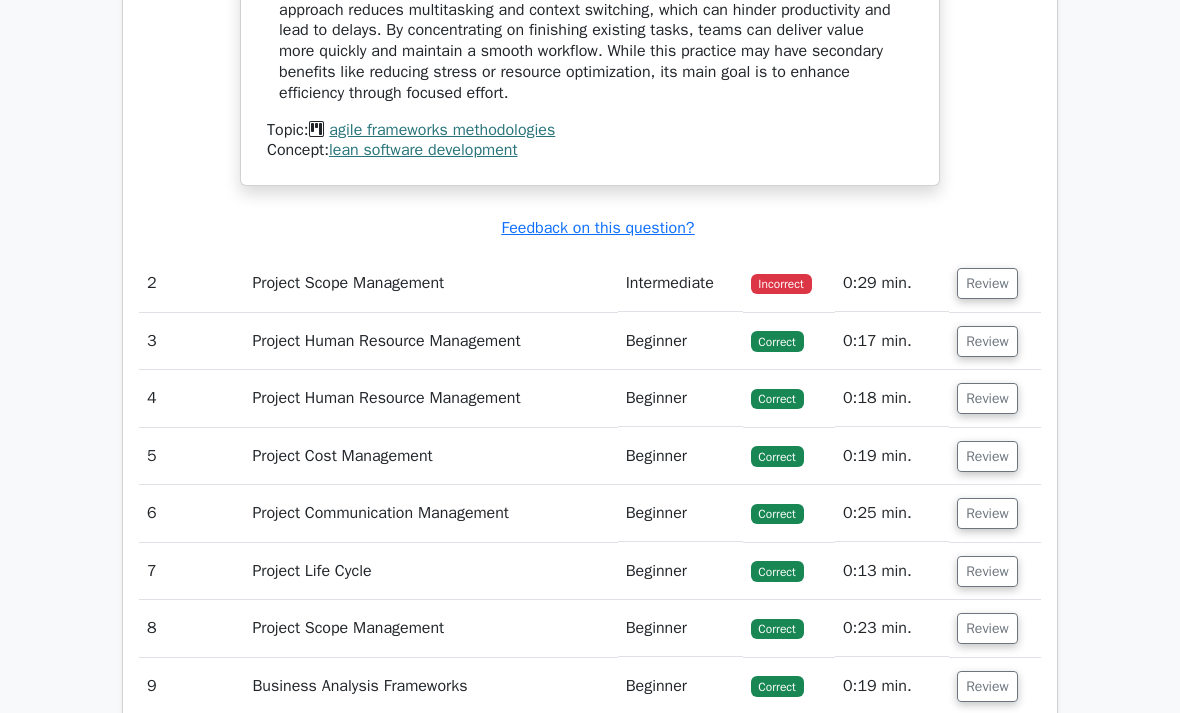 click on "Review" at bounding box center (987, 284) 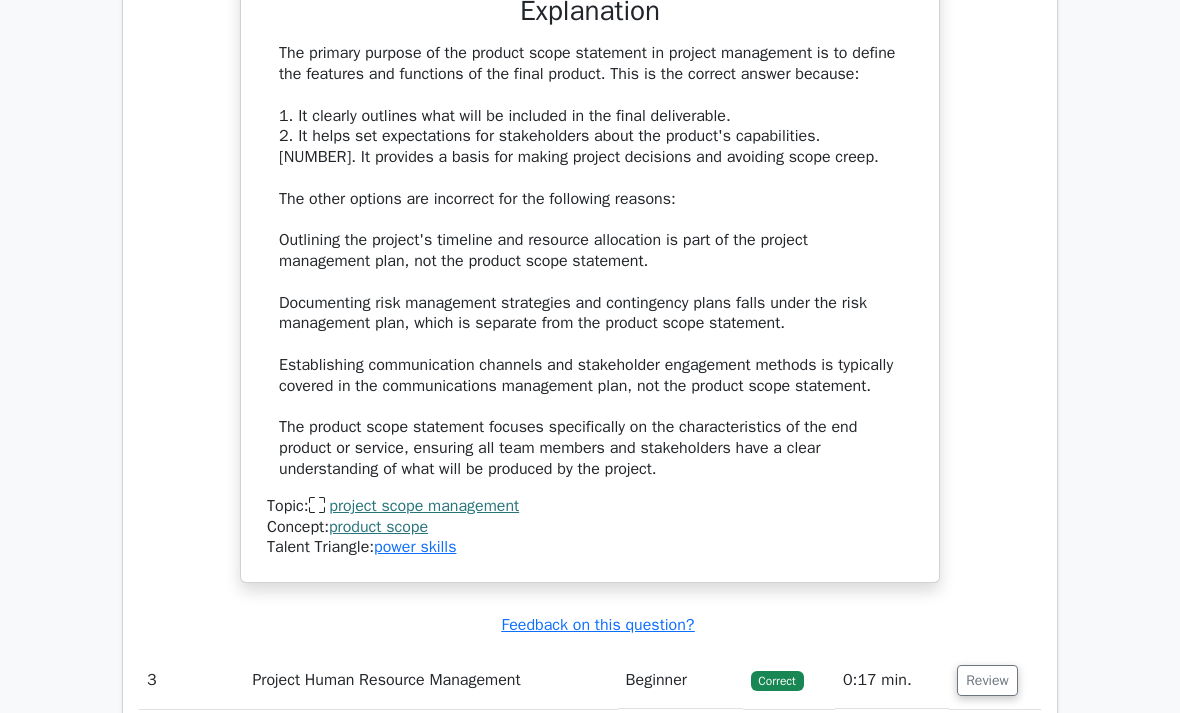 scroll, scrollTop: 4375, scrollLeft: 0, axis: vertical 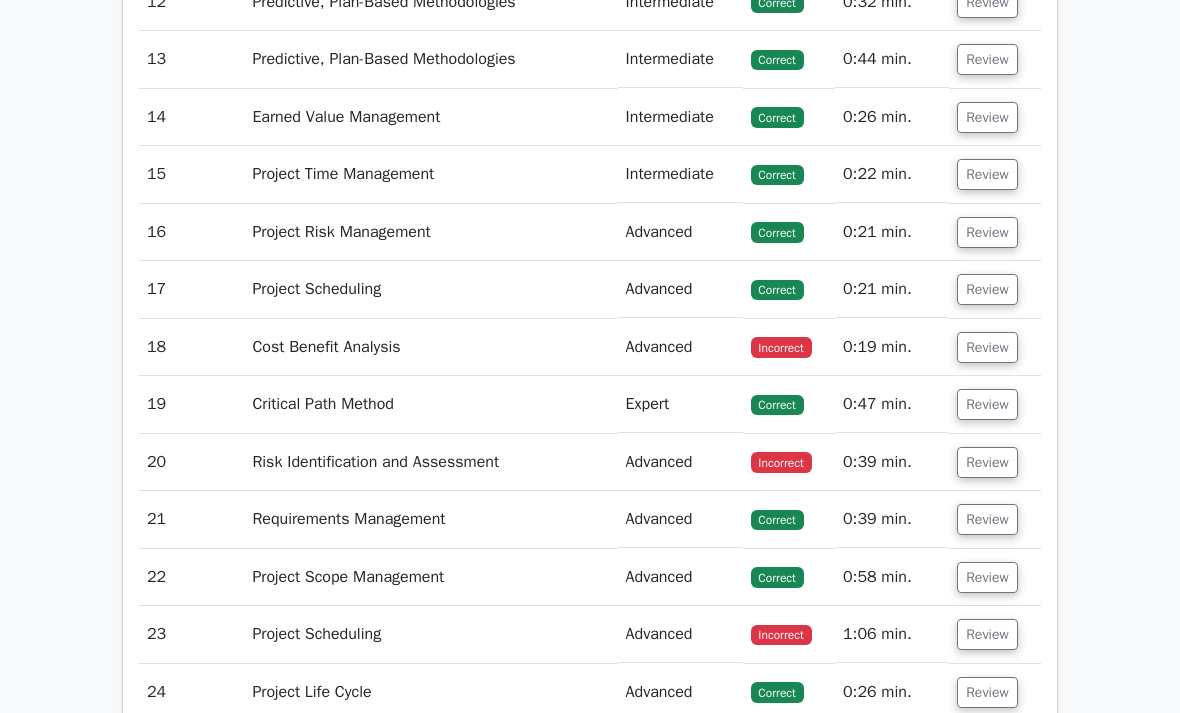 click on "Review" at bounding box center (987, 348) 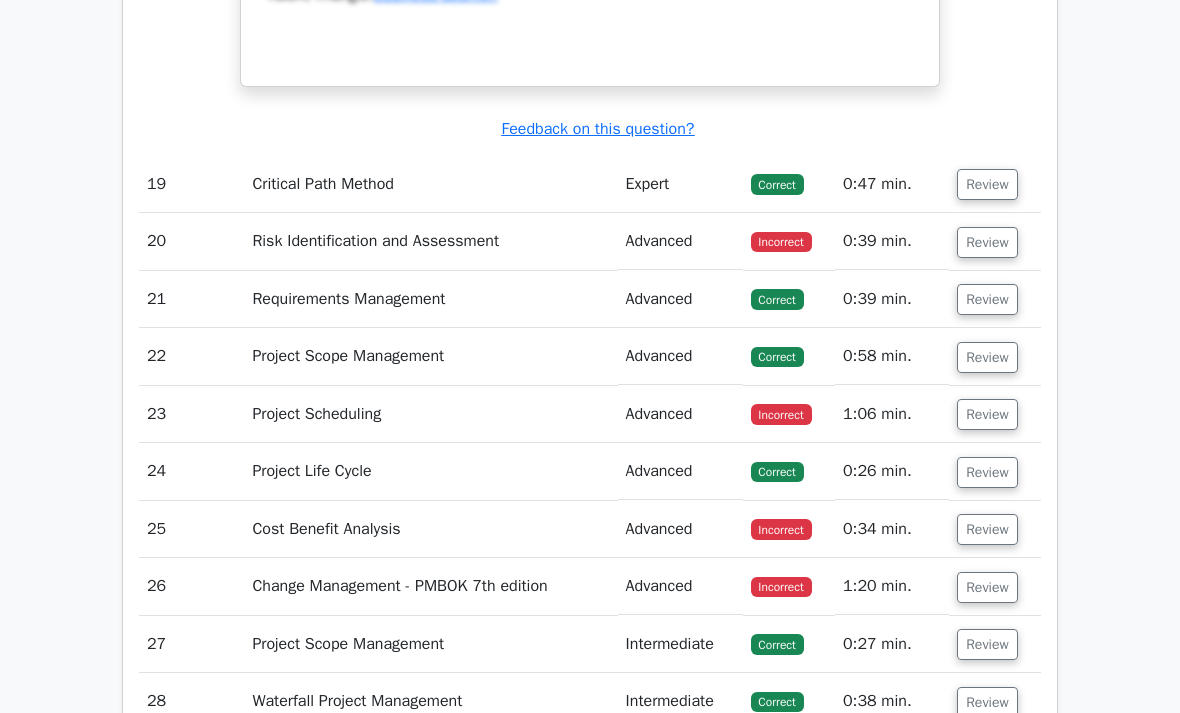 scroll, scrollTop: 6623, scrollLeft: 0, axis: vertical 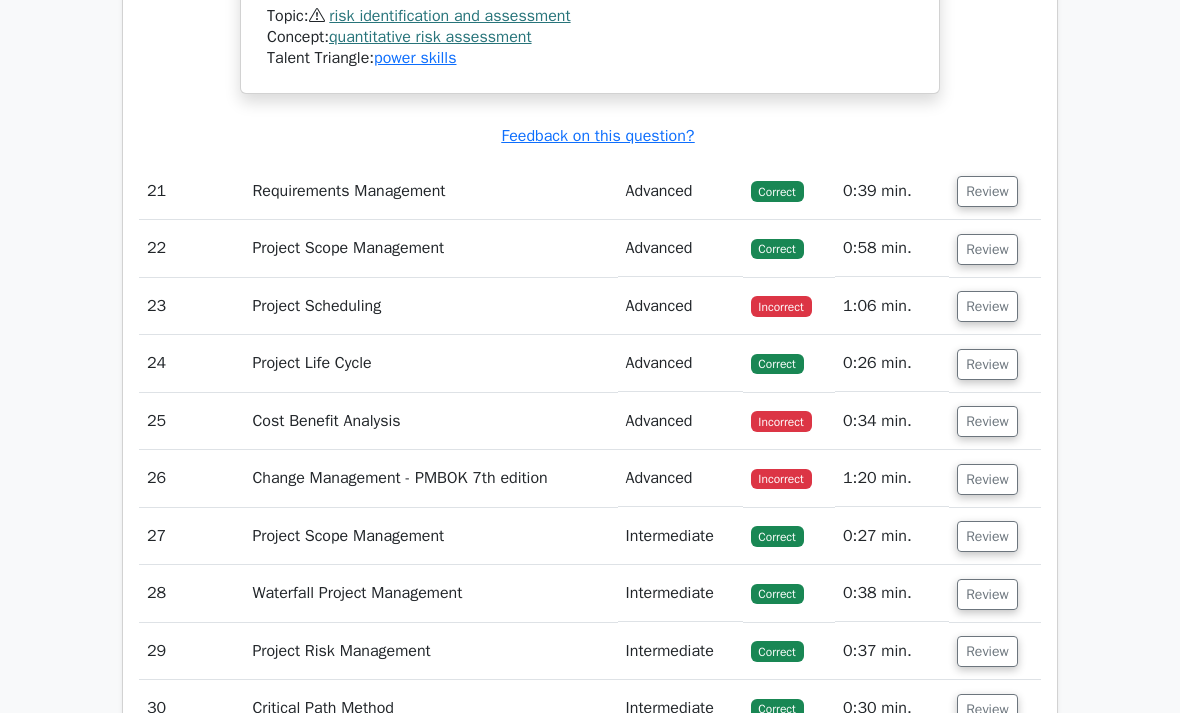 click on "Review" at bounding box center (987, 307) 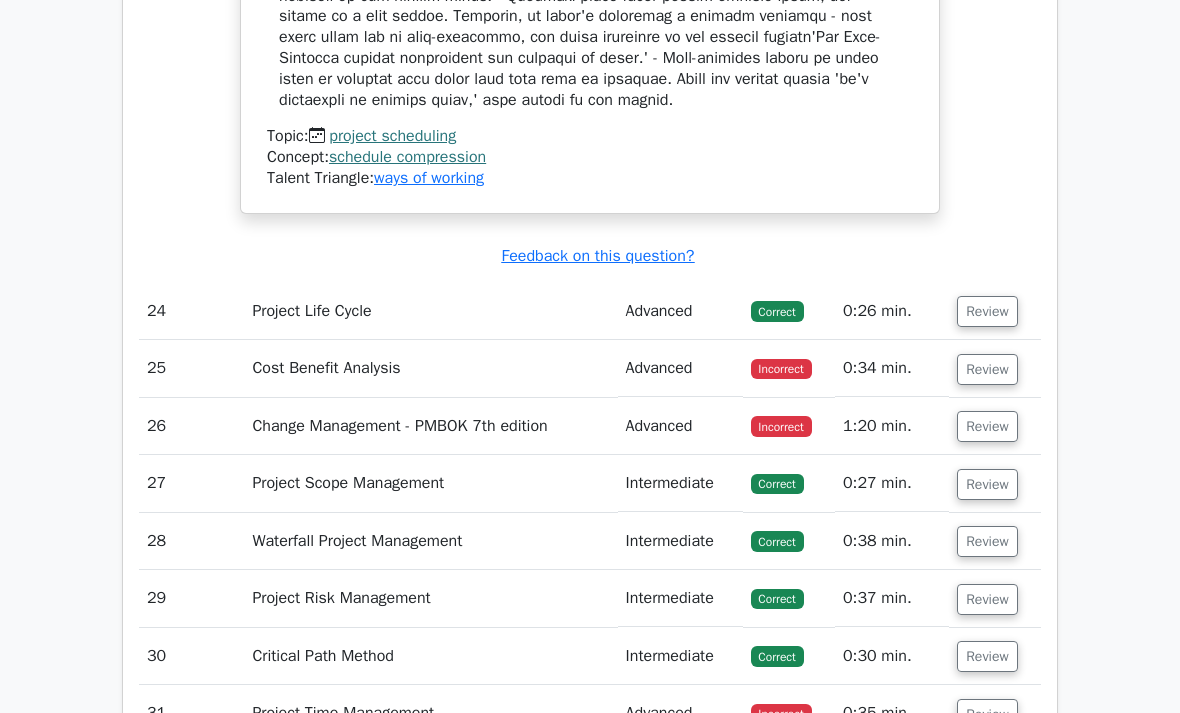 scroll, scrollTop: 8834, scrollLeft: 0, axis: vertical 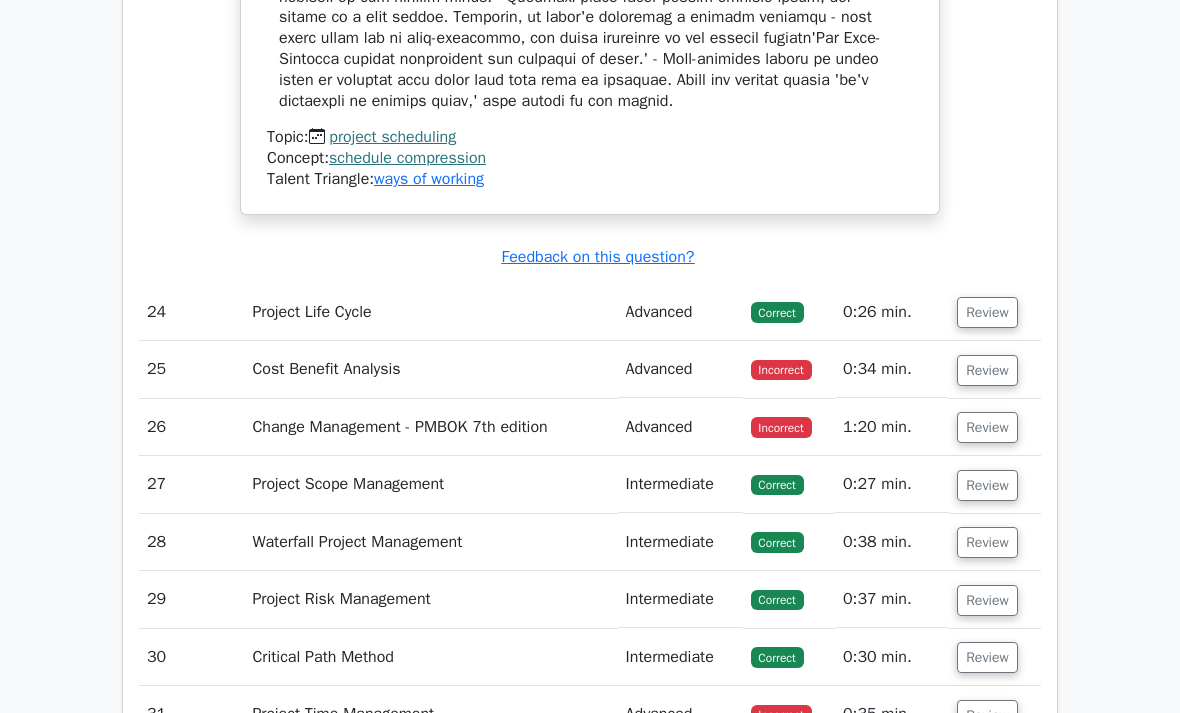 click on "Review" at bounding box center (987, 370) 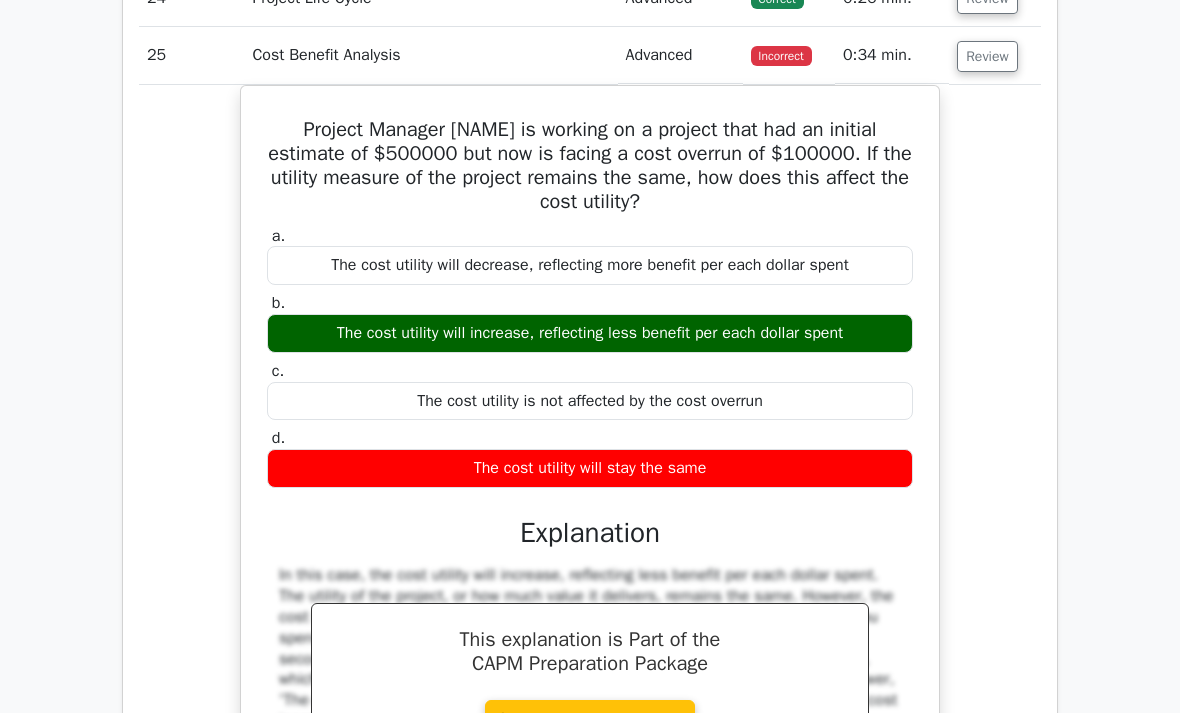 scroll, scrollTop: 9148, scrollLeft: 0, axis: vertical 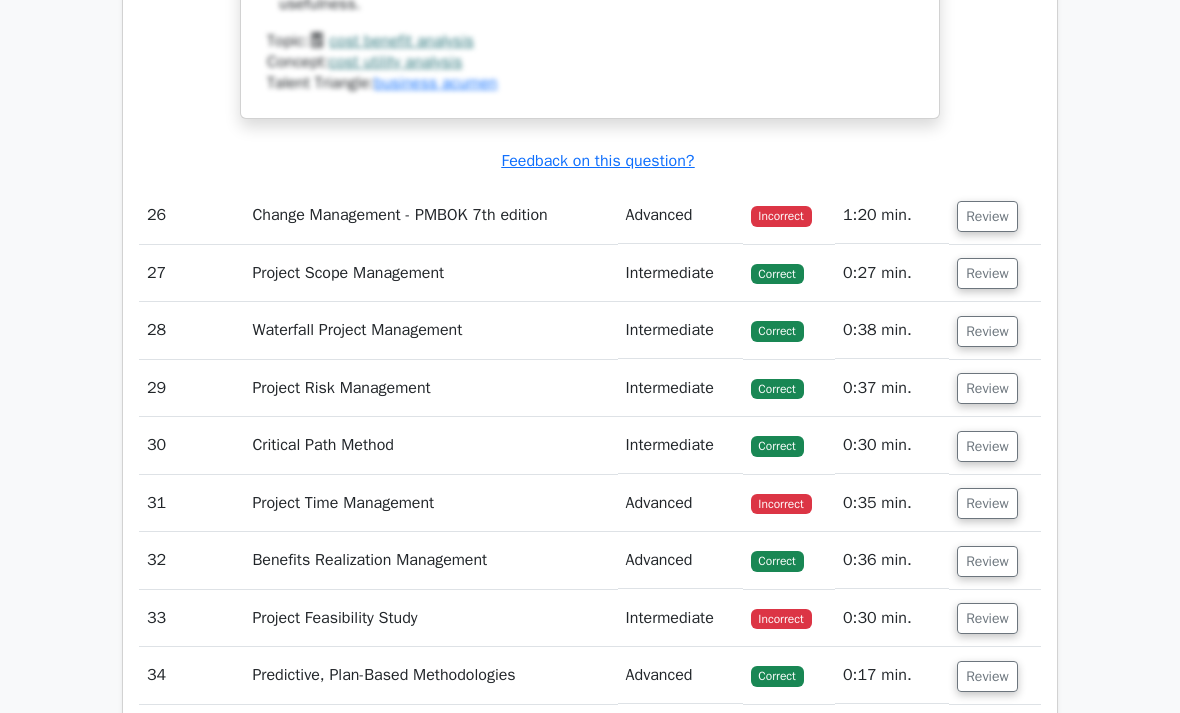 click on "Review" at bounding box center [987, 217] 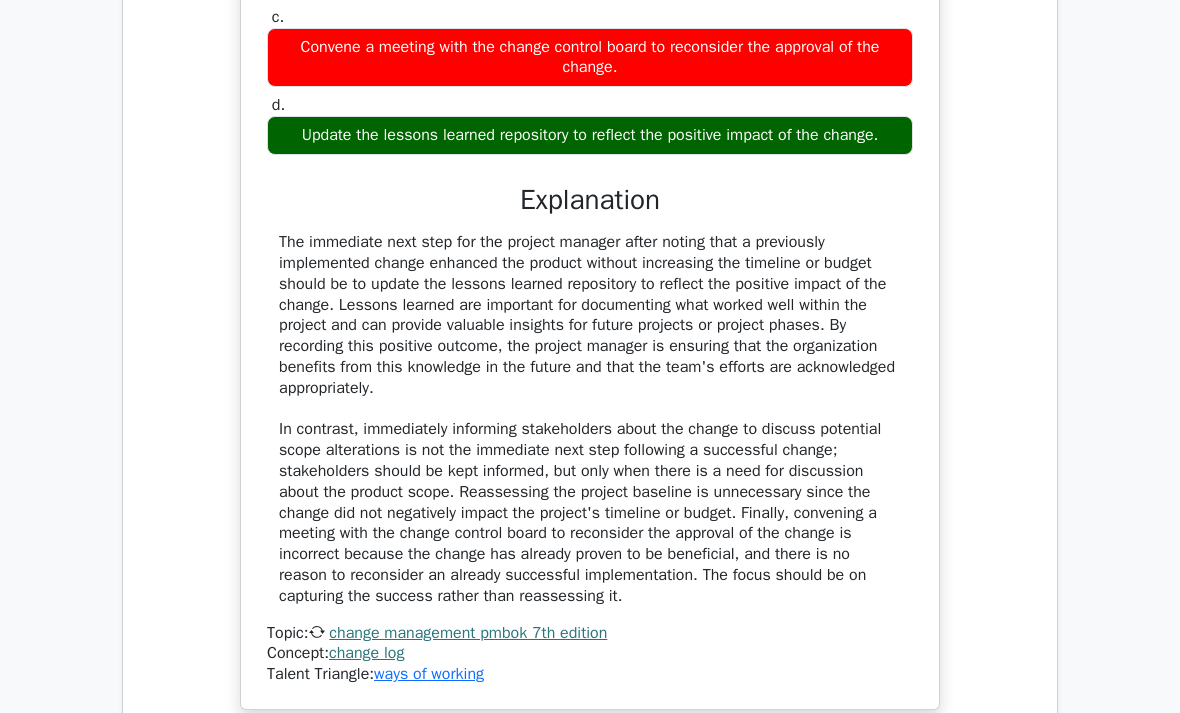 scroll, scrollTop: 10484, scrollLeft: 0, axis: vertical 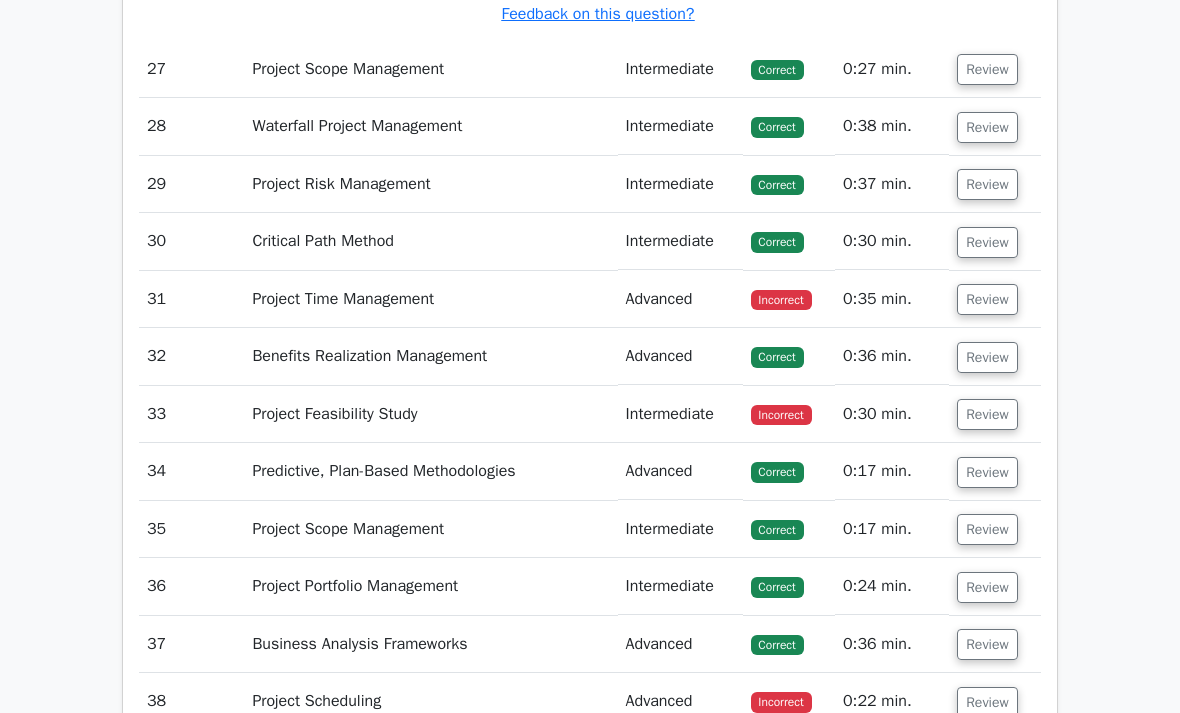 click on "Review" at bounding box center [987, 300] 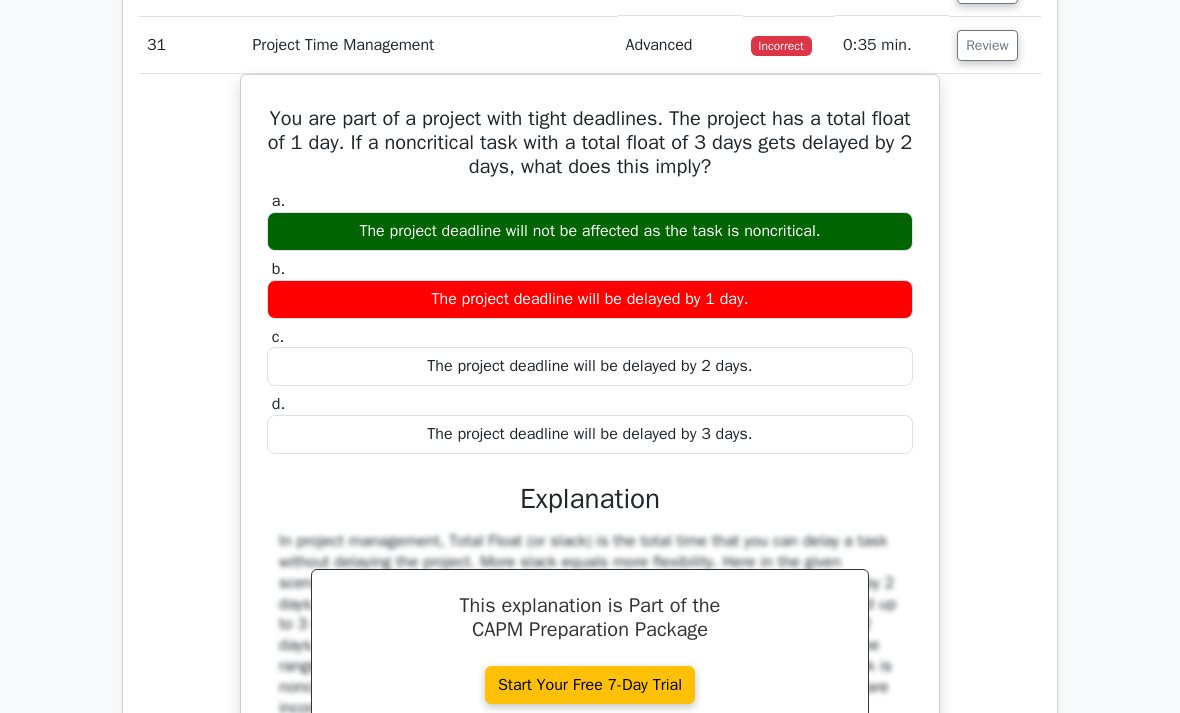 scroll, scrollTop: 11477, scrollLeft: 0, axis: vertical 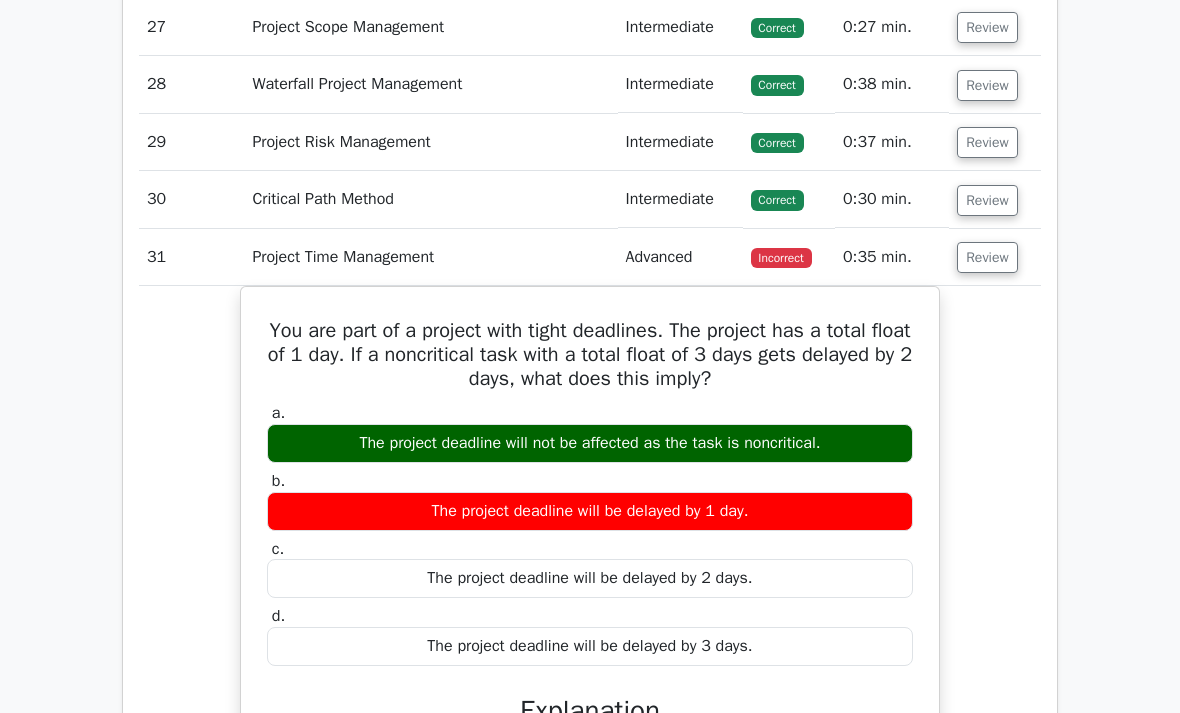 click on "Review" at bounding box center [987, 258] 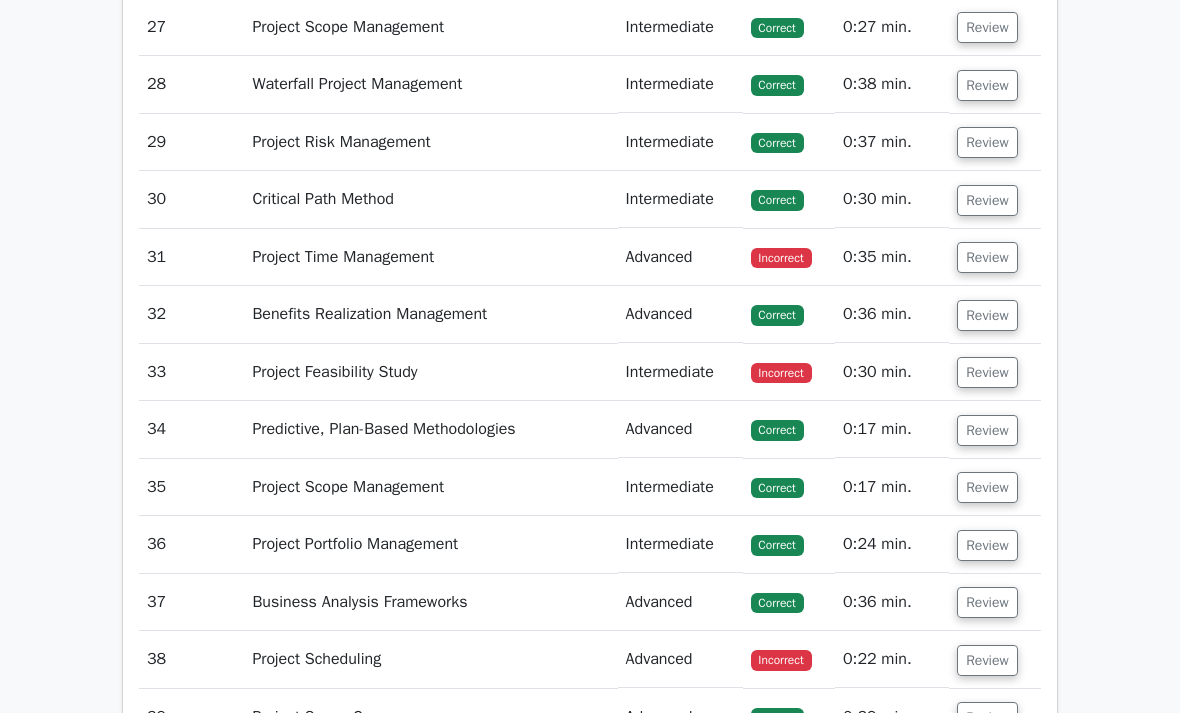 scroll, scrollTop: 11266, scrollLeft: 0, axis: vertical 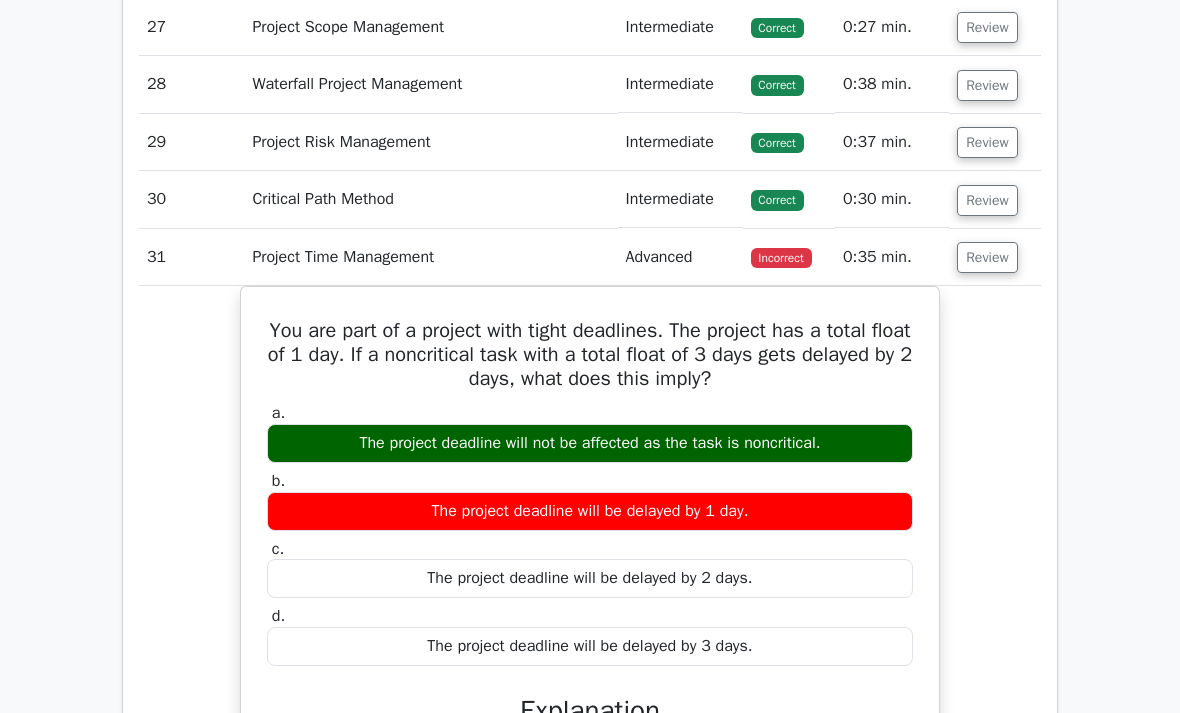 click on "Review" at bounding box center (987, 257) 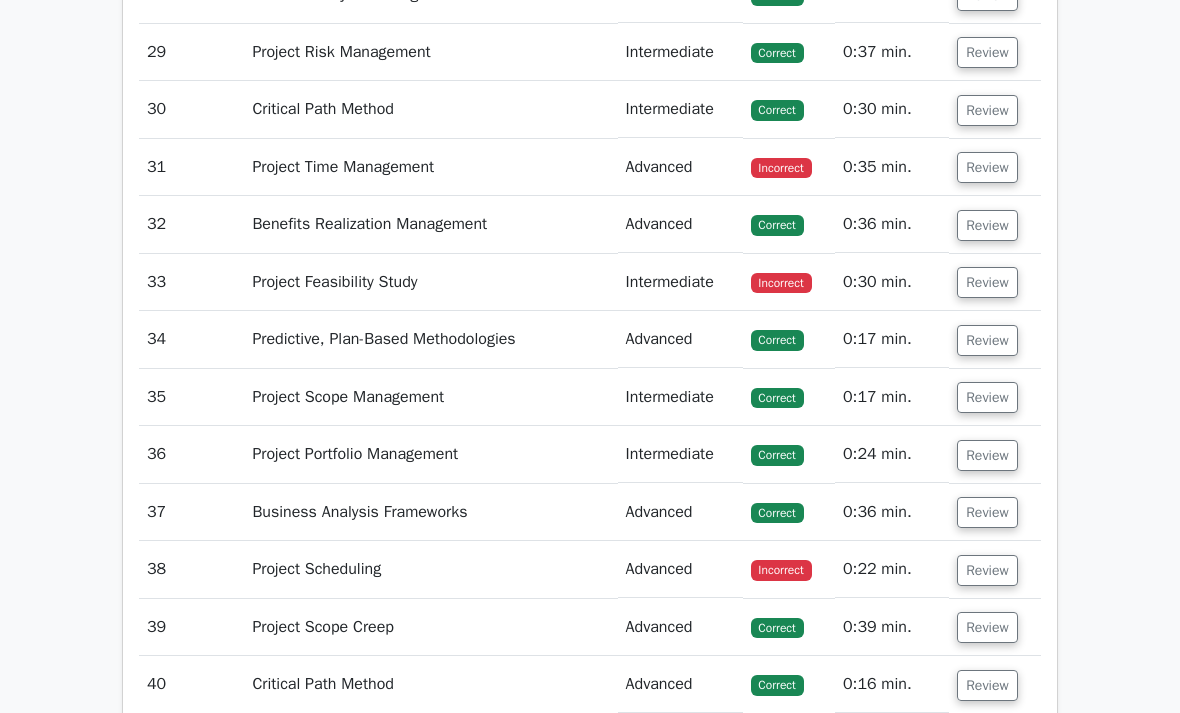 scroll, scrollTop: 11358, scrollLeft: 0, axis: vertical 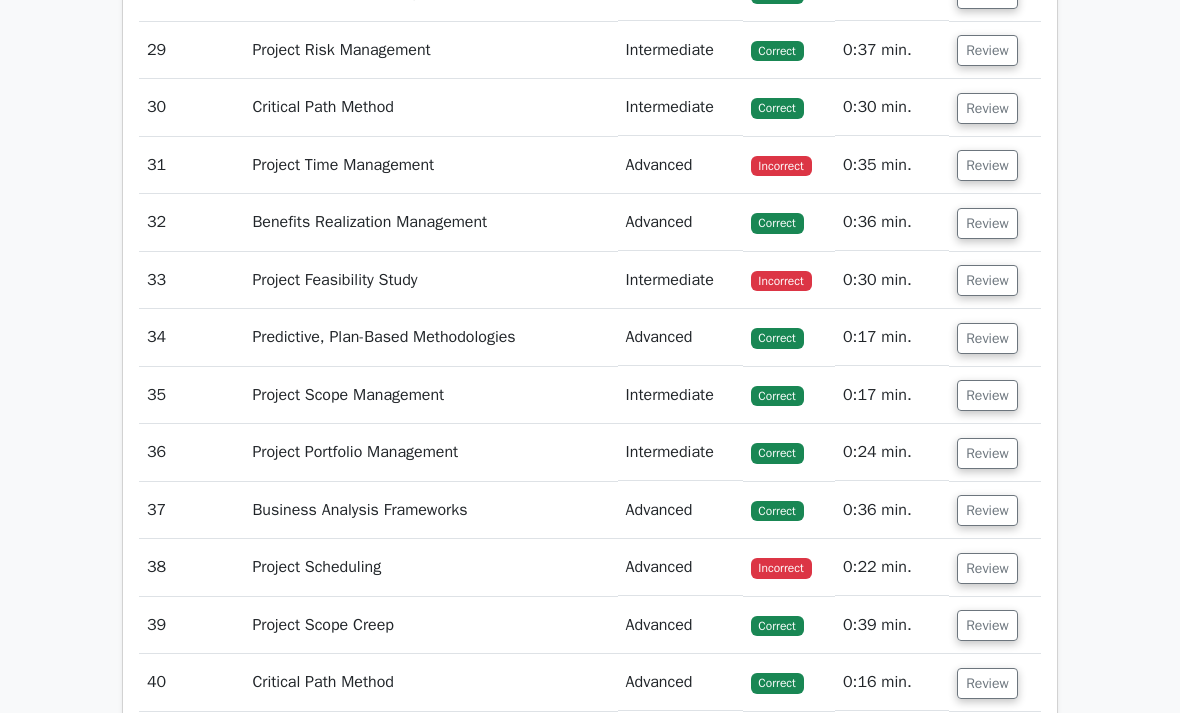 click on "Review" at bounding box center (987, 280) 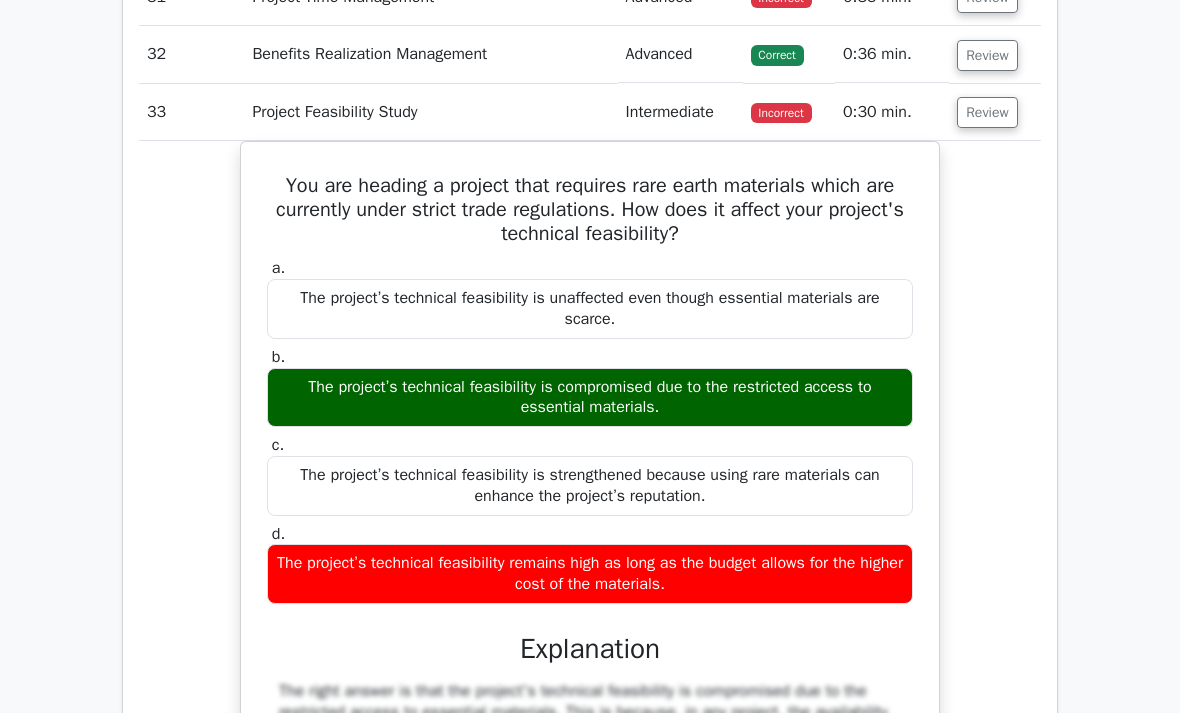 scroll, scrollTop: 11532, scrollLeft: 0, axis: vertical 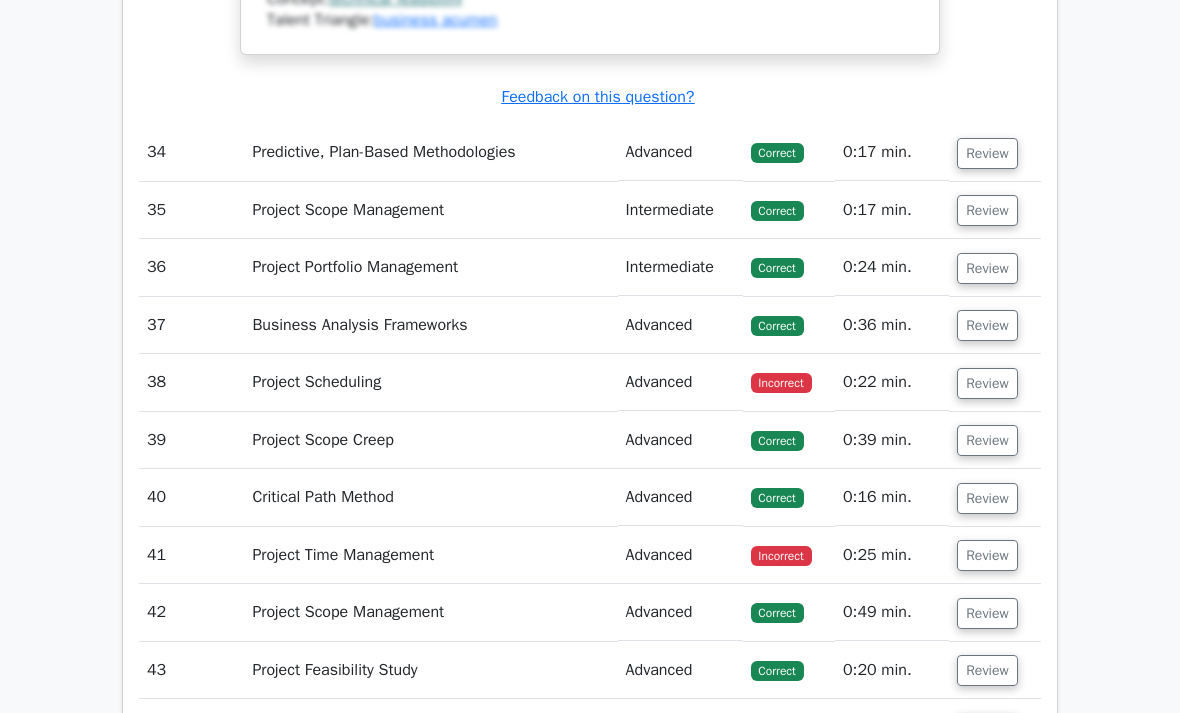 click on "Review" at bounding box center [987, 384] 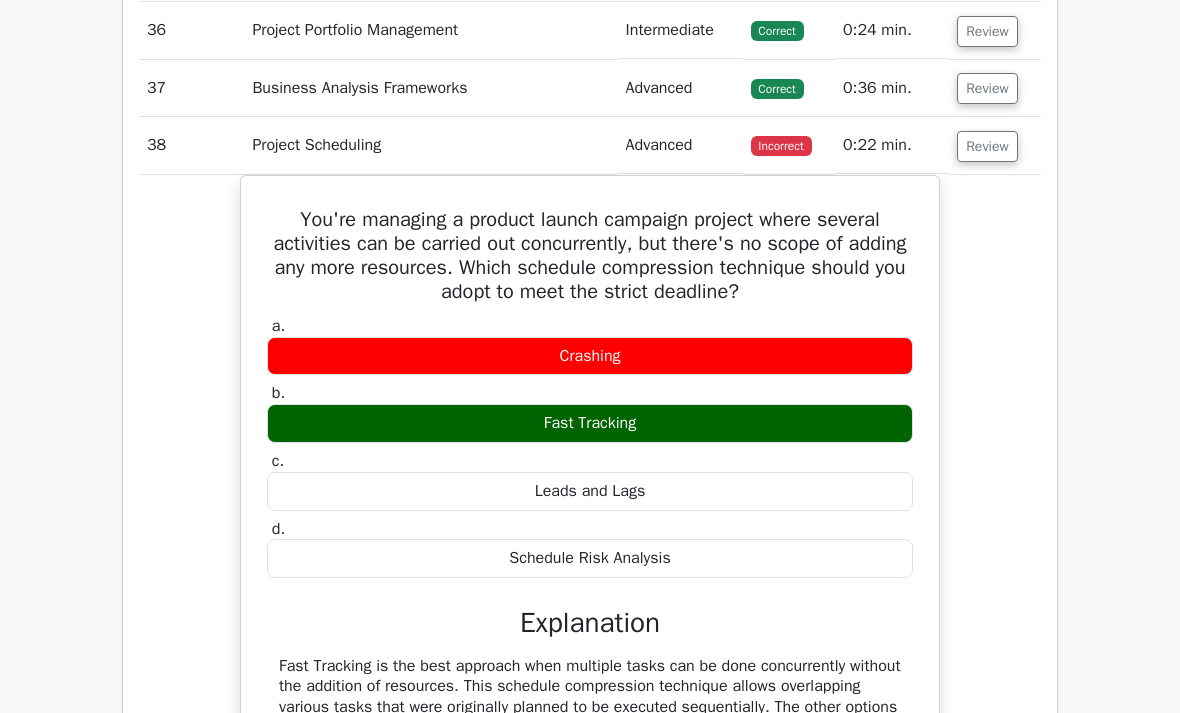 scroll, scrollTop: 12729, scrollLeft: 0, axis: vertical 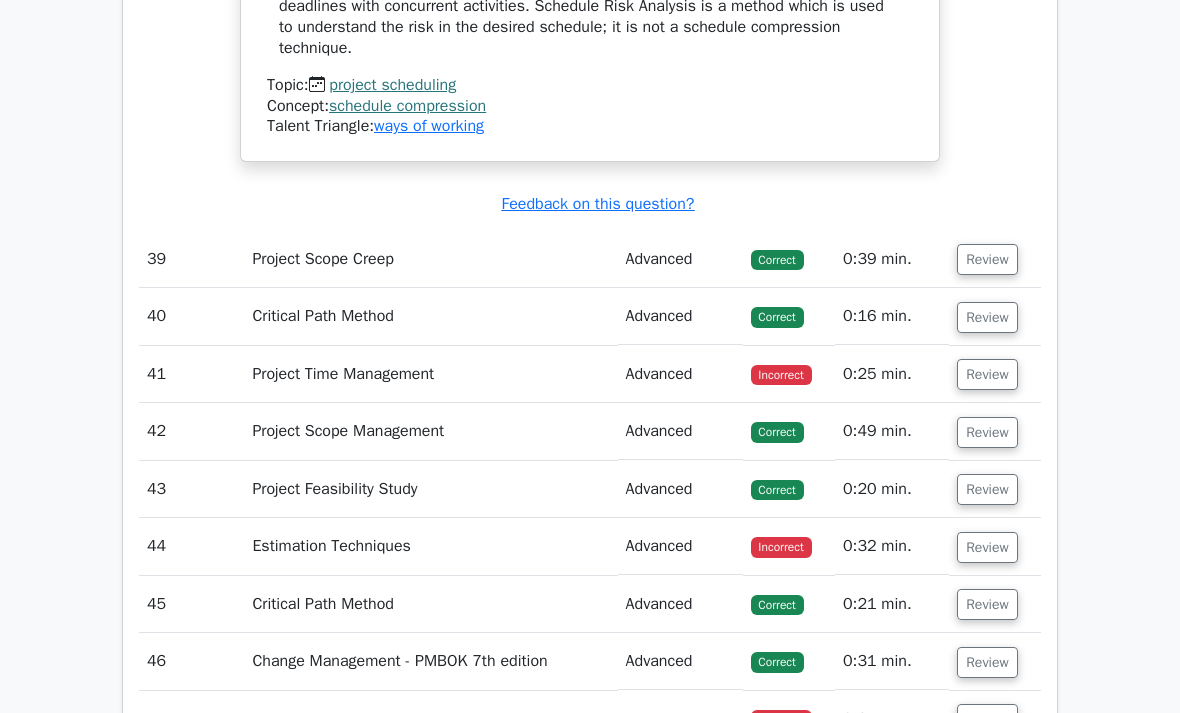 click on "Review" at bounding box center (987, 375) 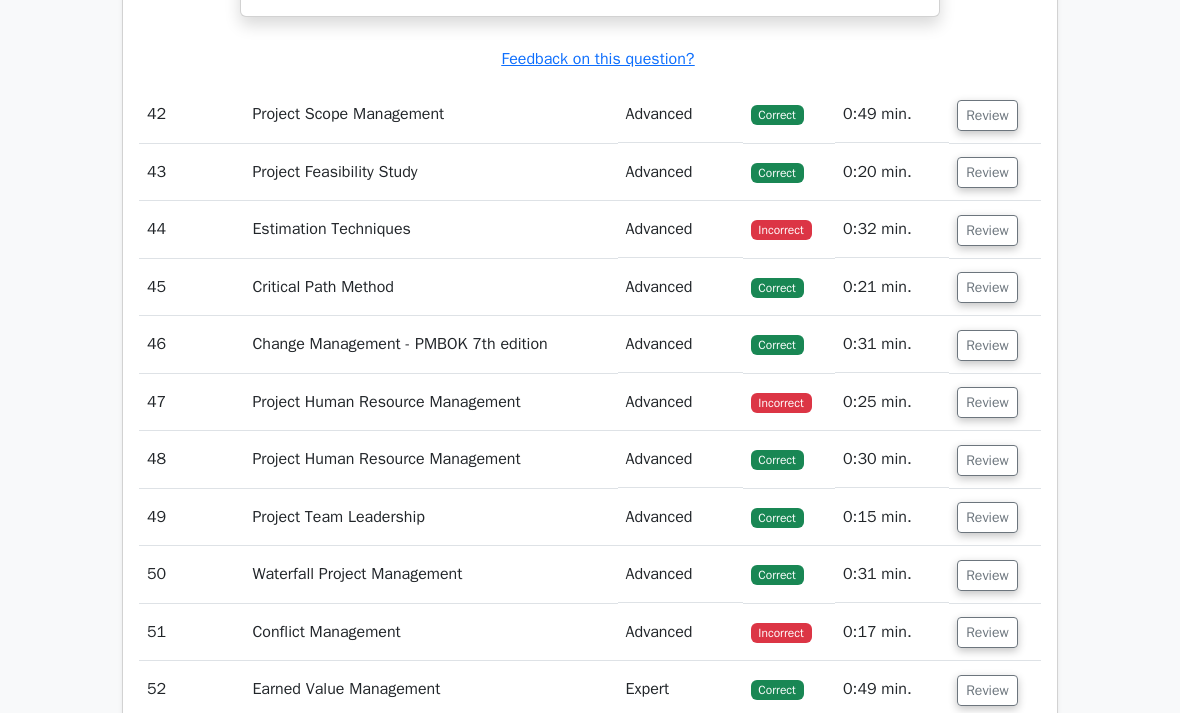scroll, scrollTop: 14538, scrollLeft: 0, axis: vertical 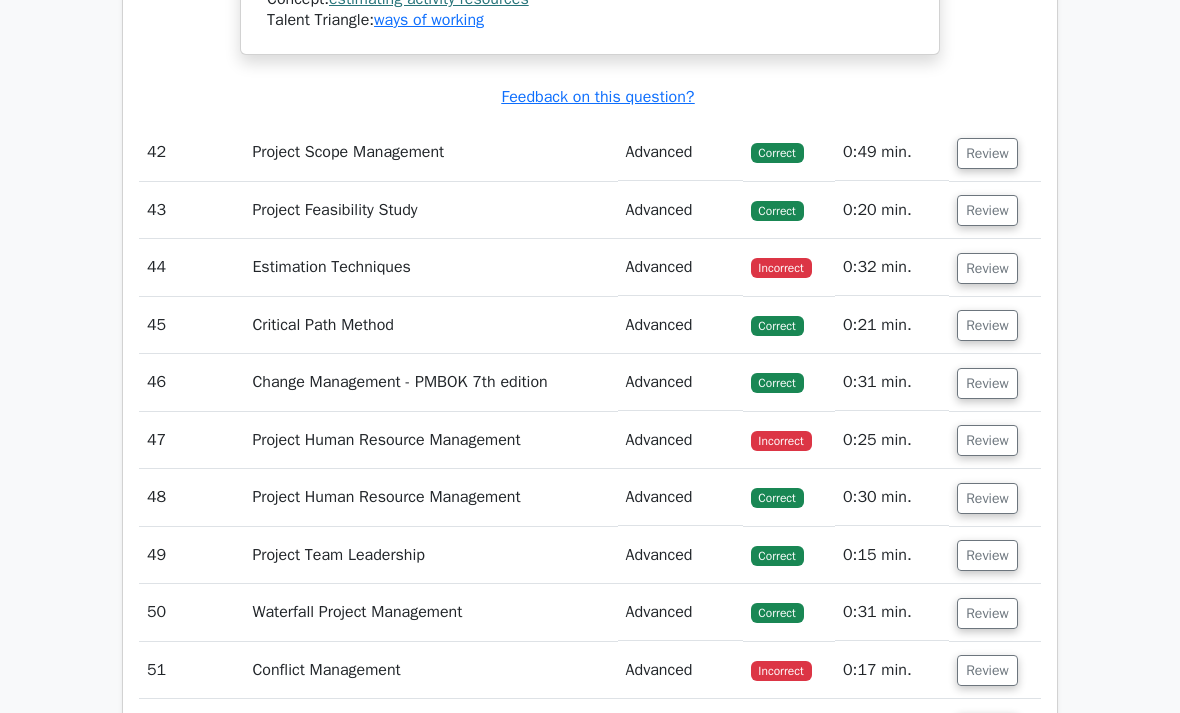 click on "Review" at bounding box center (987, 268) 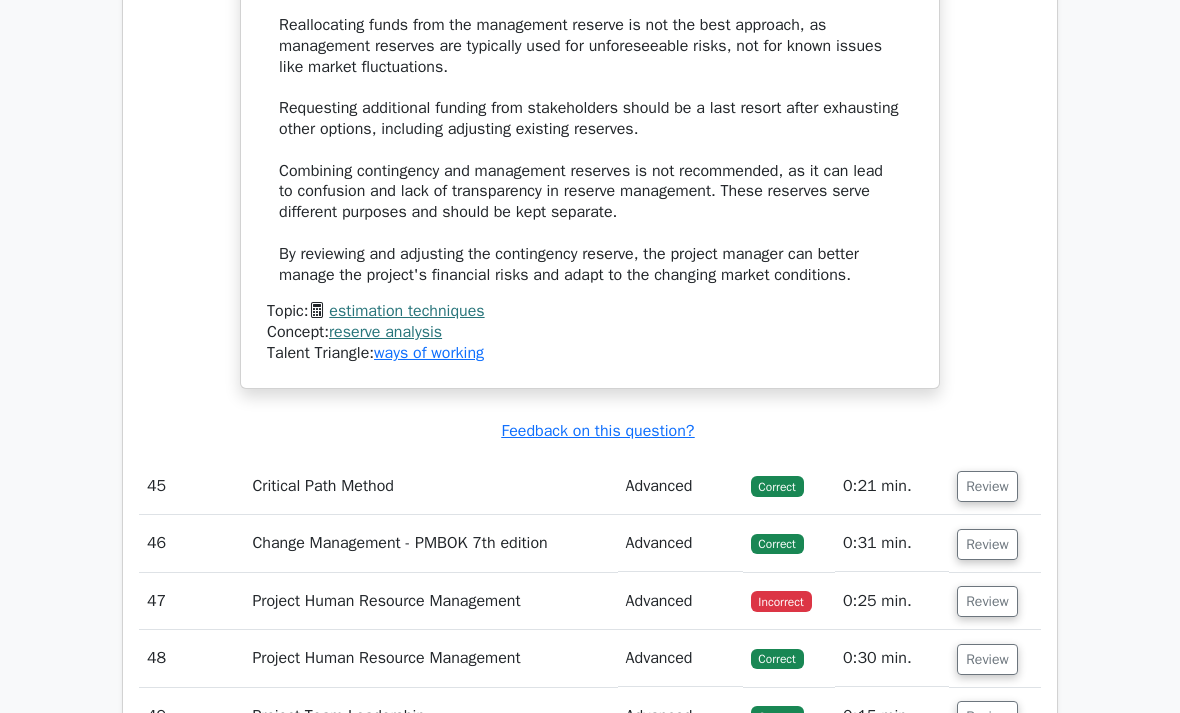 scroll, scrollTop: 15781, scrollLeft: 0, axis: vertical 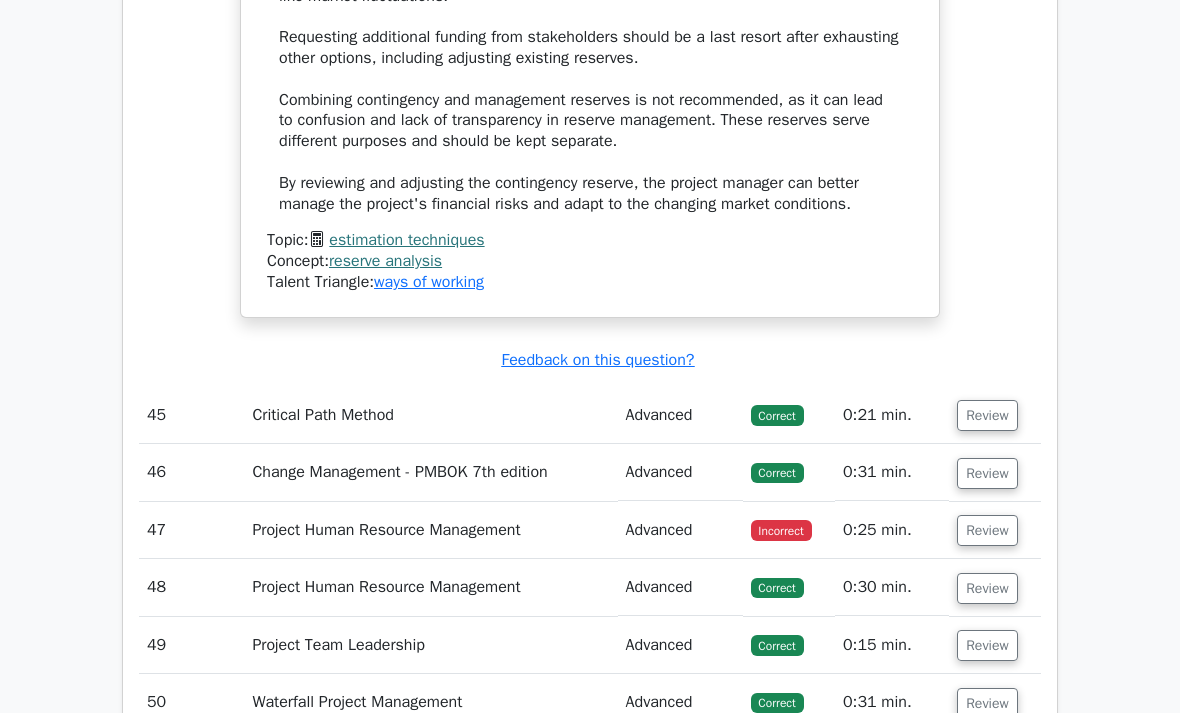 click on "Review" at bounding box center [987, 530] 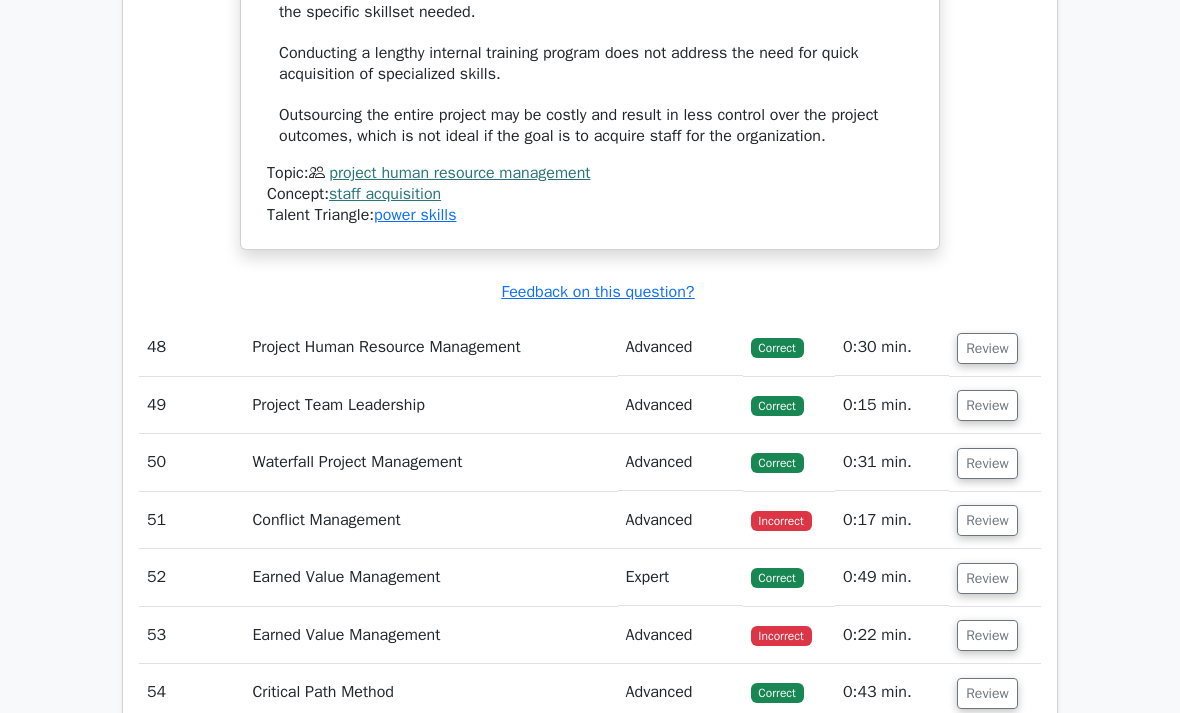 scroll, scrollTop: 17022, scrollLeft: 0, axis: vertical 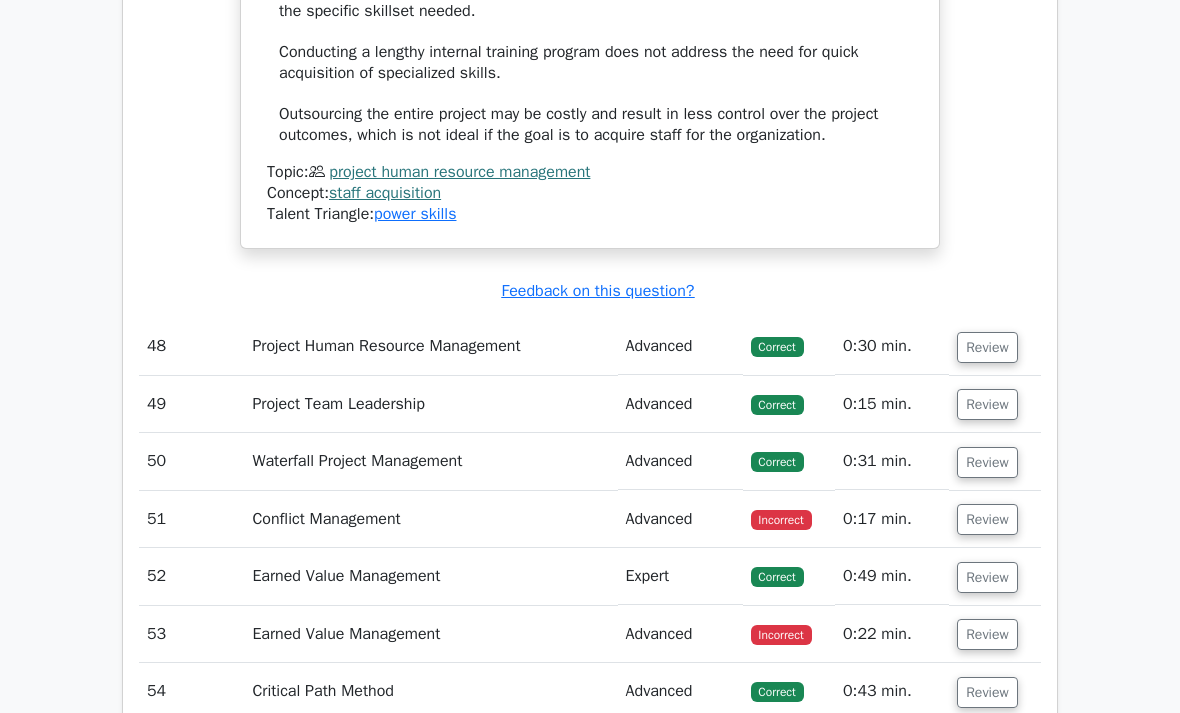 click on "Review" at bounding box center (987, 519) 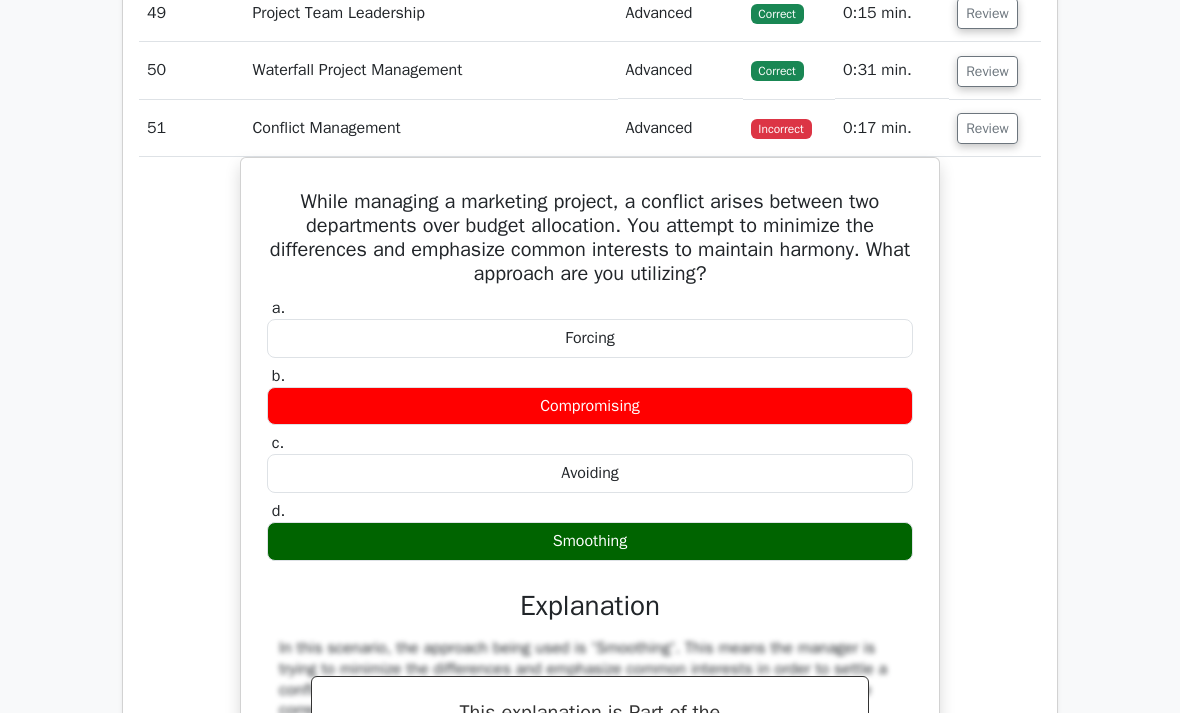 scroll, scrollTop: 17409, scrollLeft: 0, axis: vertical 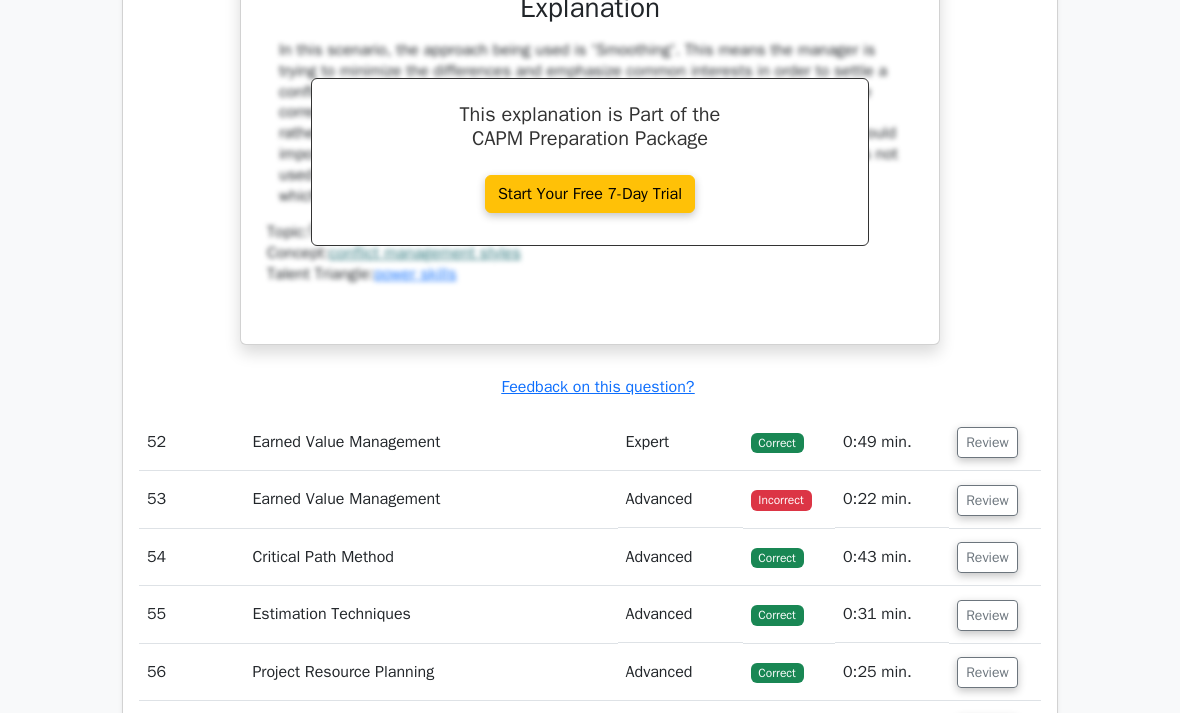 click on "Review" at bounding box center (987, 500) 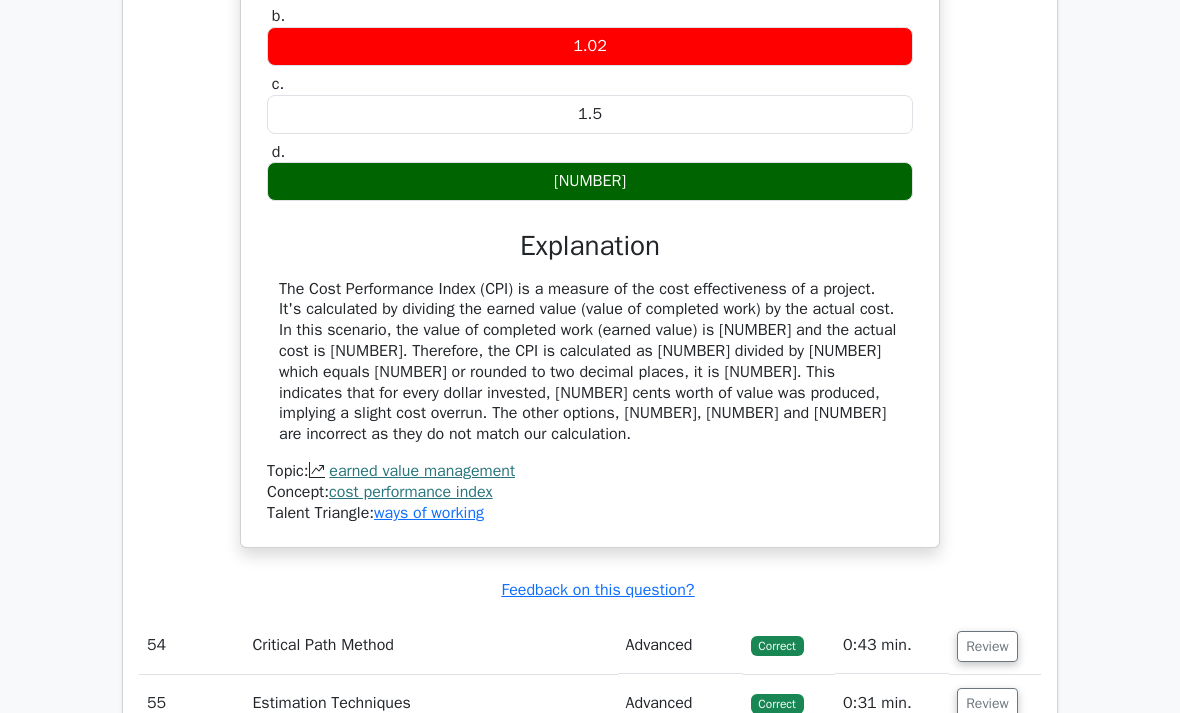 scroll, scrollTop: 18632, scrollLeft: 0, axis: vertical 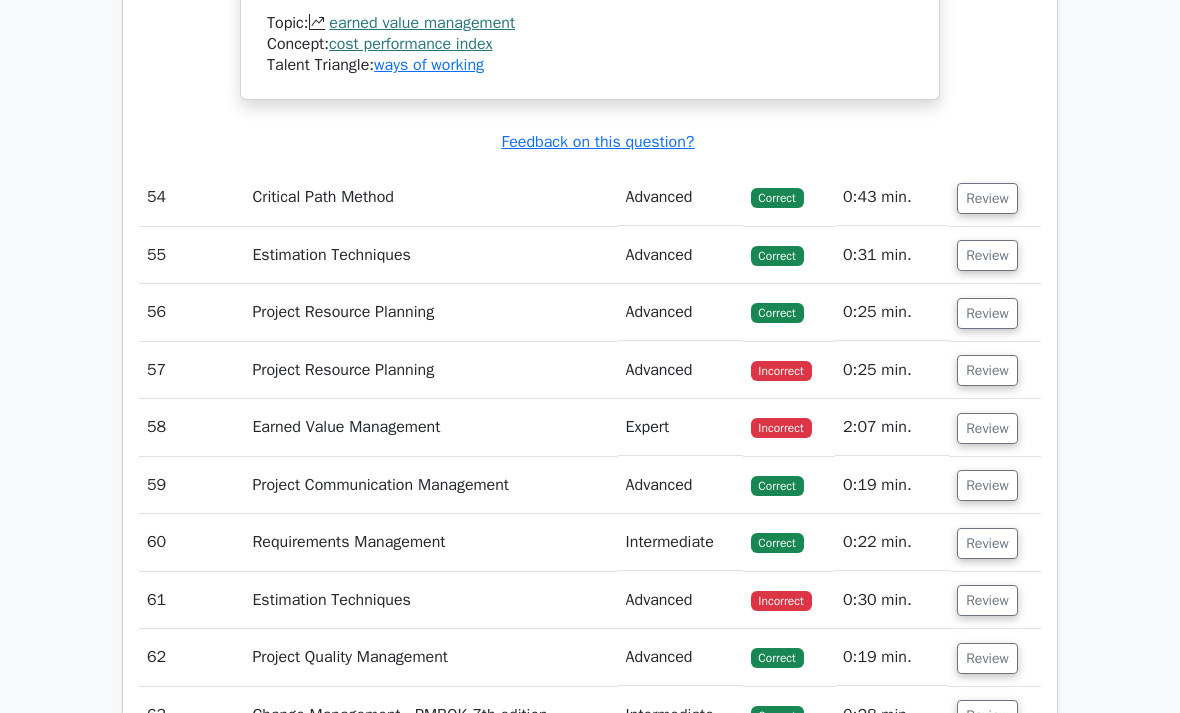 click on "Review" at bounding box center [987, 370] 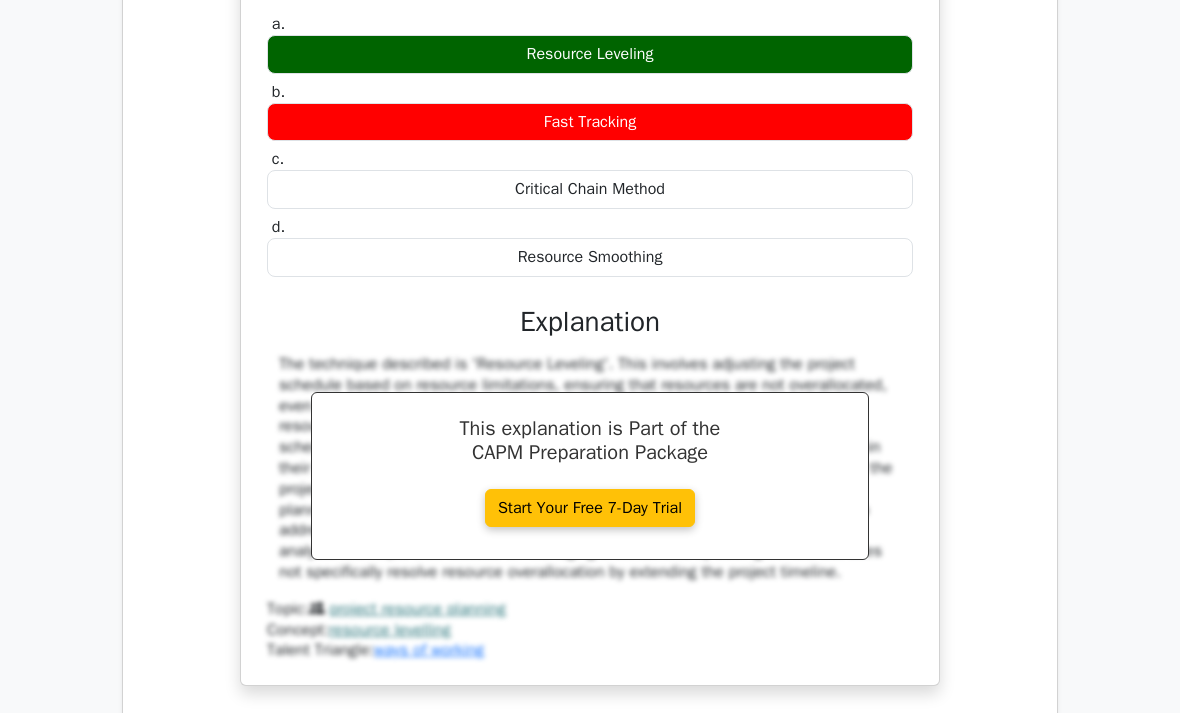 scroll, scrollTop: 19835, scrollLeft: 0, axis: vertical 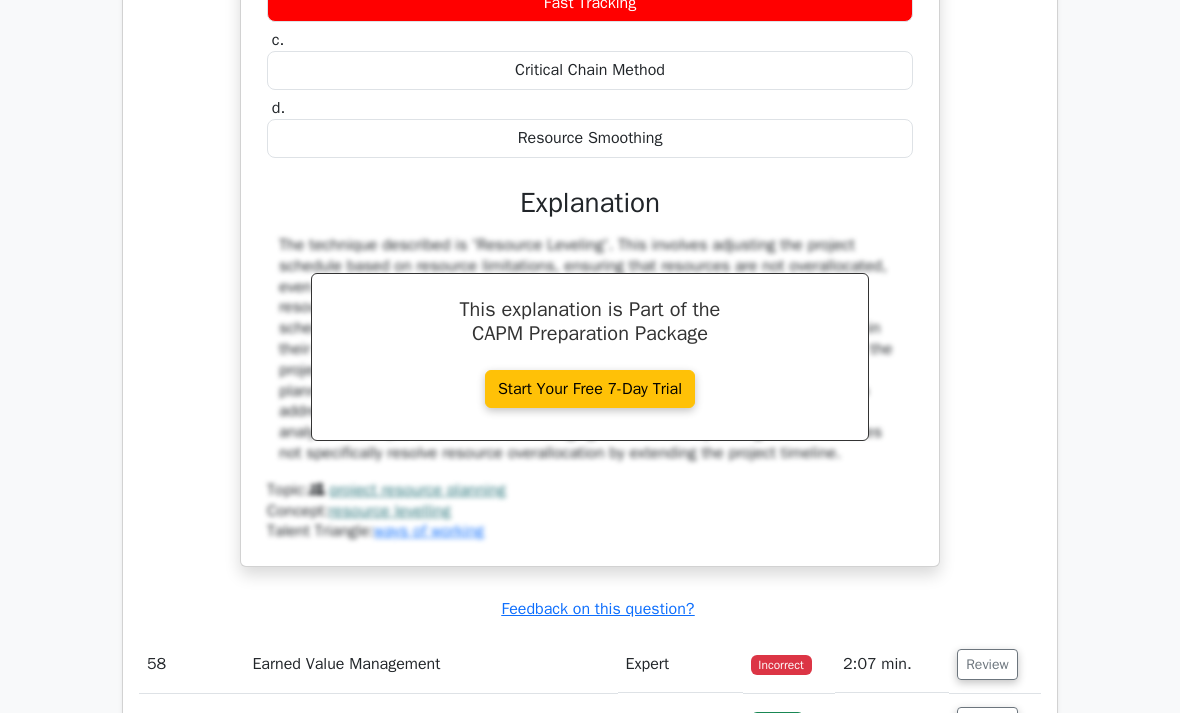 click on "Review" at bounding box center [987, 664] 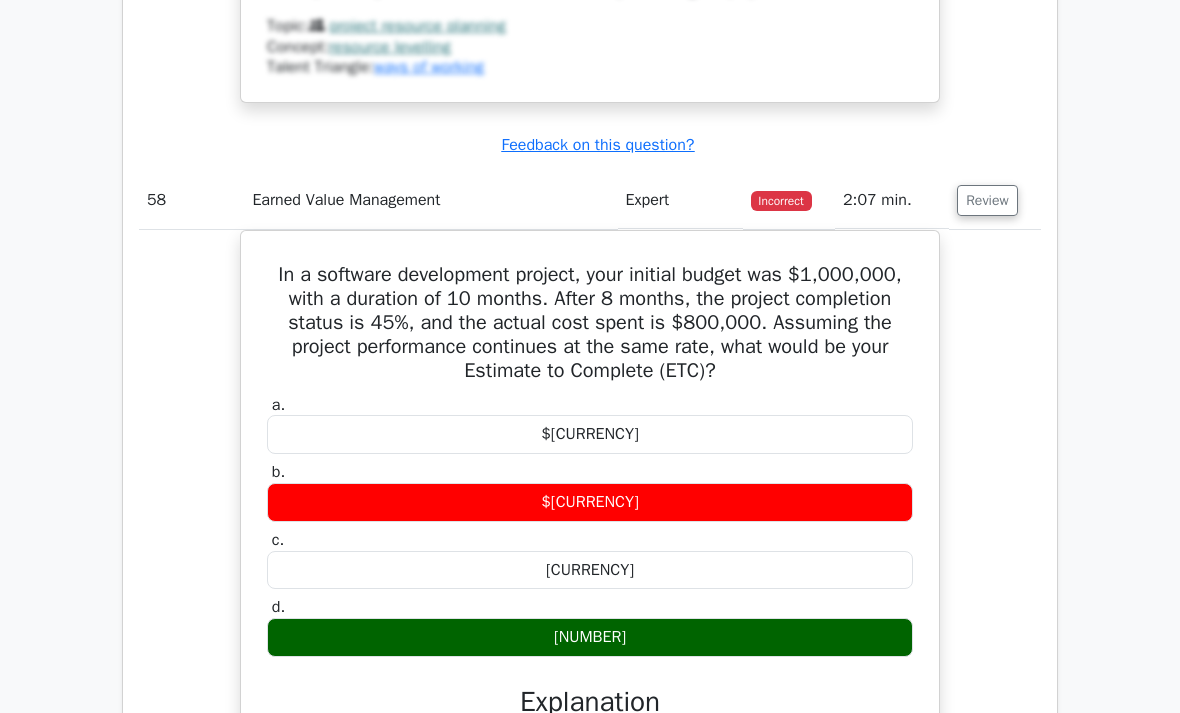 scroll, scrollTop: 20299, scrollLeft: 0, axis: vertical 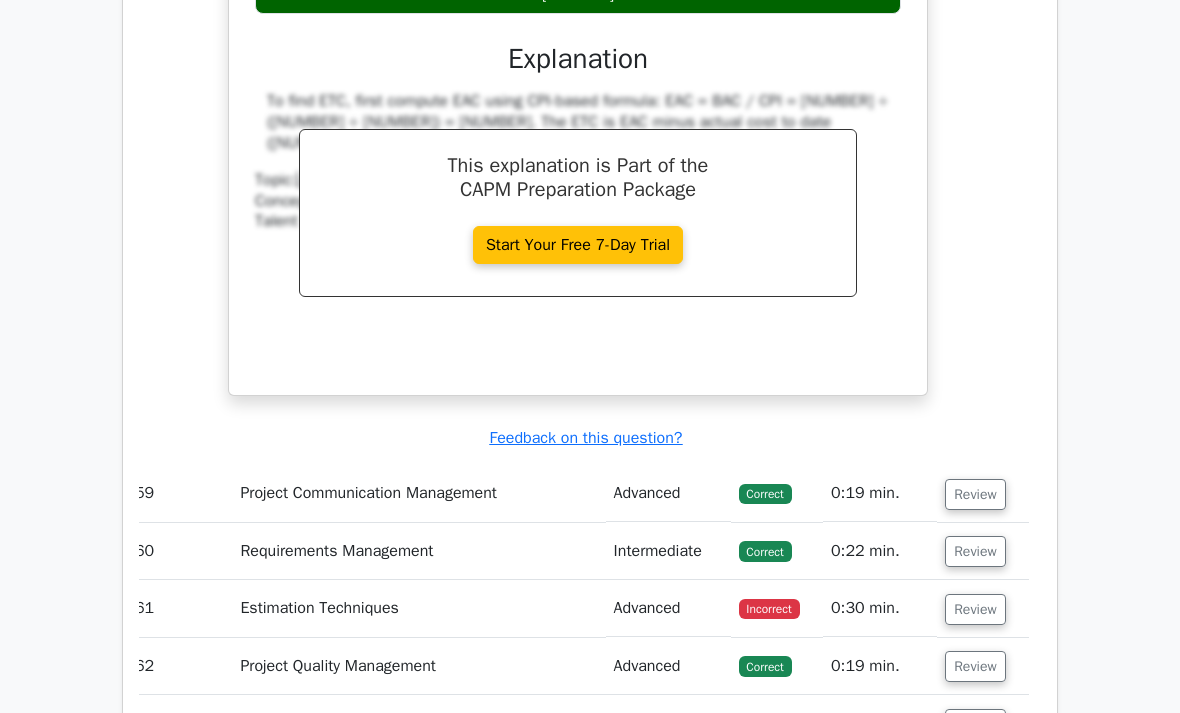 click on "Review" at bounding box center (975, 609) 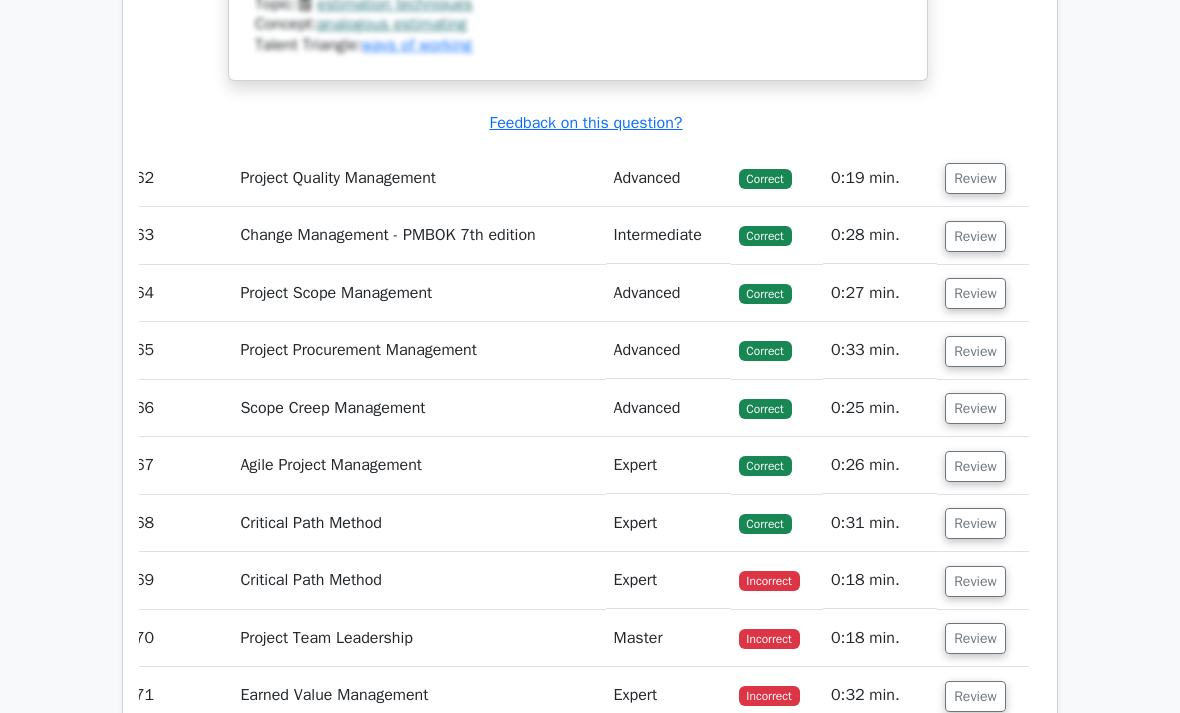 scroll, scrollTop: 22376, scrollLeft: 0, axis: vertical 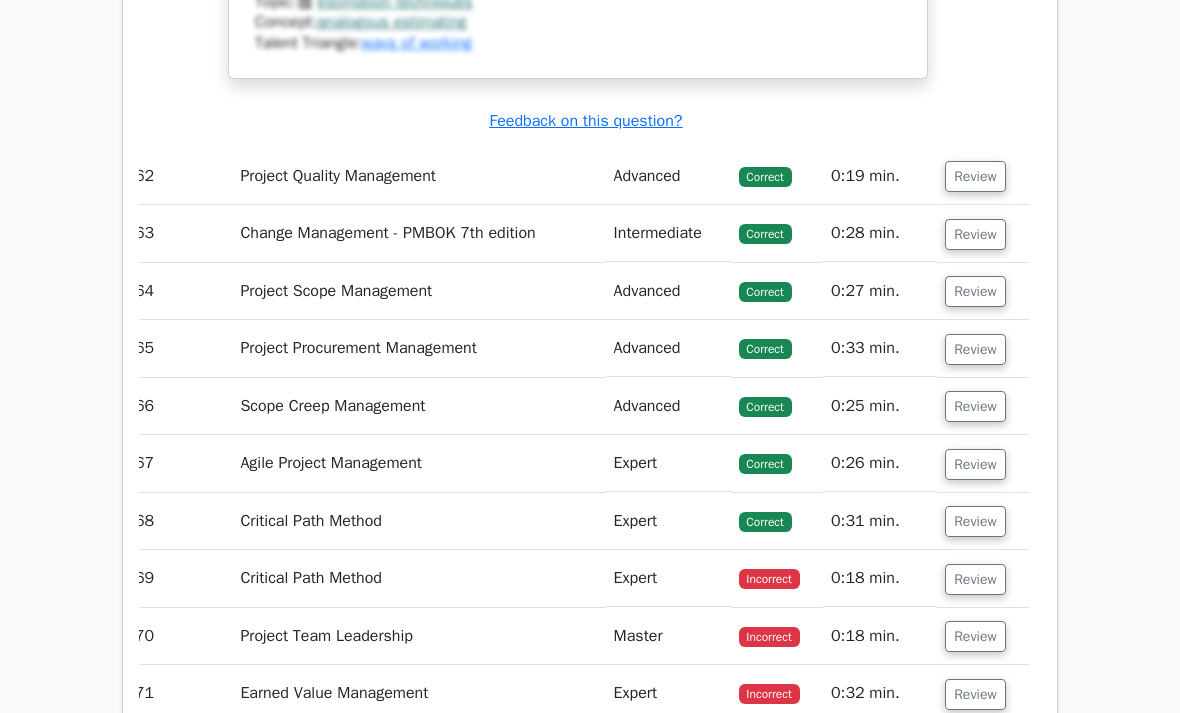 click on "Review" at bounding box center (975, 579) 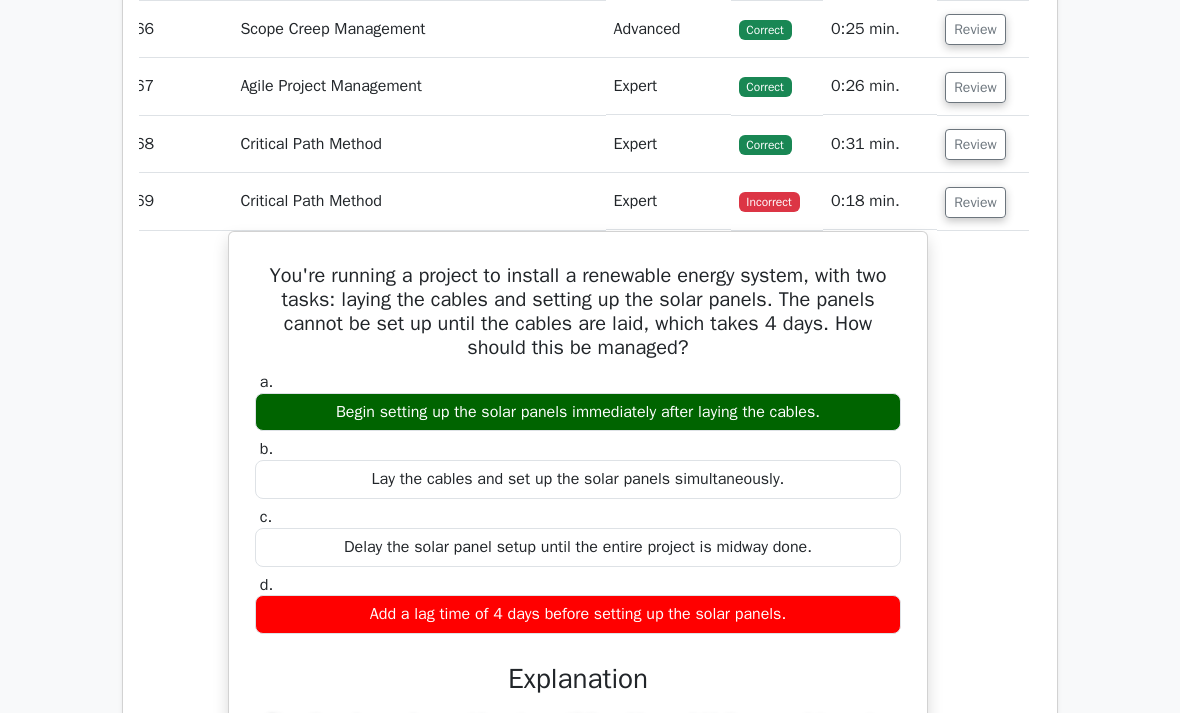 scroll, scrollTop: 22764, scrollLeft: 0, axis: vertical 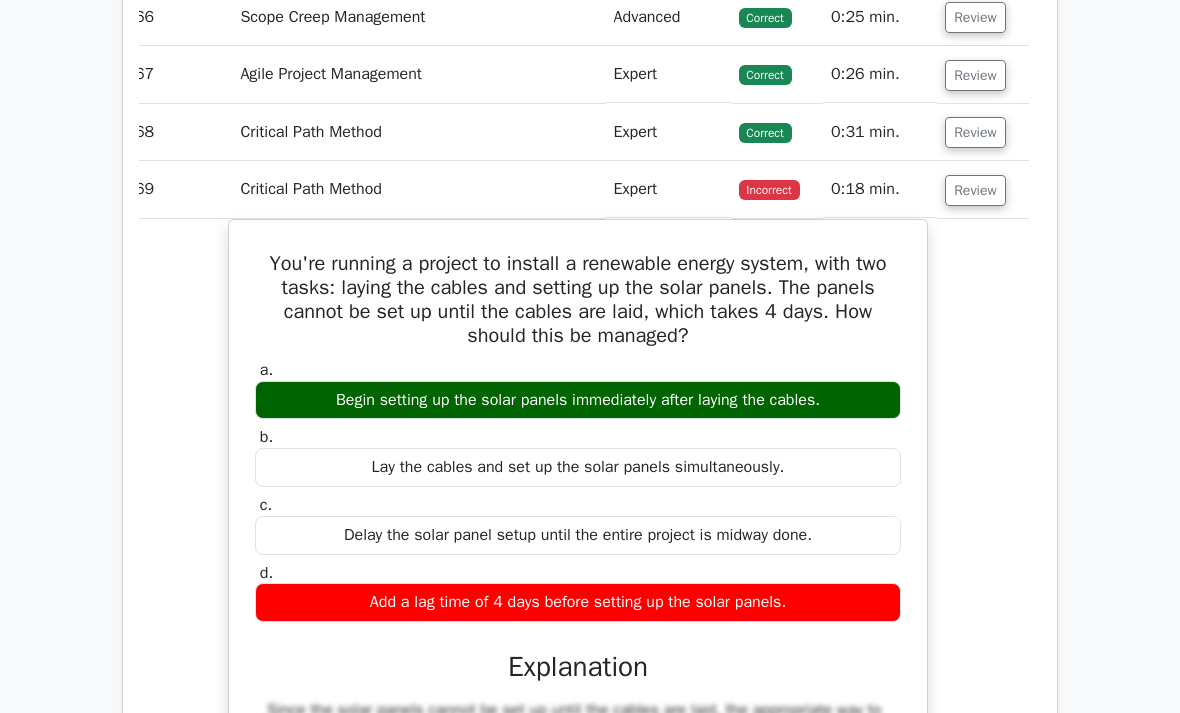 click on "Go Premium
Certified Associate in Project Management Preparation Package (2025)
Earn 15 PDUs needed for your CAPM certification
8521 Superior-grade  Certified Associate in Project Management practice questions.
Accelerated Mastery: Deep dive into critical topics to fast-track your mastery.
Unlock Effortless CAPM preparation: 5 full exams.
100% Satisfaction Guaranteed: Full refund with no questions if unsatisfied.
Bonus:" at bounding box center [590, -8107] 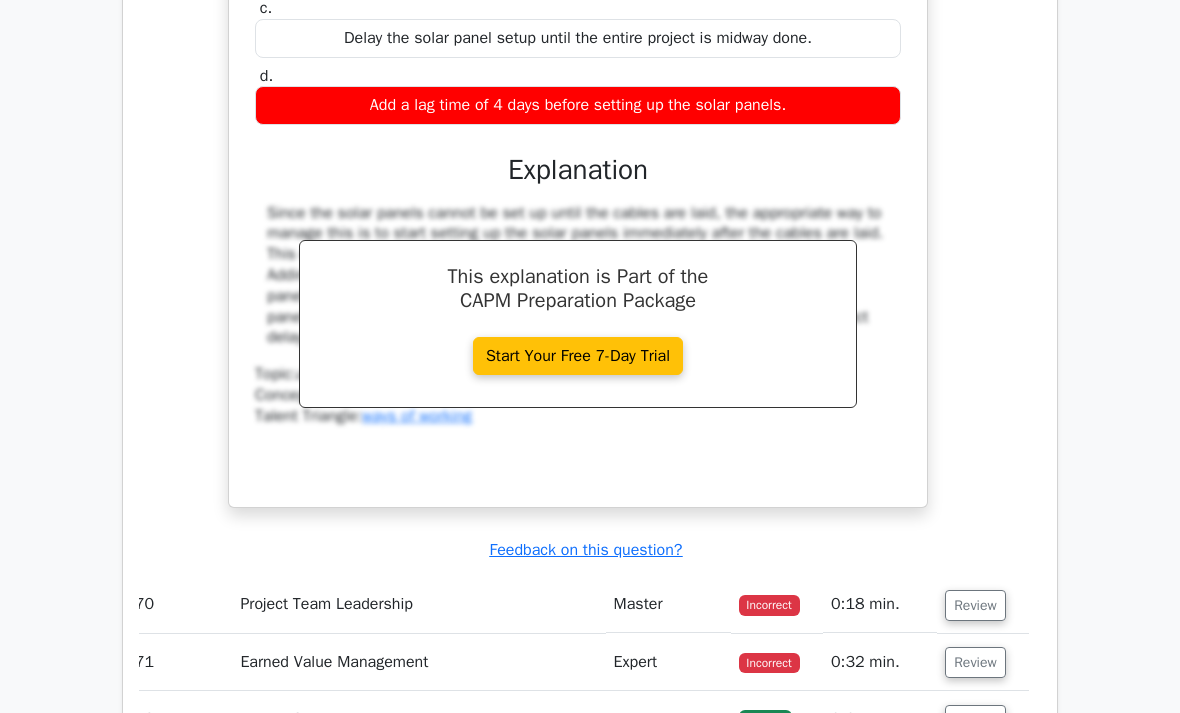scroll, scrollTop: 23270, scrollLeft: 0, axis: vertical 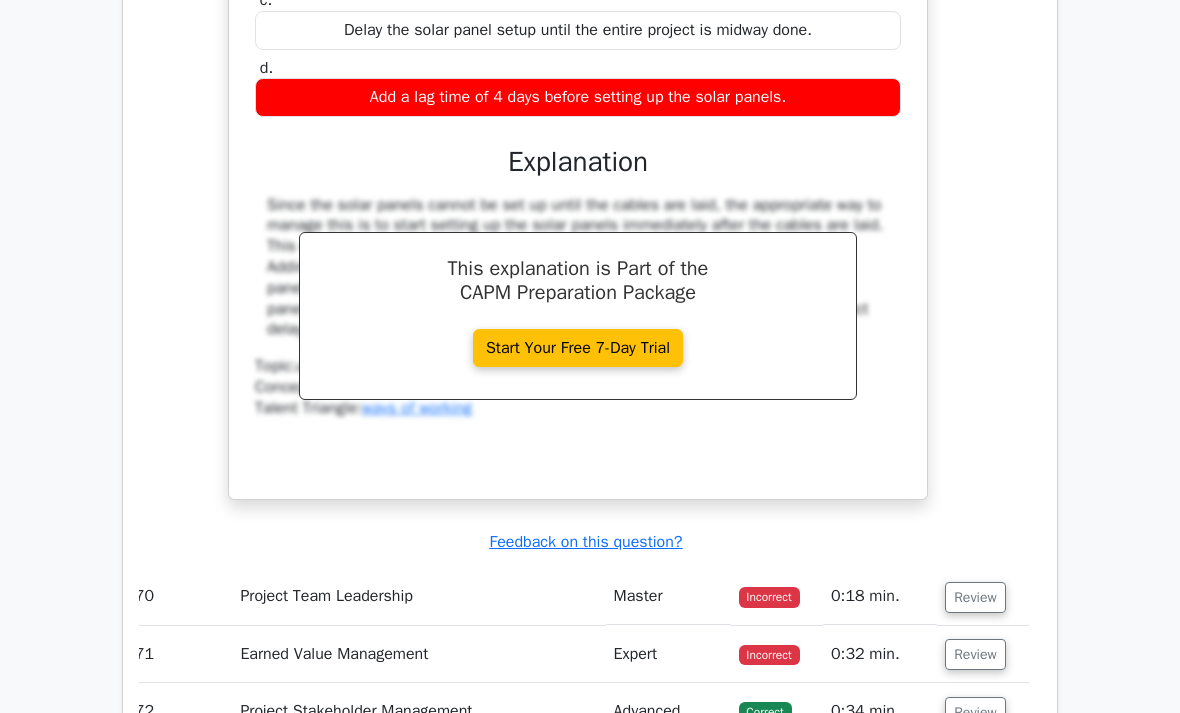 click on "Review" at bounding box center (975, 597) 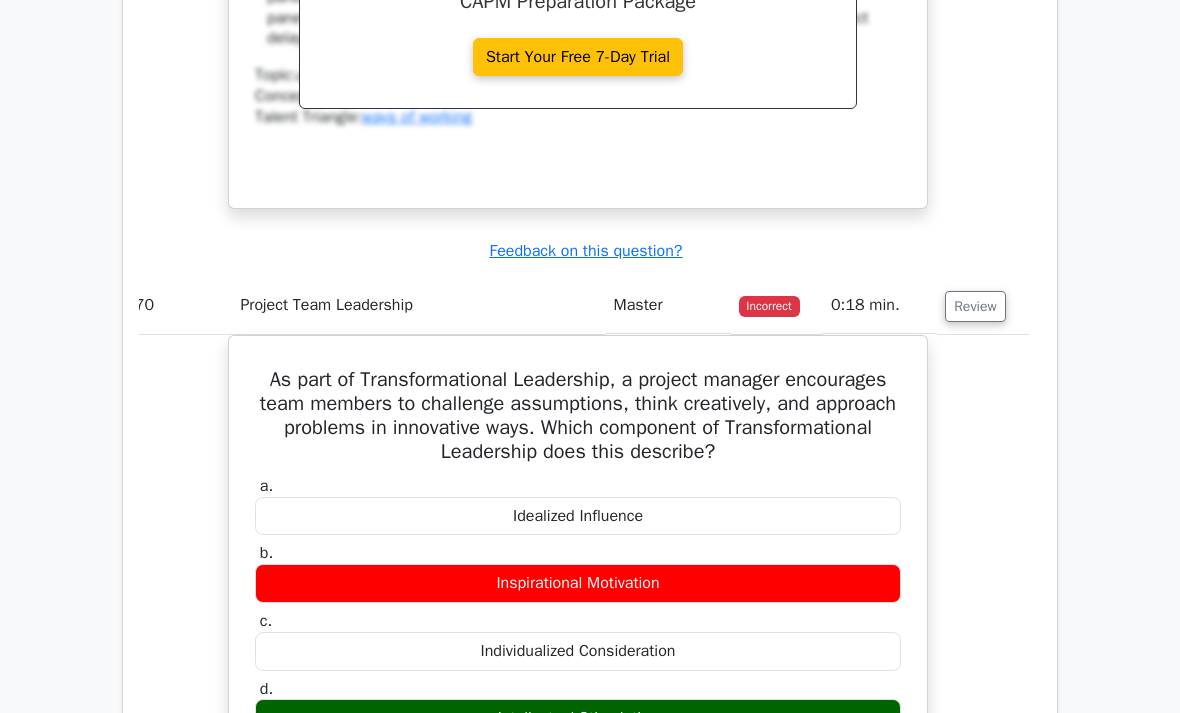 scroll, scrollTop: 23559, scrollLeft: 0, axis: vertical 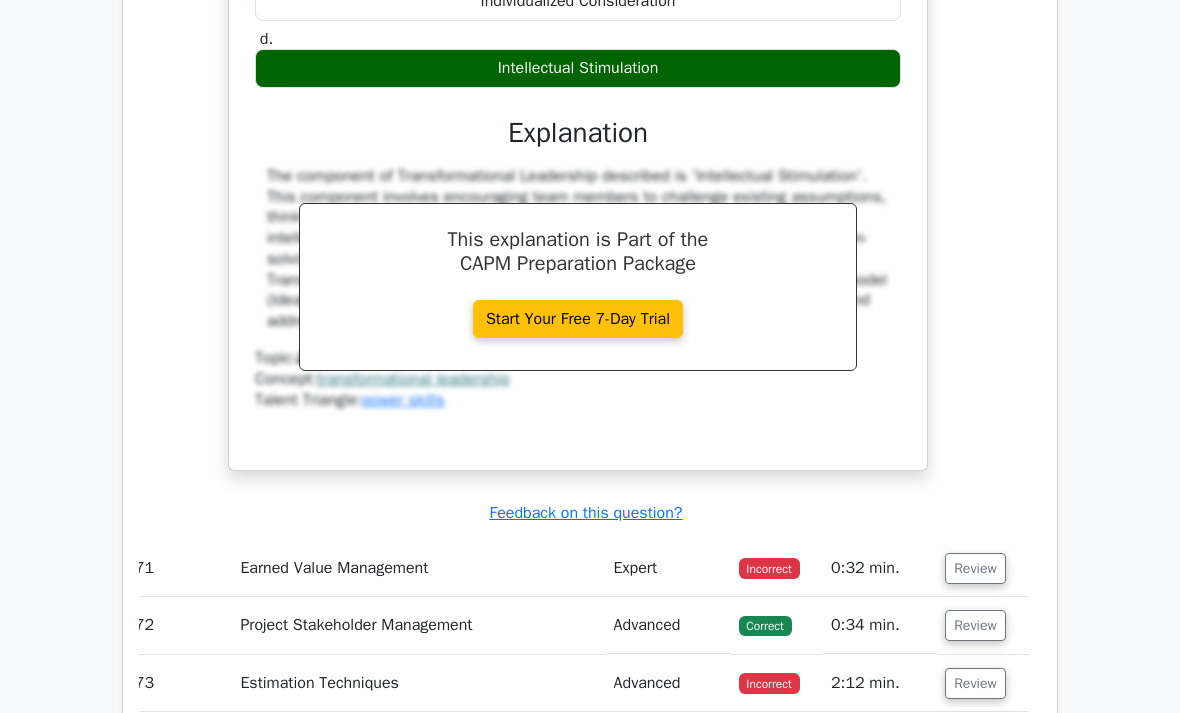 click on "Review" at bounding box center [975, 569] 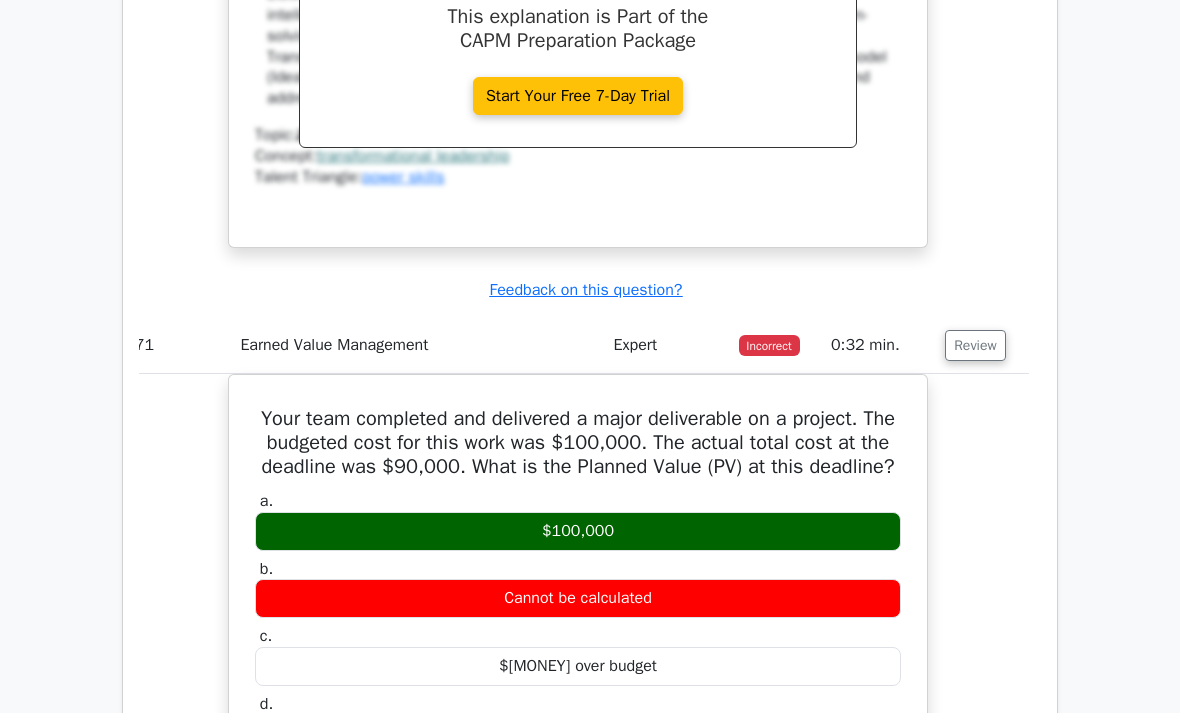 scroll, scrollTop: 24431, scrollLeft: 0, axis: vertical 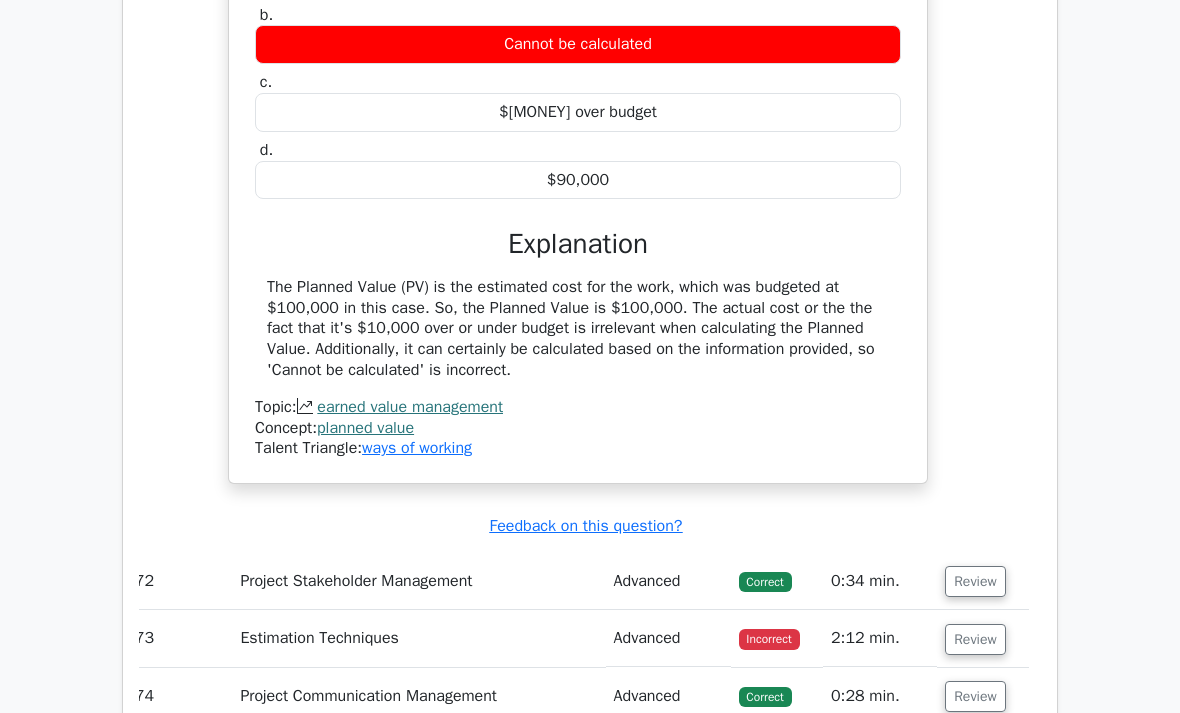 click on "Review" at bounding box center (975, 640) 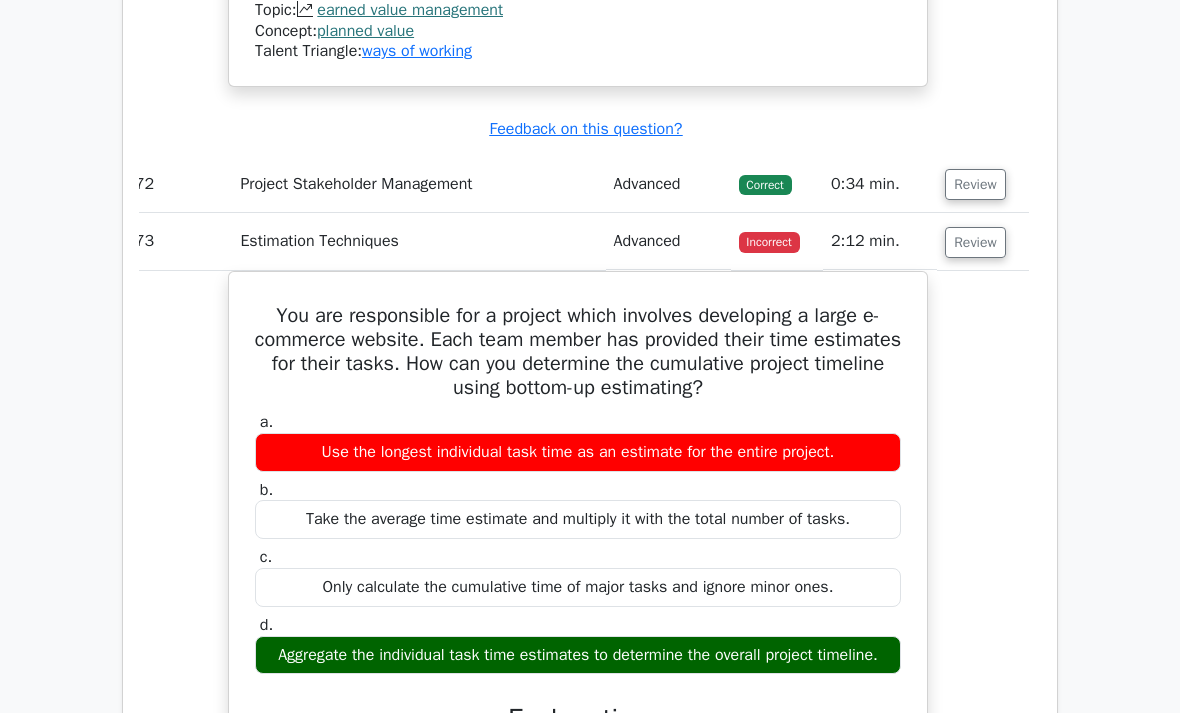scroll, scrollTop: 25395, scrollLeft: 0, axis: vertical 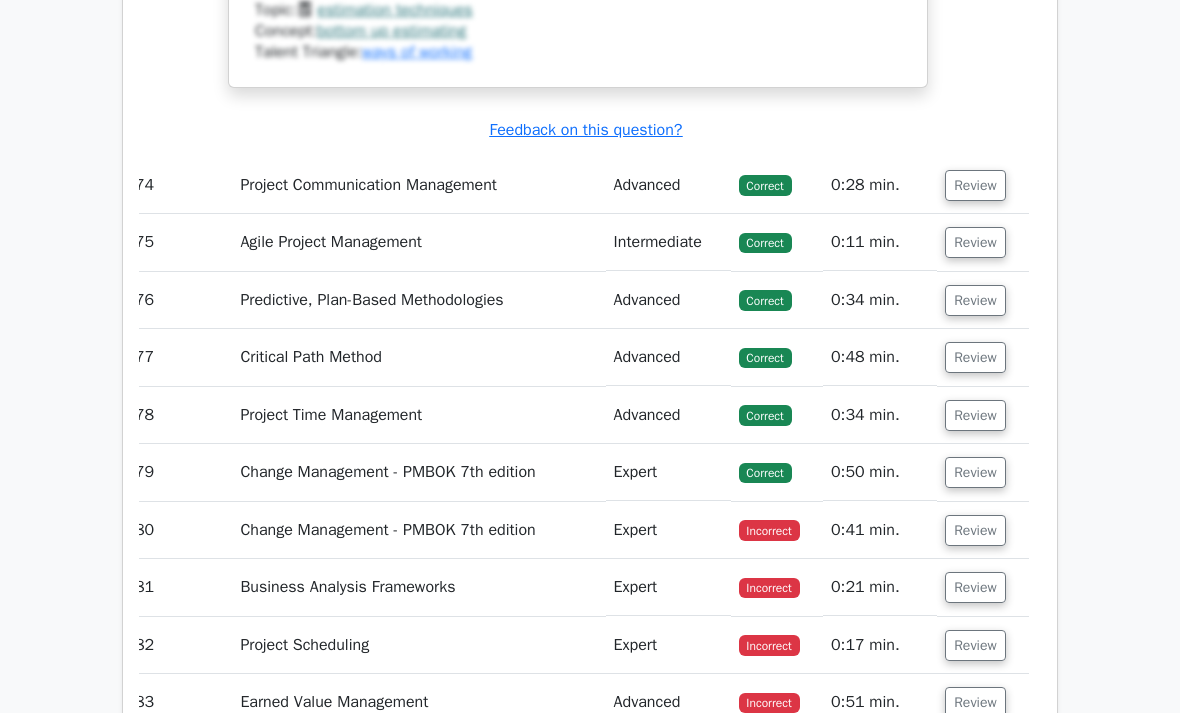 click on "Review" at bounding box center [975, 531] 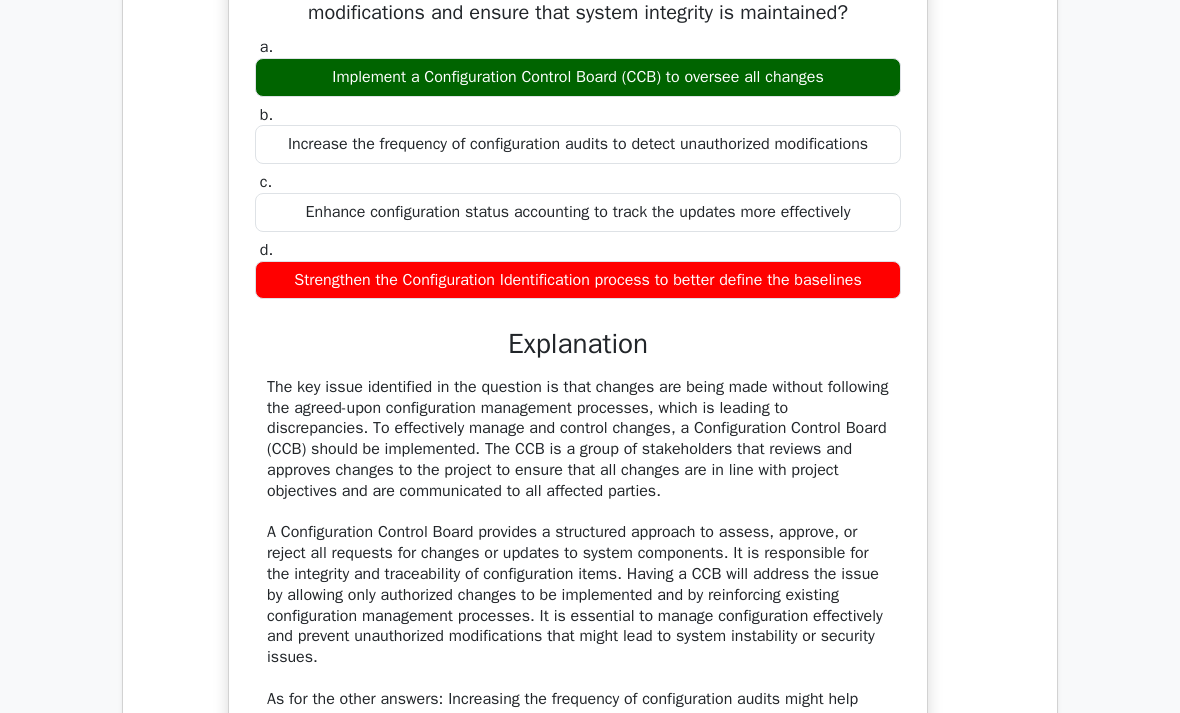 scroll, scrollTop: 27320, scrollLeft: 0, axis: vertical 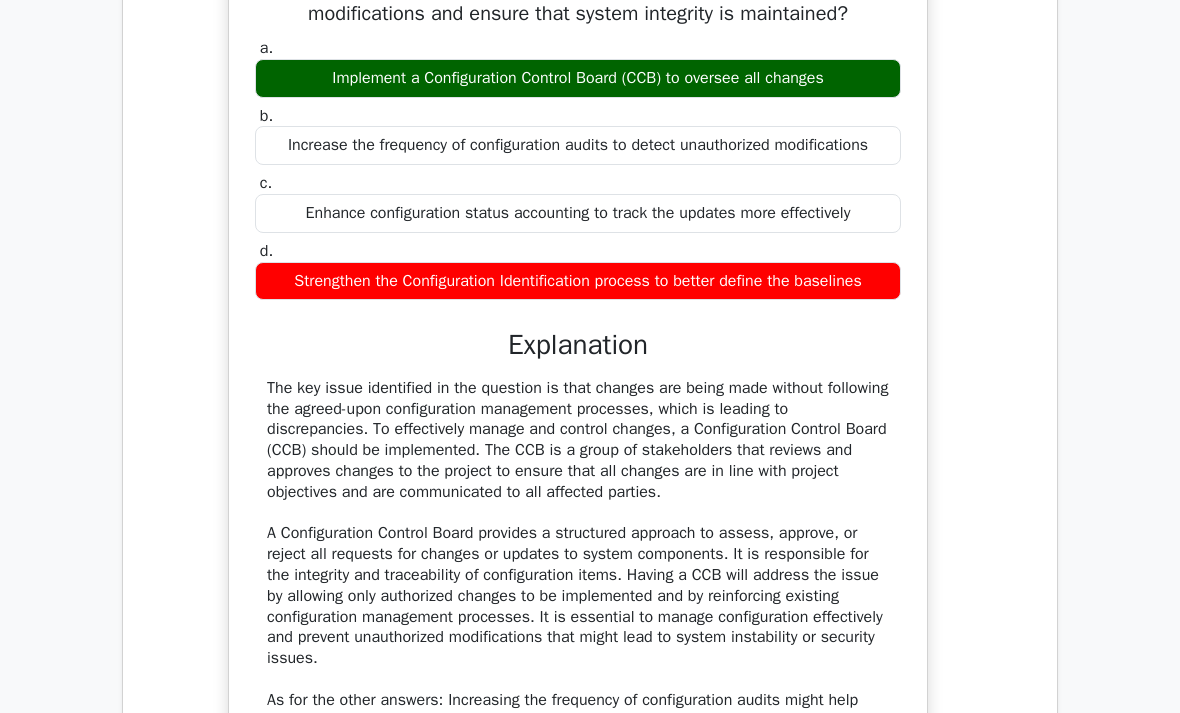 click on "Go Premium
Certified Associate in Project Management Preparation Package (2025)
Earn 15 PDUs needed for your CAPM certification
8521 Superior-grade  Certified Associate in Project Management practice questions.
Accelerated Mastery: Deep dive into critical topics to fast-track your mastery.
Unlock Effortless CAPM preparation: 5 full exams.
100% Satisfaction Guaranteed: Full refund with no questions if unsatisfied.
Bonus:" at bounding box center [590, -10735] 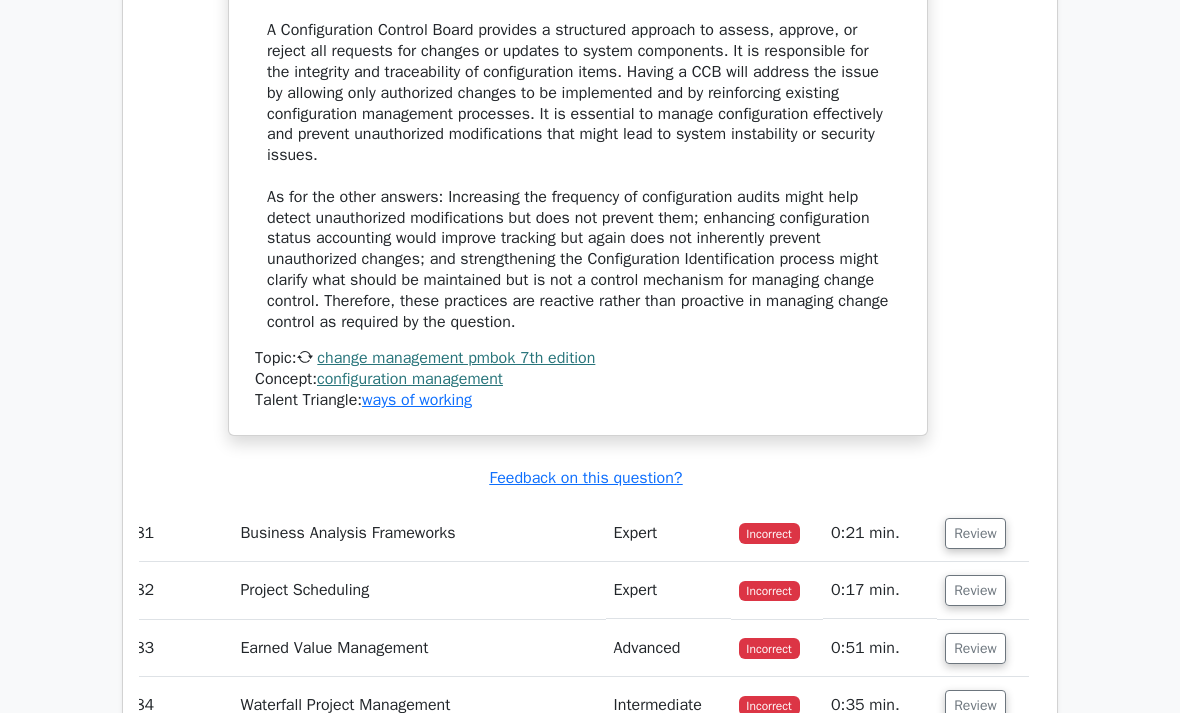 click on "Review" at bounding box center (975, 533) 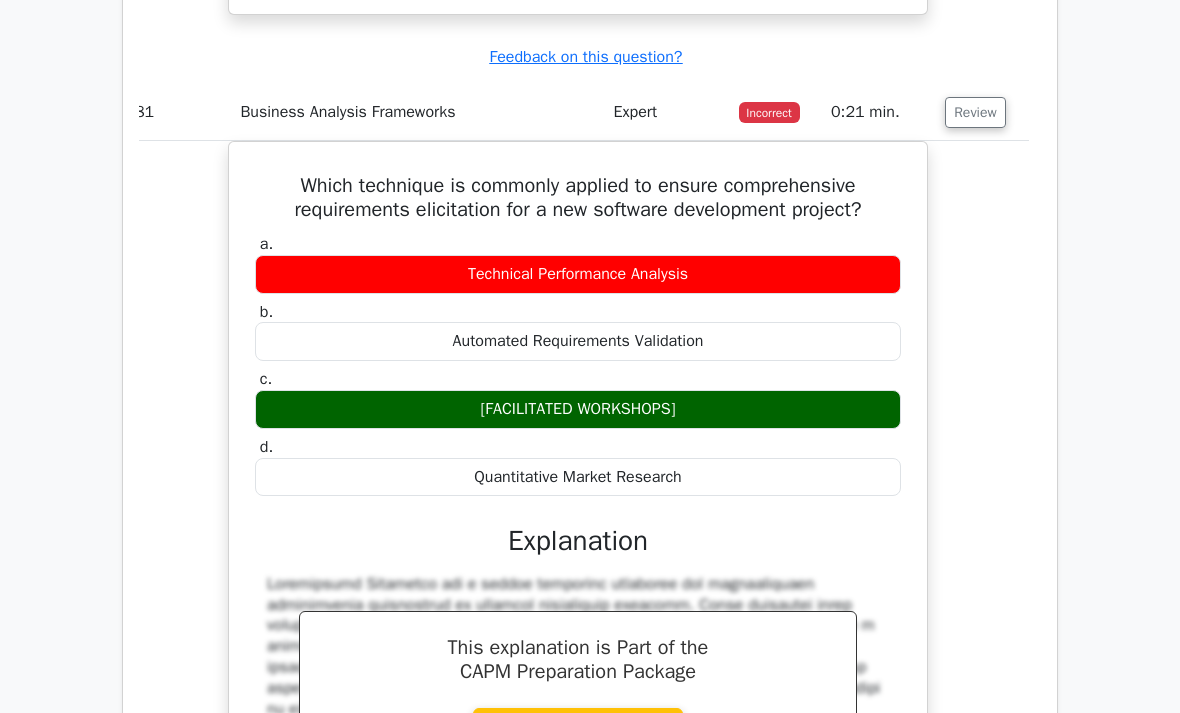 scroll, scrollTop: 28767, scrollLeft: 0, axis: vertical 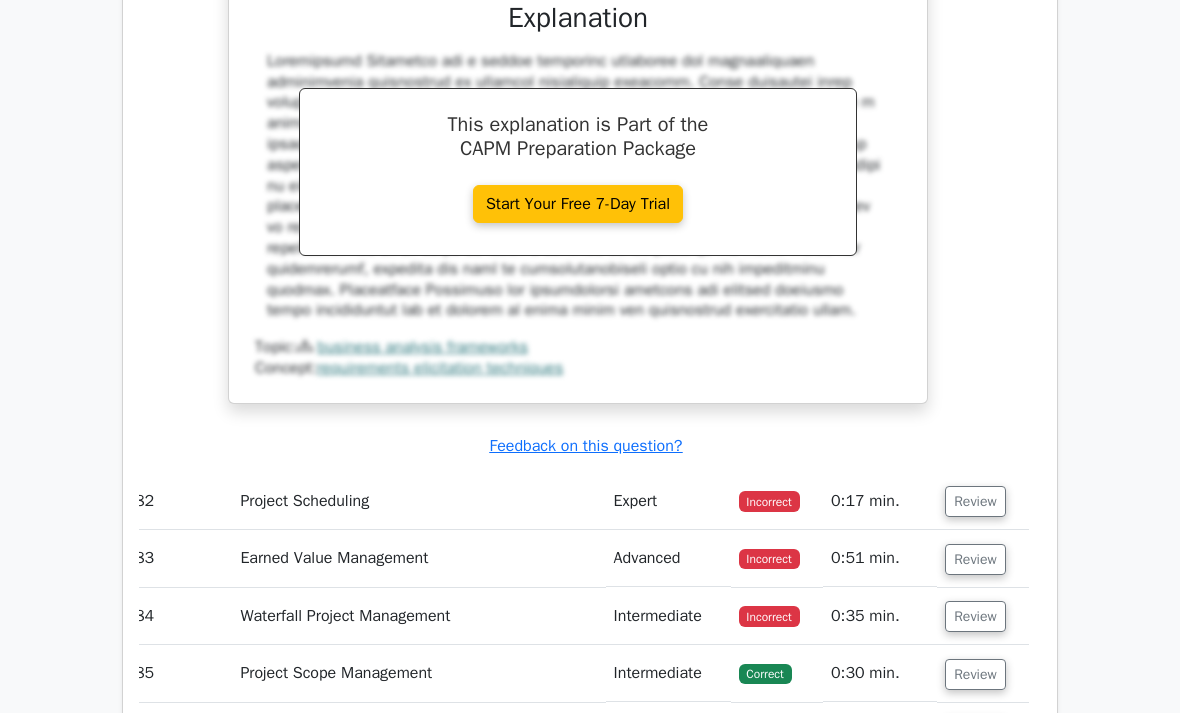 click on "Review" at bounding box center [975, 501] 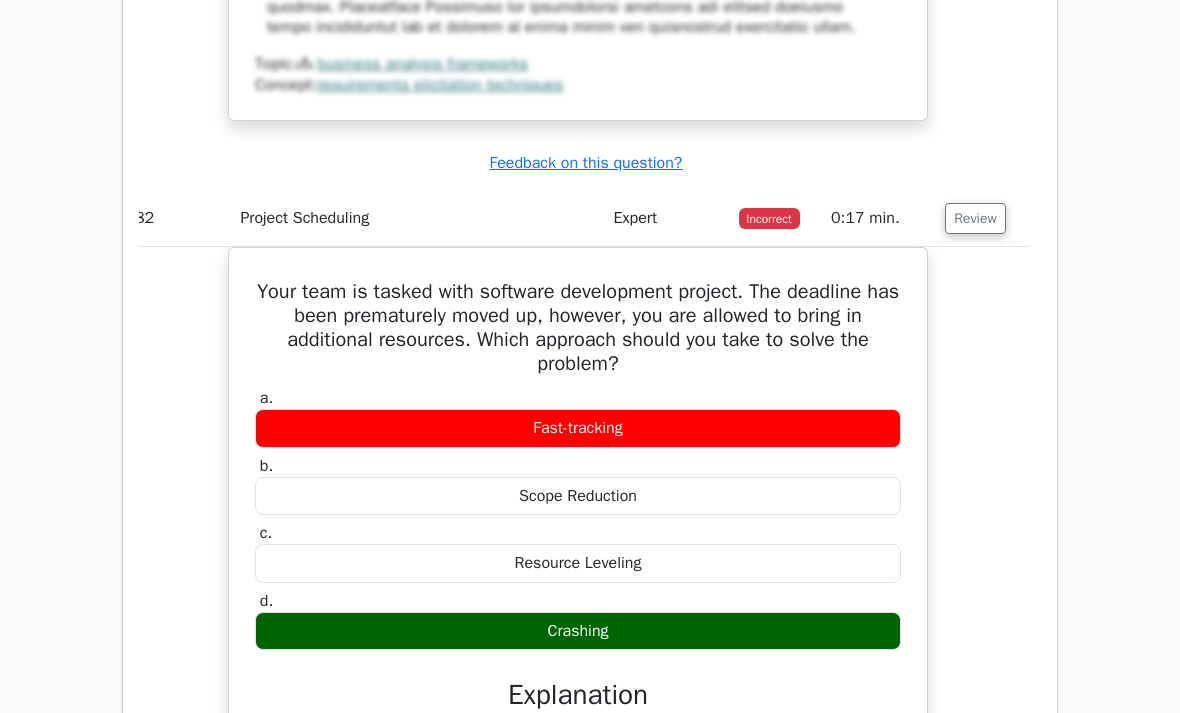 scroll, scrollTop: 29047, scrollLeft: 0, axis: vertical 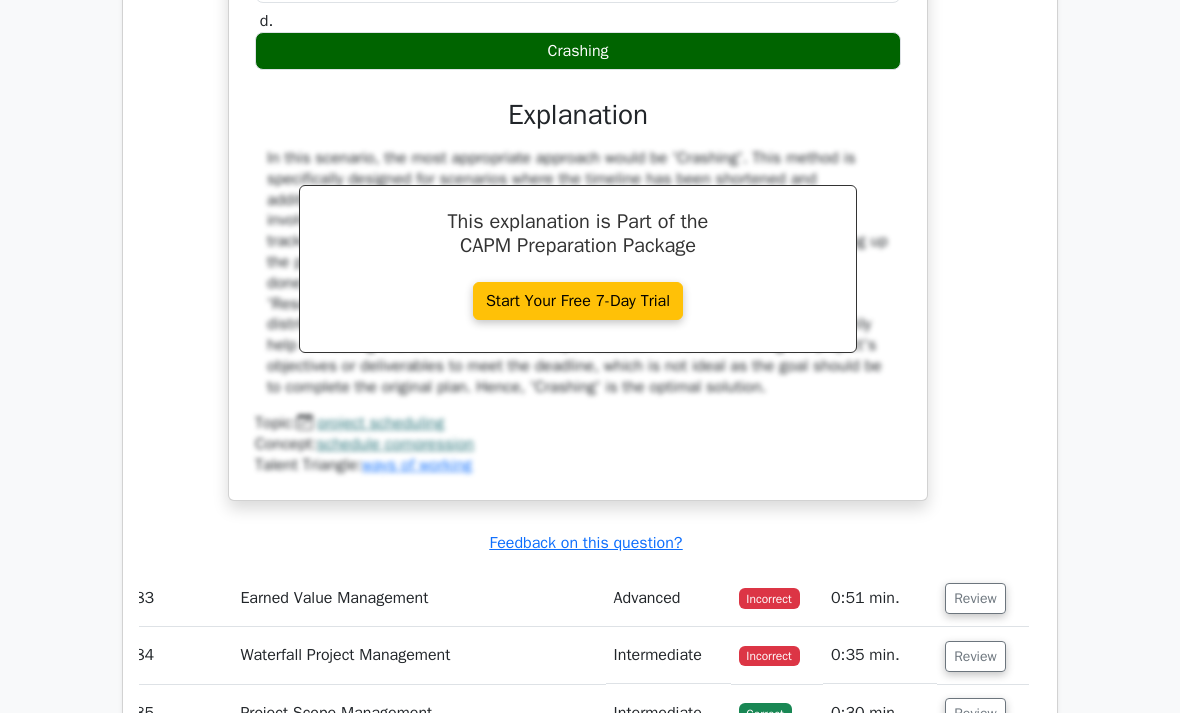 click on "Review" at bounding box center [975, 599] 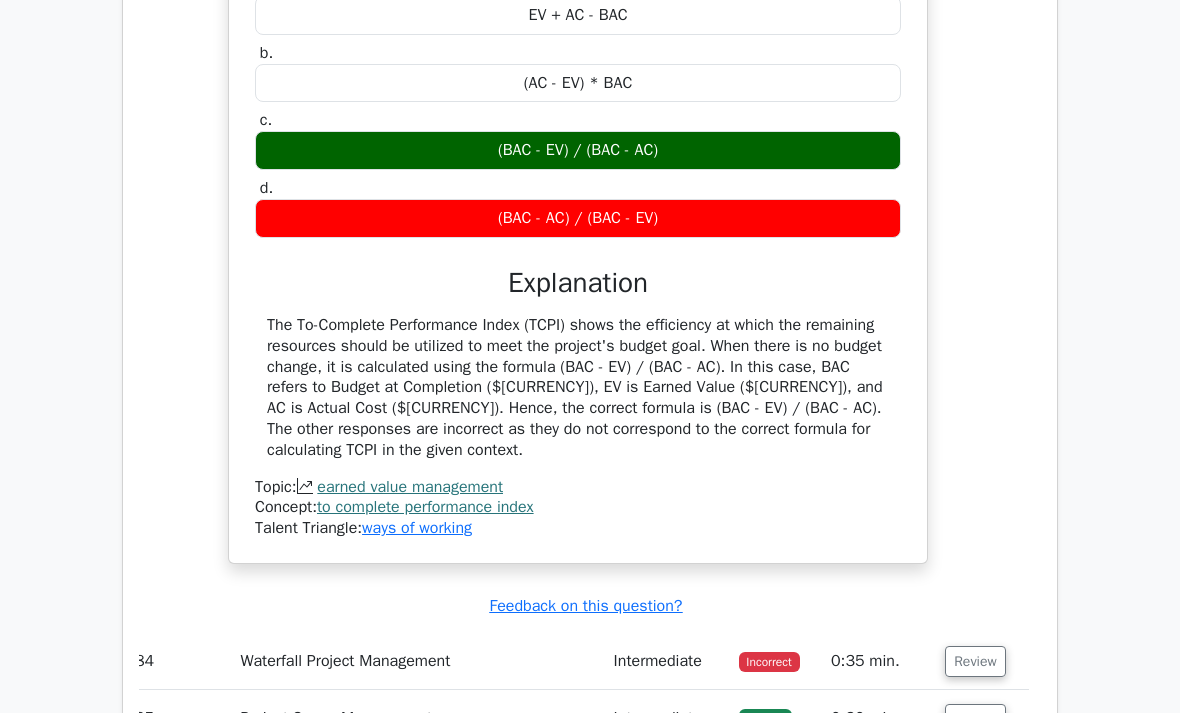 scroll, scrollTop: 30446, scrollLeft: 0, axis: vertical 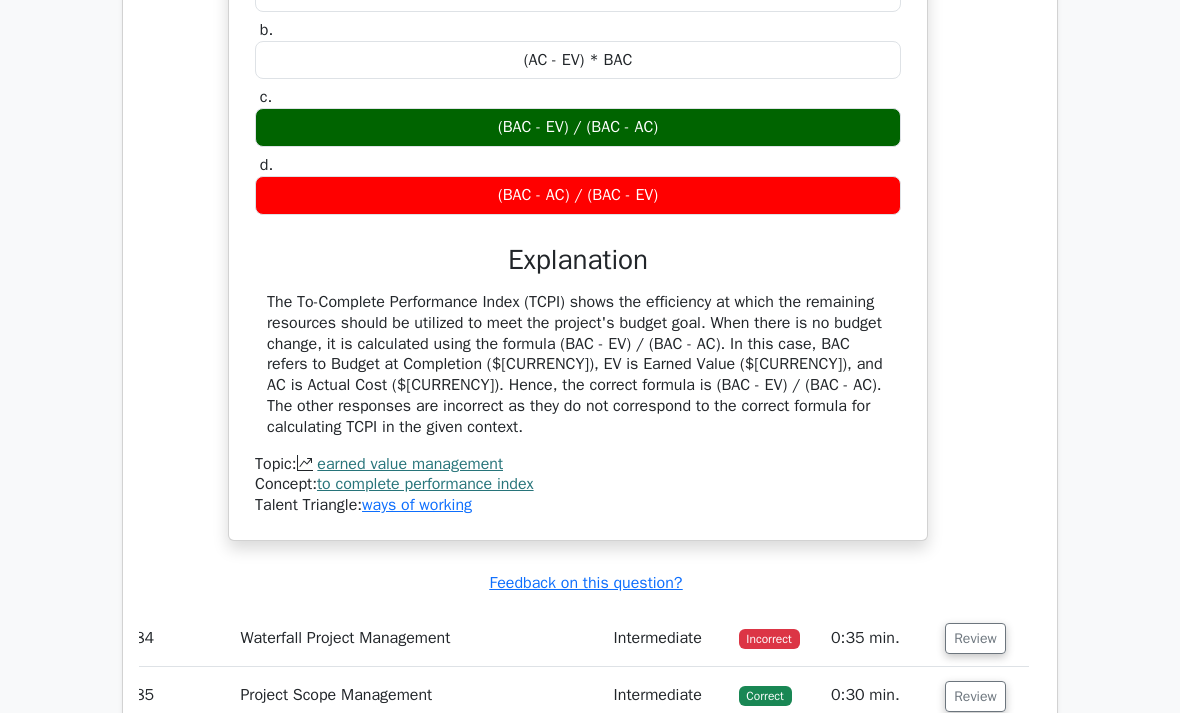 click on "Review" at bounding box center (975, 638) 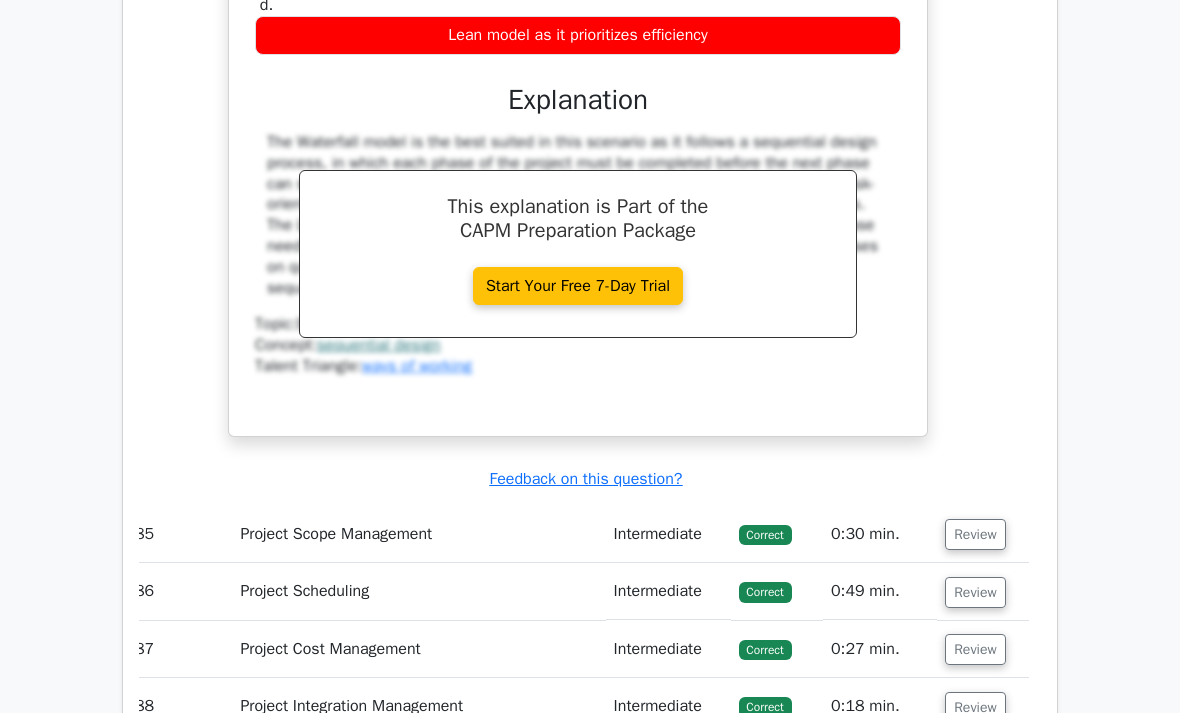 scroll, scrollTop: 31697, scrollLeft: 0, axis: vertical 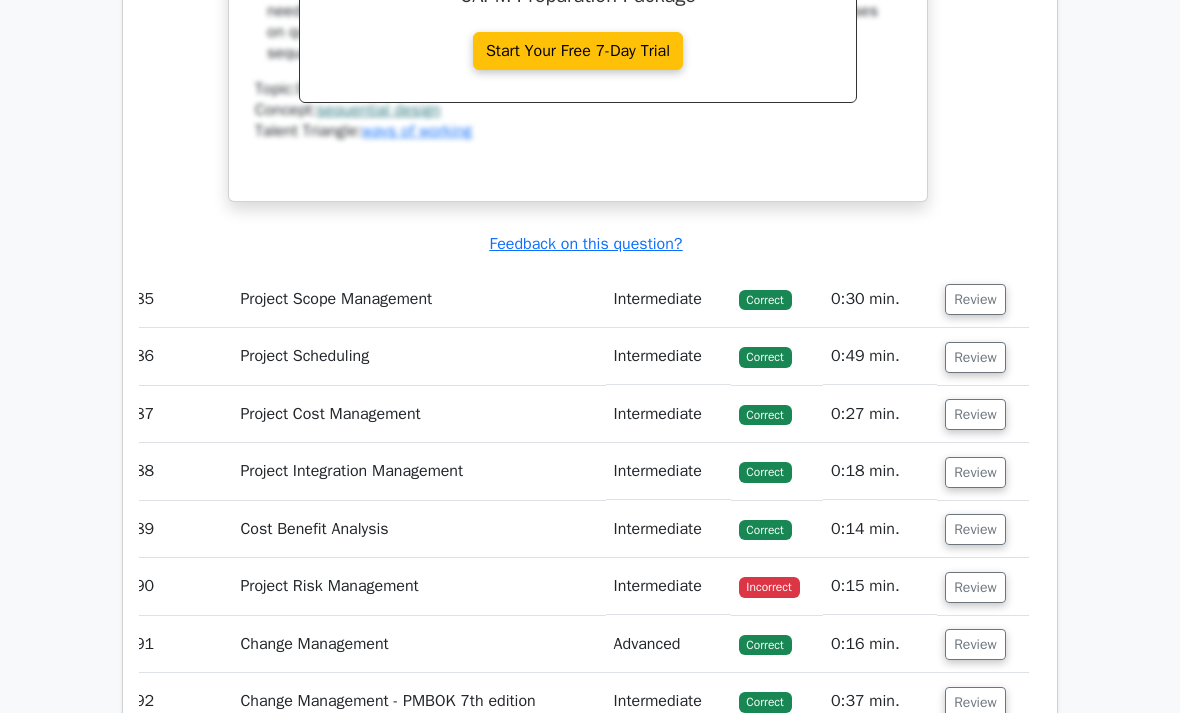 click on "Review" at bounding box center [975, 587] 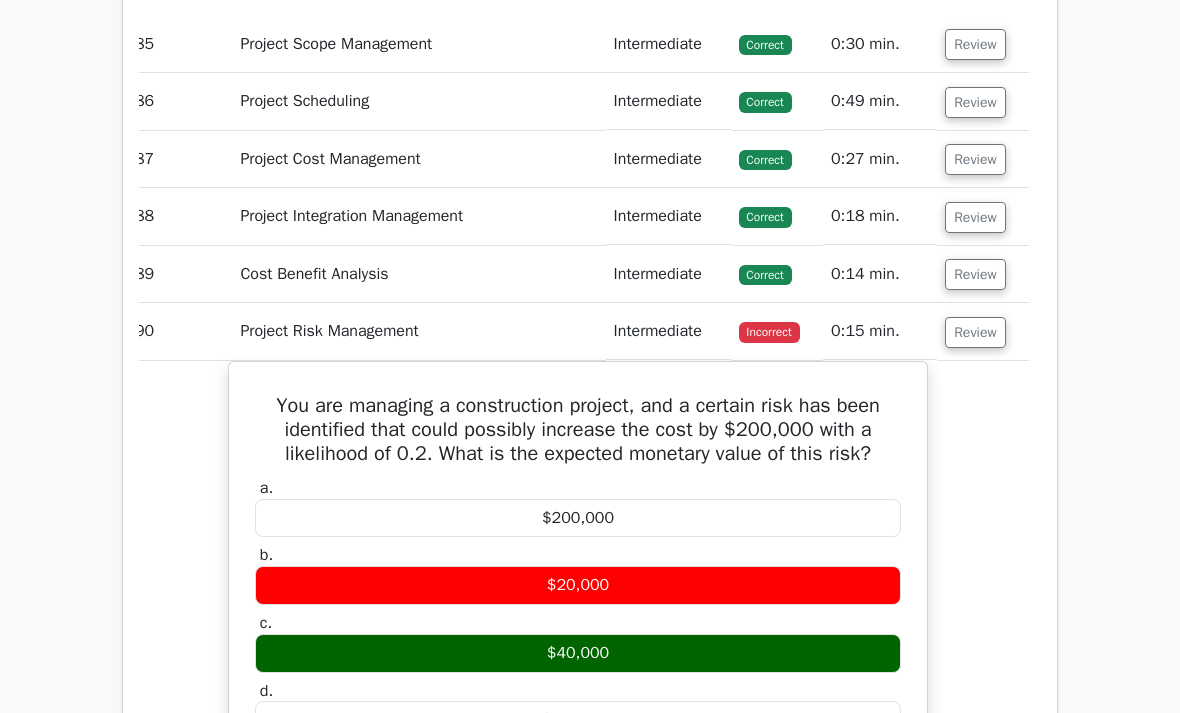 scroll, scrollTop: 31946, scrollLeft: 0, axis: vertical 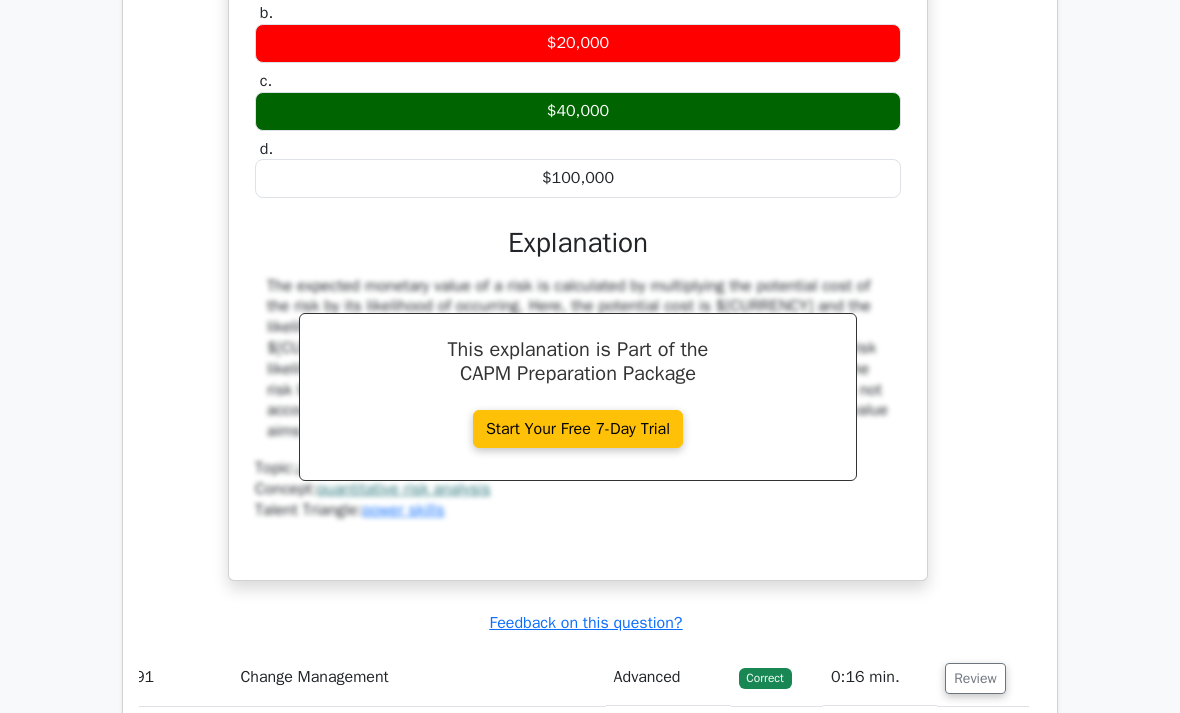 click on "Review" at bounding box center [975, 794] 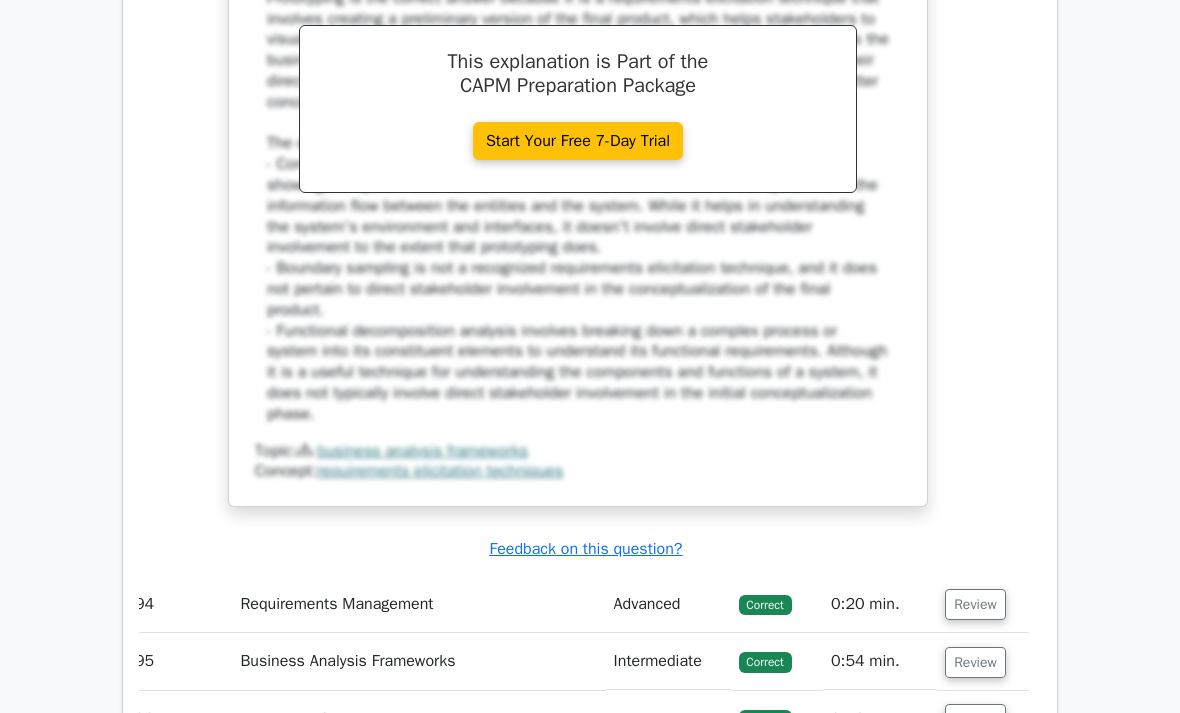scroll, scrollTop: 33782, scrollLeft: 0, axis: vertical 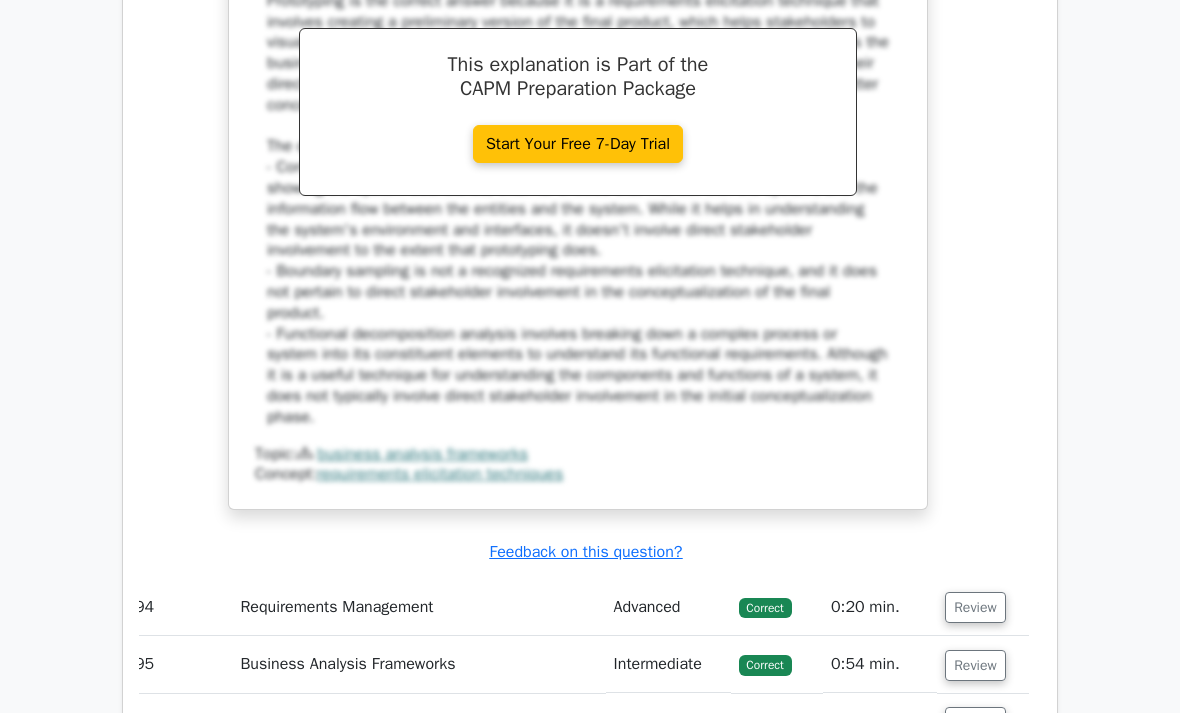 click on "Review" at bounding box center (975, 780) 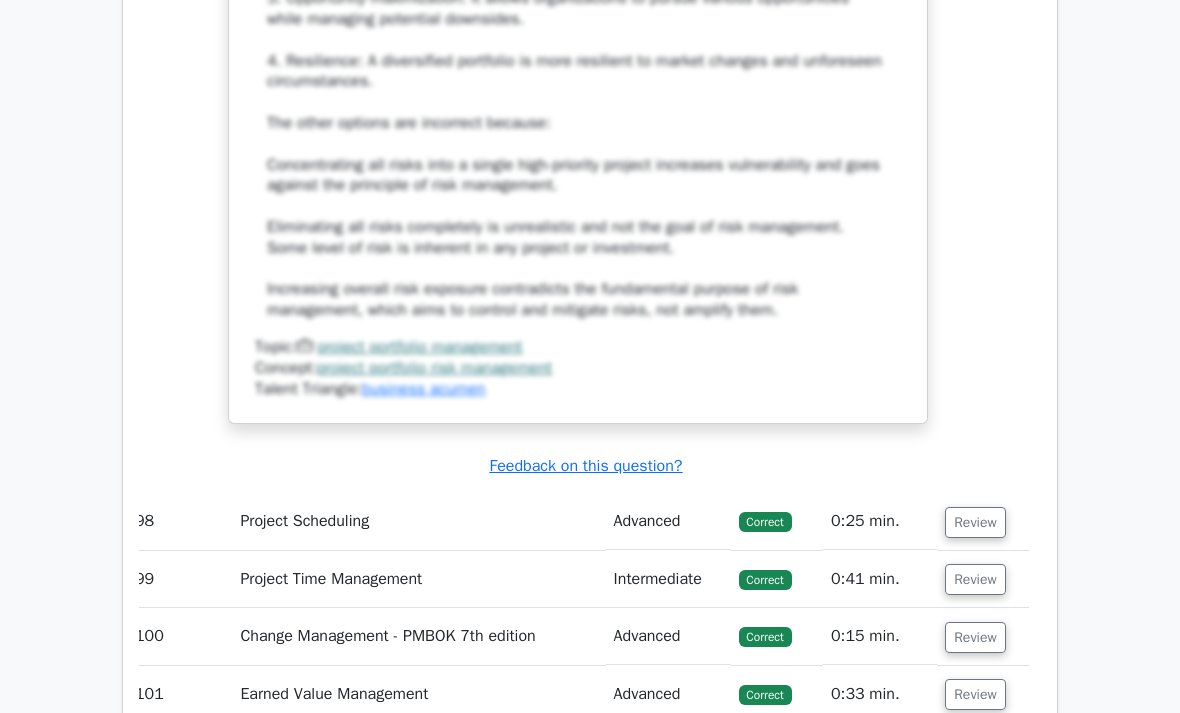 scroll, scrollTop: 35334, scrollLeft: 0, axis: vertical 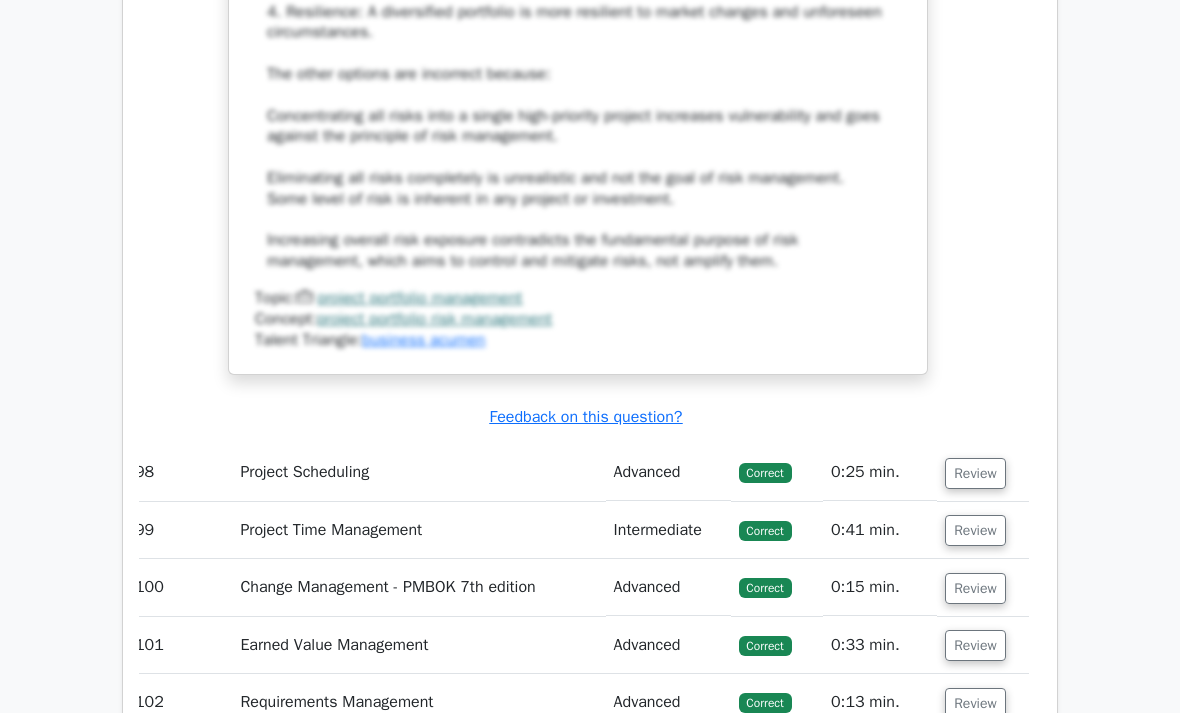click on "Review" at bounding box center [975, 760] 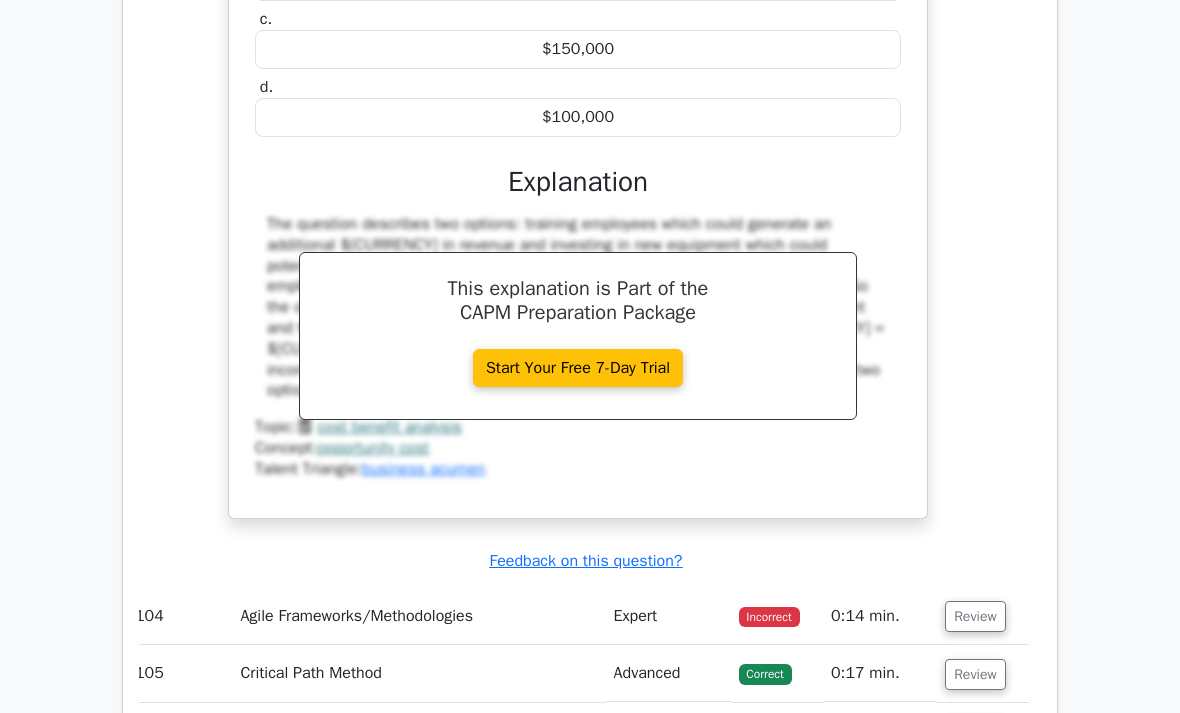 click on "Review" at bounding box center [975, 617] 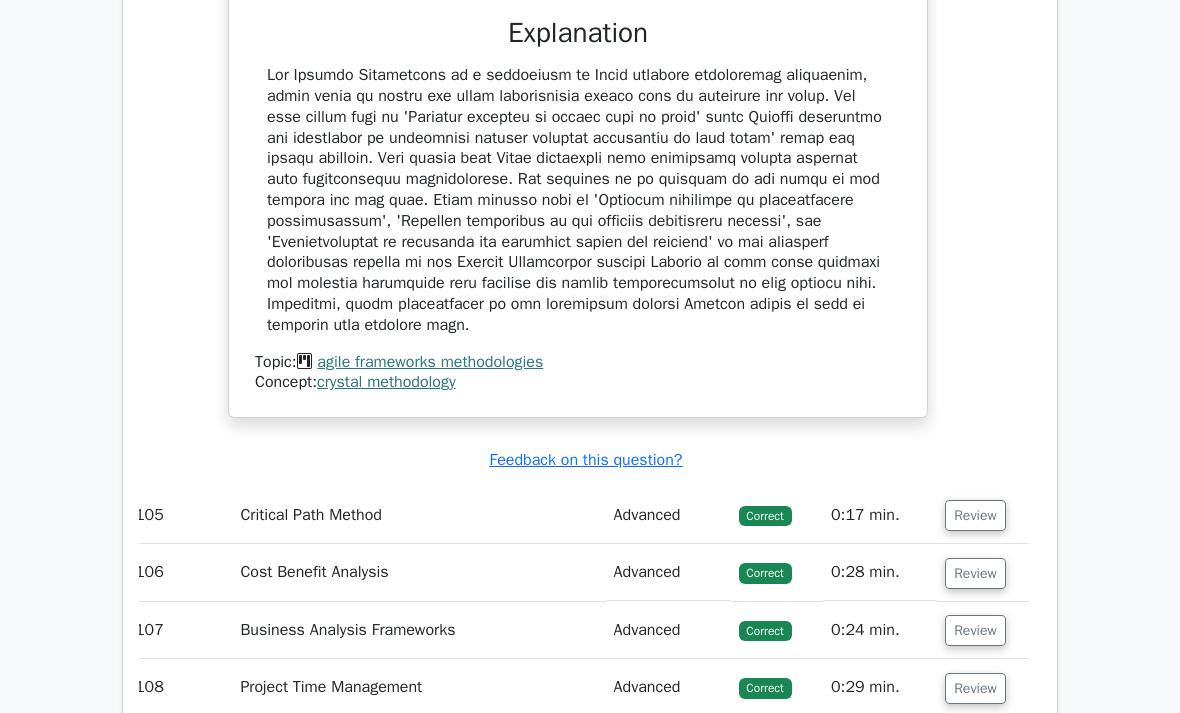 scroll, scrollTop: 37545, scrollLeft: 0, axis: vertical 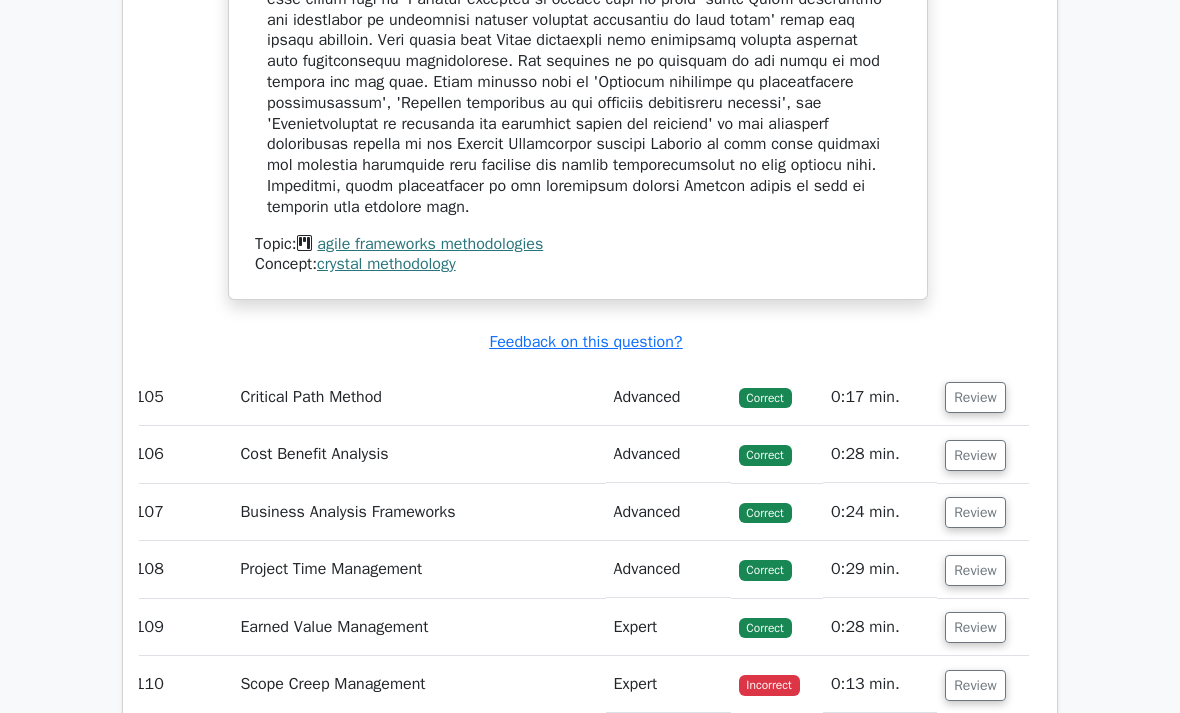 click on "Review" at bounding box center (975, 685) 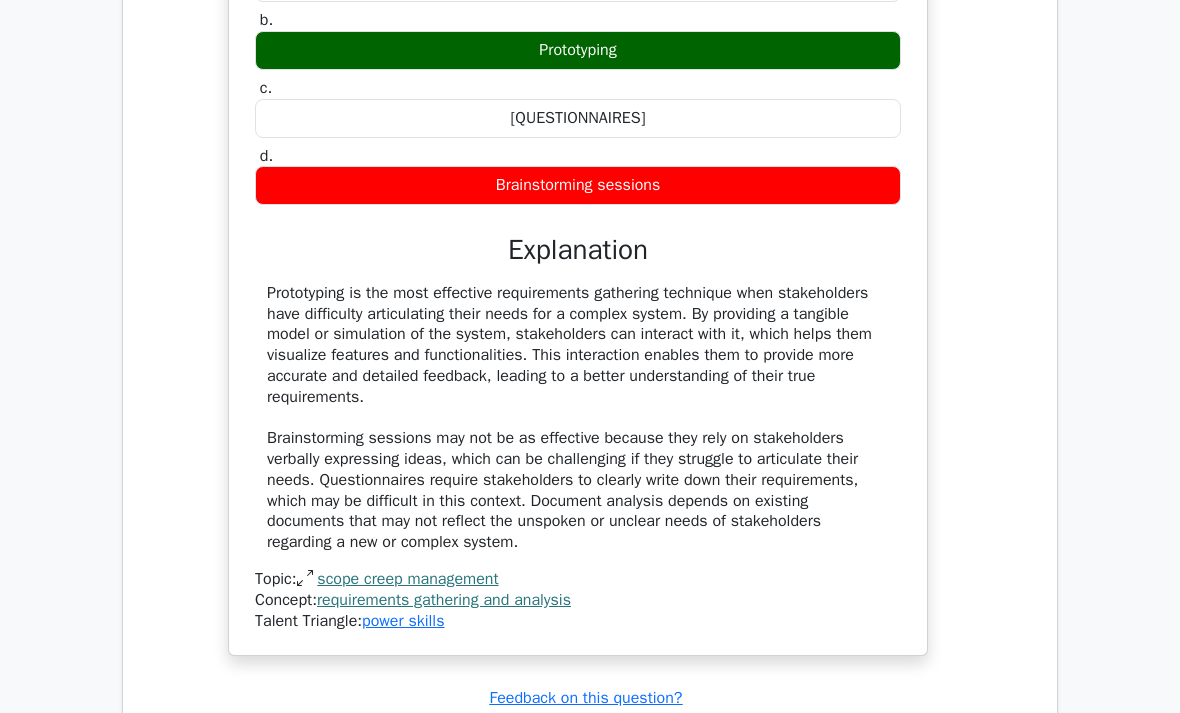 click on "Review" at bounding box center (975, 755) 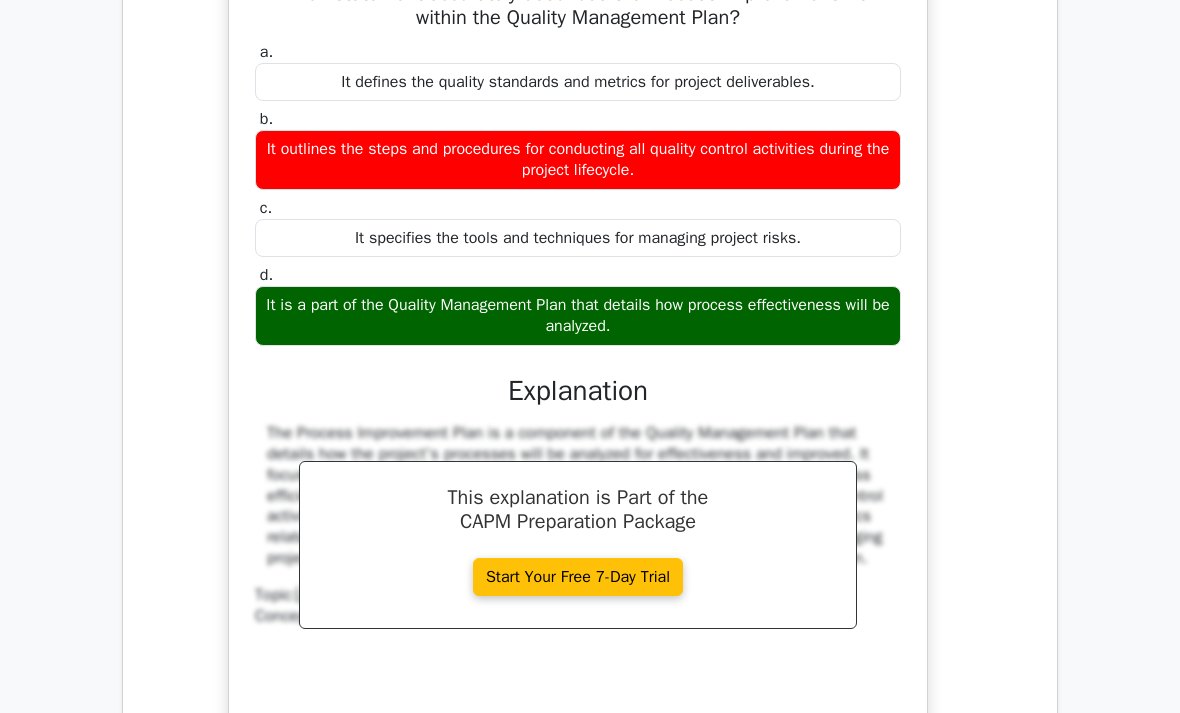 scroll, scrollTop: 39243, scrollLeft: 0, axis: vertical 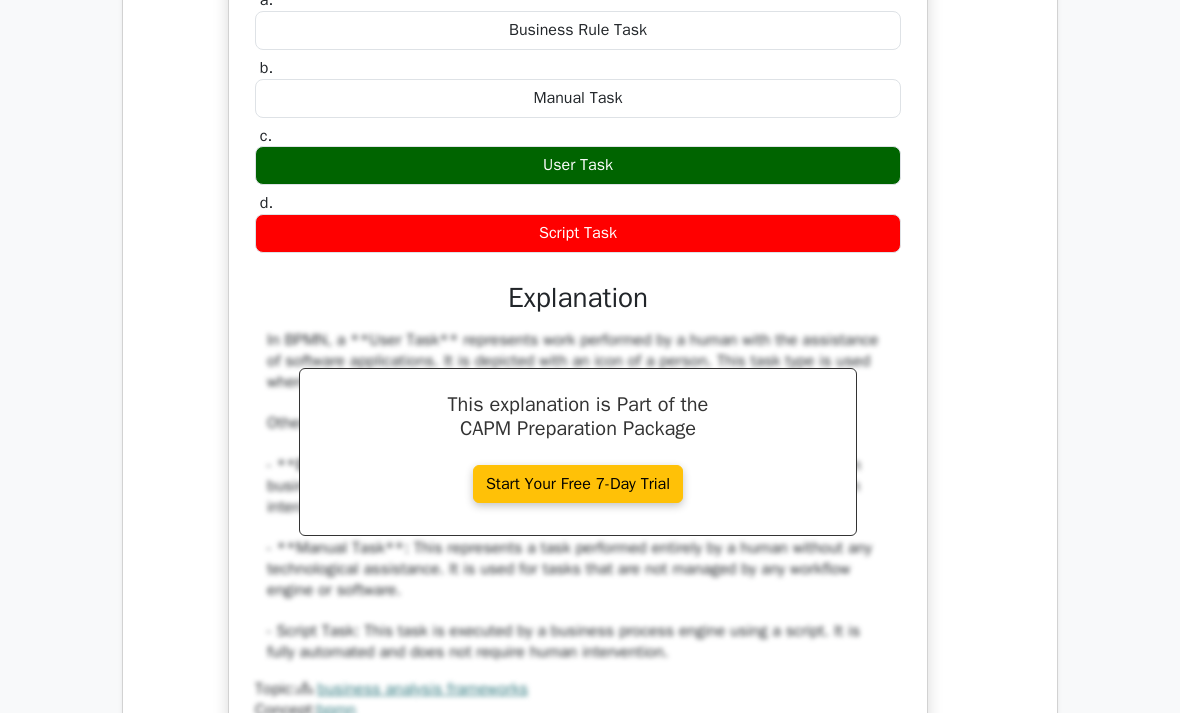 click on "Review" at bounding box center [975, 843] 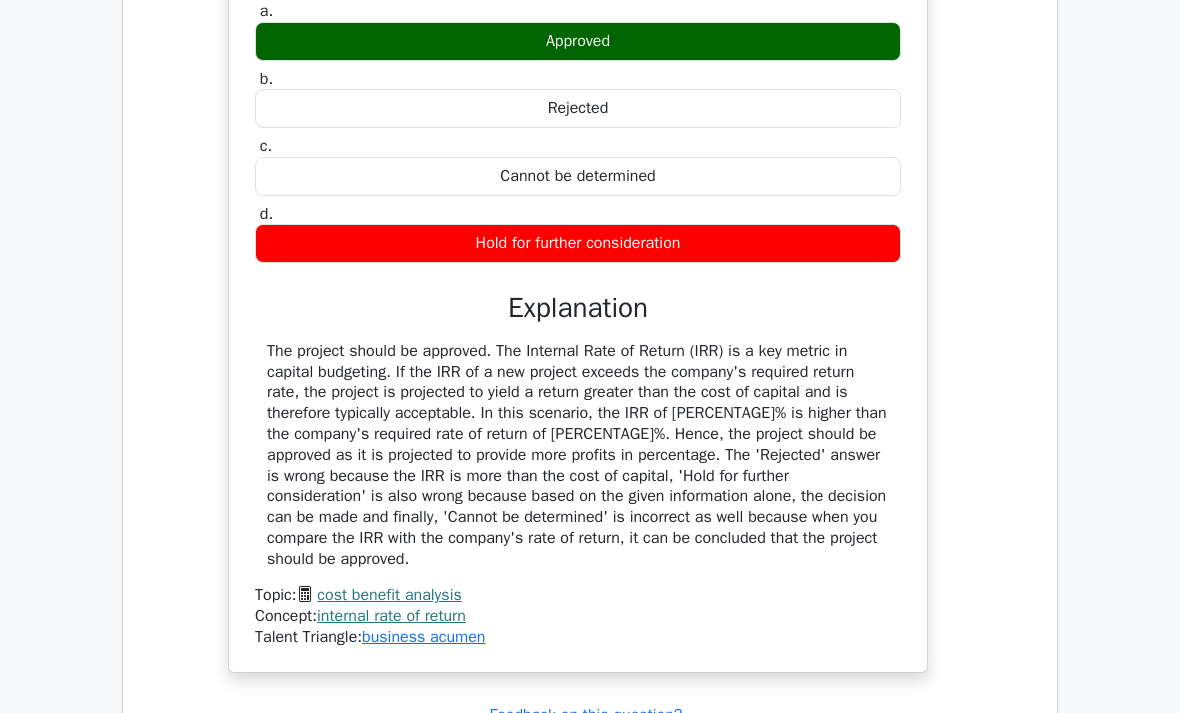 scroll, scrollTop: 41239, scrollLeft: 0, axis: vertical 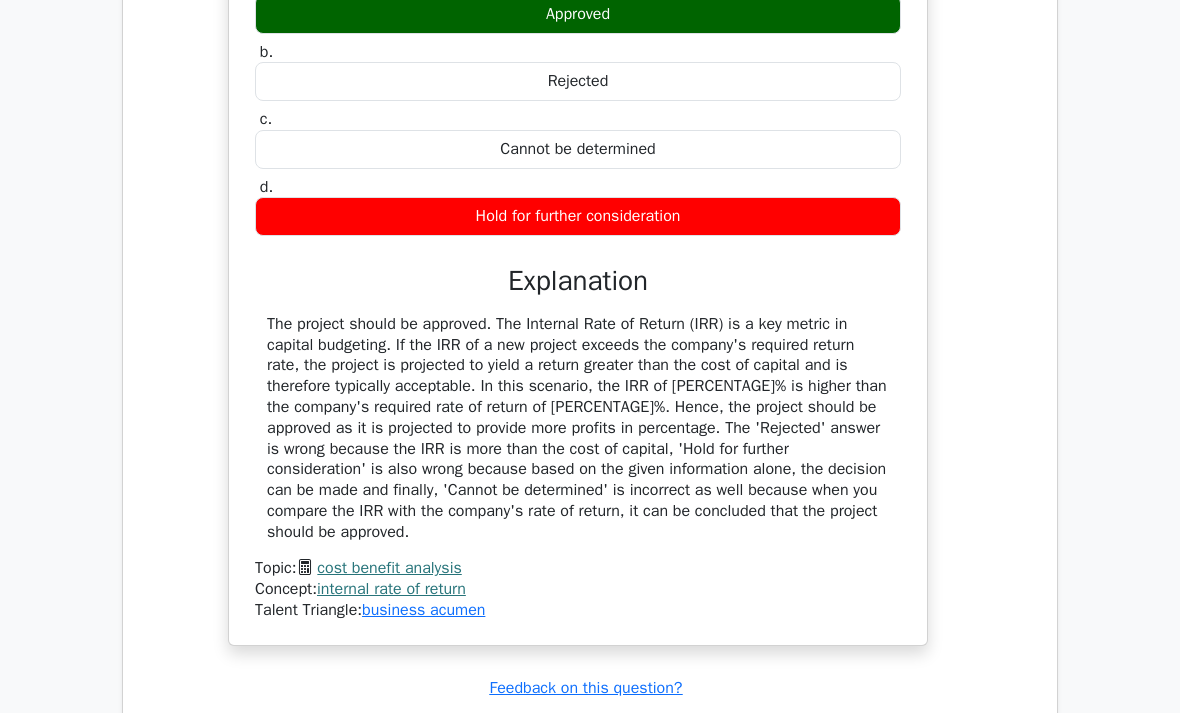 click on "Review" at bounding box center [975, 743] 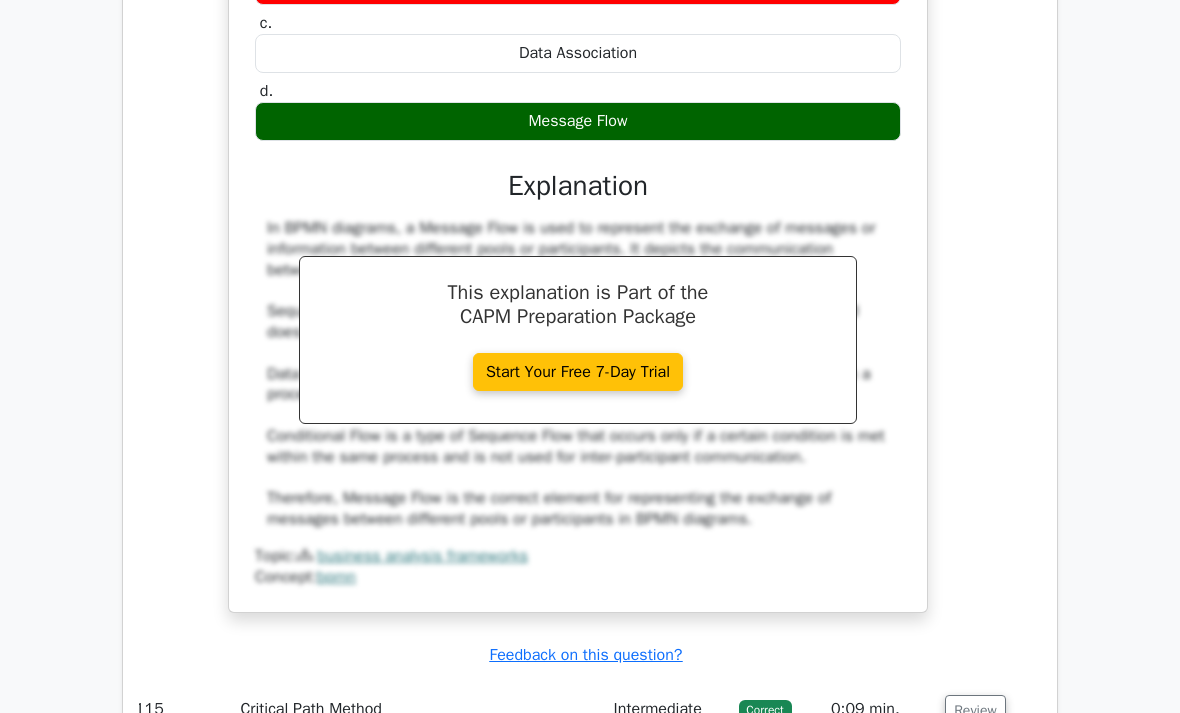 click on "Review" at bounding box center [975, 883] 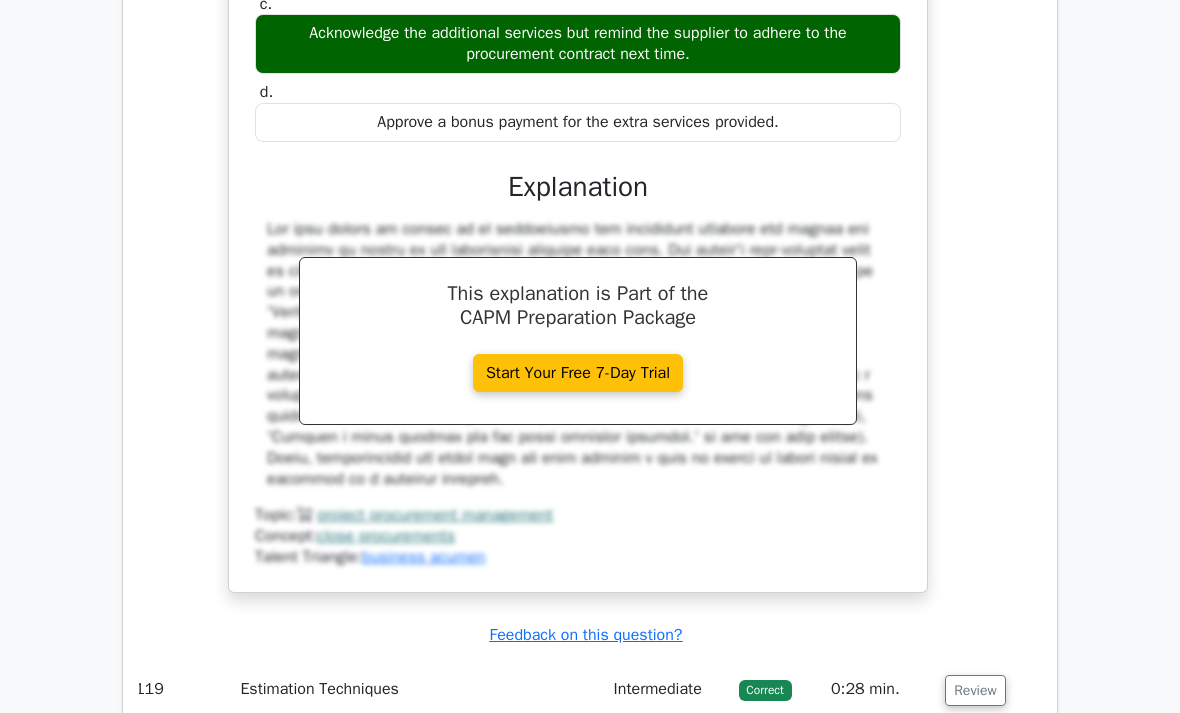 click on "Review" at bounding box center (975, 920) 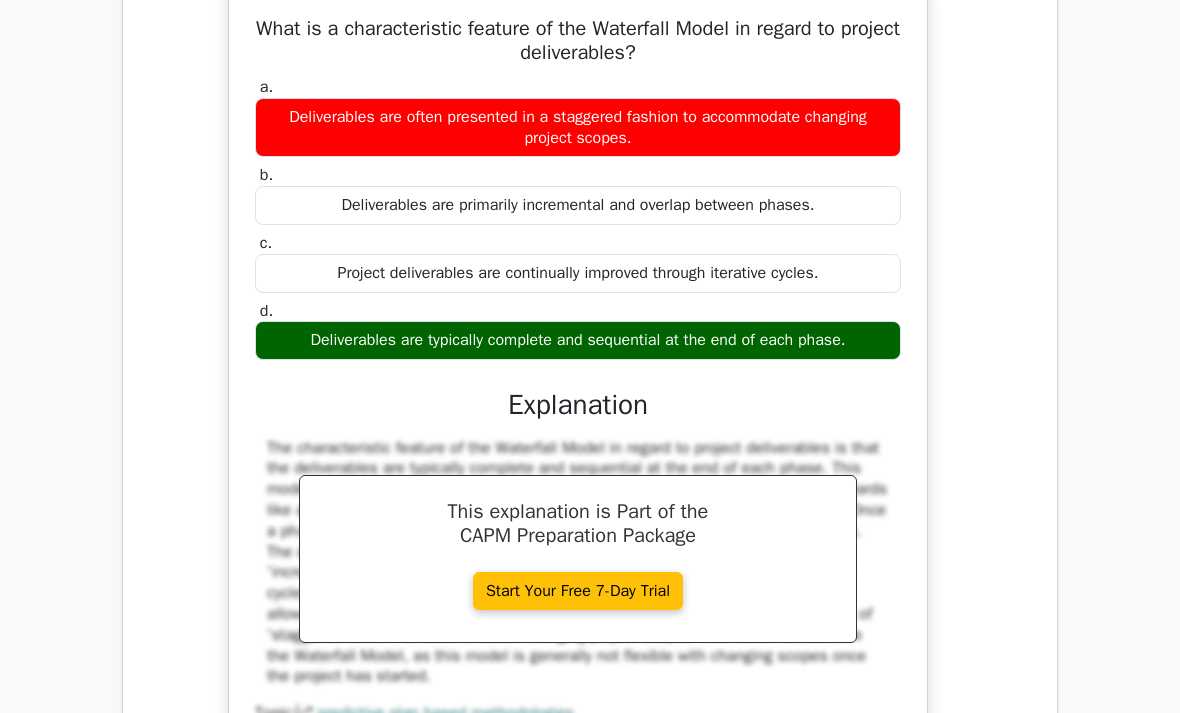 click on "Review" at bounding box center [975, 983] 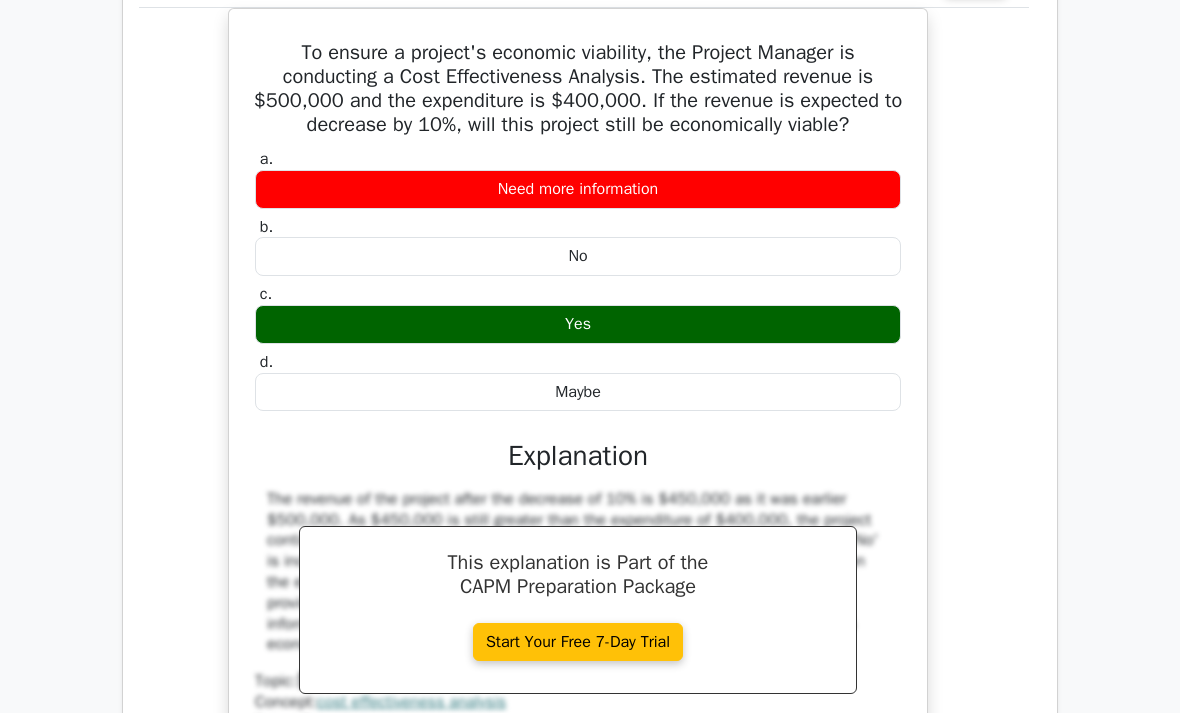 click on "Review" at bounding box center (975, 949) 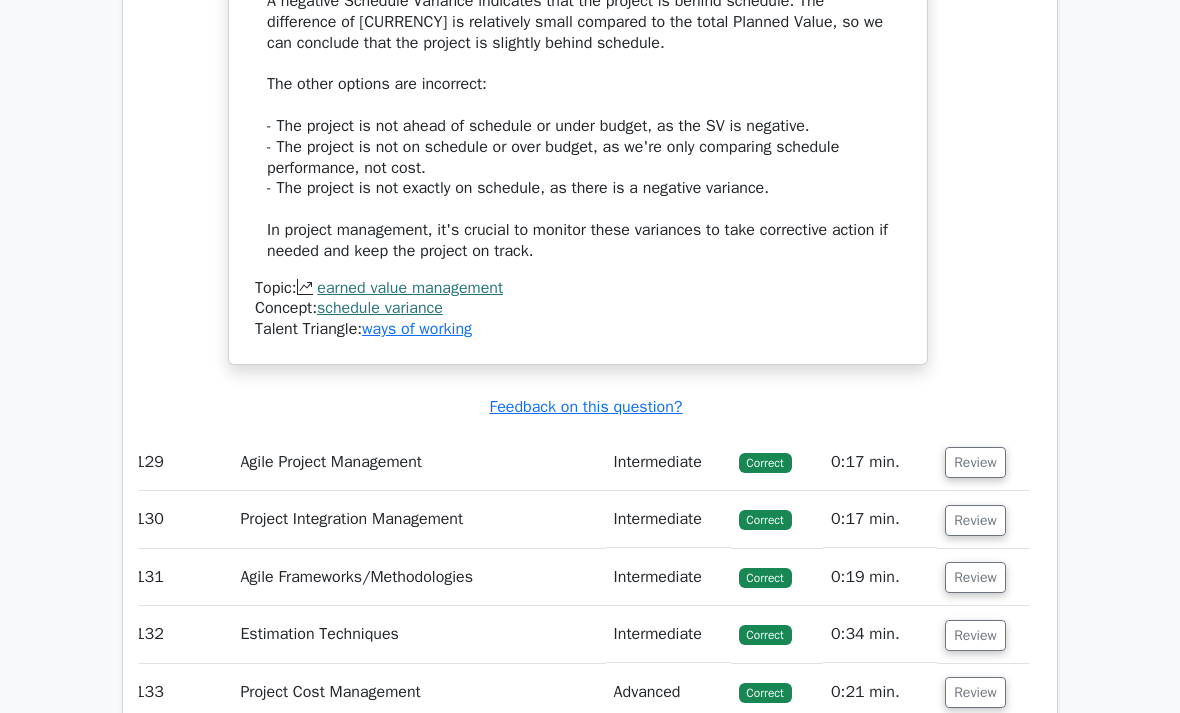 click on "Review" at bounding box center (975, 808) 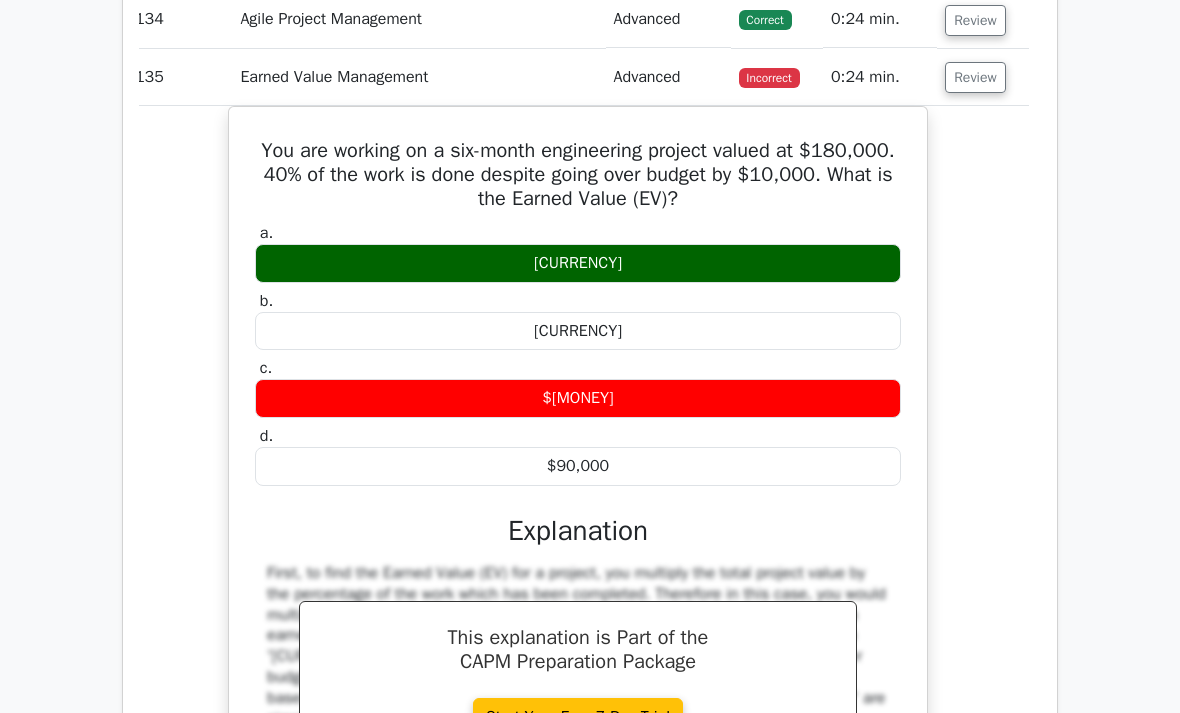 click on "Review" at bounding box center (975, 1023) 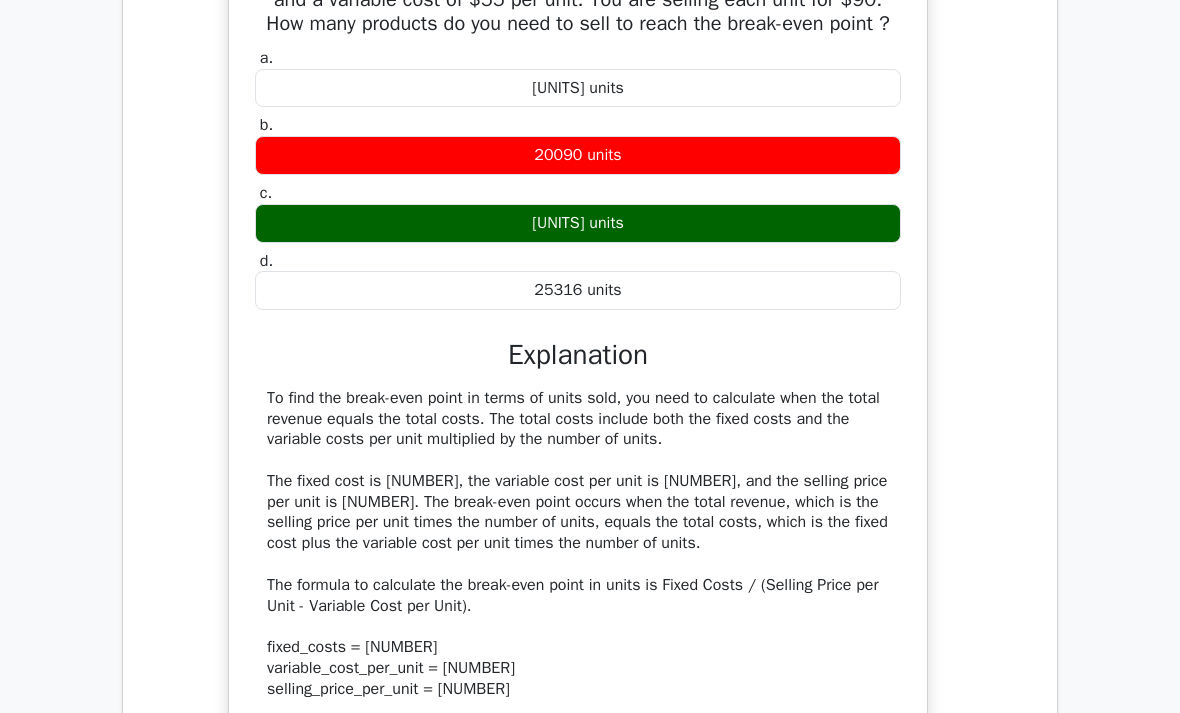 click on "Review" at bounding box center [975, 984] 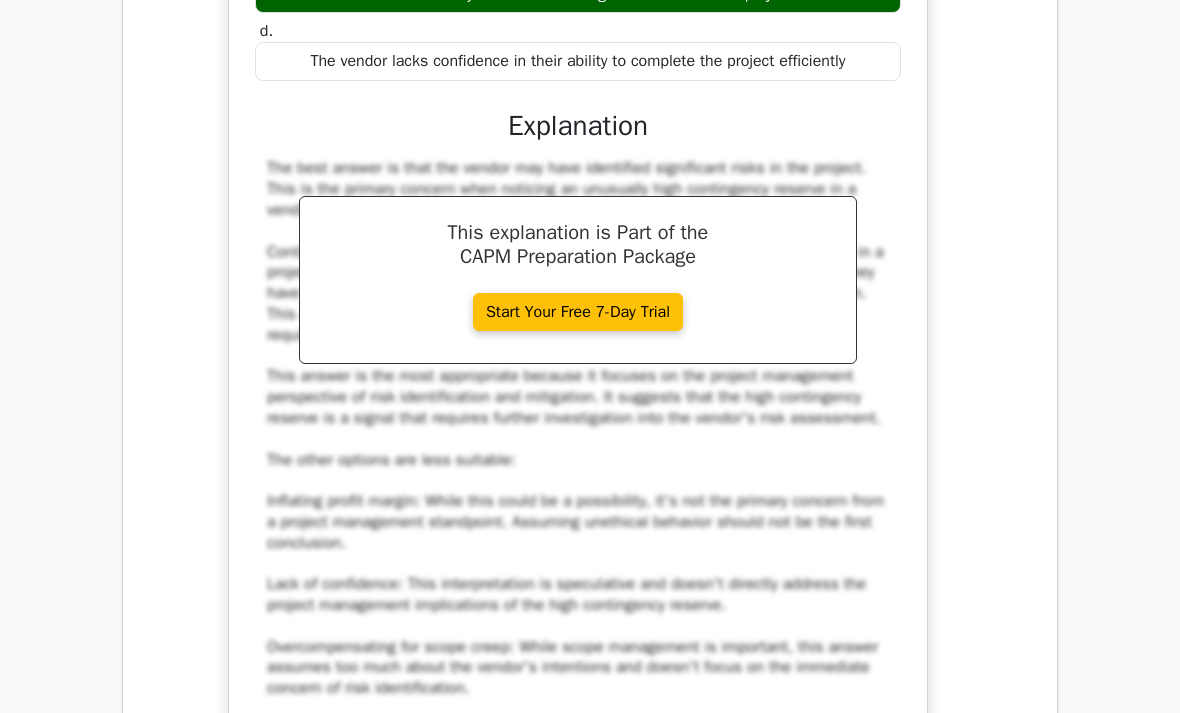 click on "Review" at bounding box center [975, 1004] 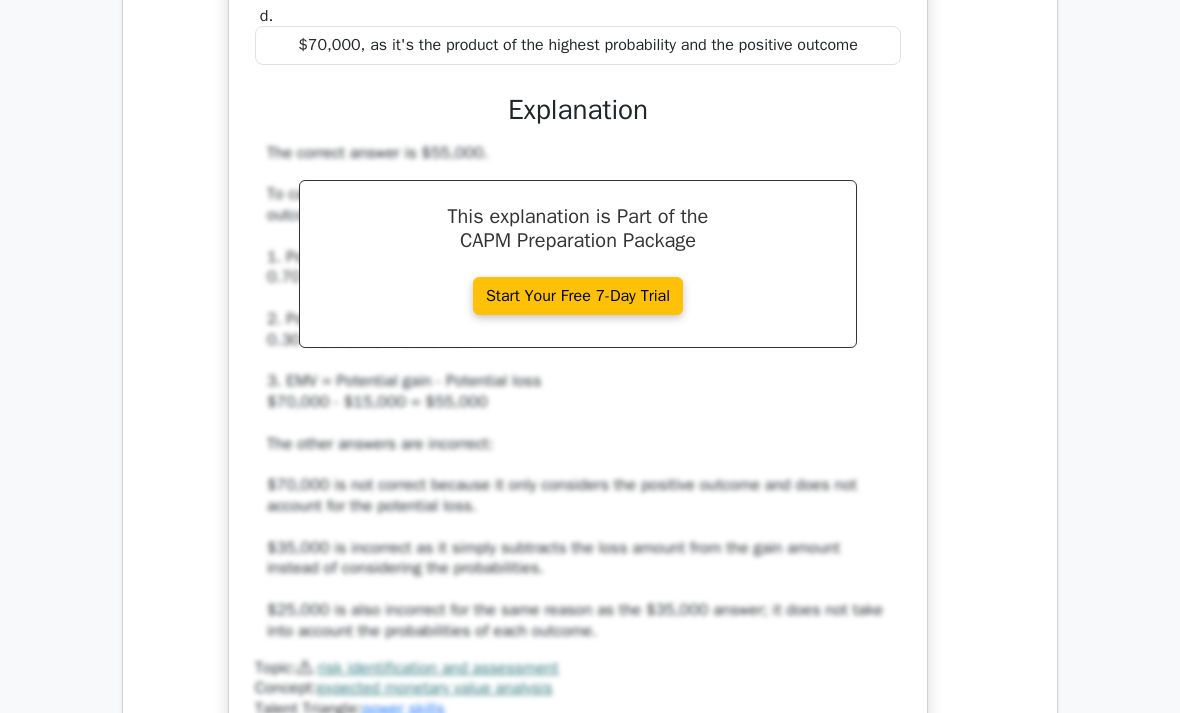 scroll, scrollTop: 51563, scrollLeft: 0, axis: vertical 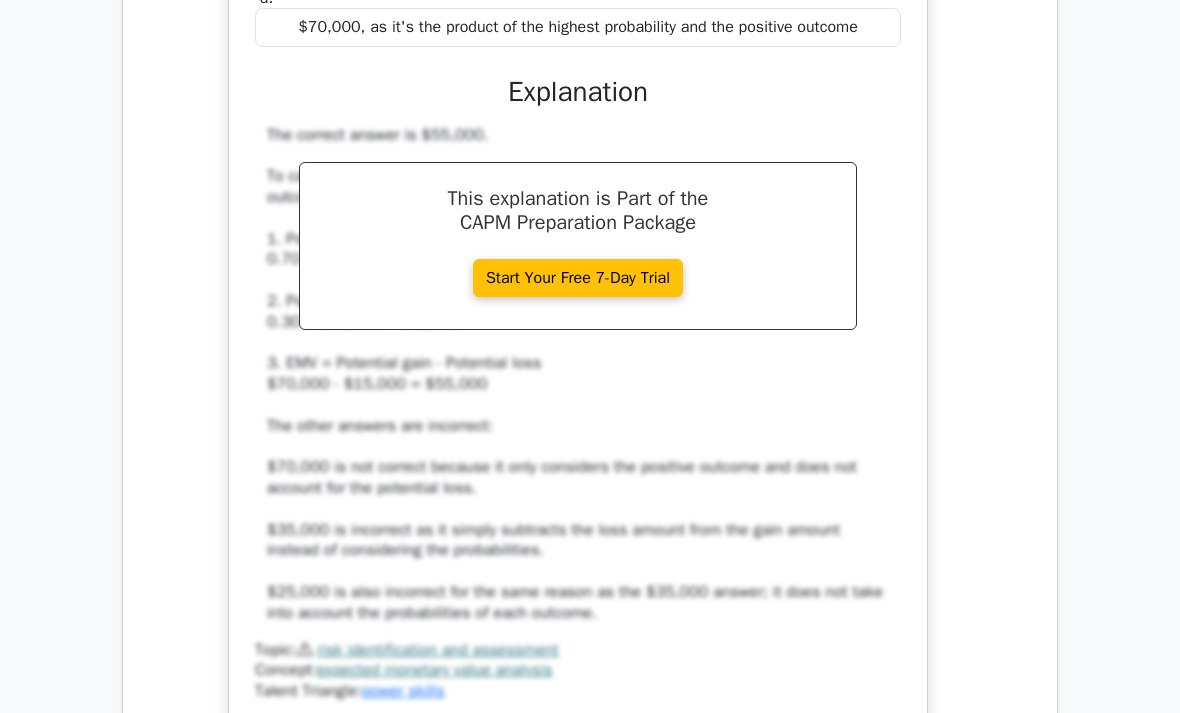 click on "Review" at bounding box center (975, 882) 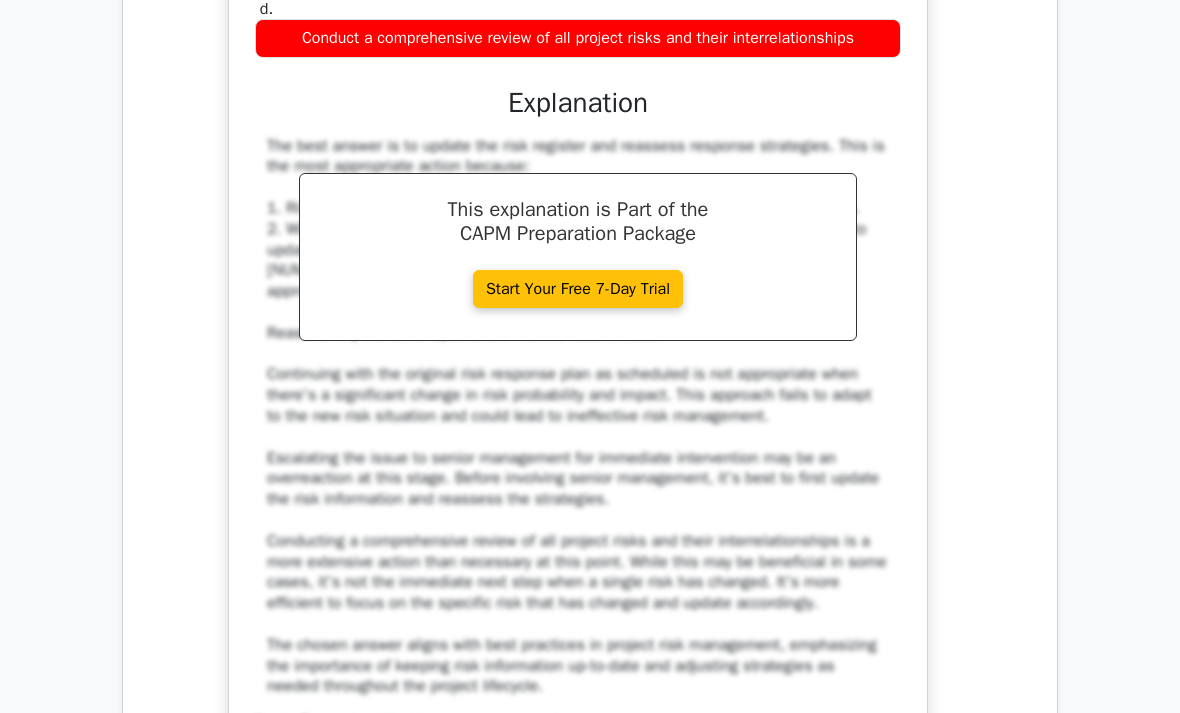 scroll, scrollTop: 52796, scrollLeft: 0, axis: vertical 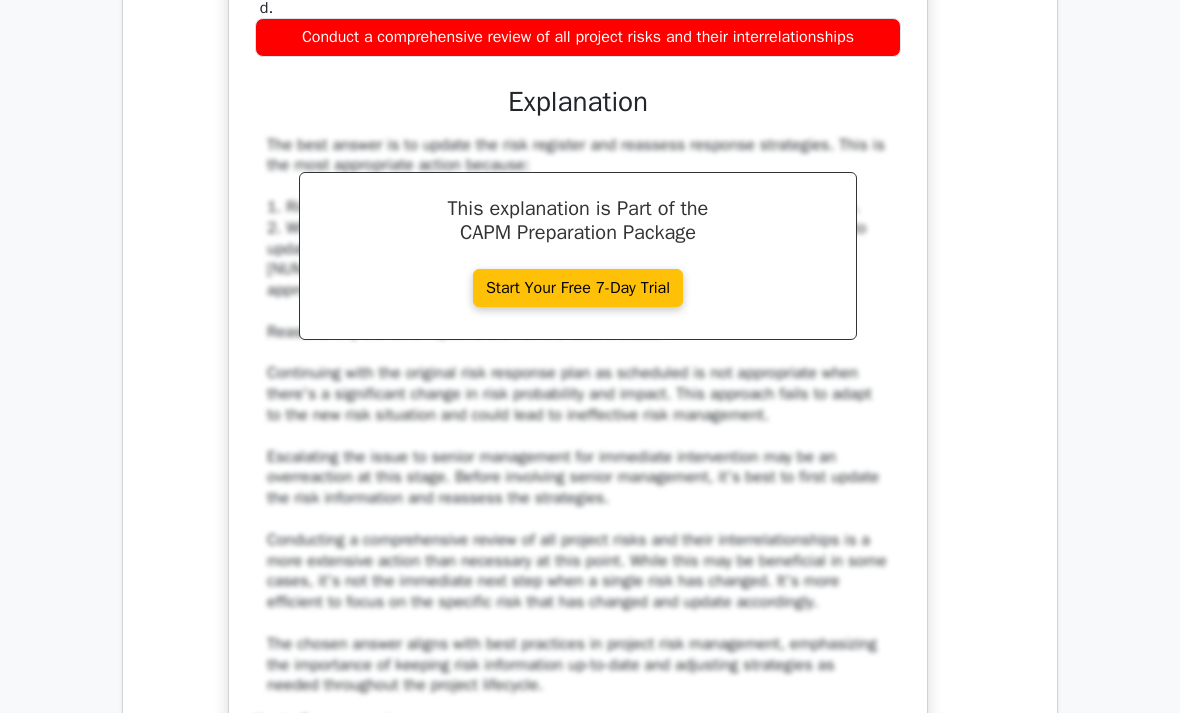 click on "Review" at bounding box center (975, 897) 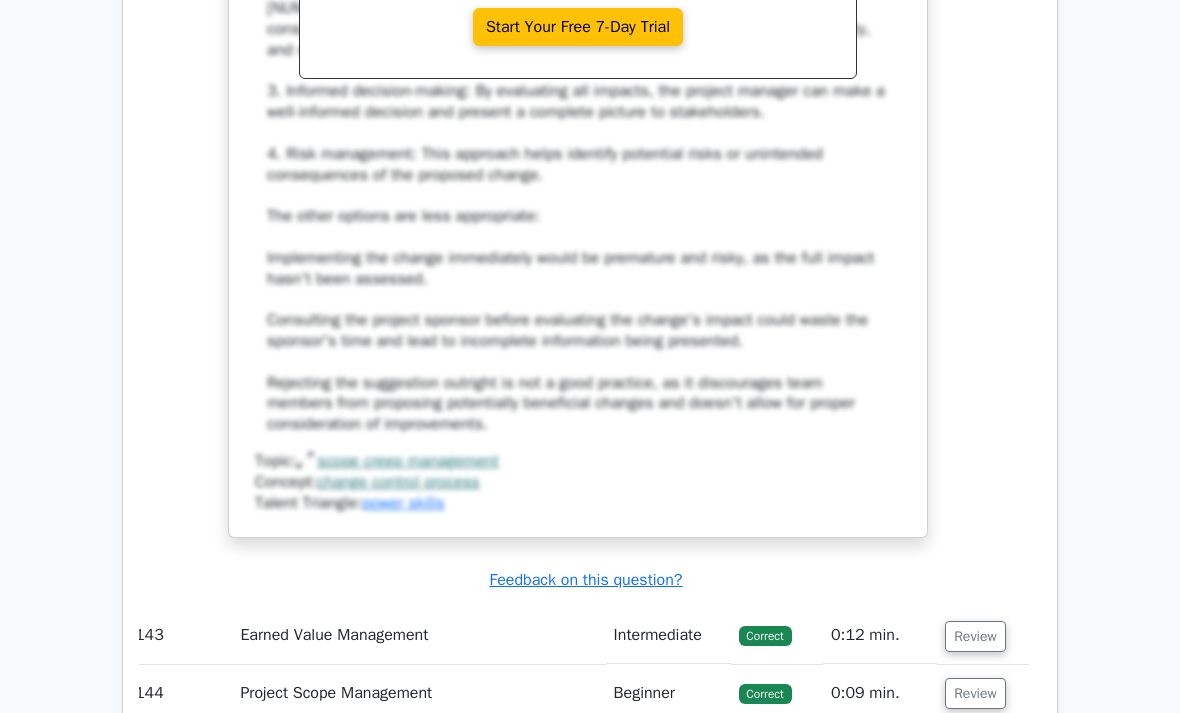 scroll, scrollTop: 54416, scrollLeft: 0, axis: vertical 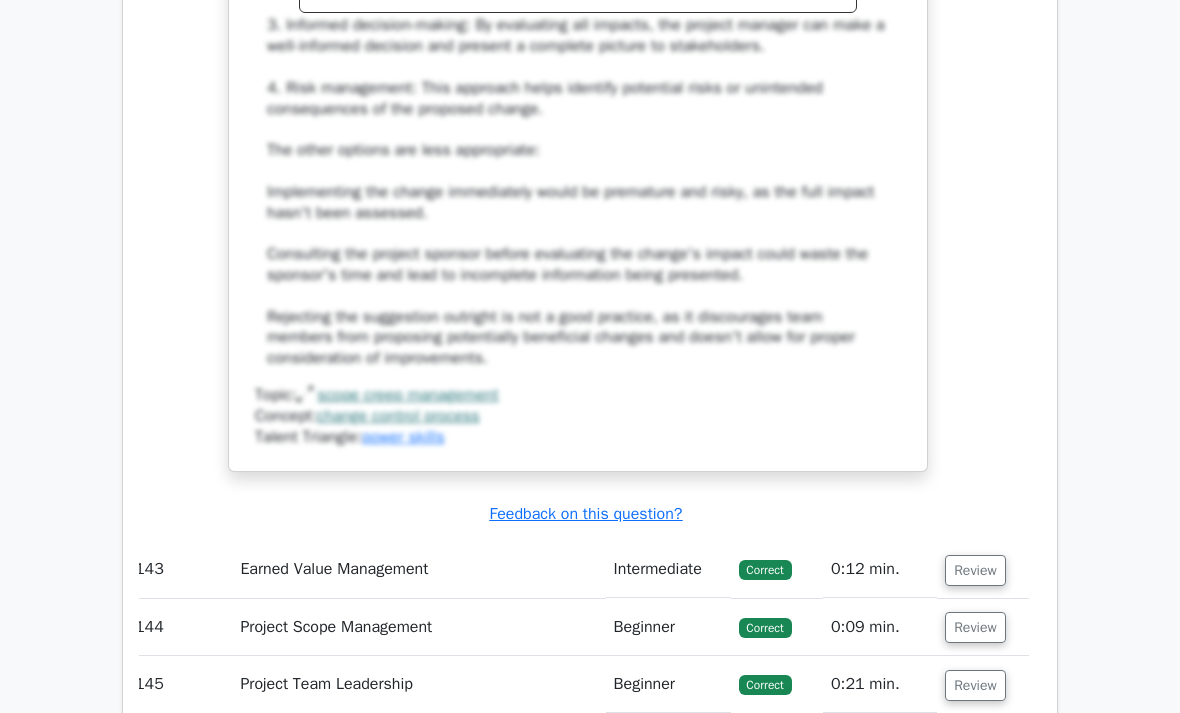 click on "Review" at bounding box center (975, 915) 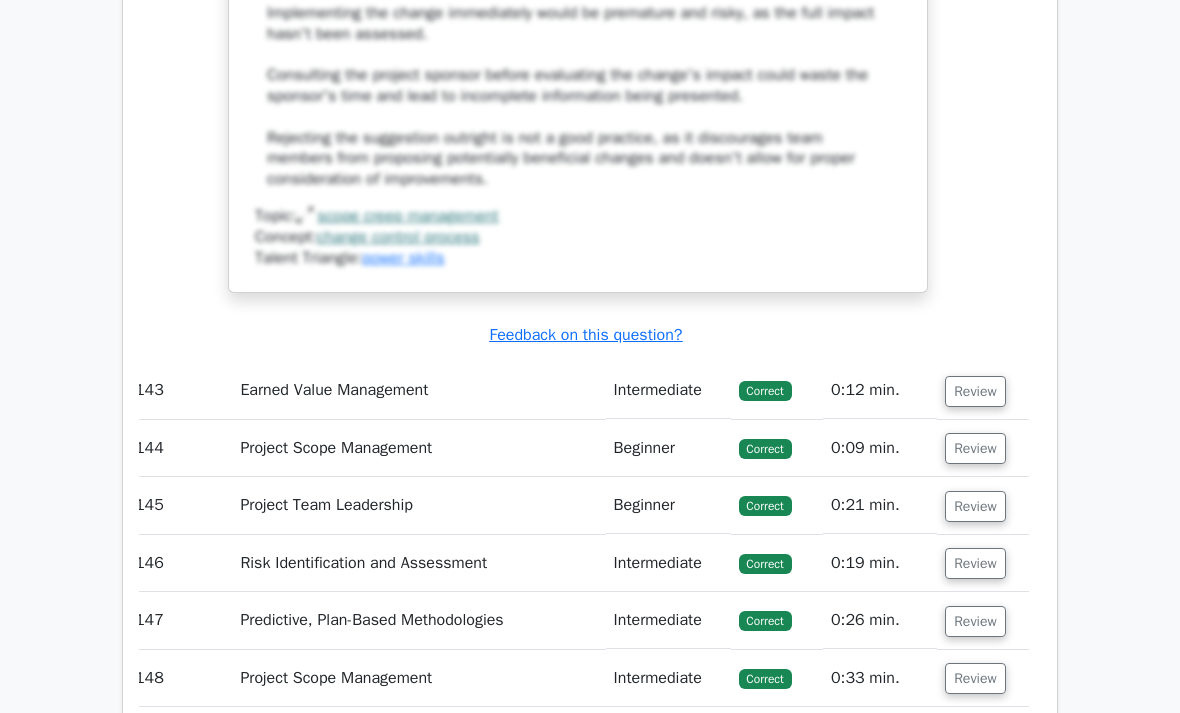 scroll, scrollTop: 54592, scrollLeft: 0, axis: vertical 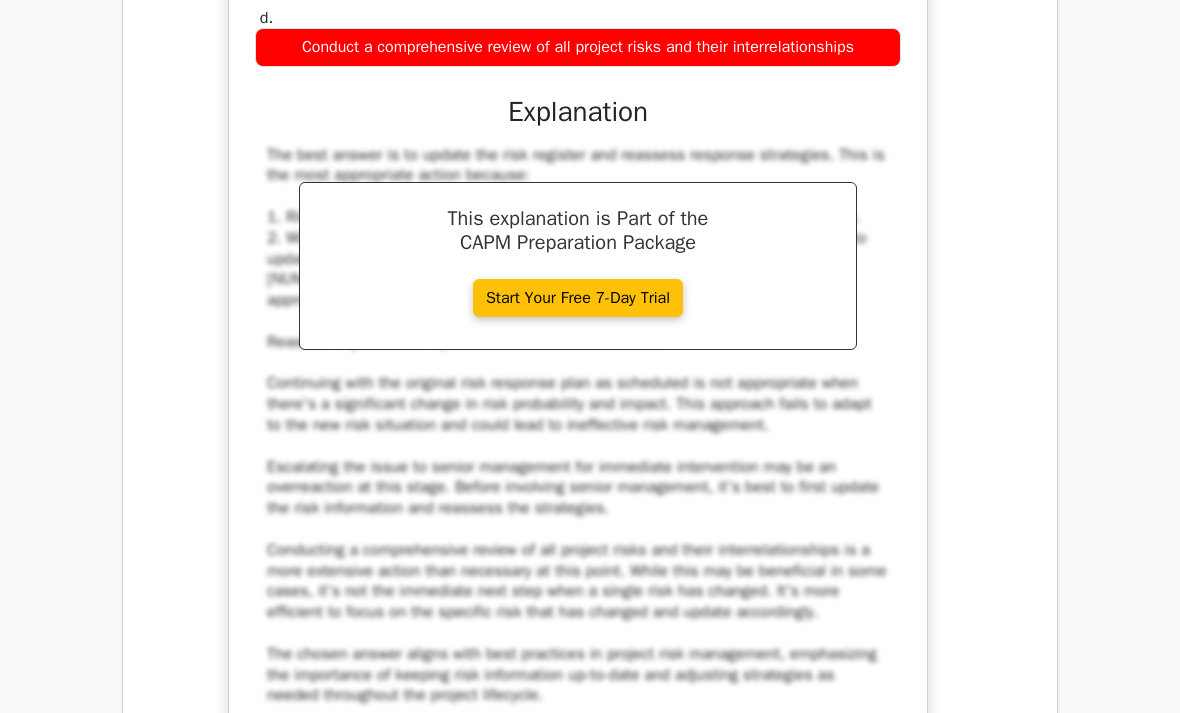 click on "Review" at bounding box center [975, 907] 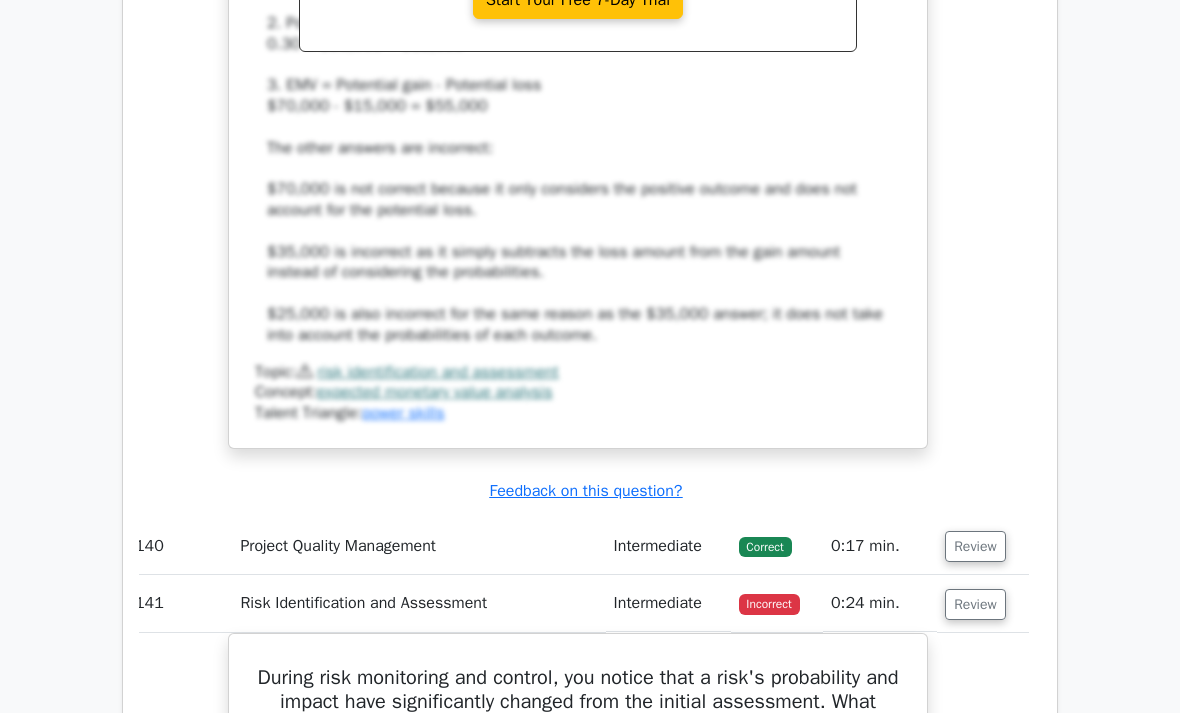 click on "Review" at bounding box center (975, 604) 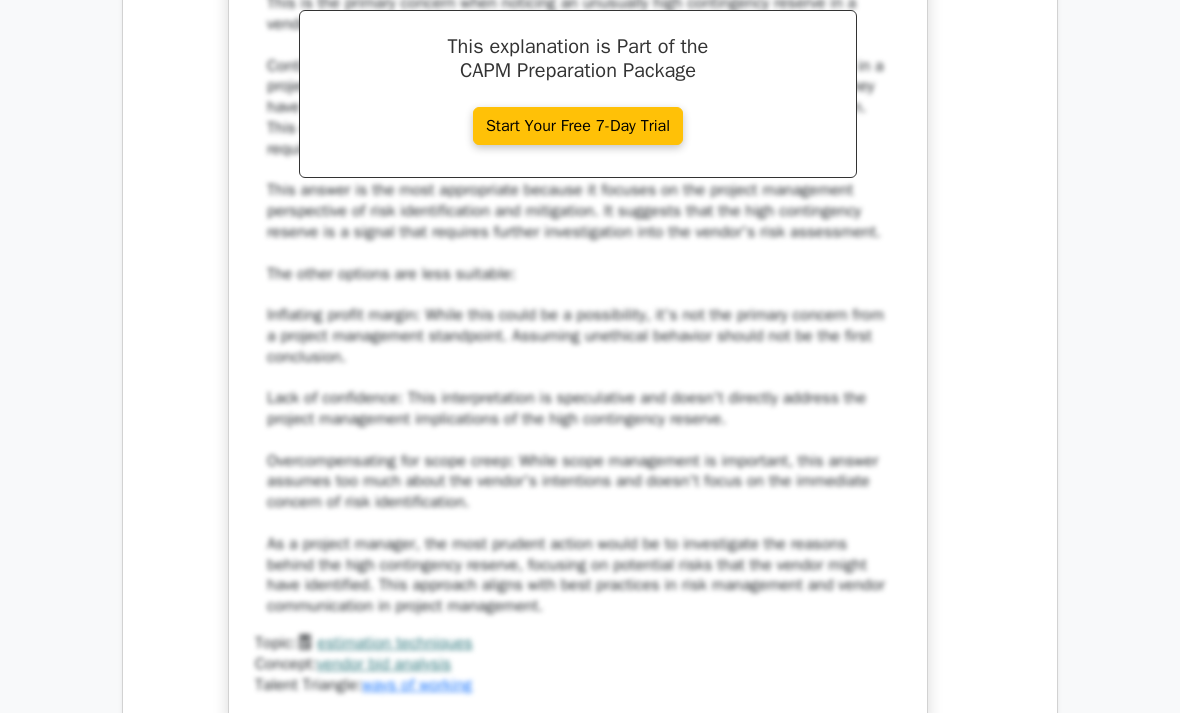 click on "Review" at bounding box center [975, 819] 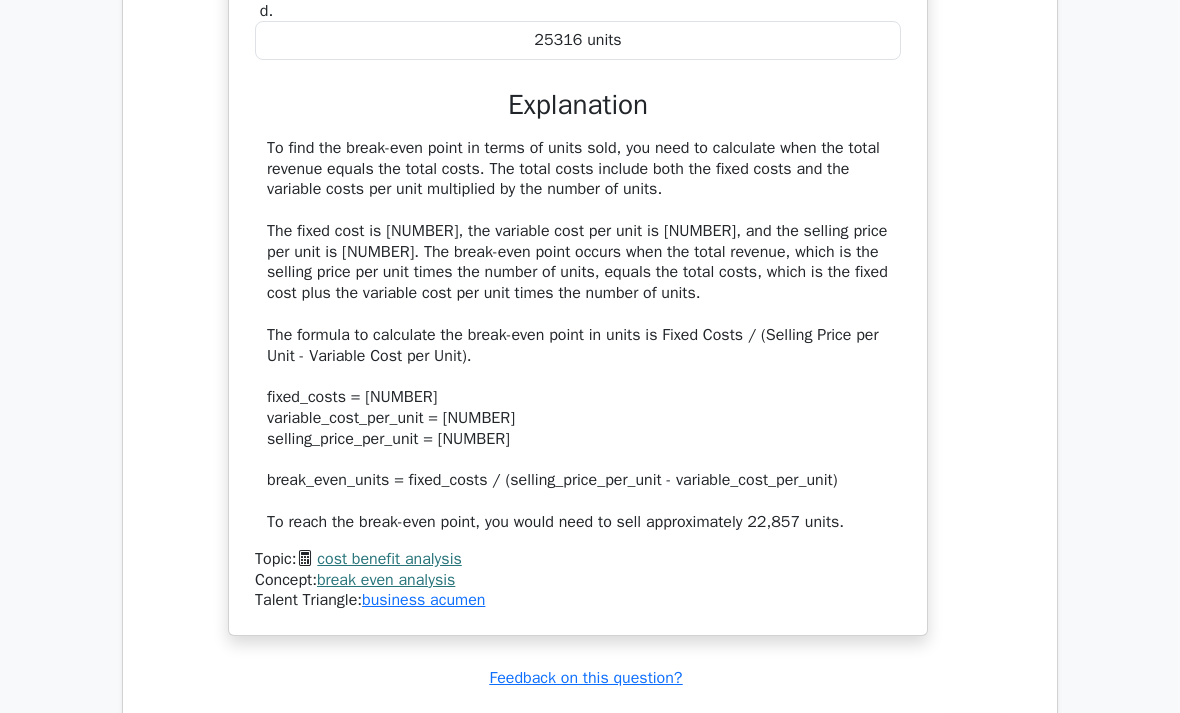 click on "Review" at bounding box center [975, 733] 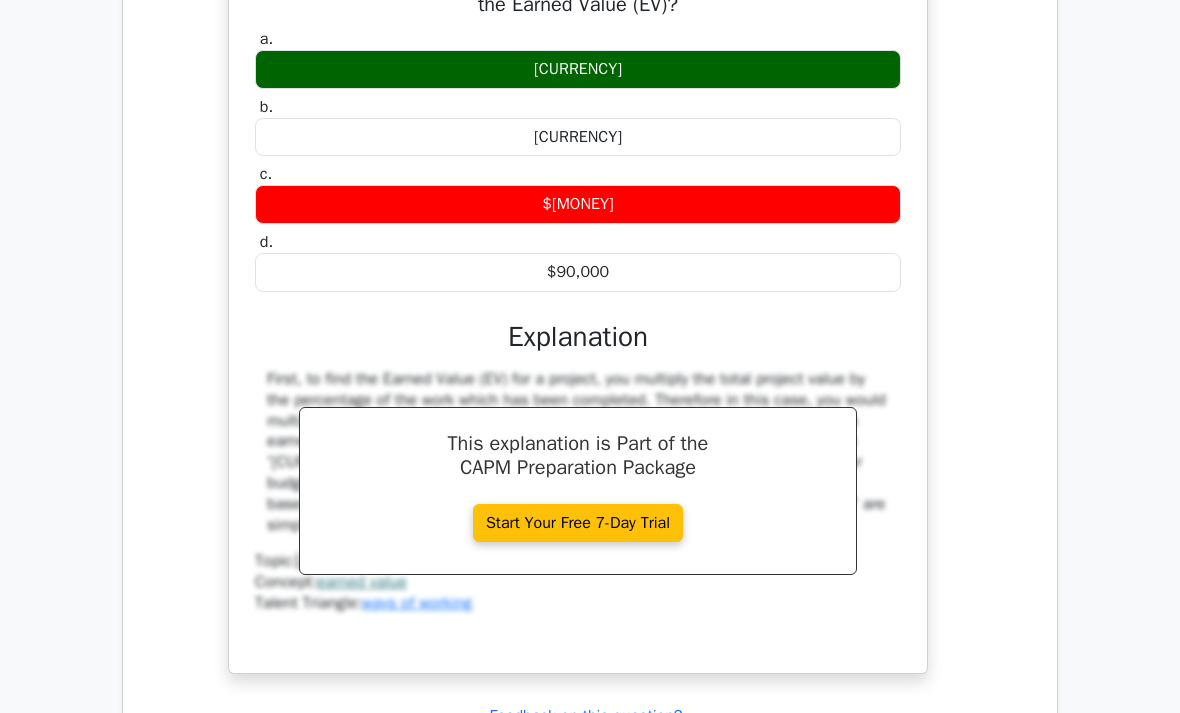 scroll, scrollTop: 47769, scrollLeft: 0, axis: vertical 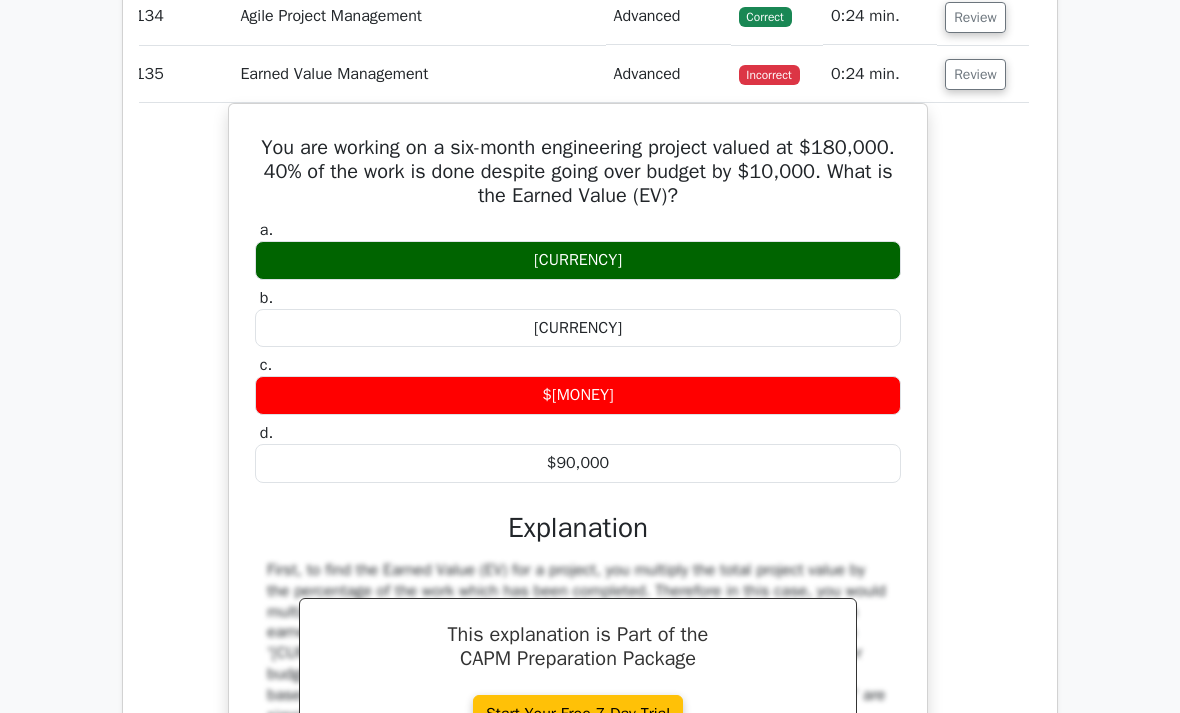 click on "Review" at bounding box center (975, 1020) 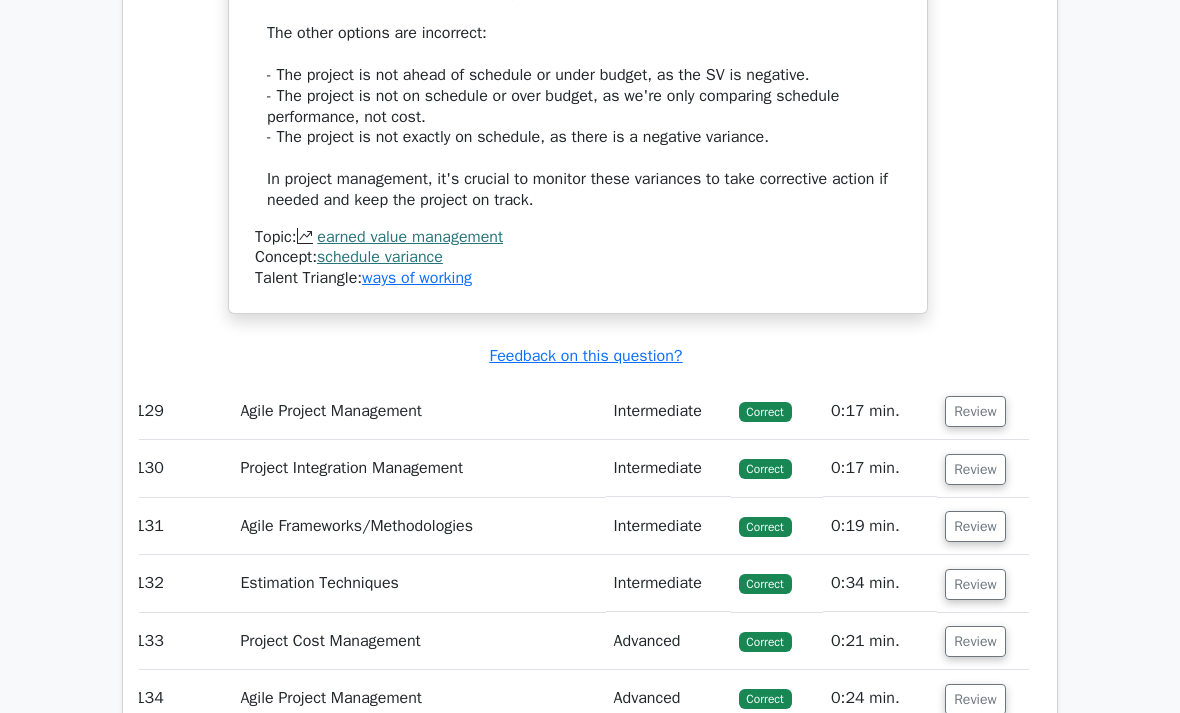 click on "Review" at bounding box center [975, 756] 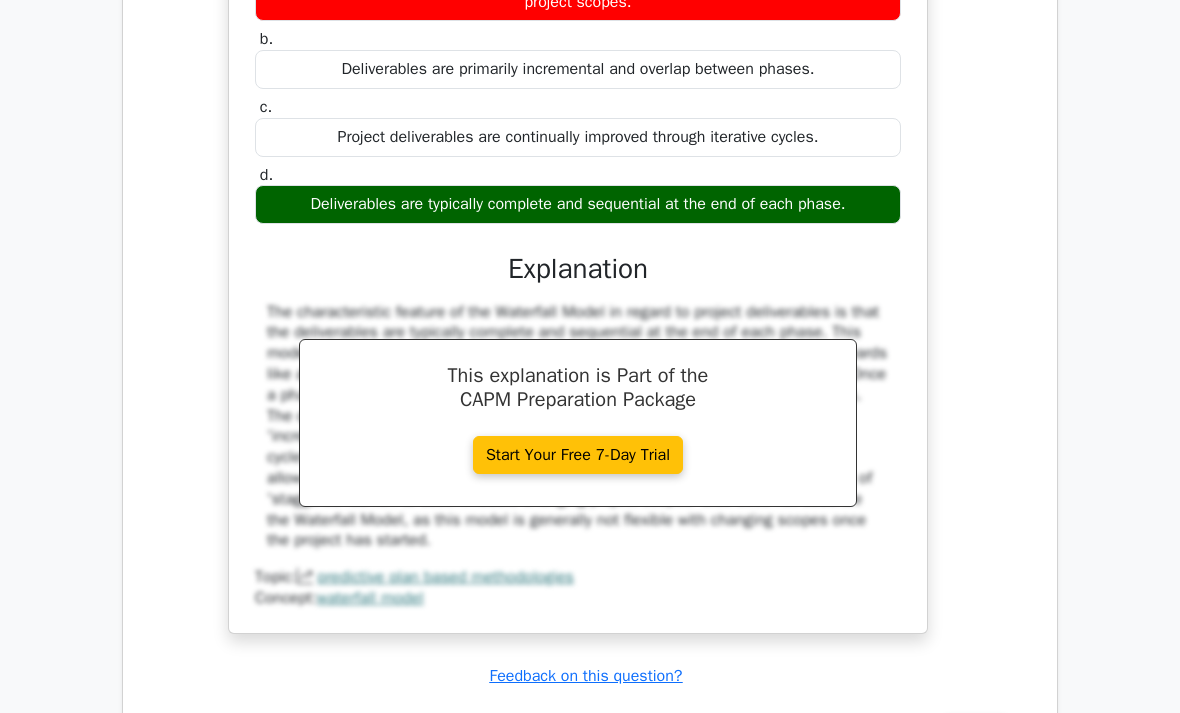 click on "Review" at bounding box center [975, 846] 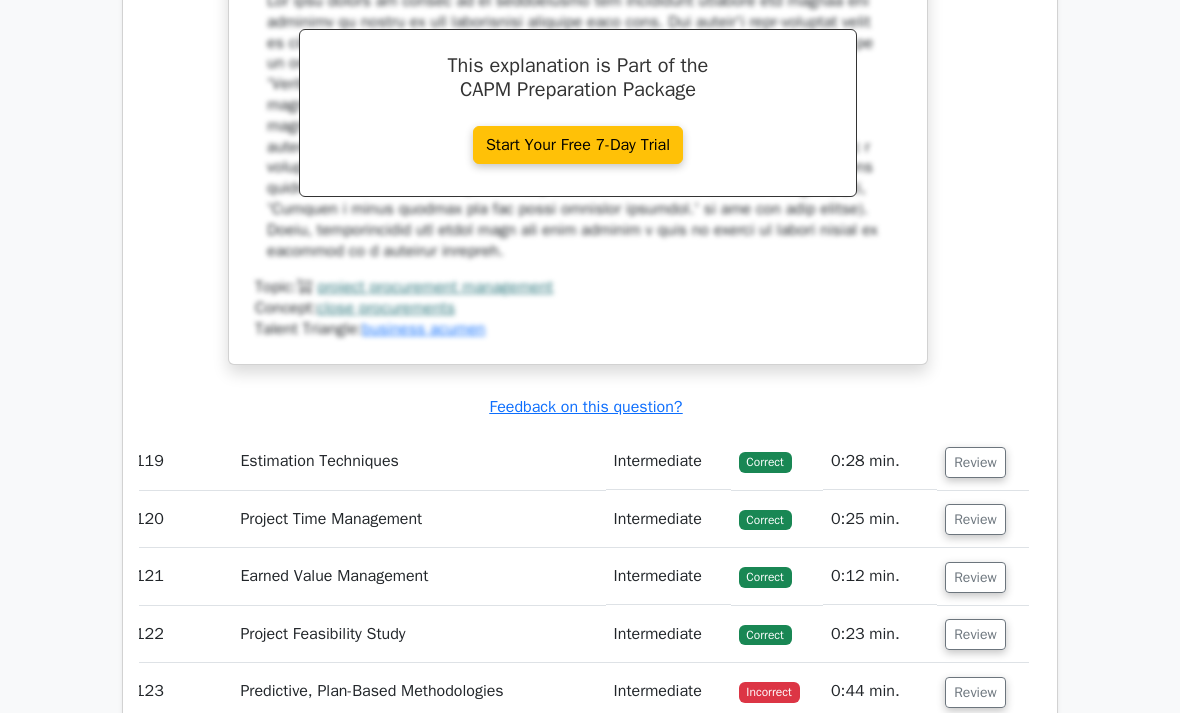 click on "Review" at bounding box center [975, 693] 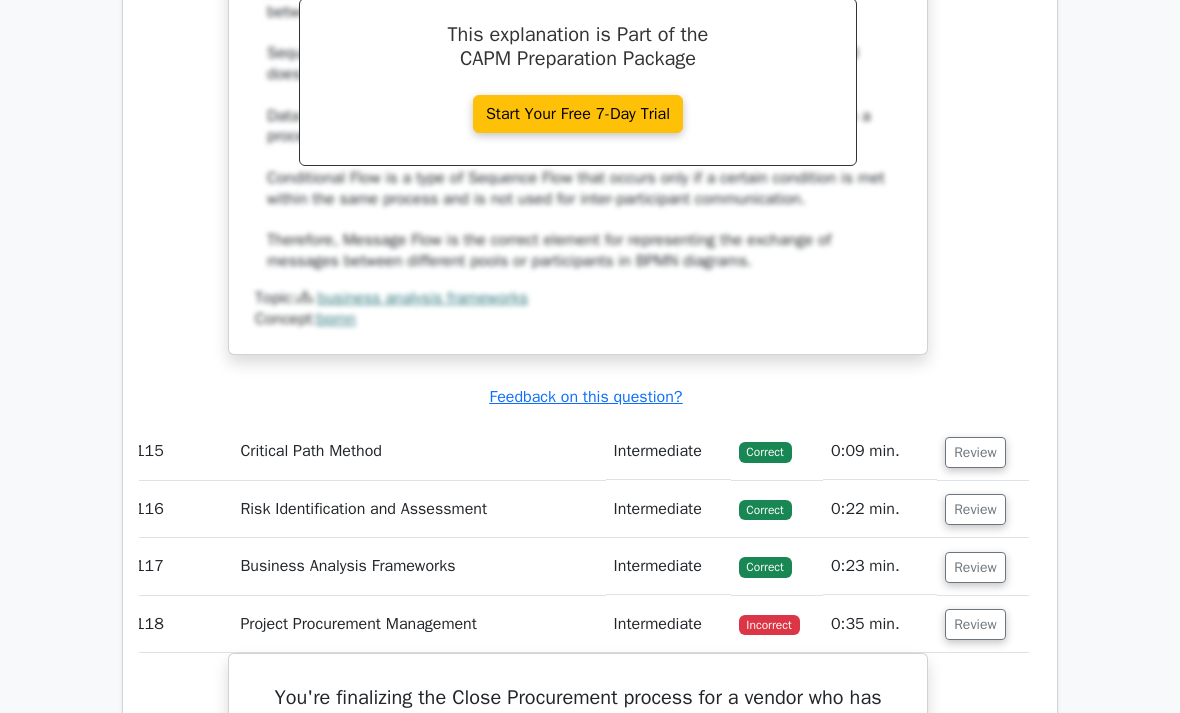 click on "Review" at bounding box center (975, 625) 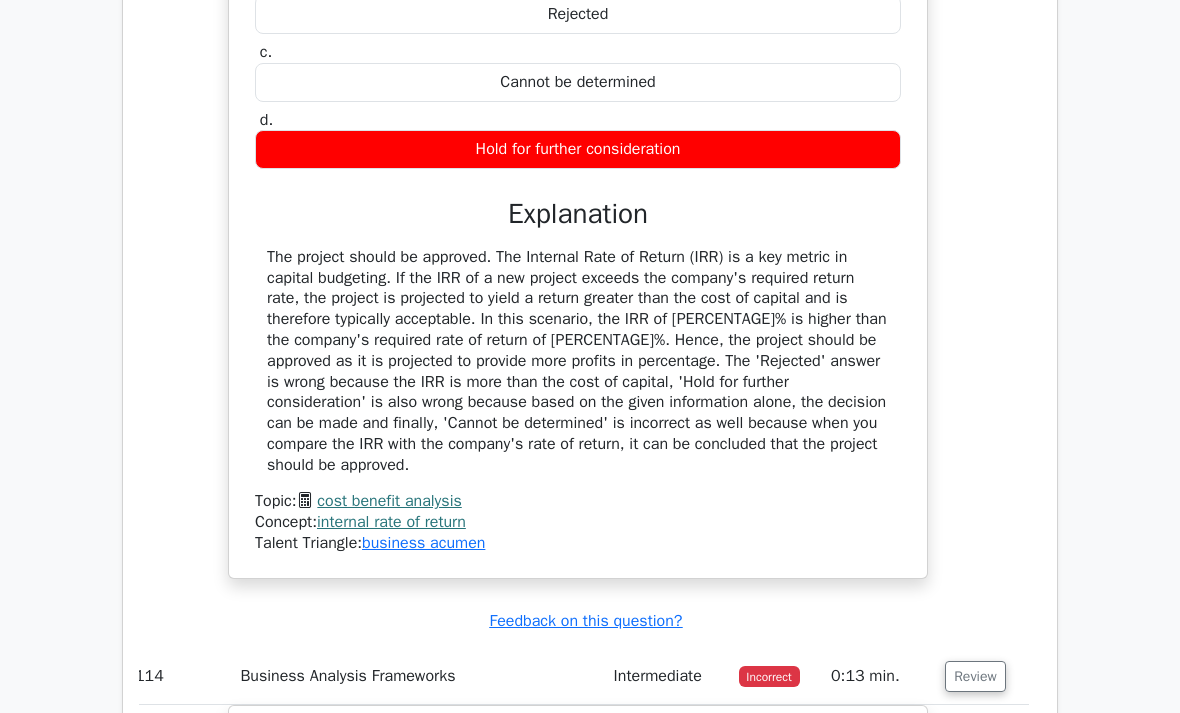 click on "Review" at bounding box center (975, 677) 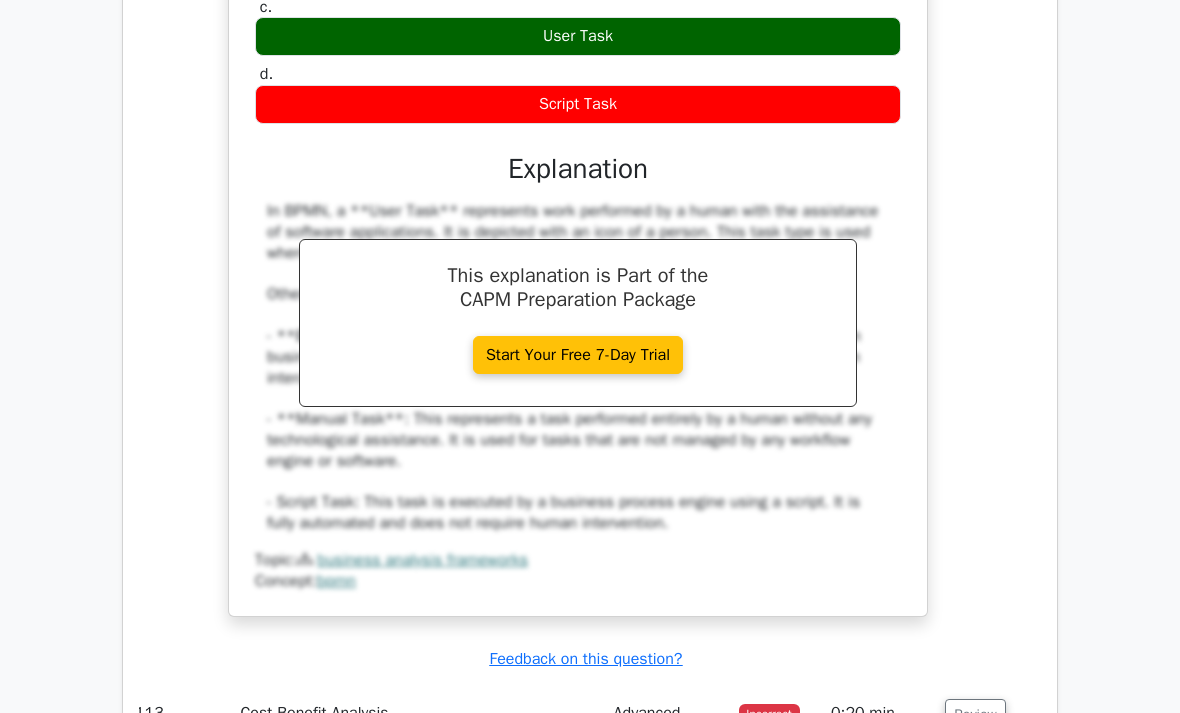 scroll, scrollTop: 40338, scrollLeft: 0, axis: vertical 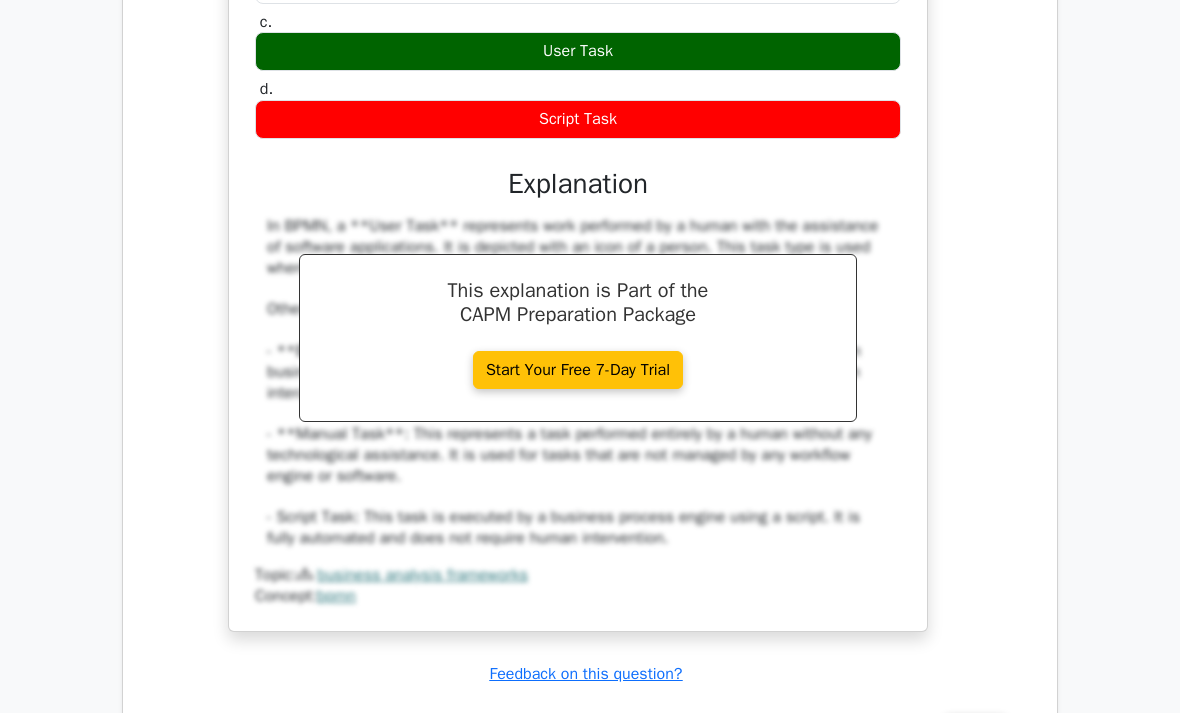 click on "Review" at bounding box center [983, 728] 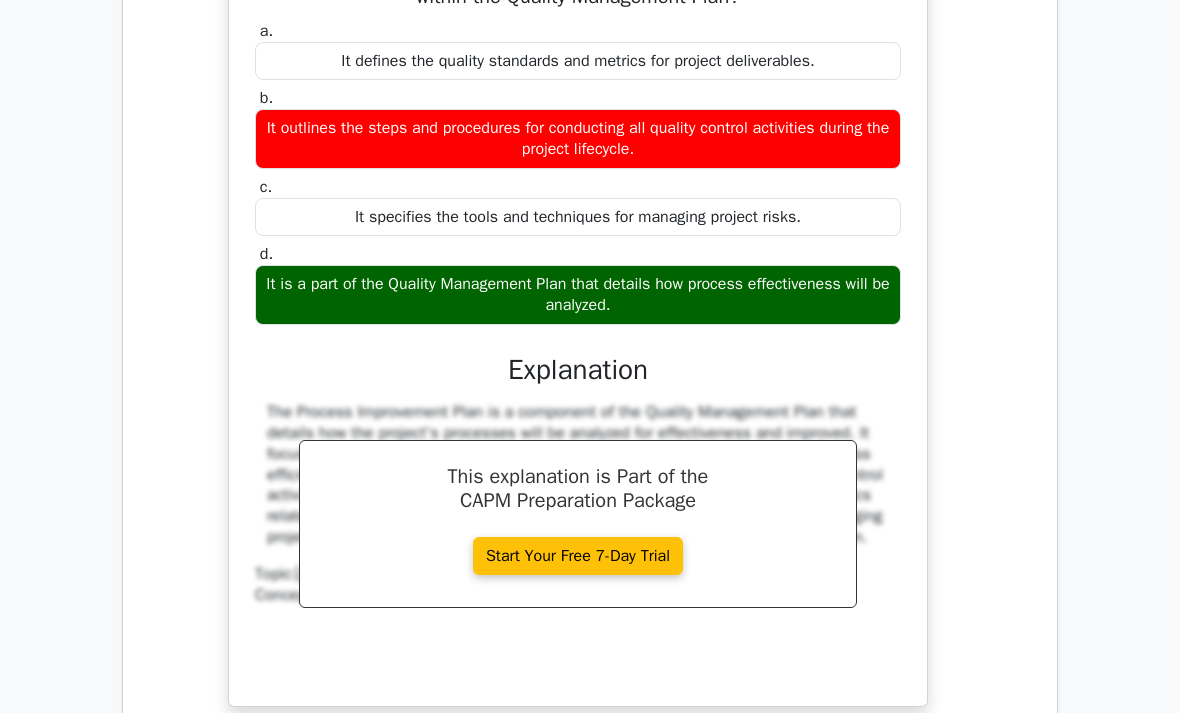click on "Review" at bounding box center (975, 805) 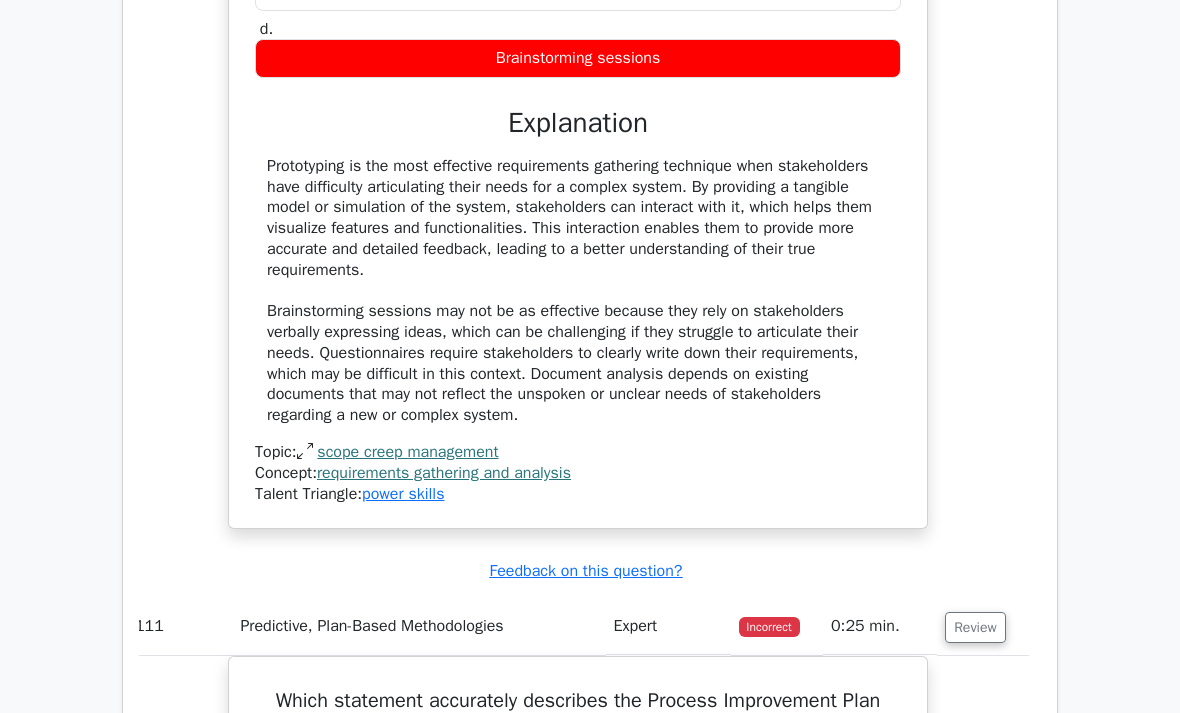 click on "Review" at bounding box center [975, 628] 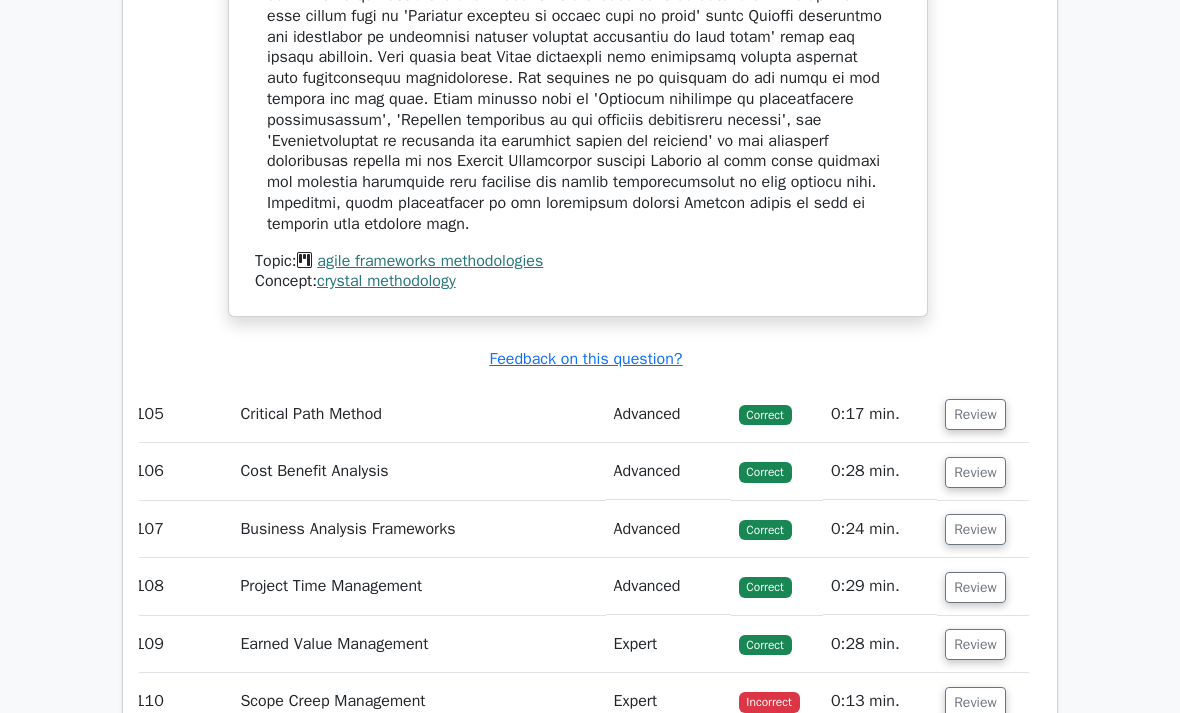 click on "Review" at bounding box center (975, 703) 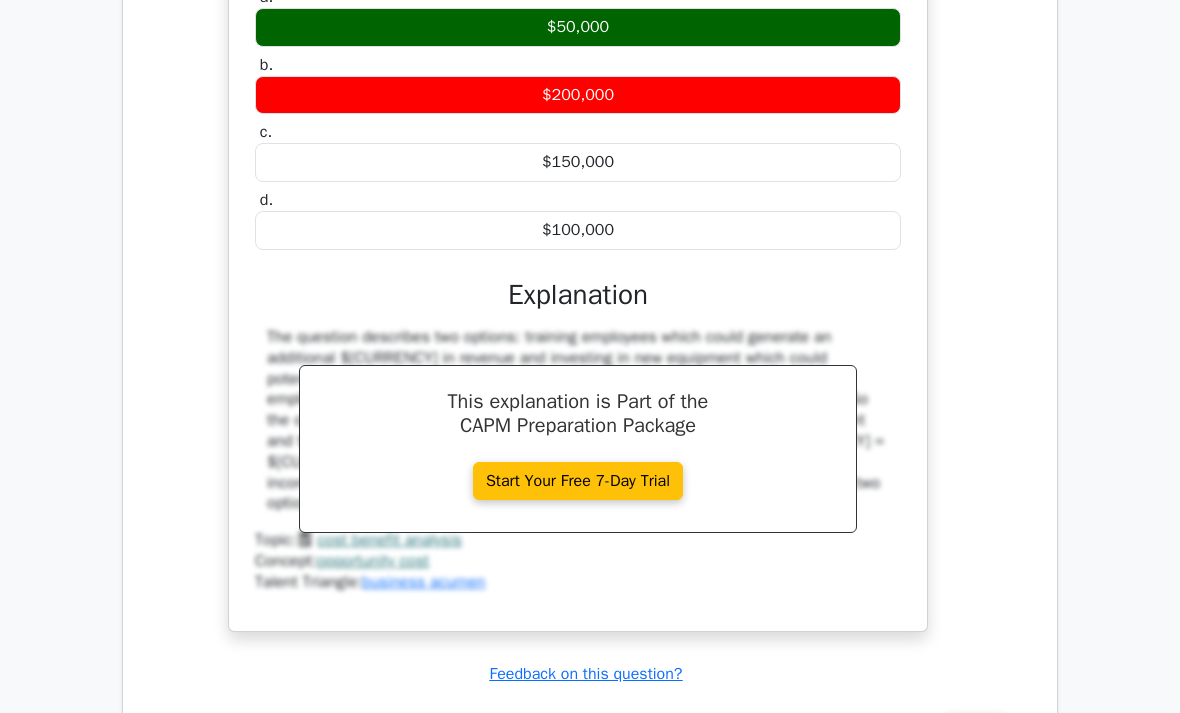 click on "Review" at bounding box center [975, 729] 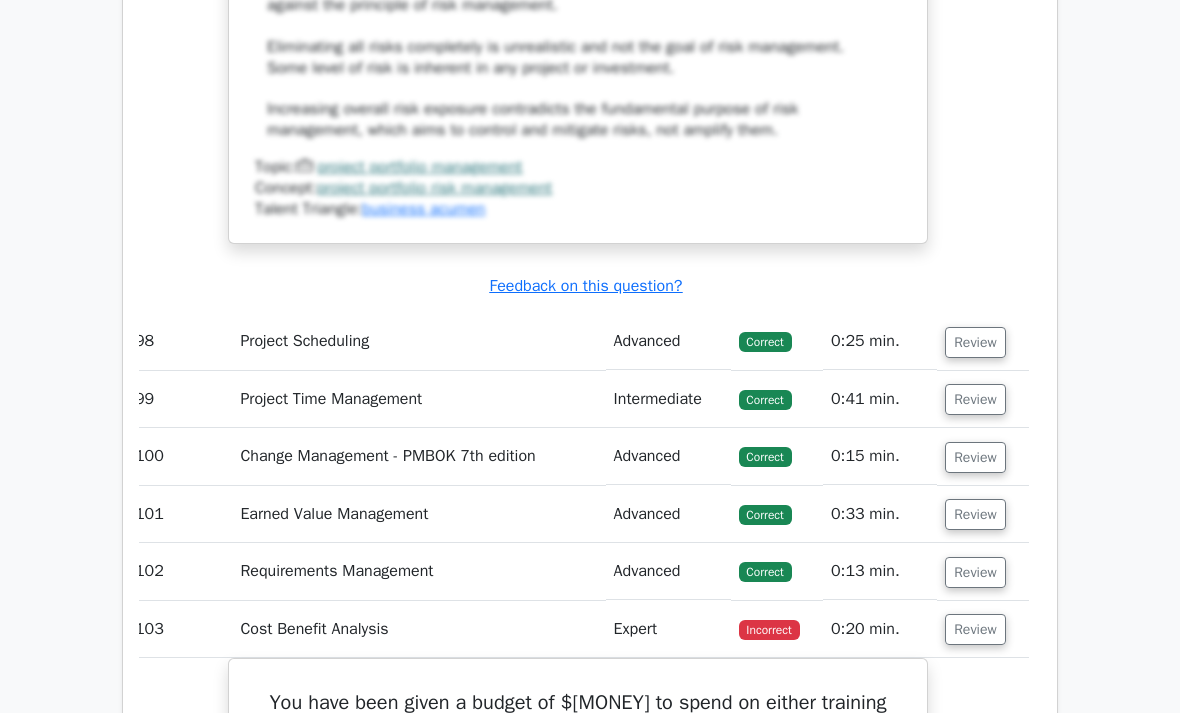 click on "Review" at bounding box center [975, 629] 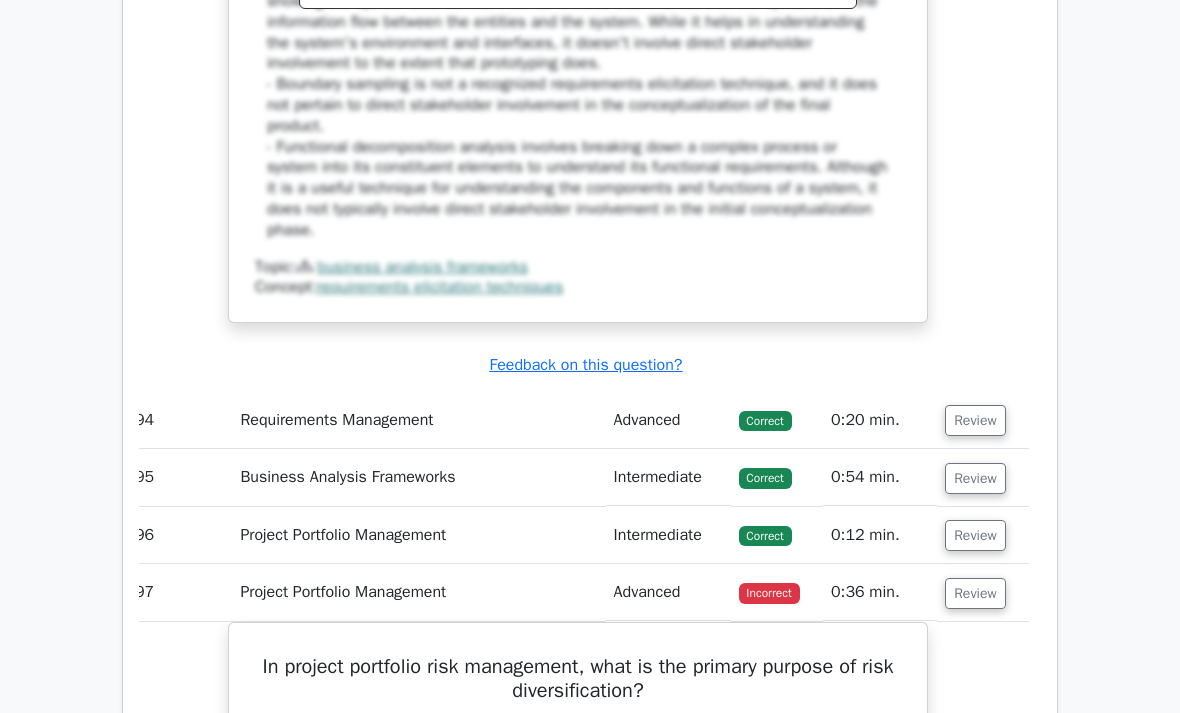 click on "Review" at bounding box center (975, 594) 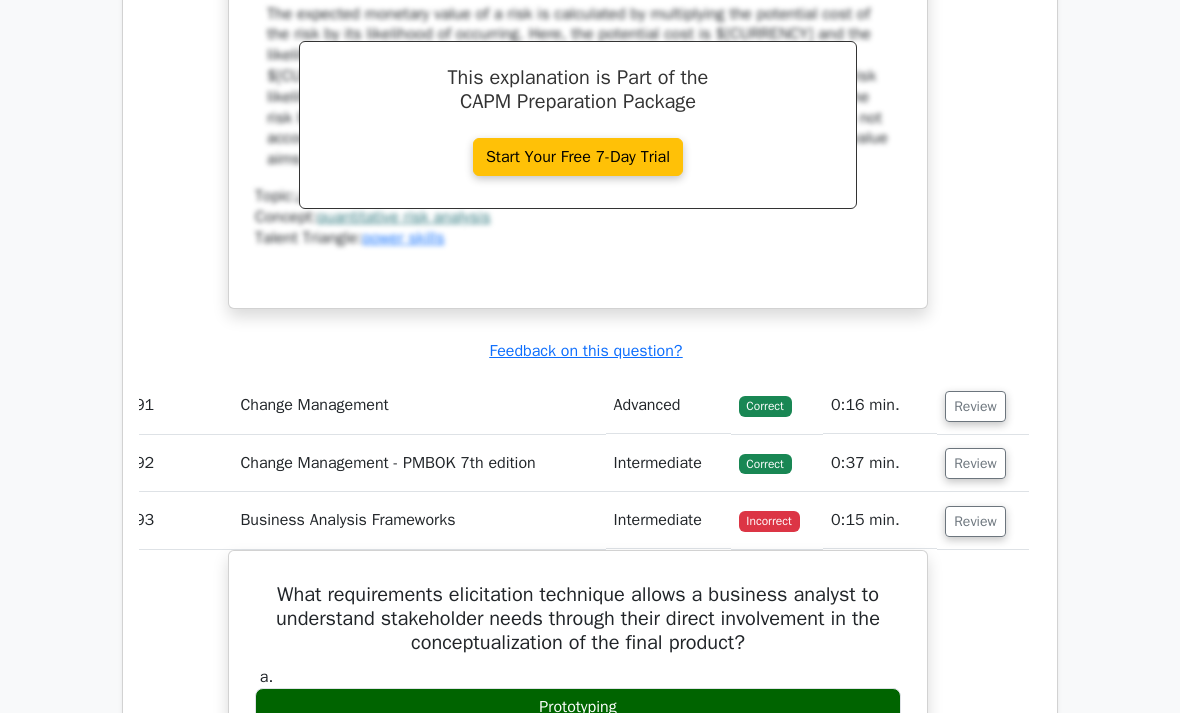 click on "Review" at bounding box center [975, 522] 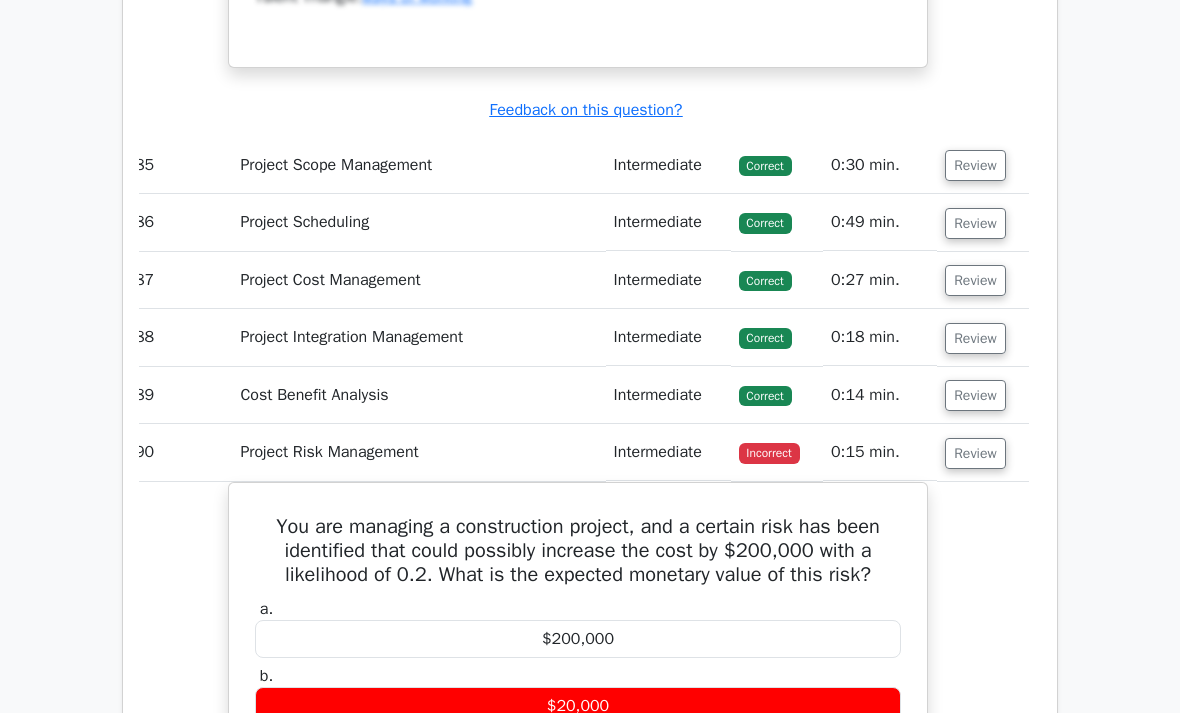 click on "Review" at bounding box center [975, 454] 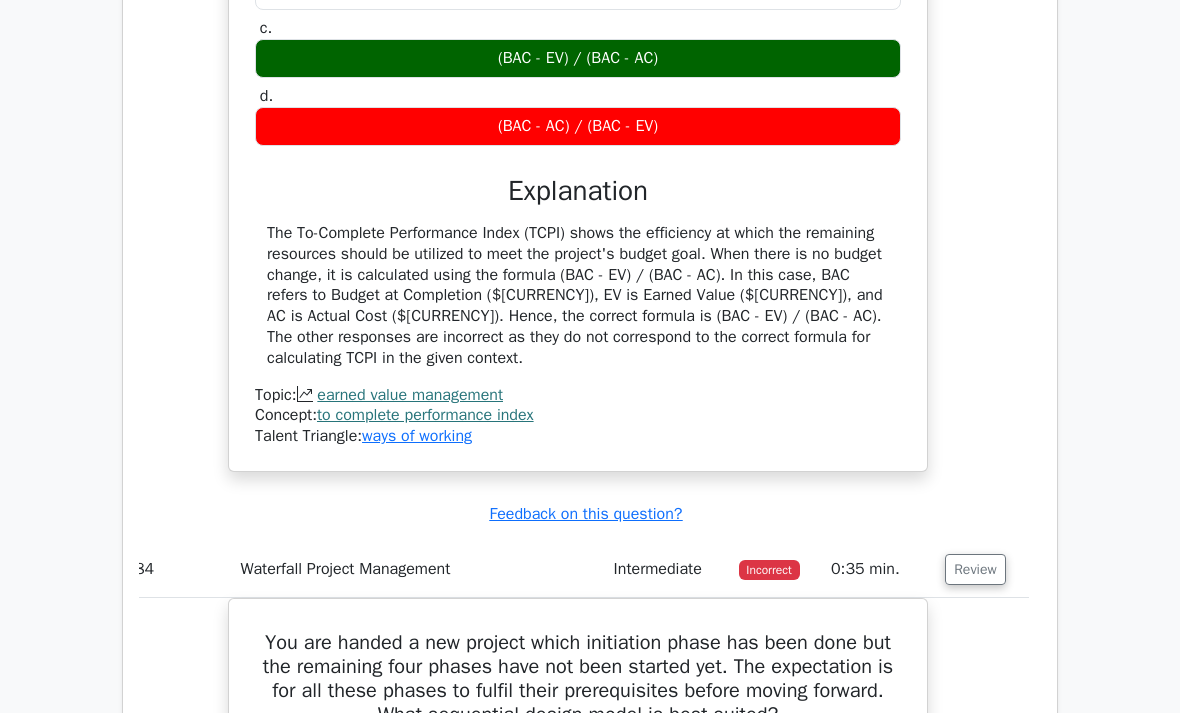 click on "Review" at bounding box center [975, 570] 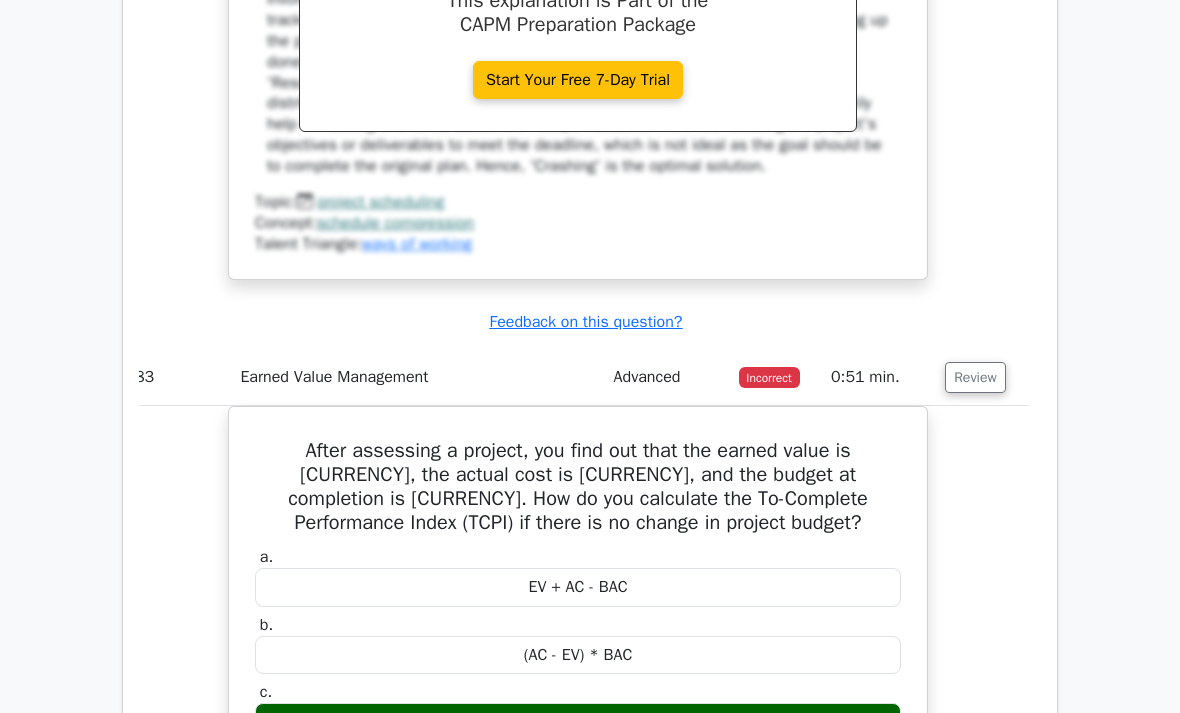 scroll, scrollTop: 29691, scrollLeft: 0, axis: vertical 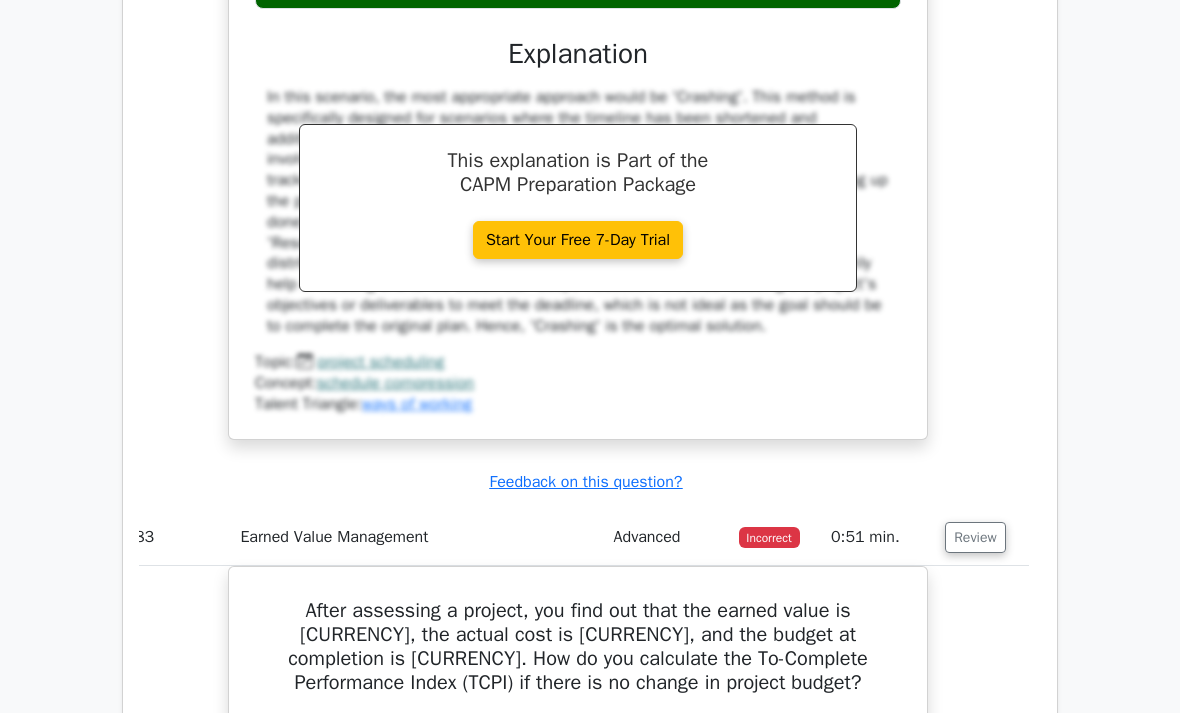 click on "Review" at bounding box center (975, 537) 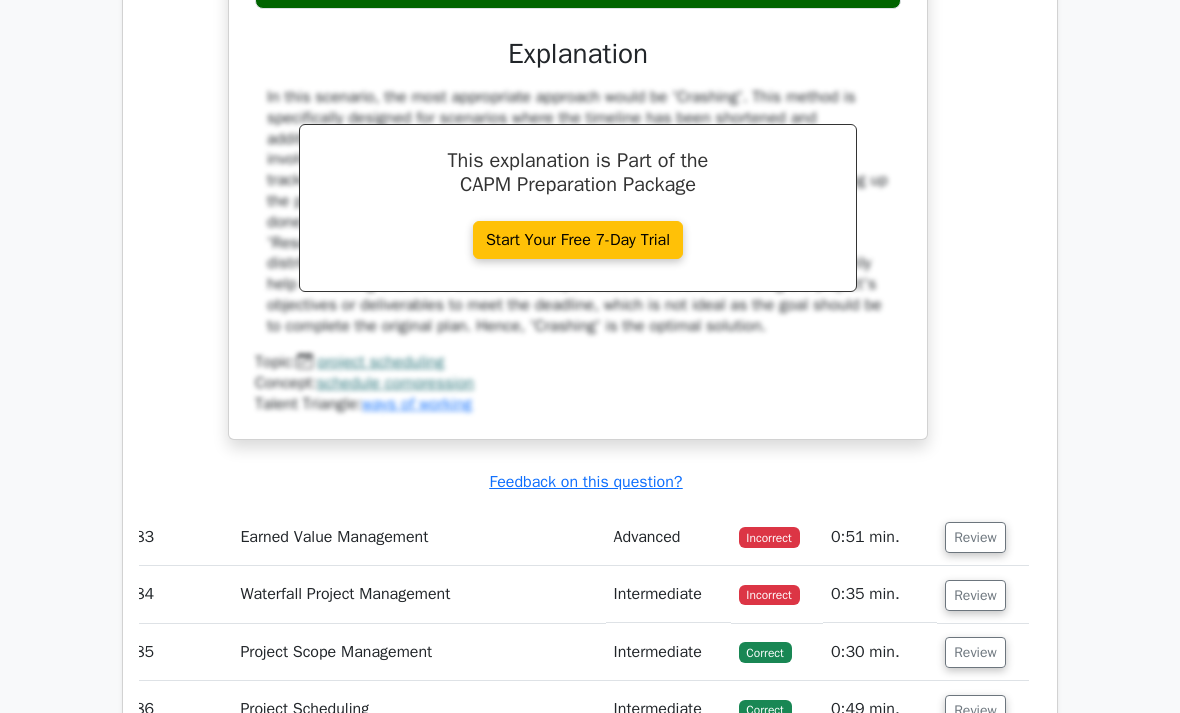 scroll, scrollTop: 0, scrollLeft: 13, axis: horizontal 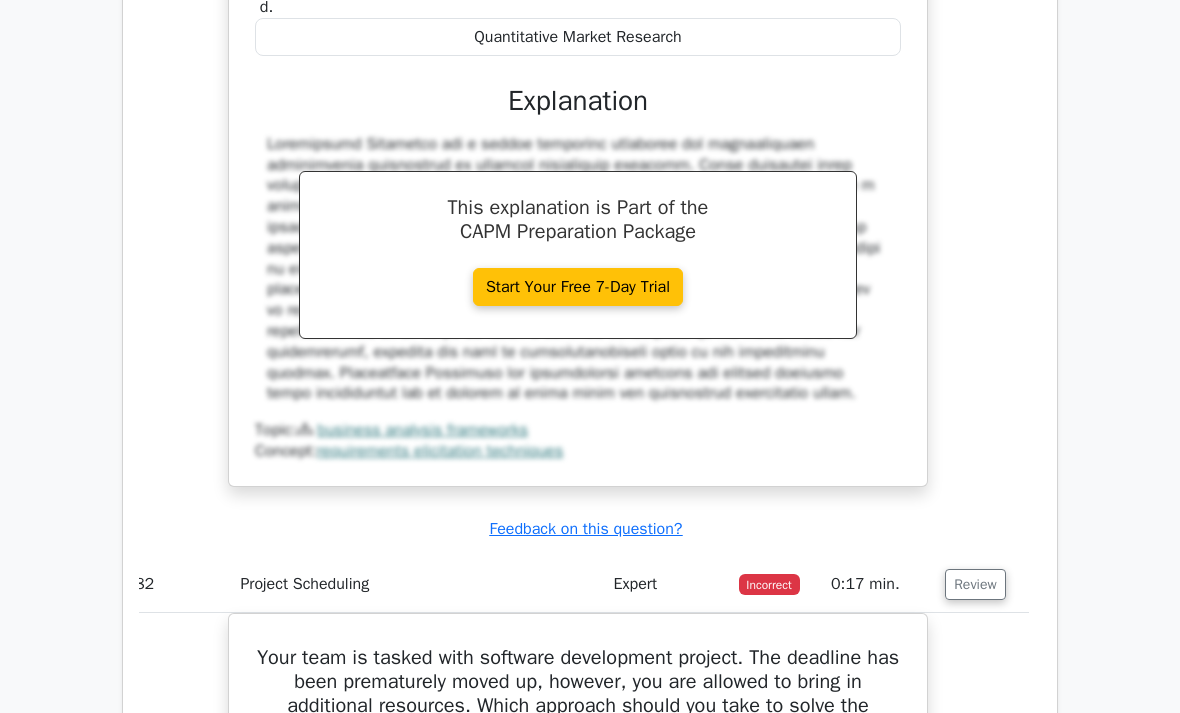 click on "Review" at bounding box center (975, 584) 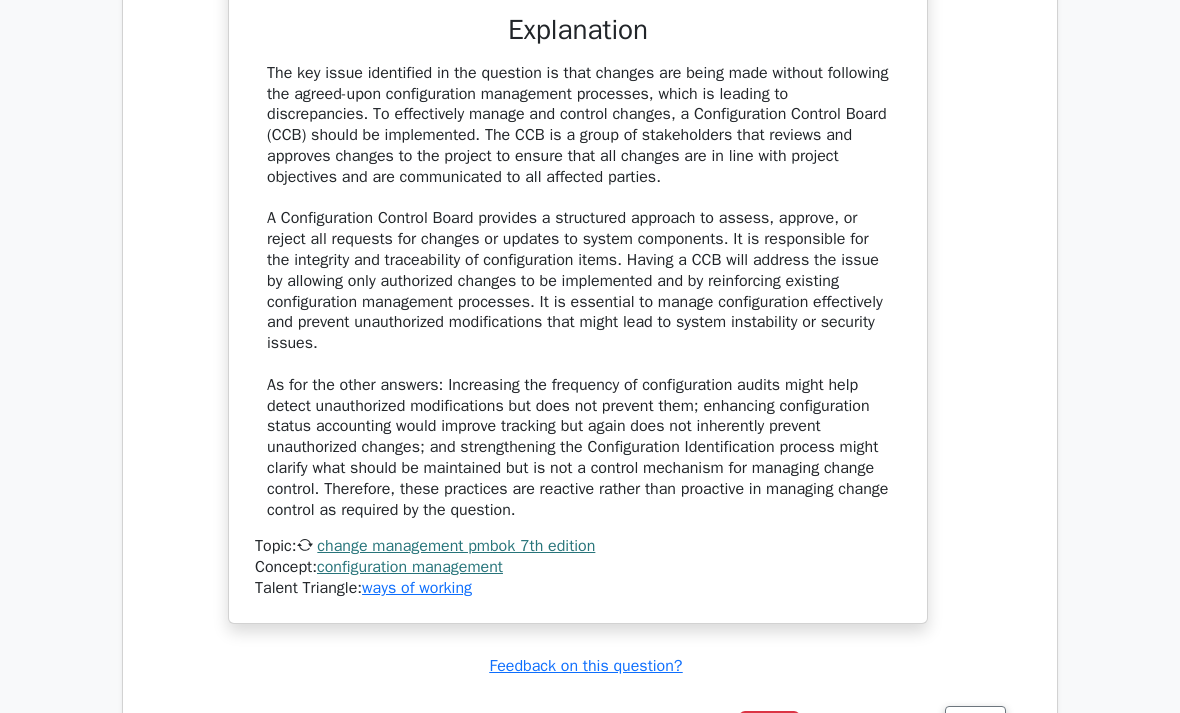 click on "Review" at bounding box center (975, 722) 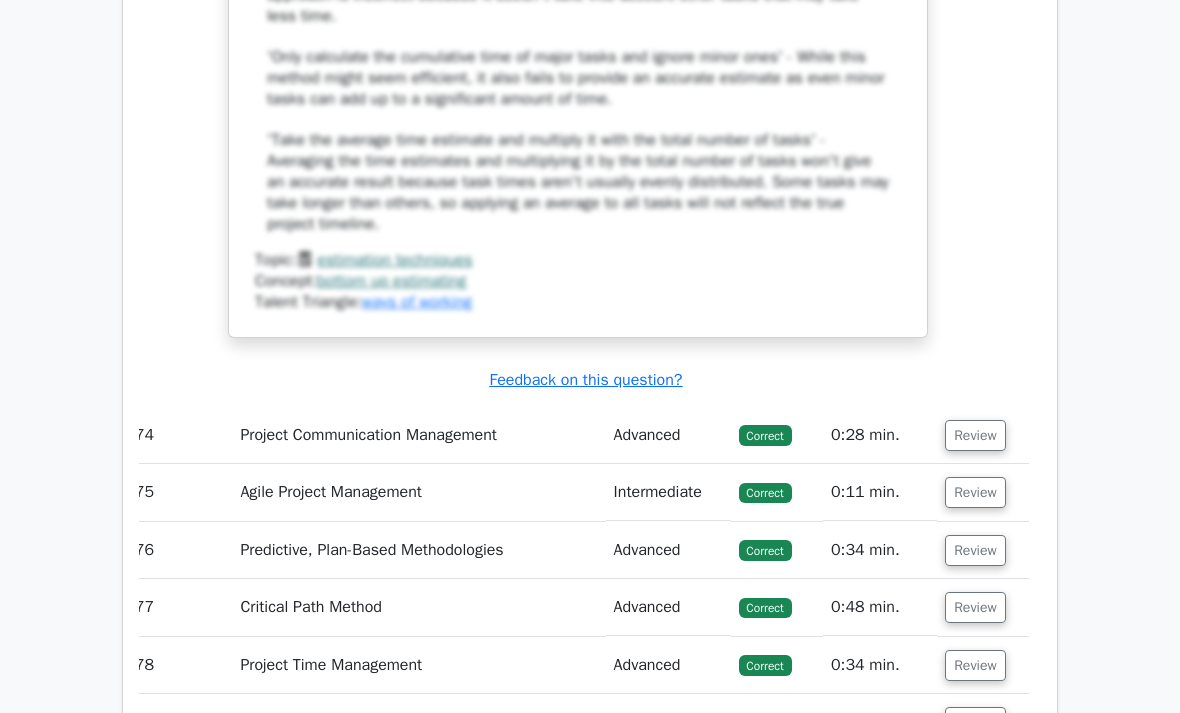 click on "Review" at bounding box center (975, 780) 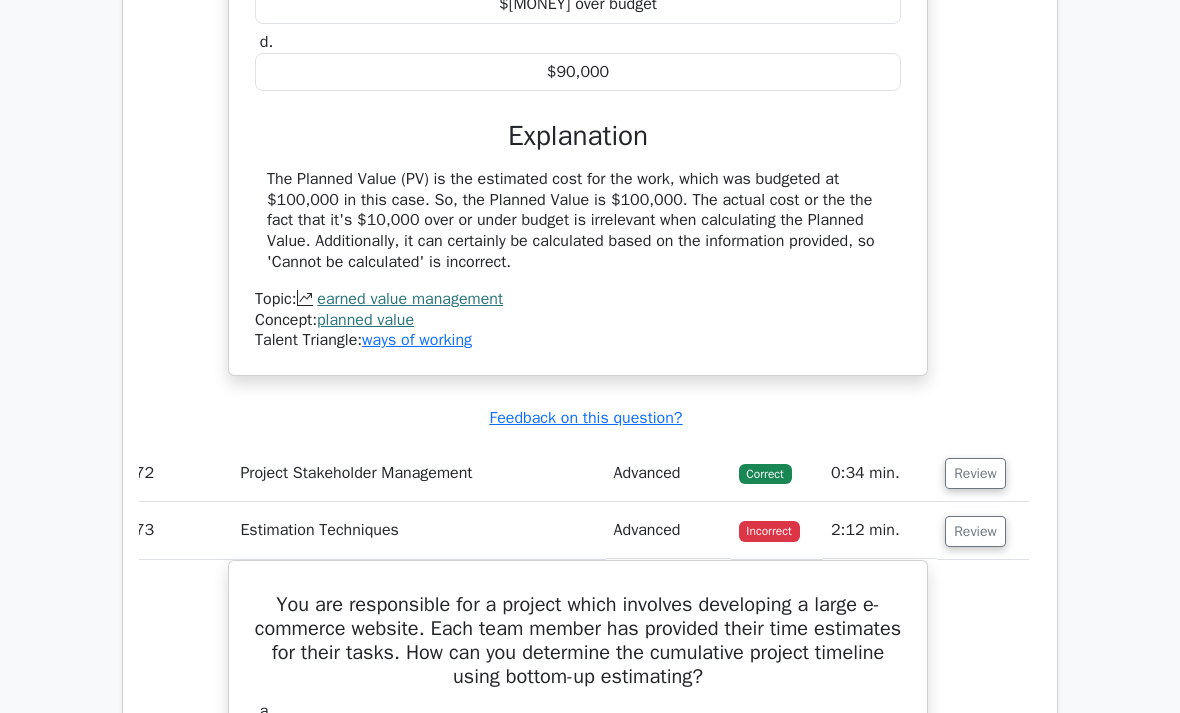 click on "Review" at bounding box center (975, 531) 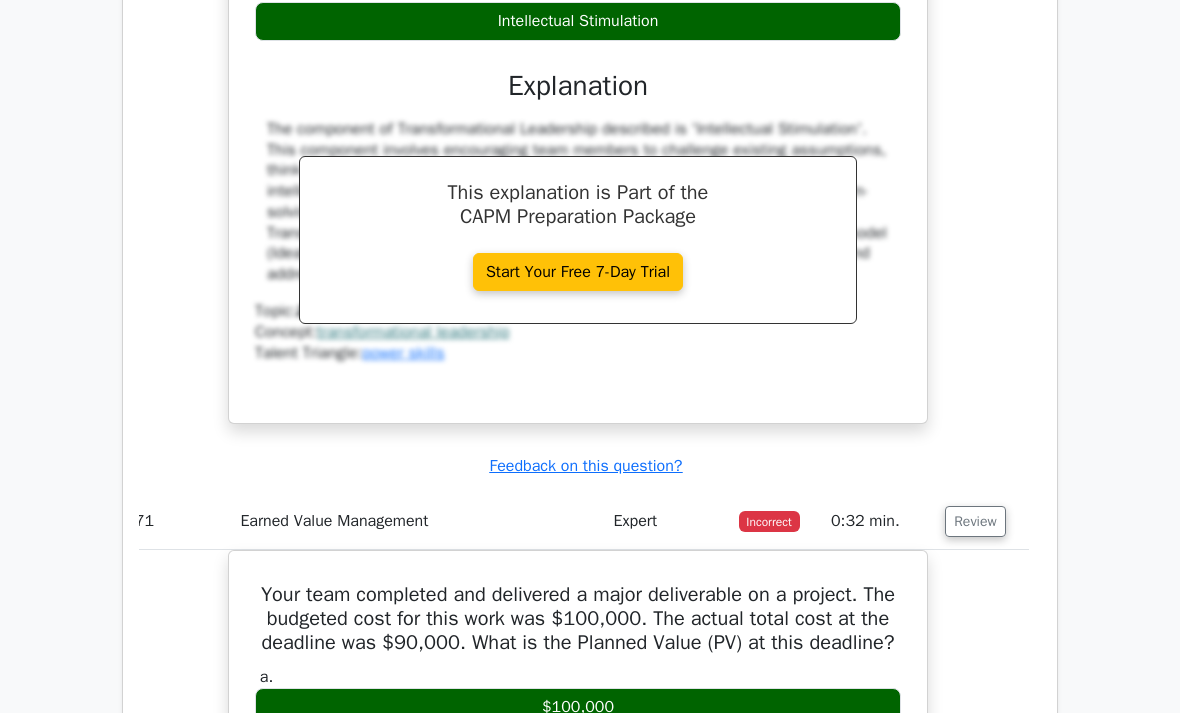 click on "Review" at bounding box center [975, 522] 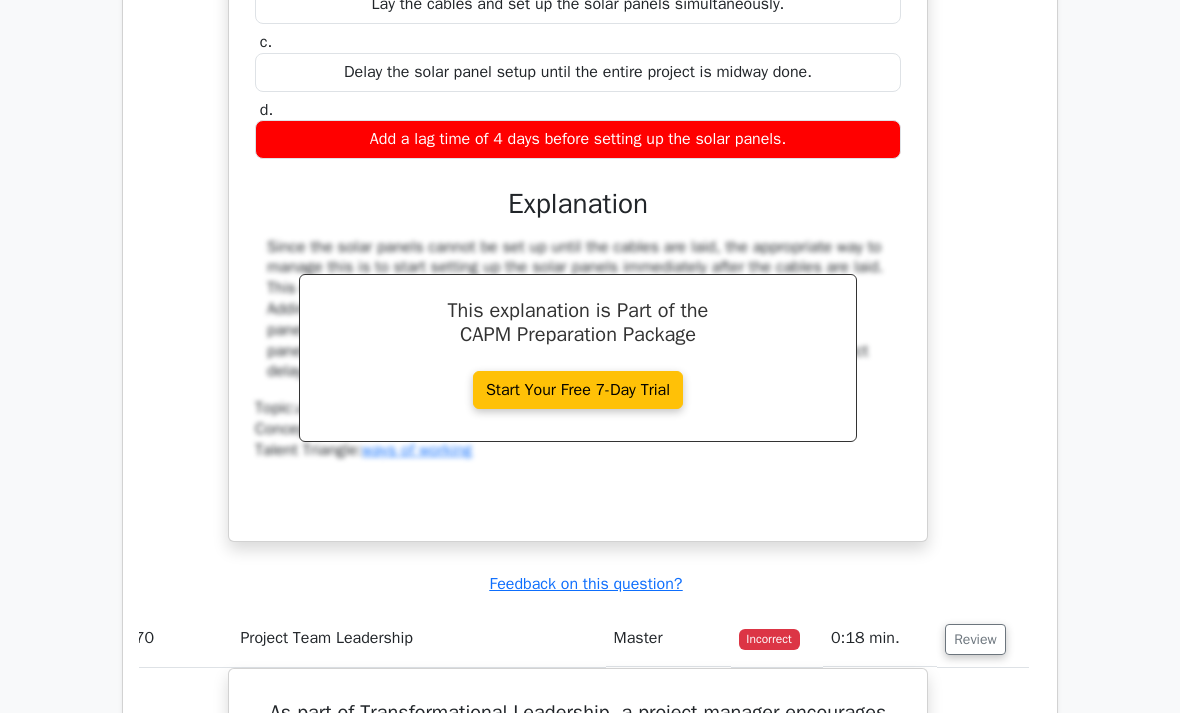 click on "Review" at bounding box center [975, 640] 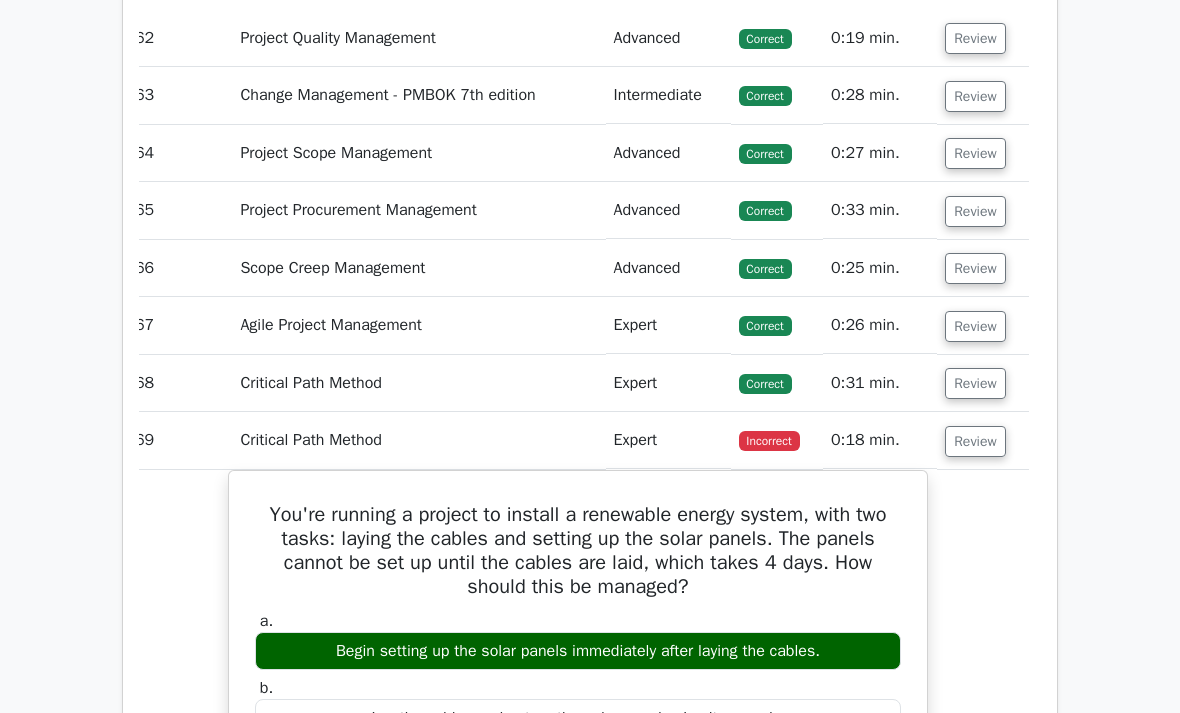 click on "Review" at bounding box center [975, 441] 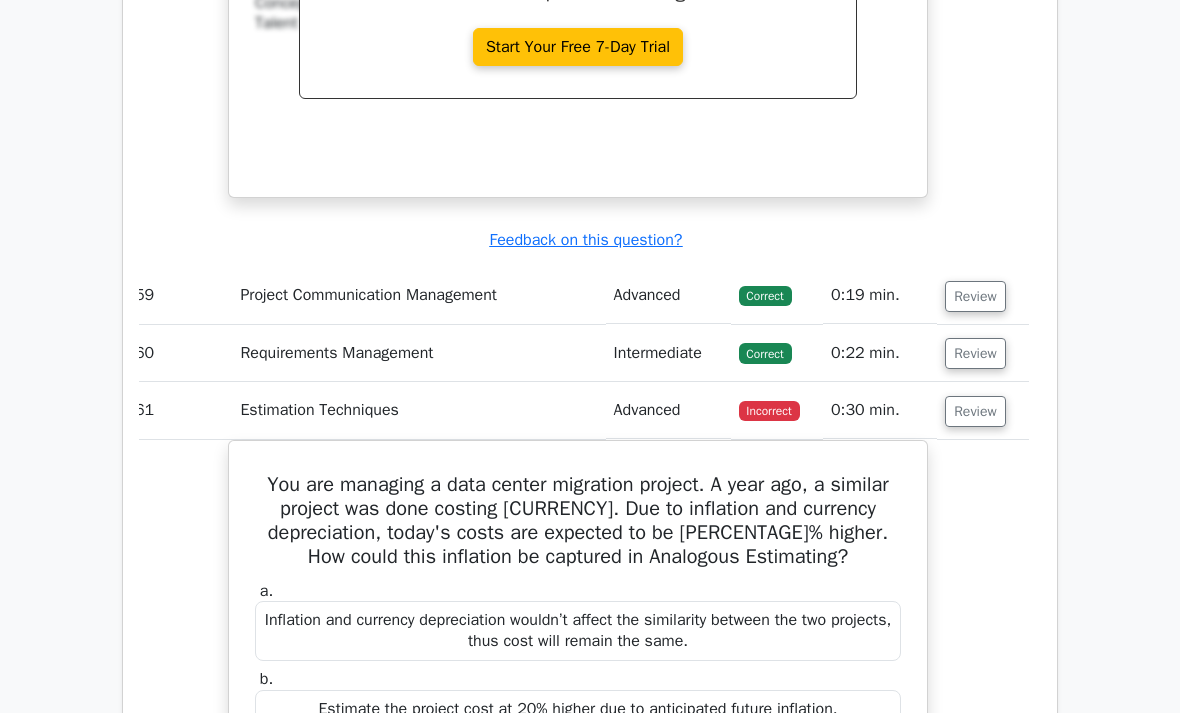 click on "Review" at bounding box center (975, 411) 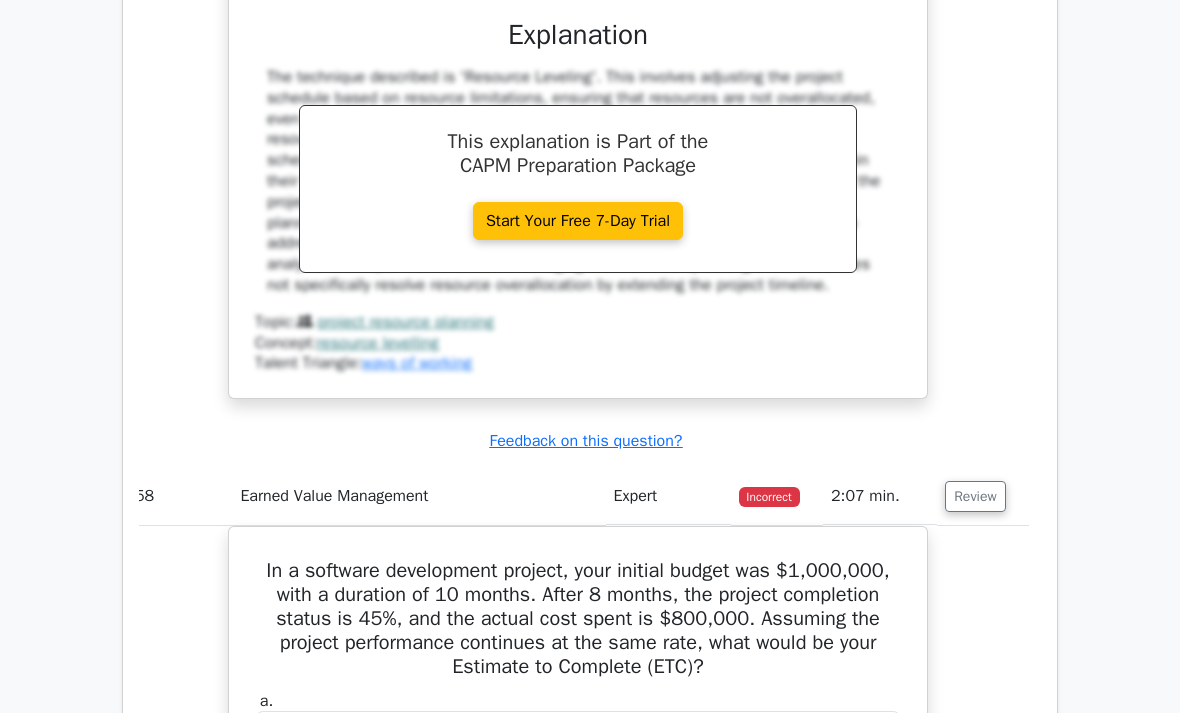 click on "Review" at bounding box center (975, 496) 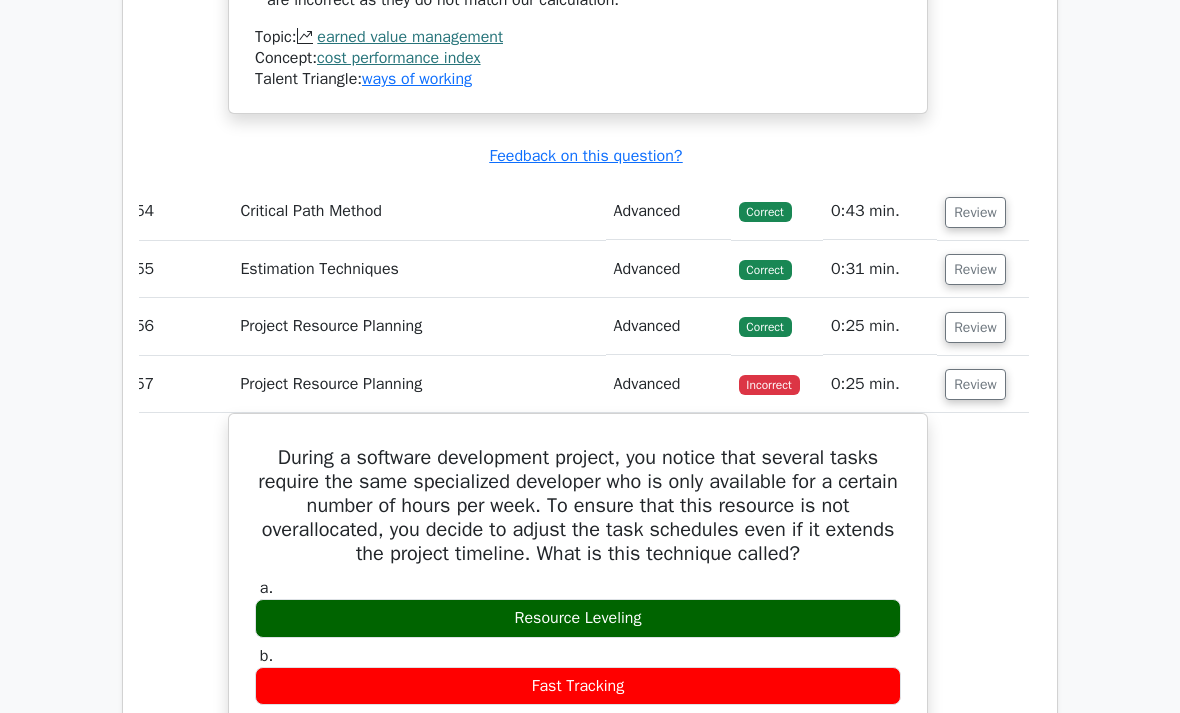 scroll, scrollTop: 18959, scrollLeft: 0, axis: vertical 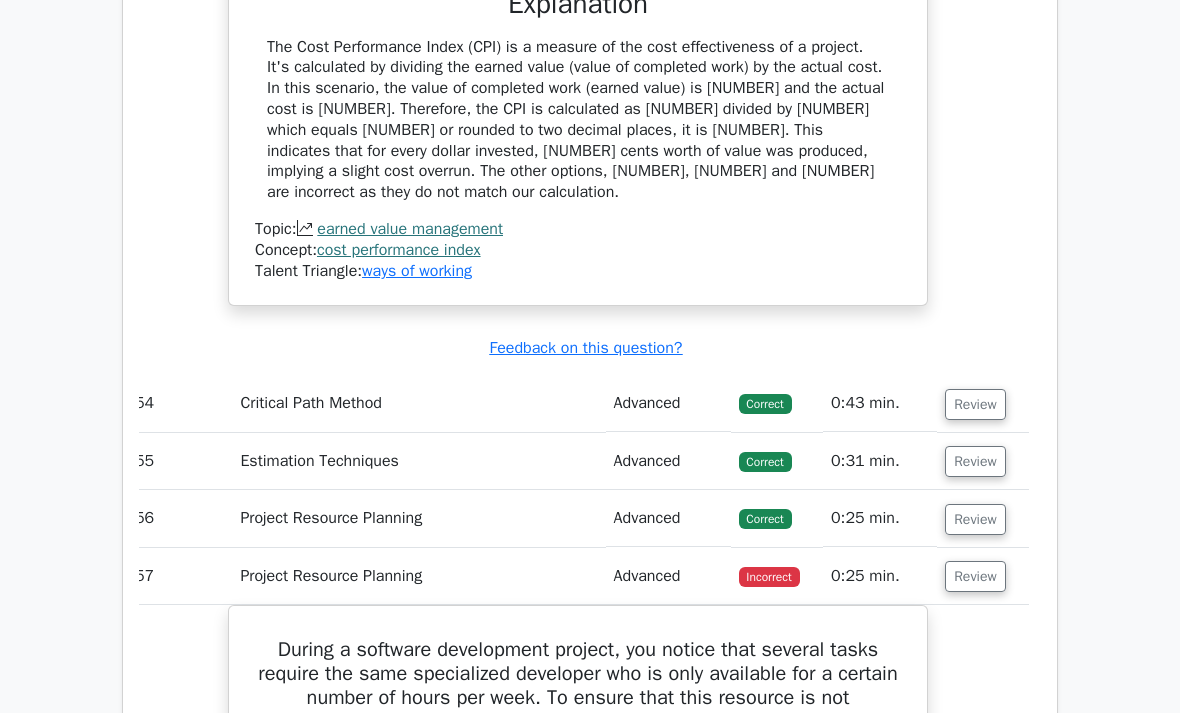 click on "During a software development project, you notice that several tasks require the same specialized developer who is only available for a certain number of hours per week. To ensure that this resource is not overallocated, you decide to adjust the task schedules even if it extends the project timeline. What is this technique called?
a.
Resource Leveling
b. c." at bounding box center [578, 1036] 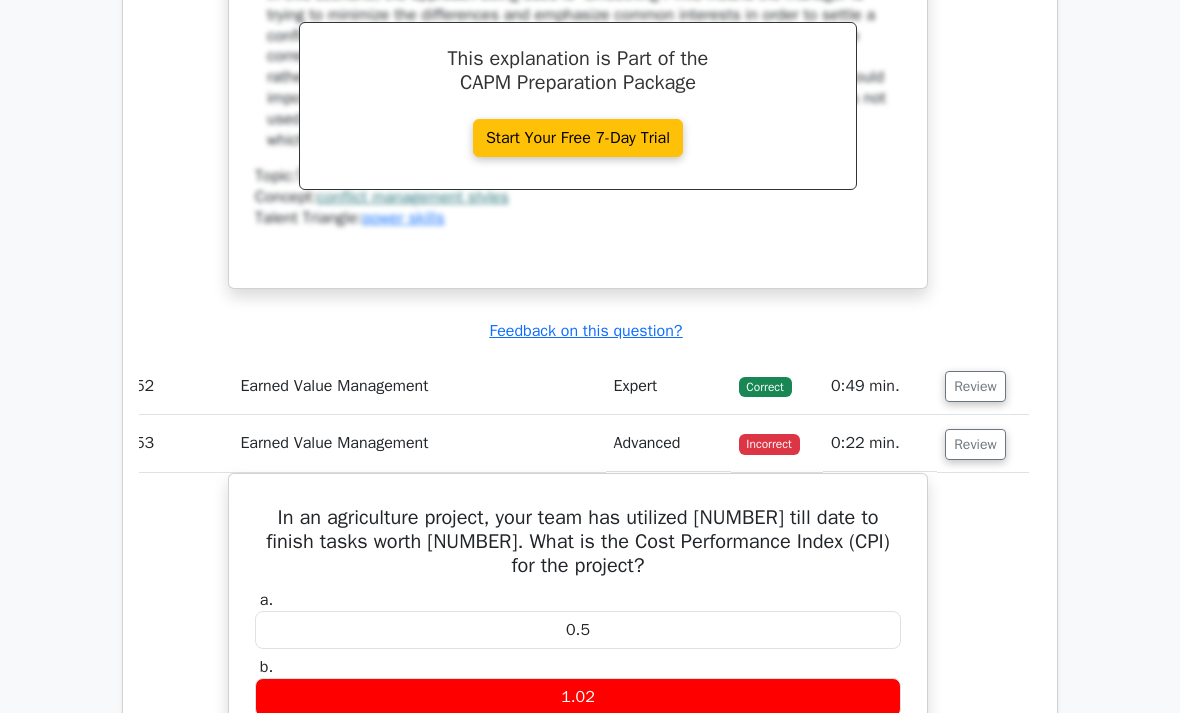 click on "Review" at bounding box center [975, 445] 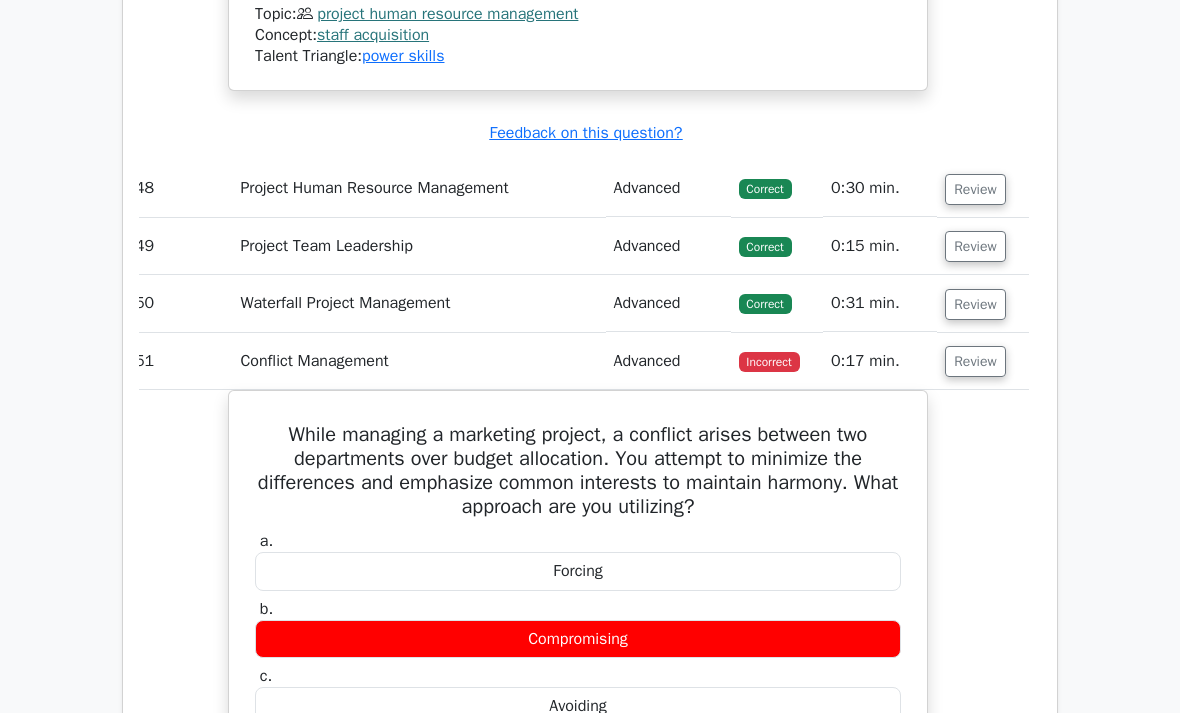 click on "Review" at bounding box center (975, 361) 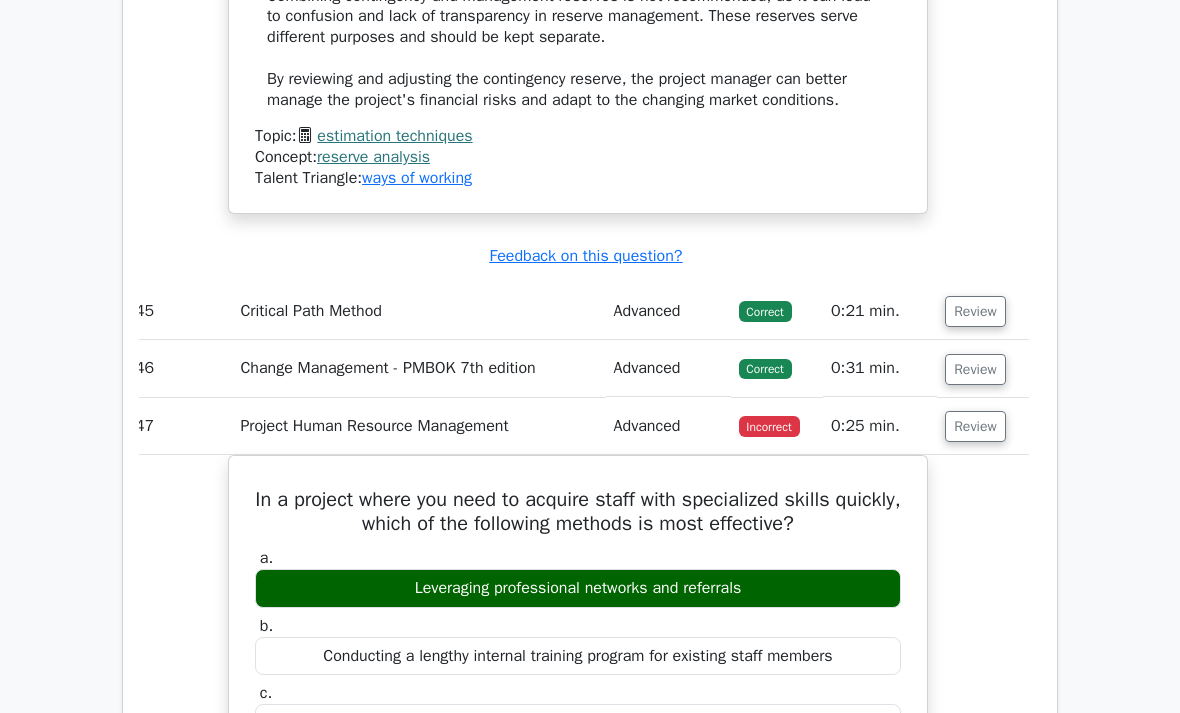 click on "Review" at bounding box center [975, 426] 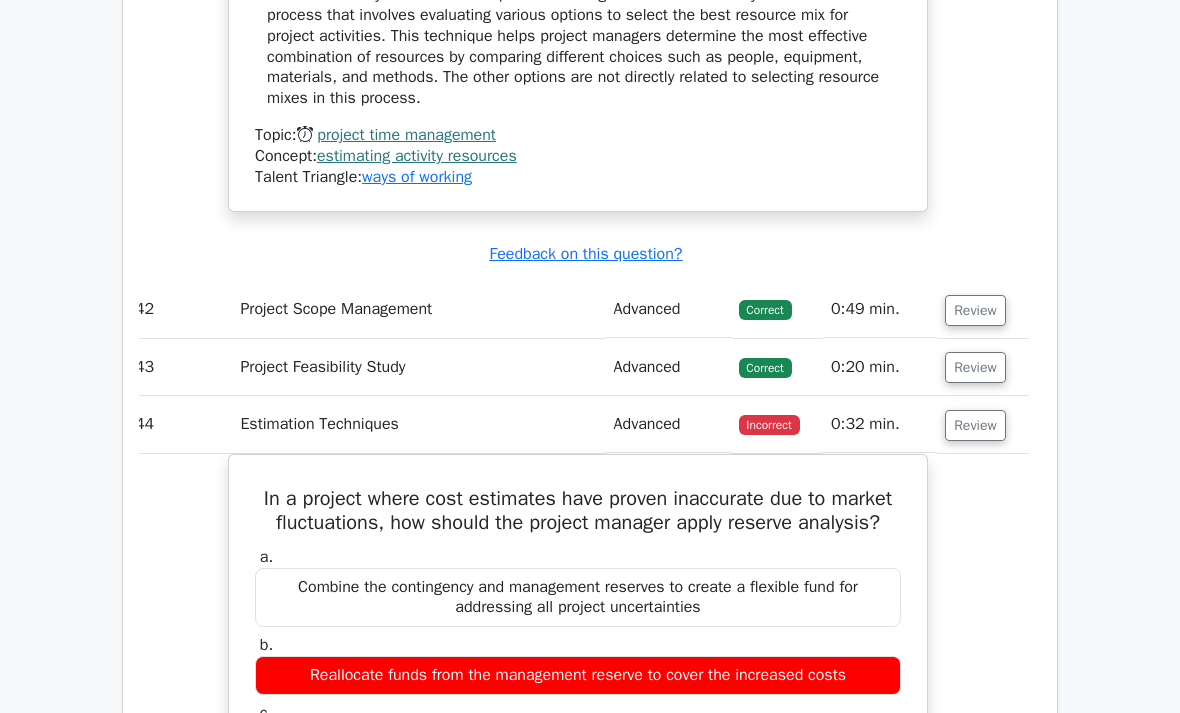 click on "Review" at bounding box center [975, 426] 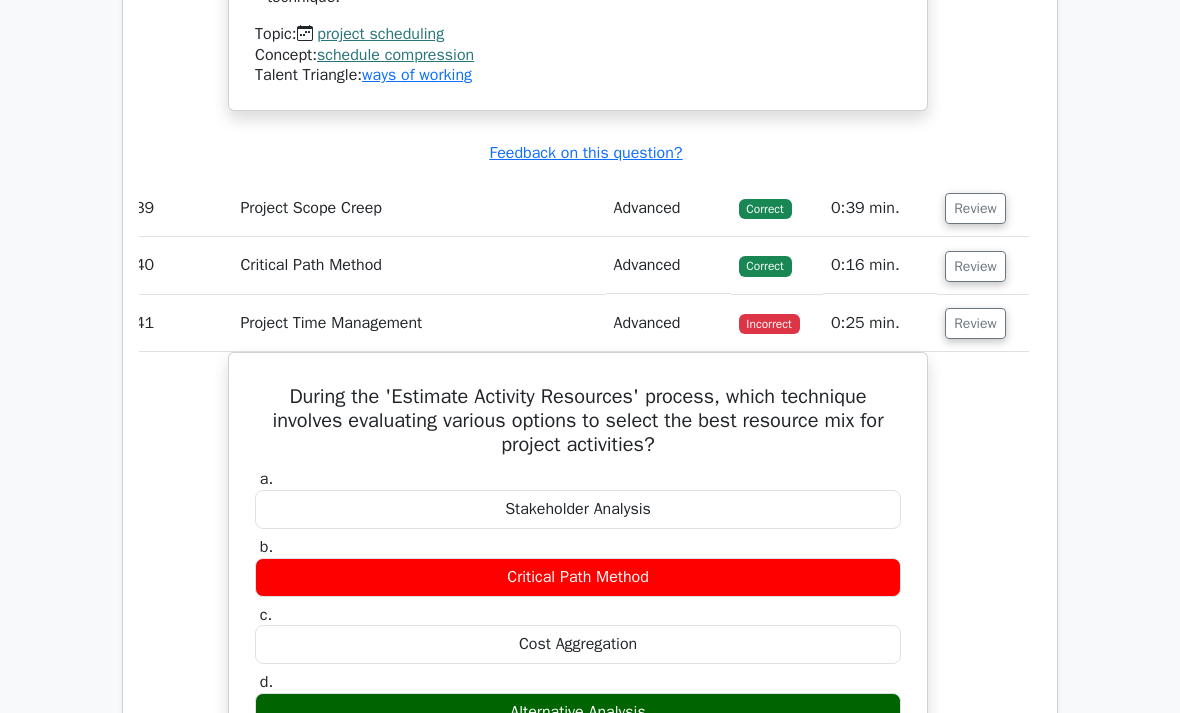 click on "Review" at bounding box center (975, 324) 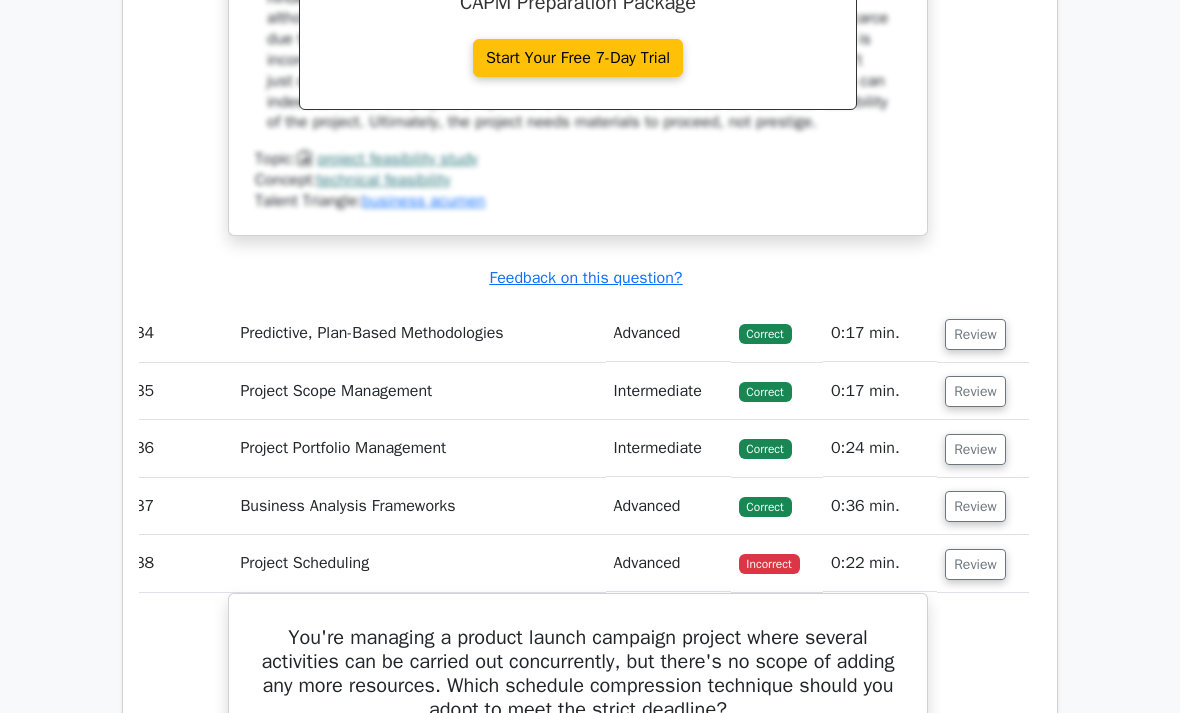 click on "Review" at bounding box center [975, 564] 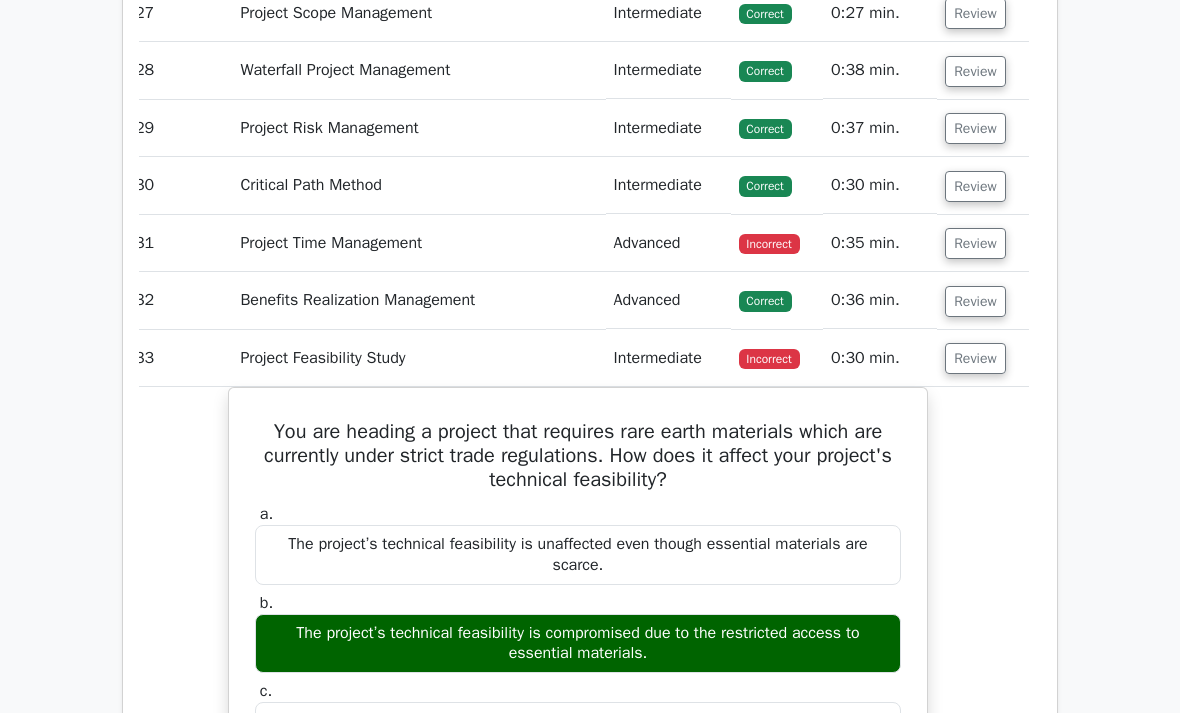 click on "Review" at bounding box center (975, 359) 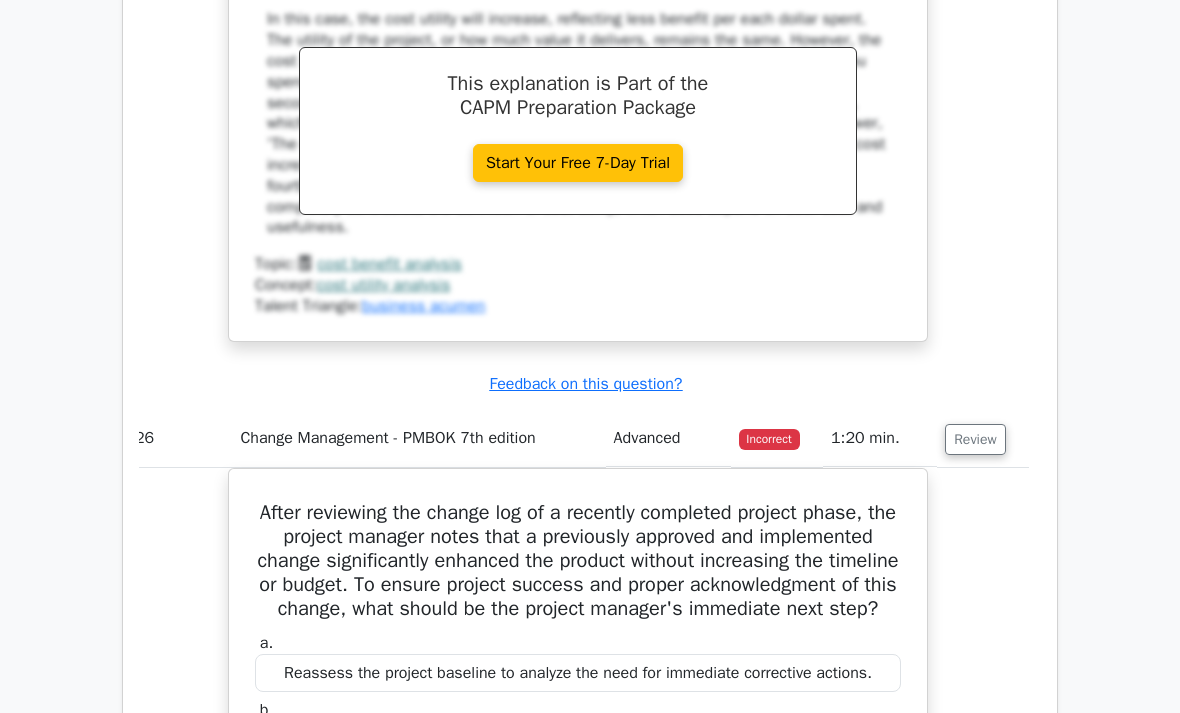 click on "Review" at bounding box center (975, 439) 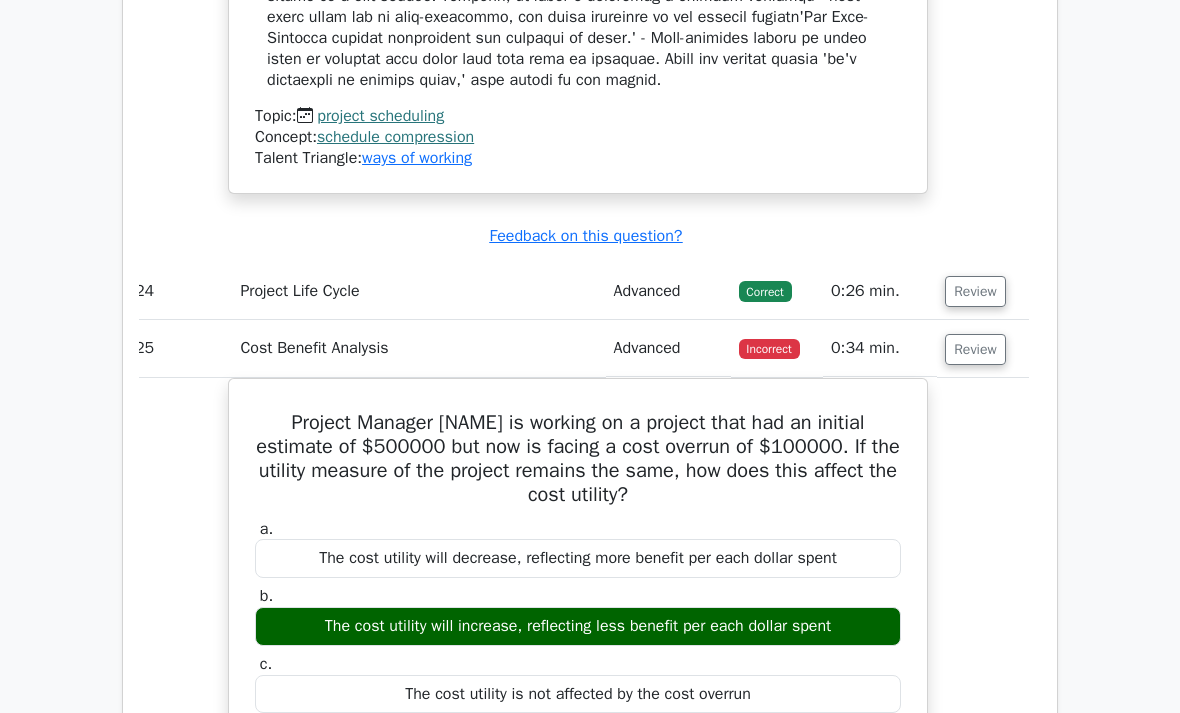 click on "Review" at bounding box center (975, 349) 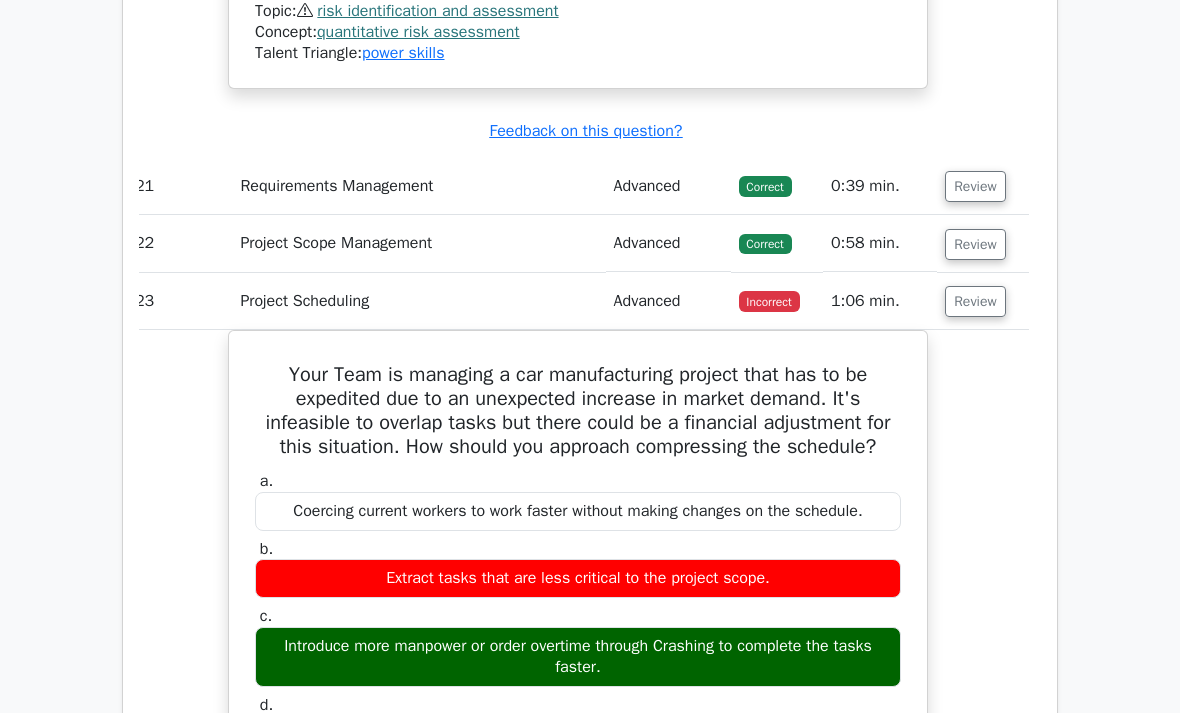 click on "Review" at bounding box center [975, 302] 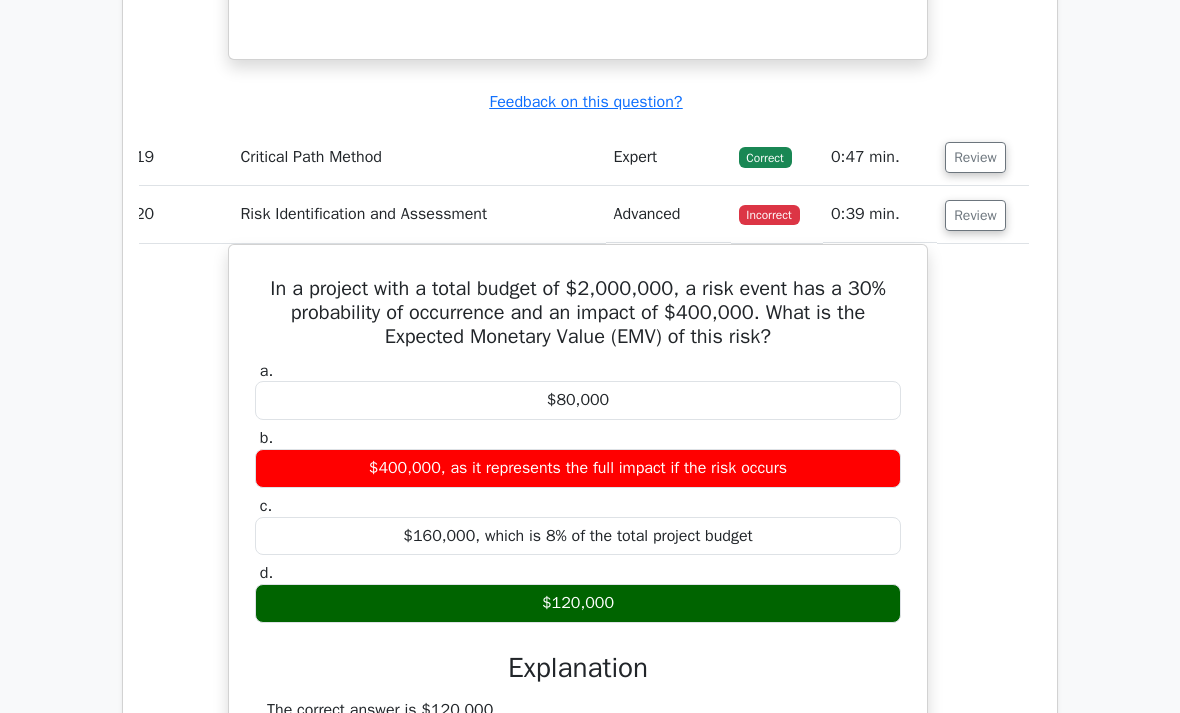 click on "Review" at bounding box center (975, 216) 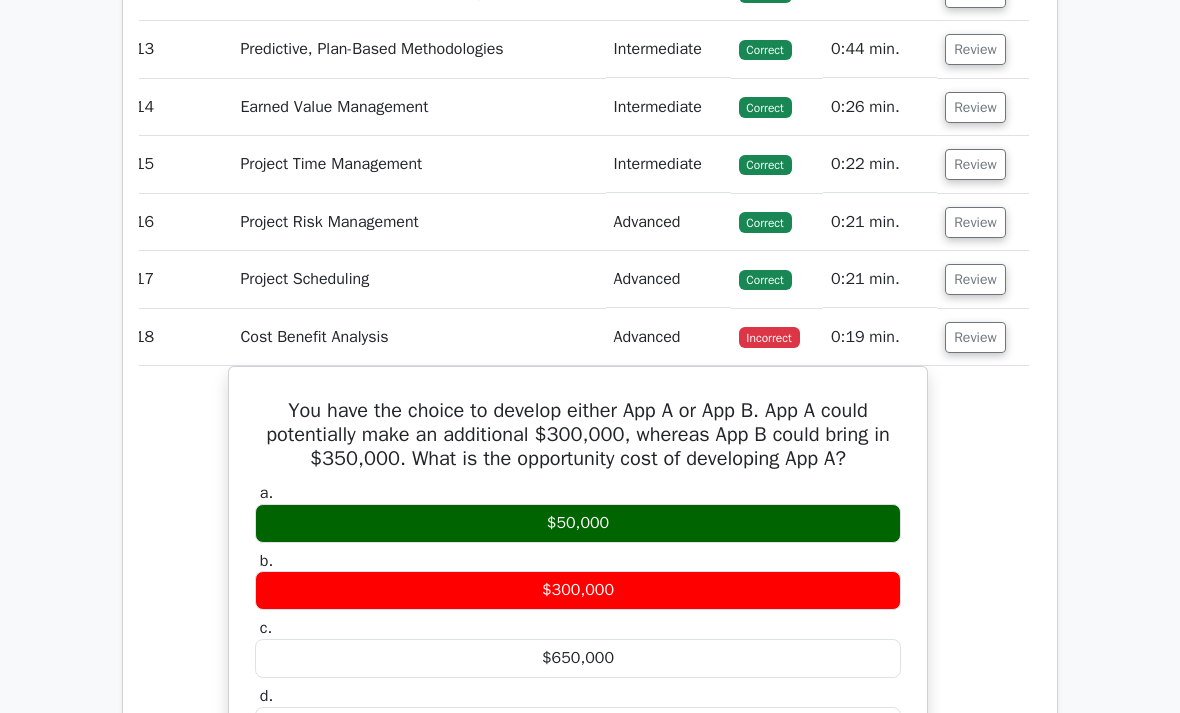click on "Review" at bounding box center [975, 337] 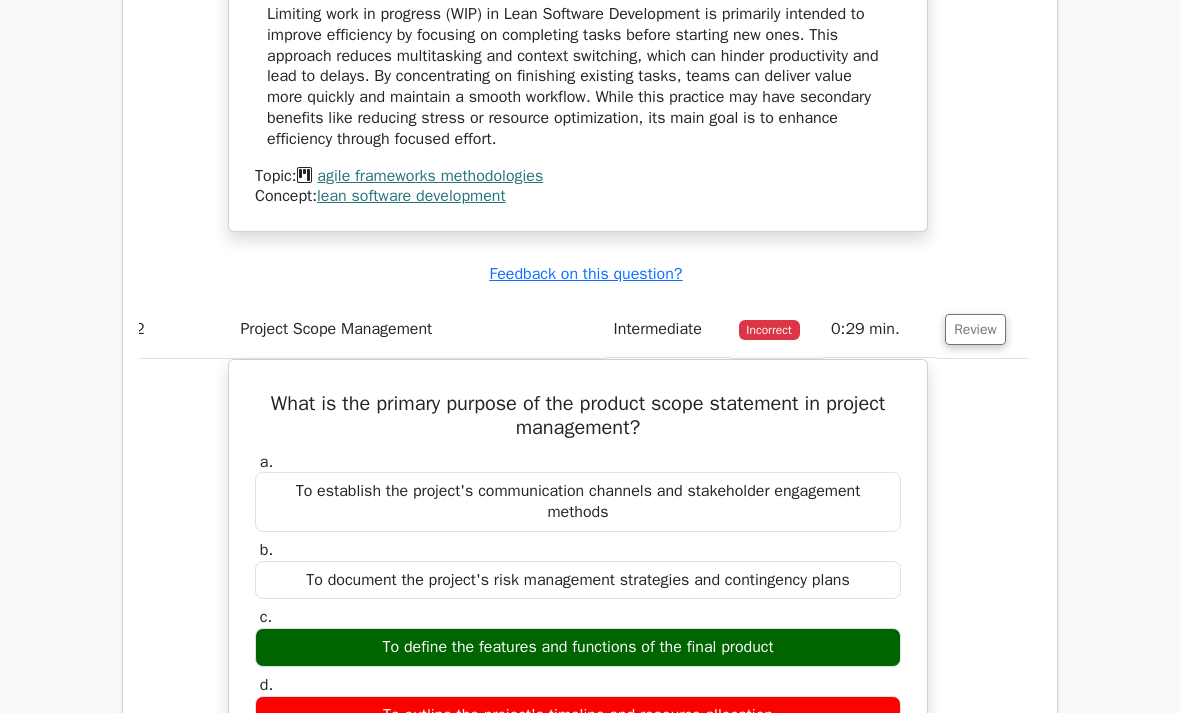 click on "Review" at bounding box center [975, 329] 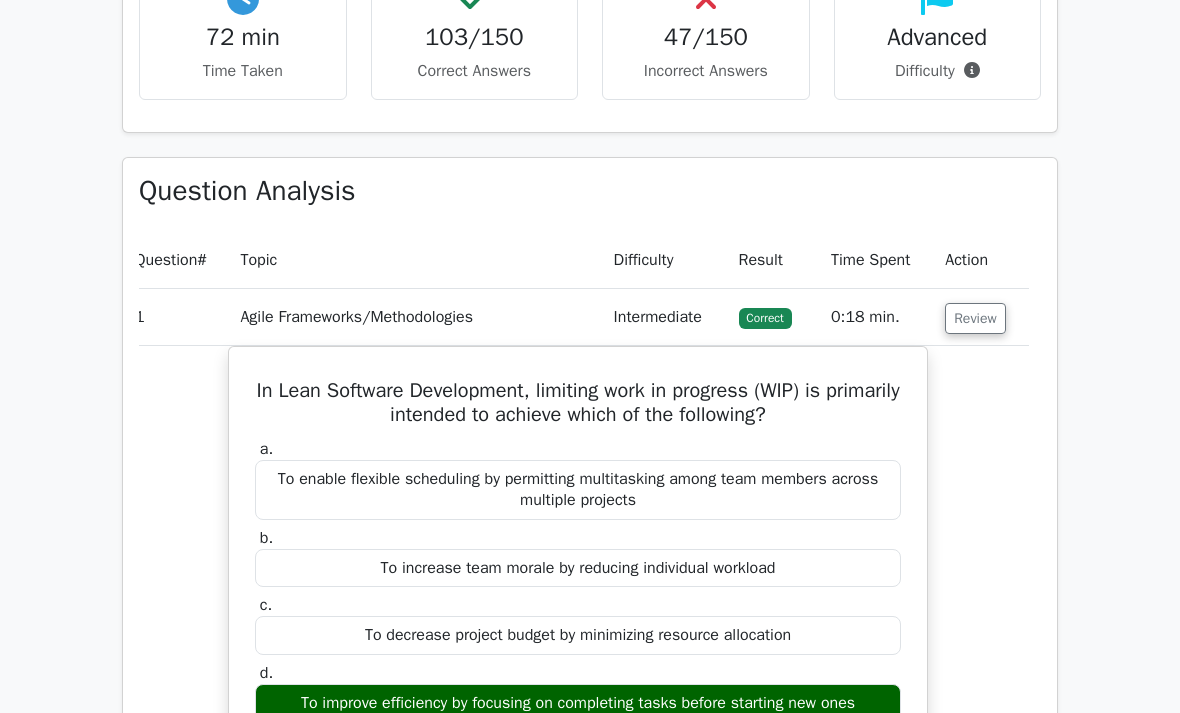 click on "Review" at bounding box center (975, 319) 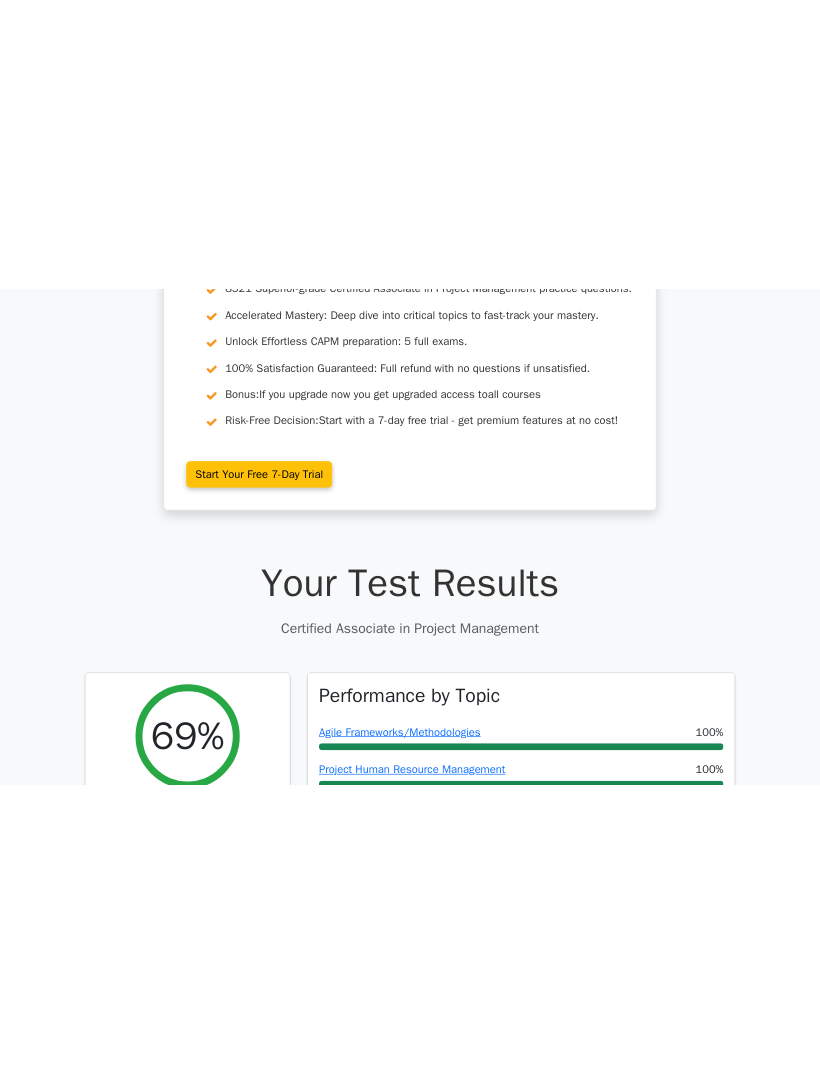 scroll, scrollTop: 0, scrollLeft: 0, axis: both 